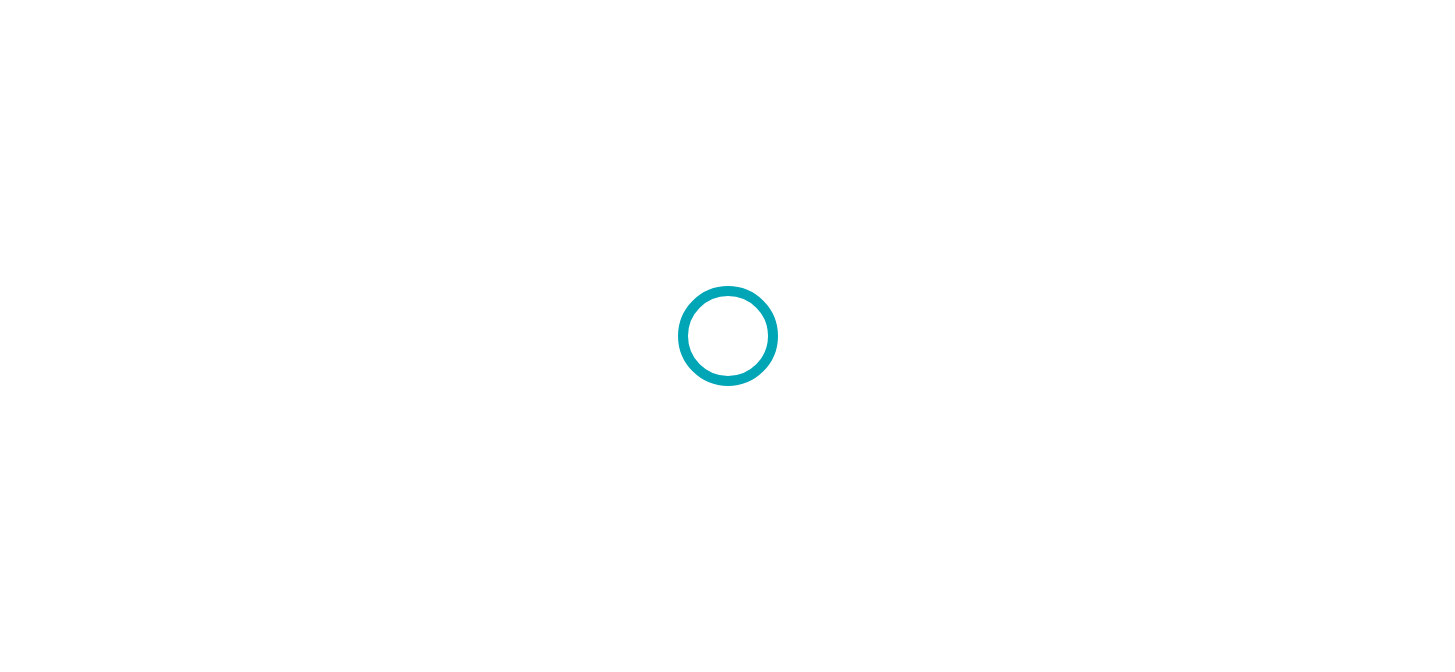scroll, scrollTop: 0, scrollLeft: 0, axis: both 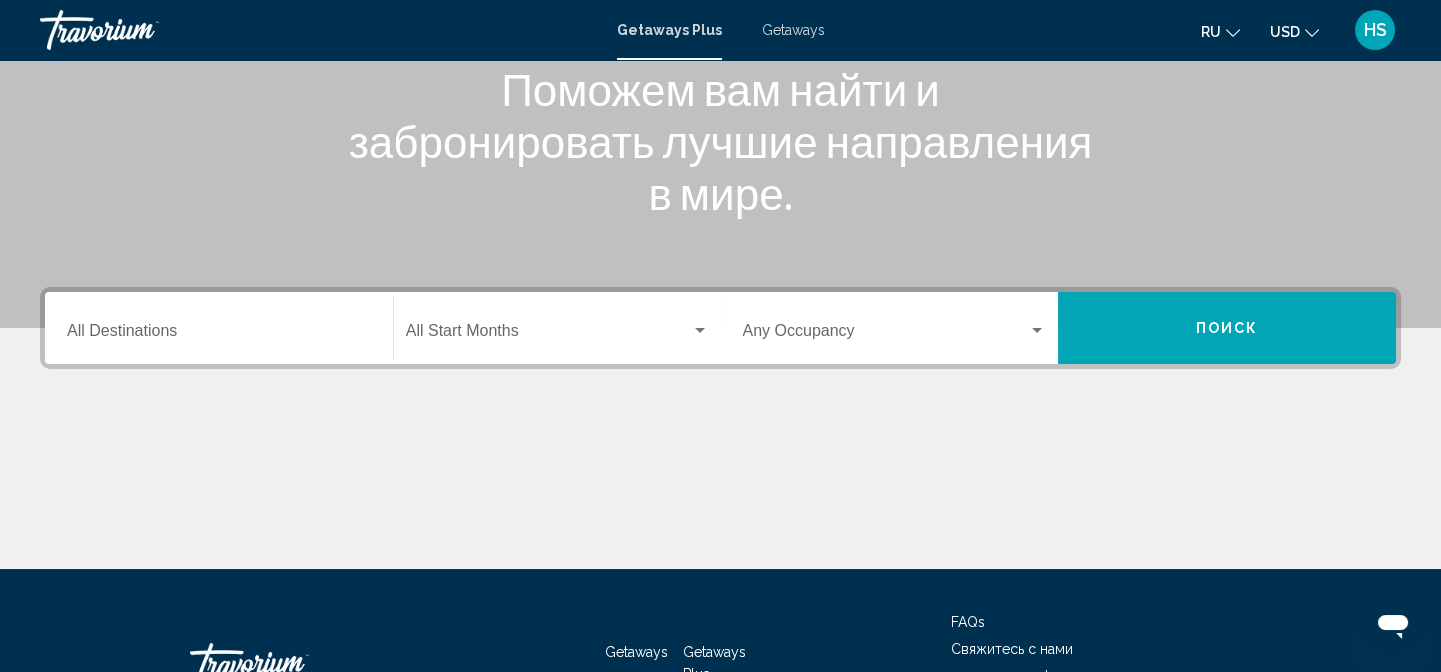 click on "Destination All Destinations" at bounding box center (219, 335) 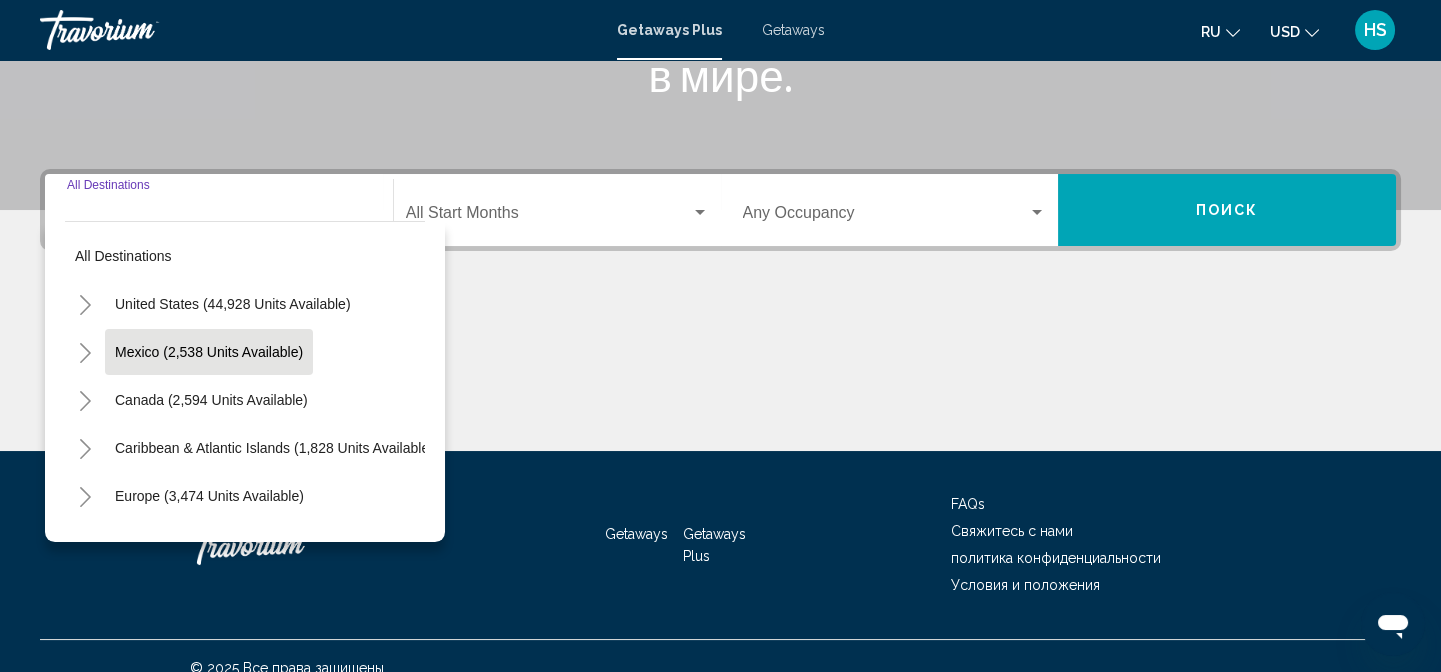 scroll, scrollTop: 414, scrollLeft: 0, axis: vertical 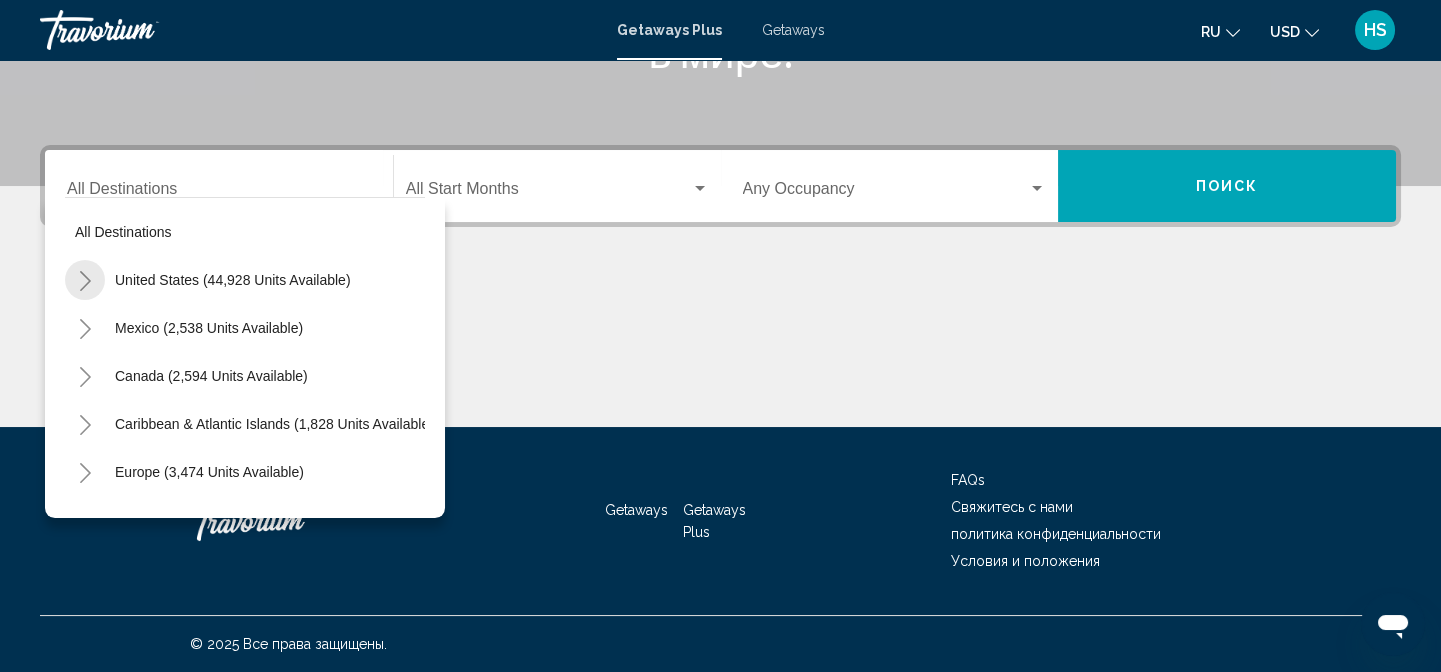 click 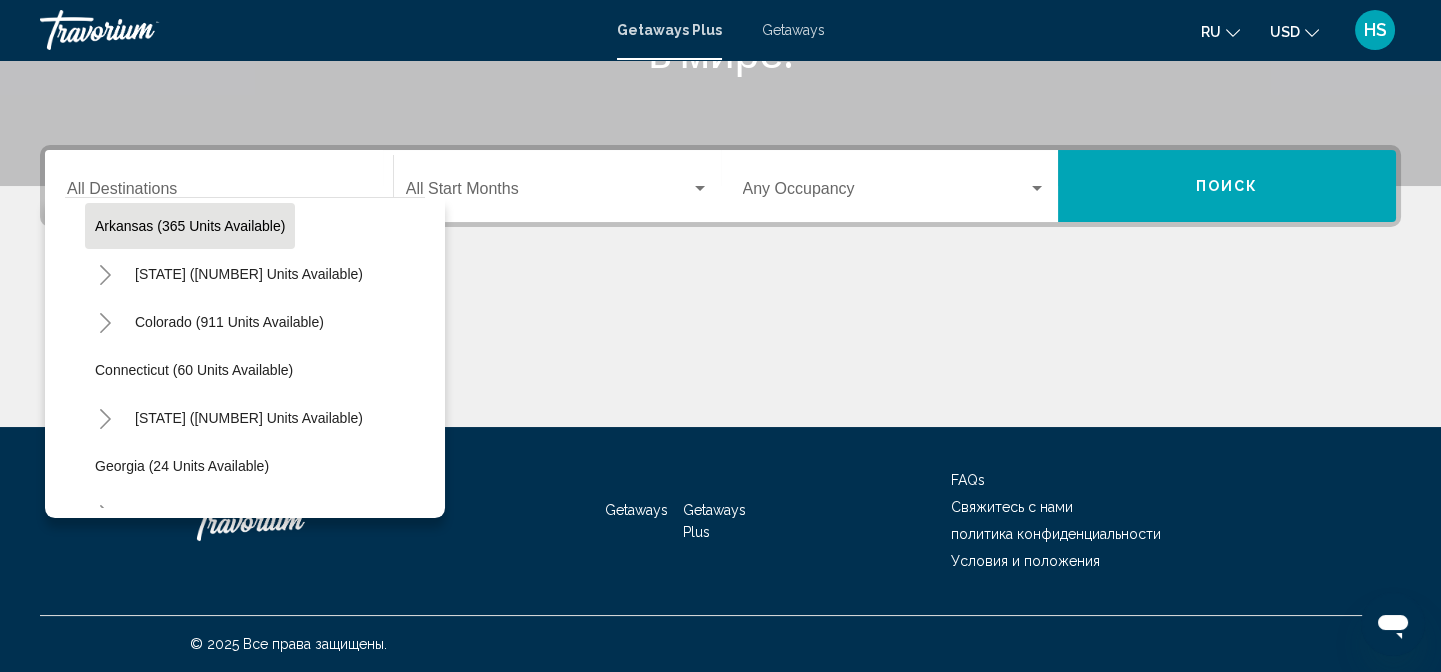 scroll, scrollTop: 181, scrollLeft: 0, axis: vertical 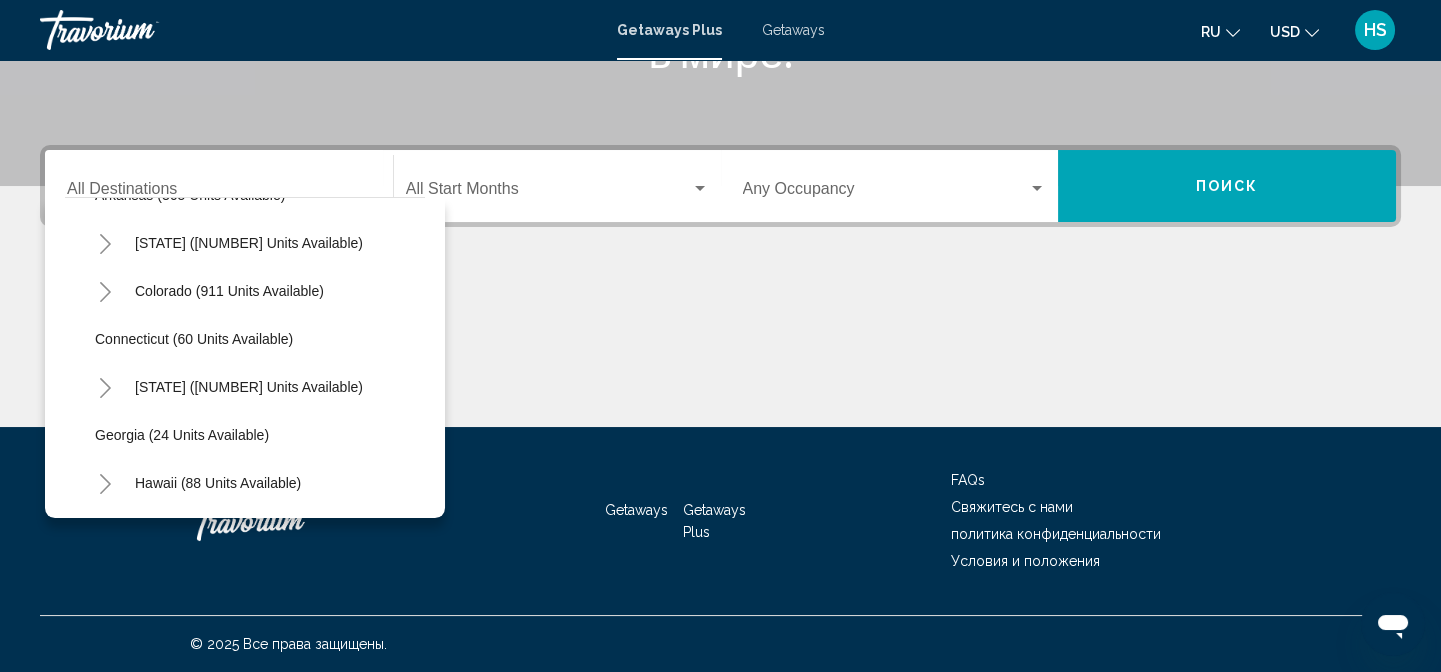 click 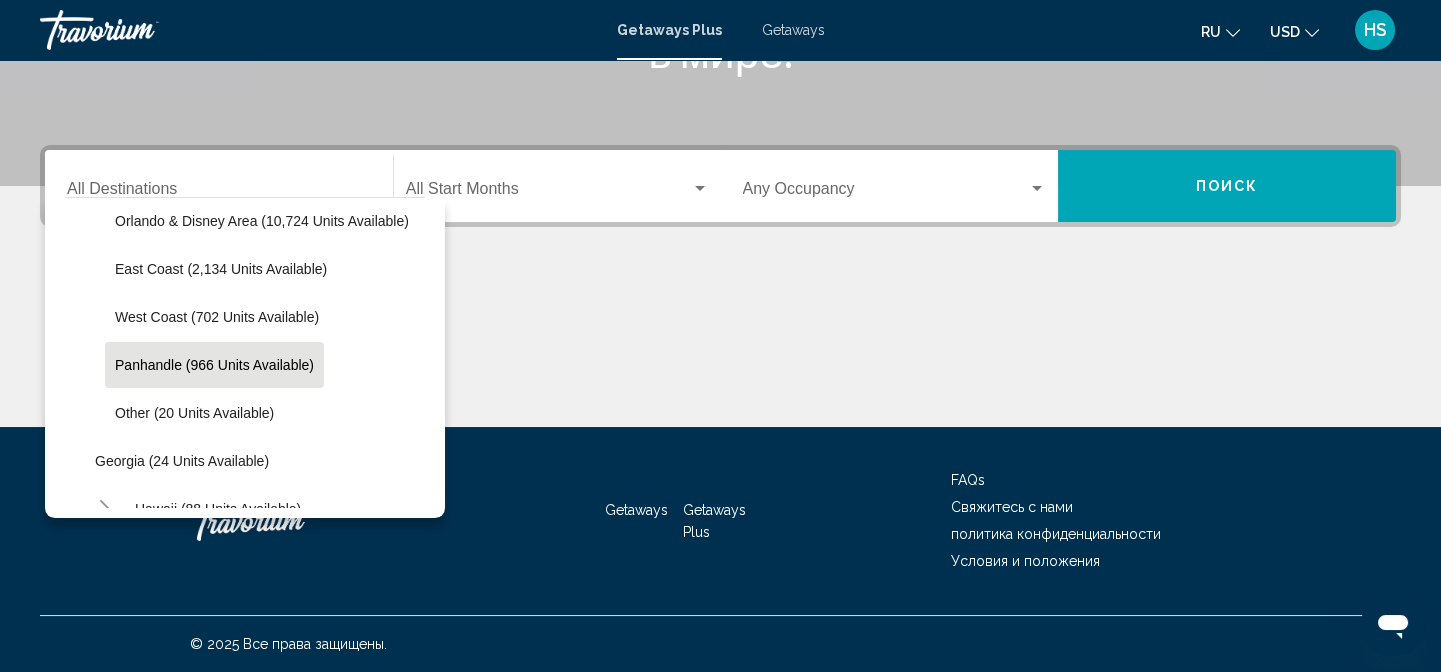 scroll, scrollTop: 272, scrollLeft: 0, axis: vertical 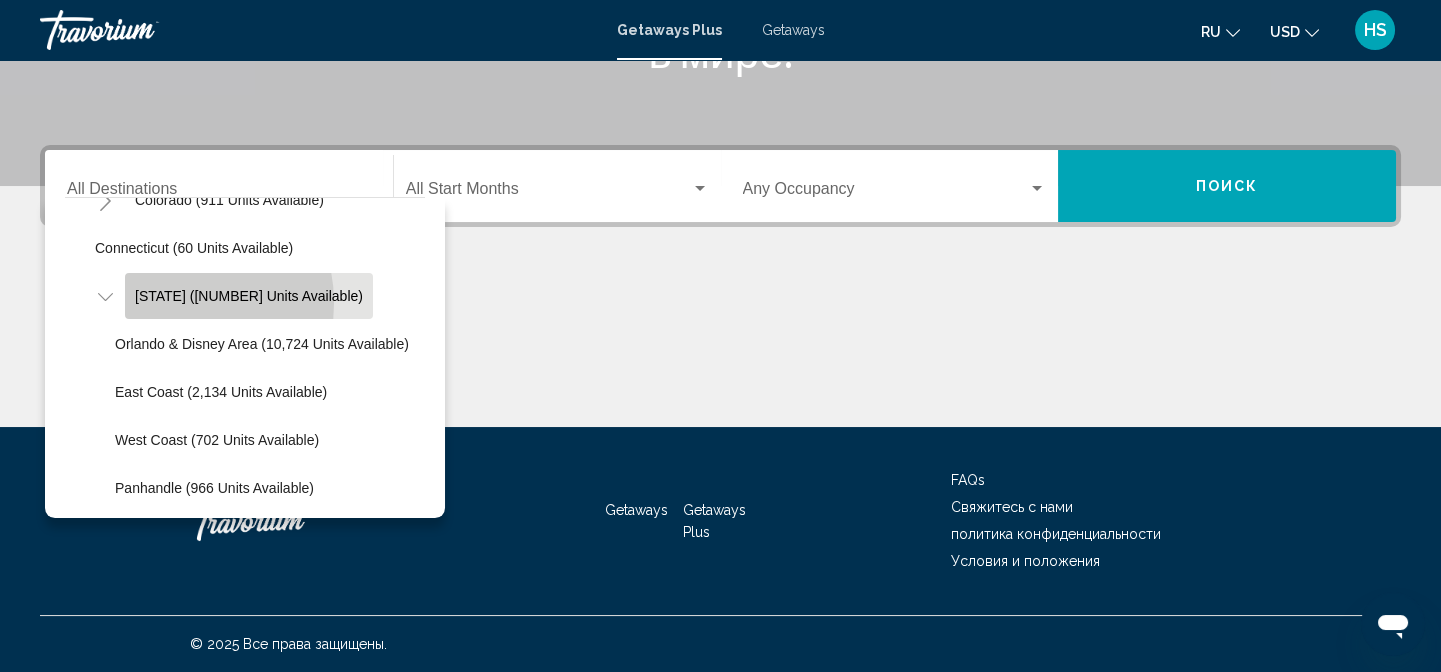 click on "[STATE] ([NUMBER] units available)" 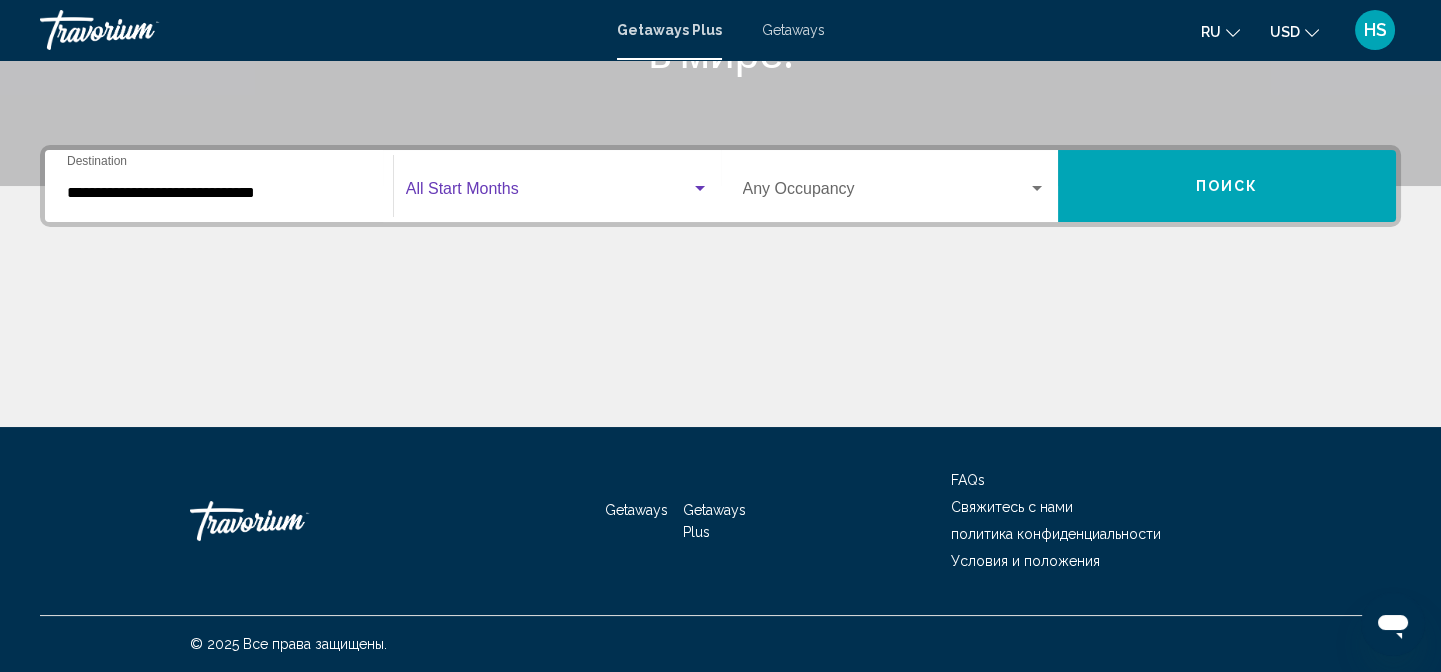 click at bounding box center (700, 188) 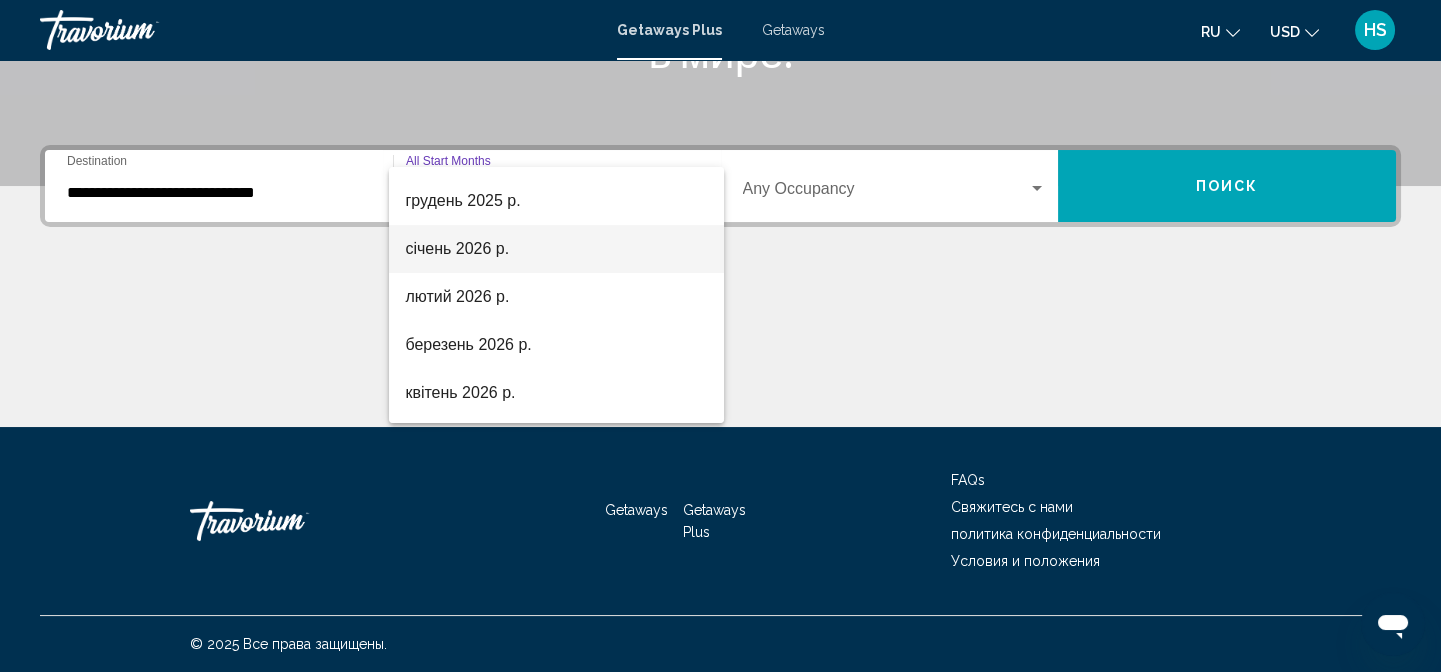 scroll, scrollTop: 272, scrollLeft: 0, axis: vertical 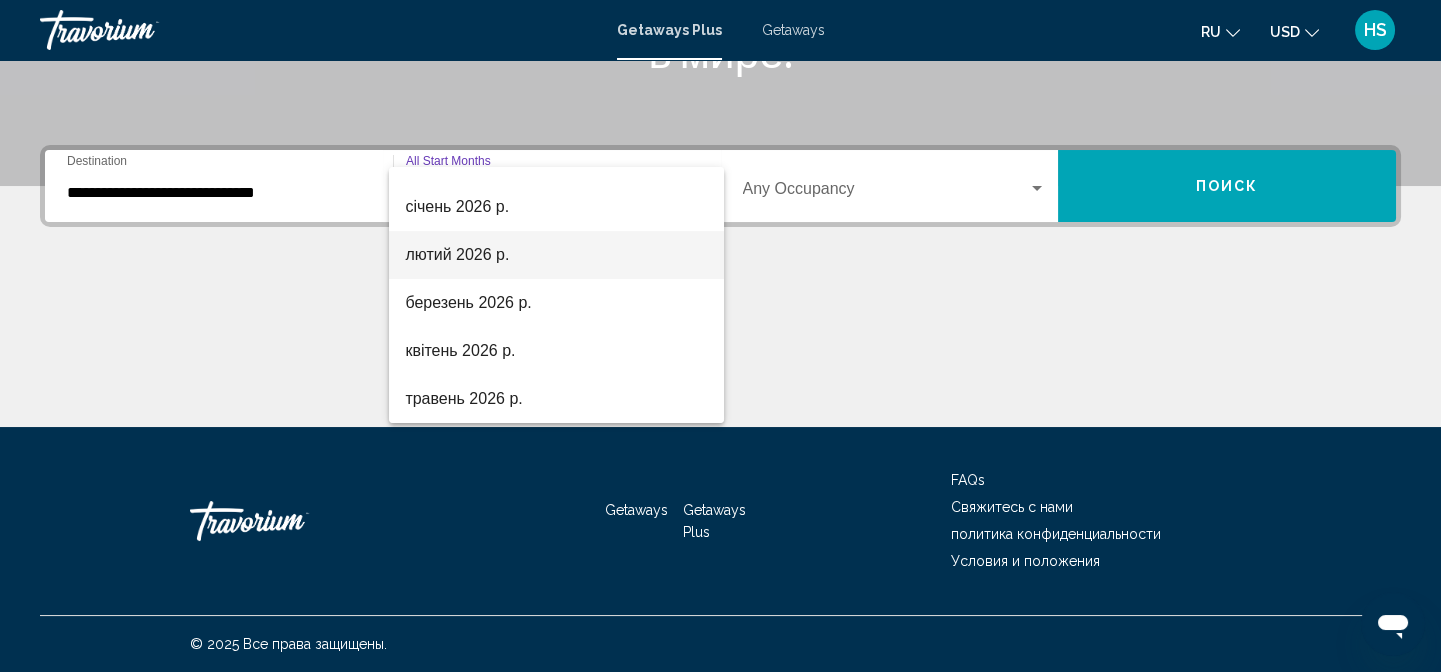 click on "лютий 2026 р." at bounding box center (556, 255) 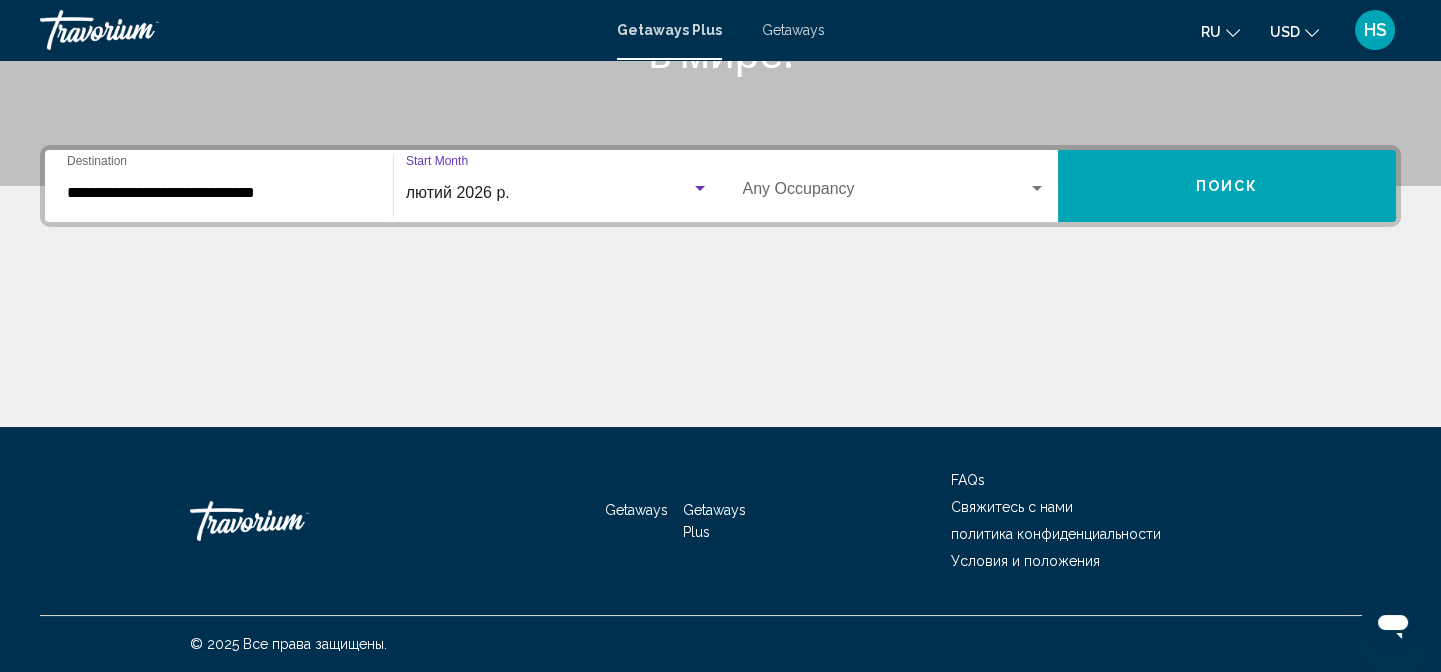 click at bounding box center [1037, 188] 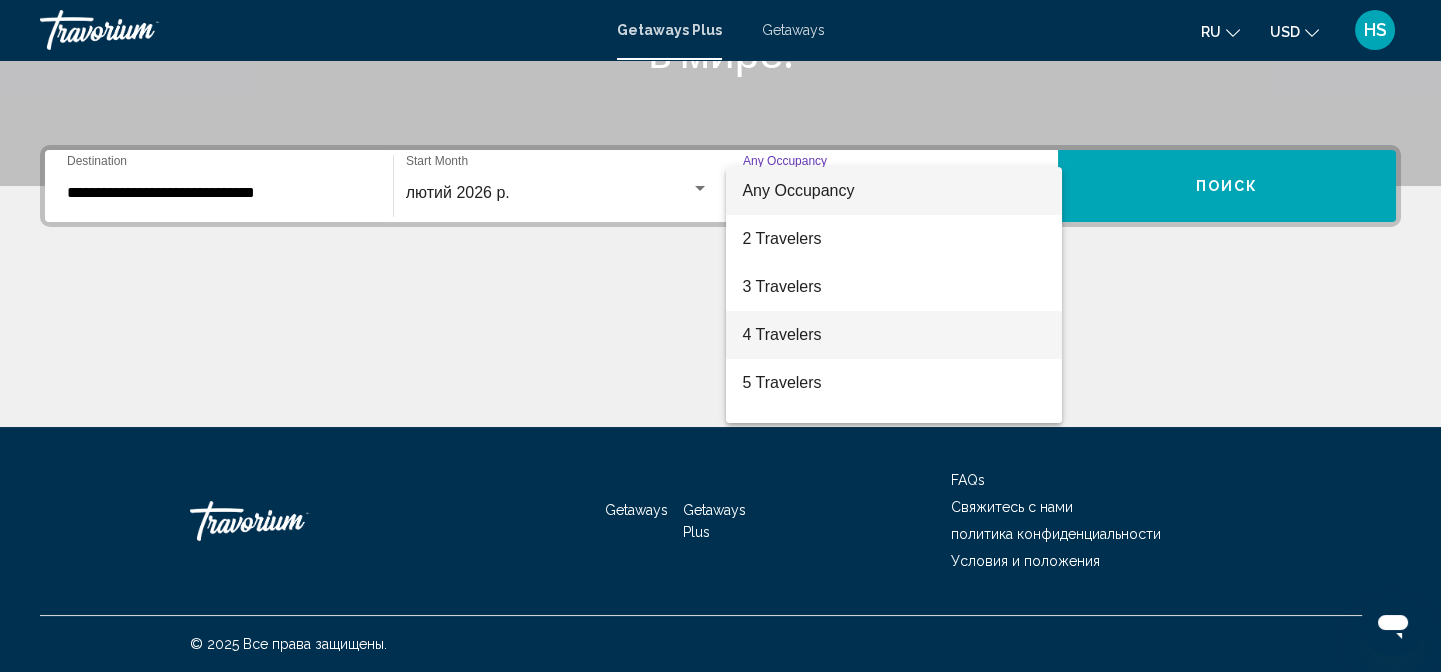 click on "4 Travelers" at bounding box center (894, 335) 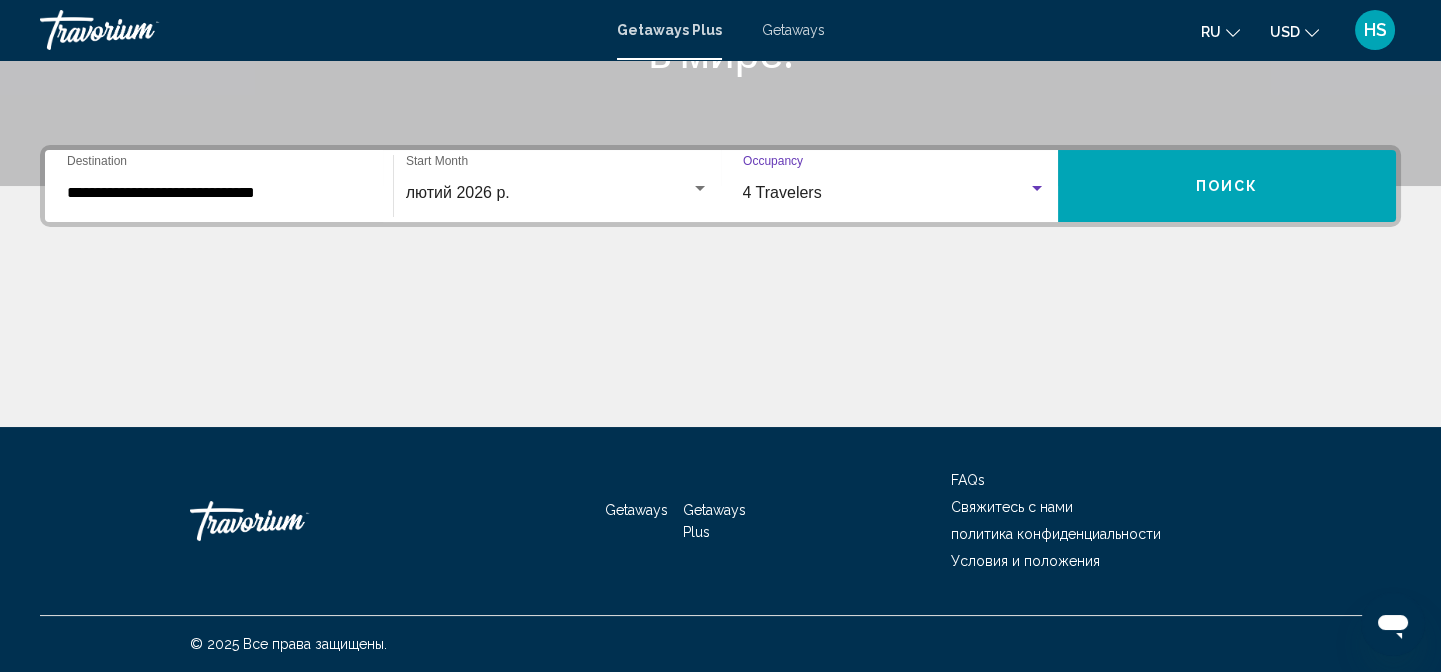 click at bounding box center [1037, 188] 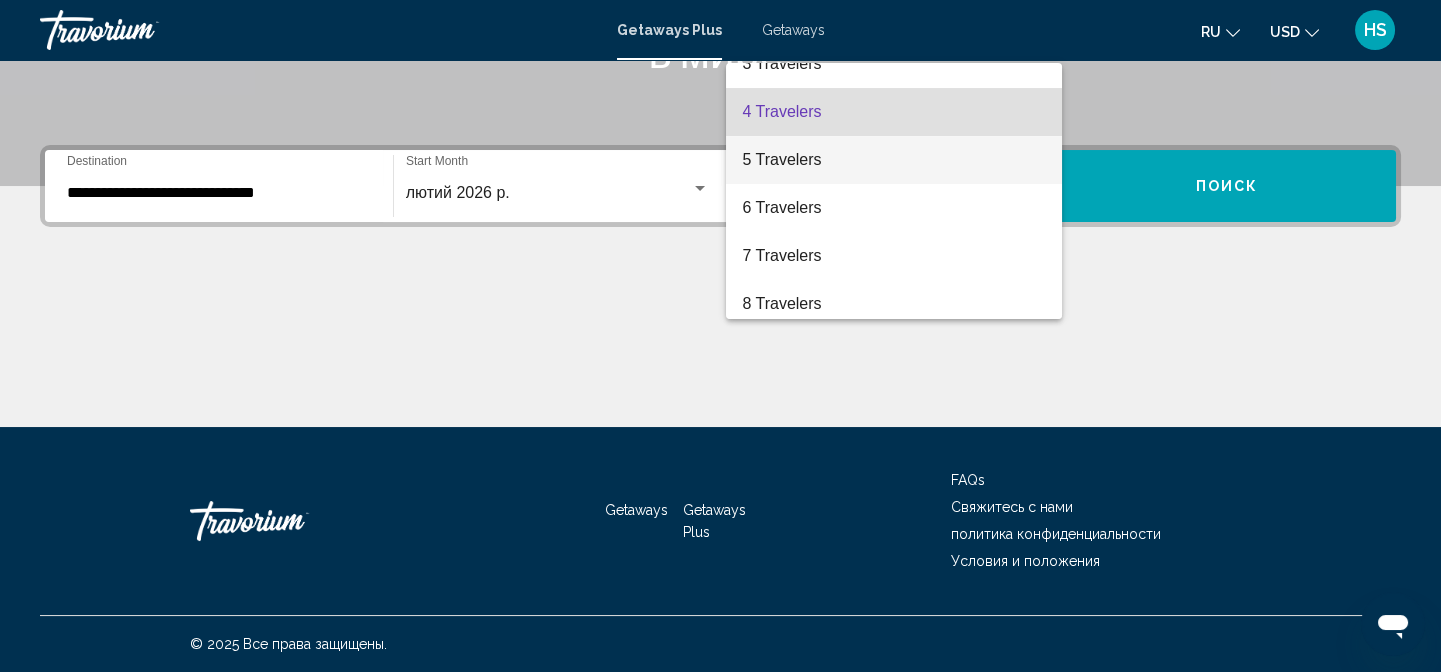 scroll, scrollTop: 0, scrollLeft: 0, axis: both 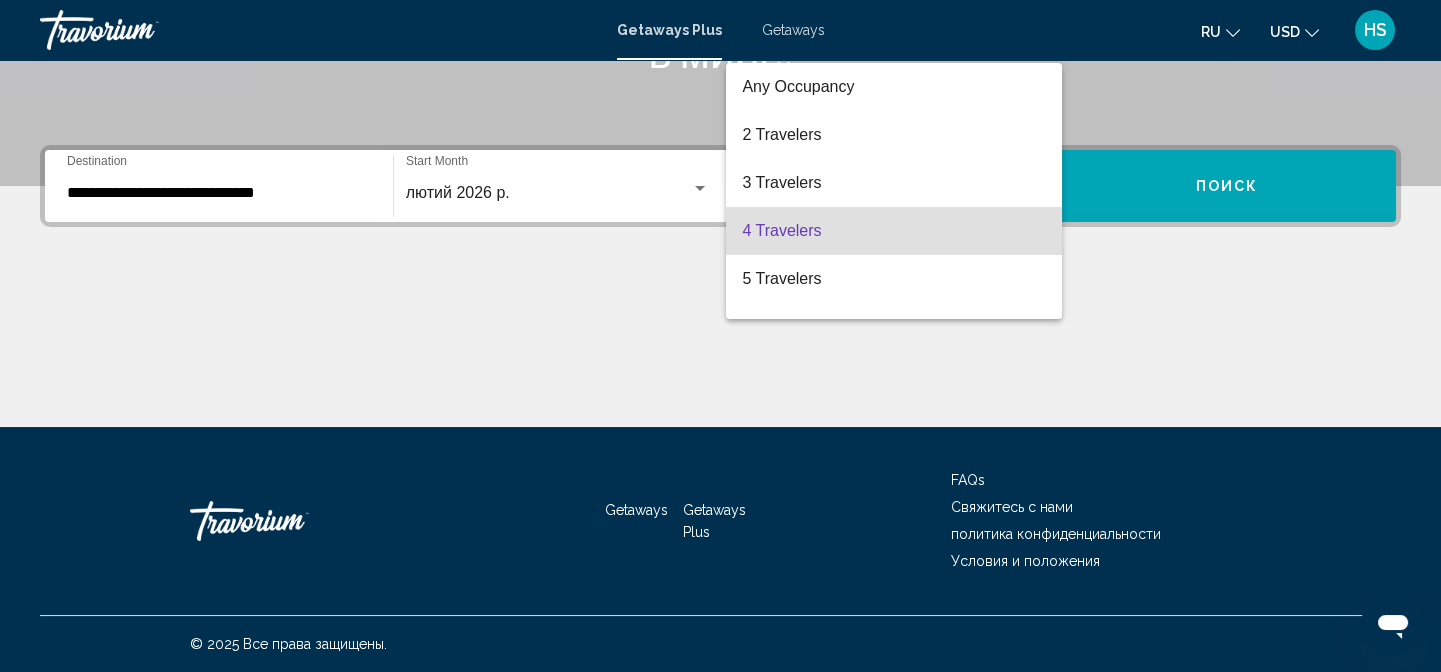 click at bounding box center [720, 336] 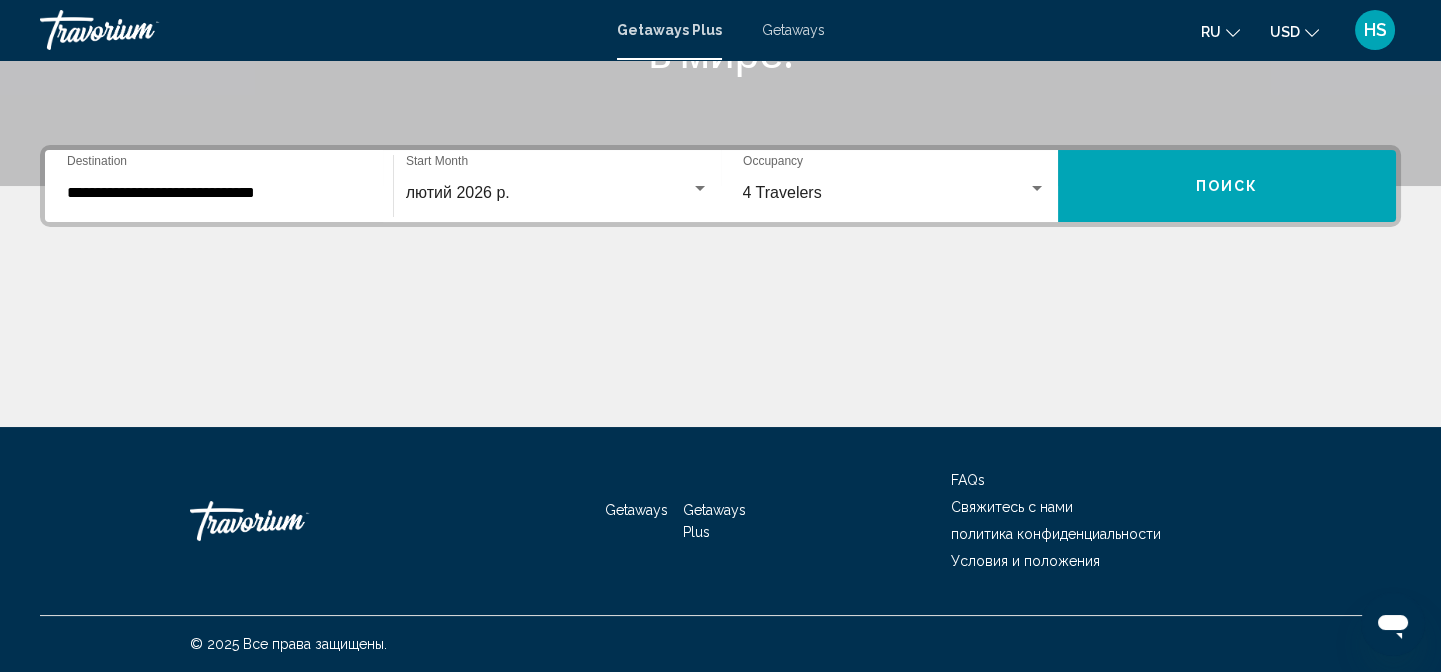 click on "Поиск" at bounding box center [1227, 186] 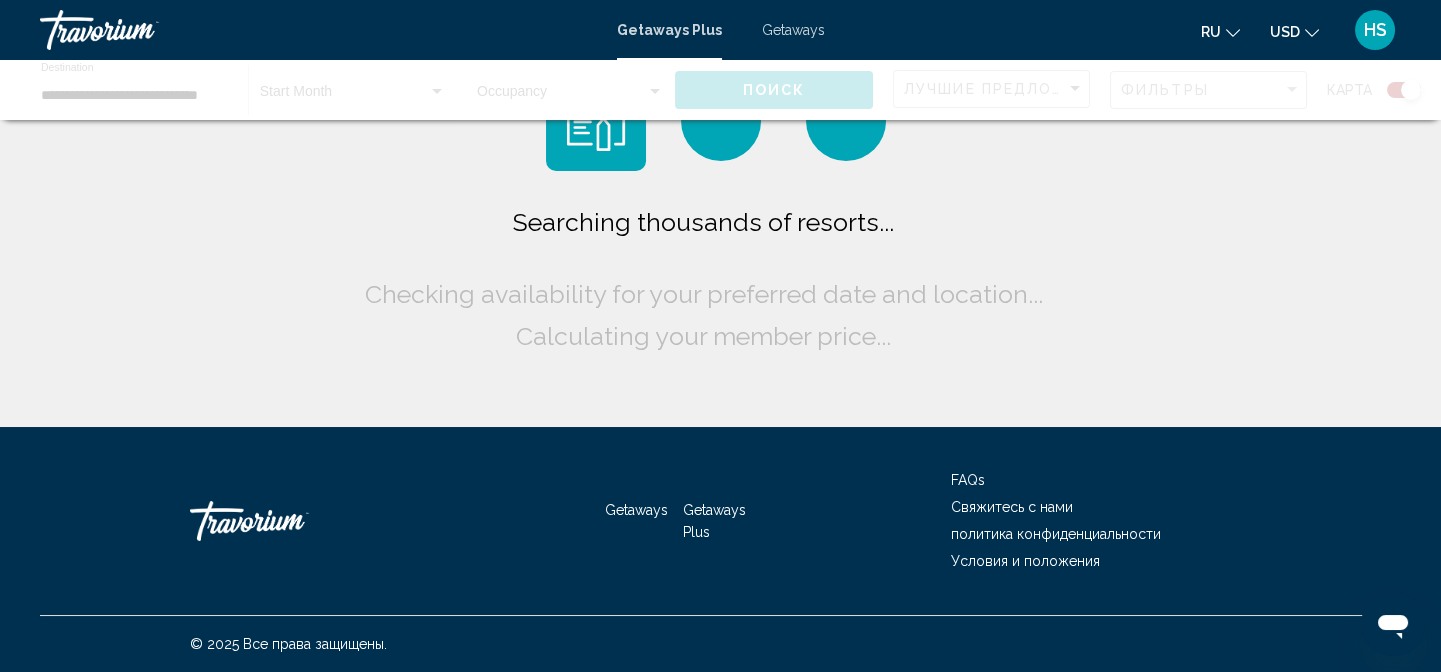 scroll, scrollTop: 0, scrollLeft: 0, axis: both 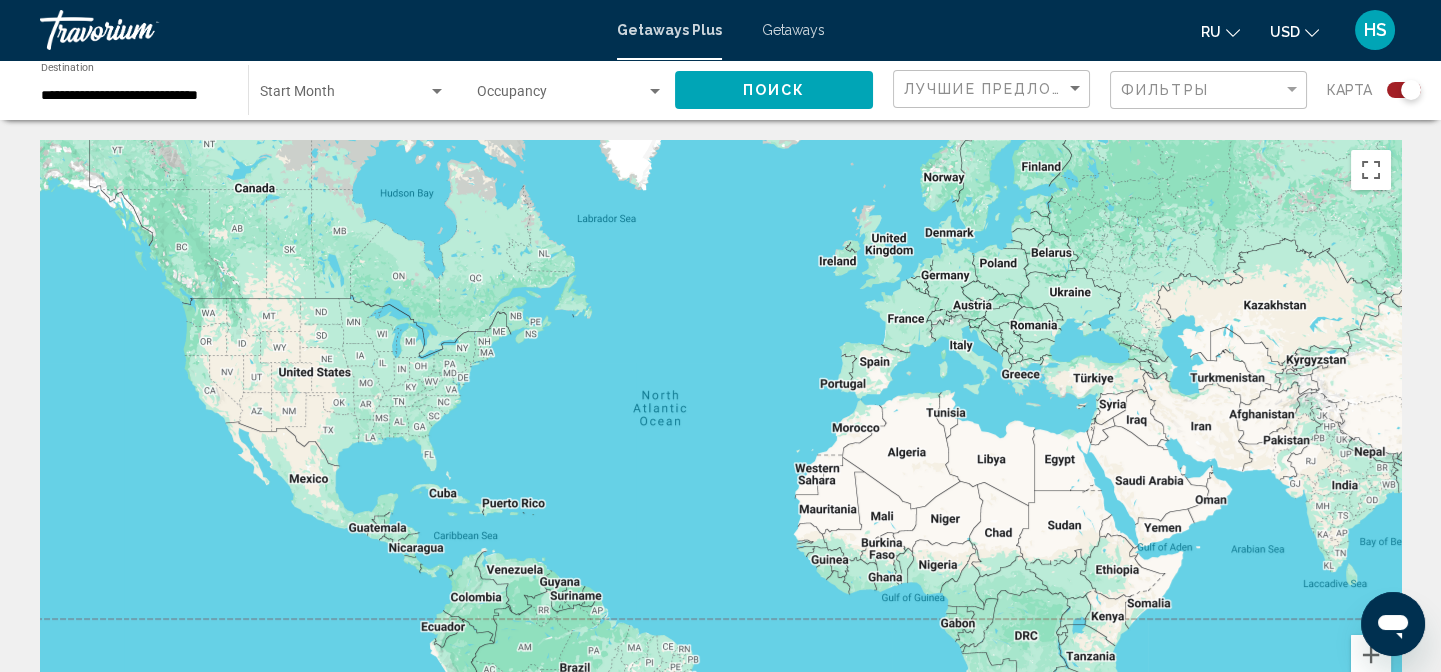 click on "Getaways" at bounding box center [793, 30] 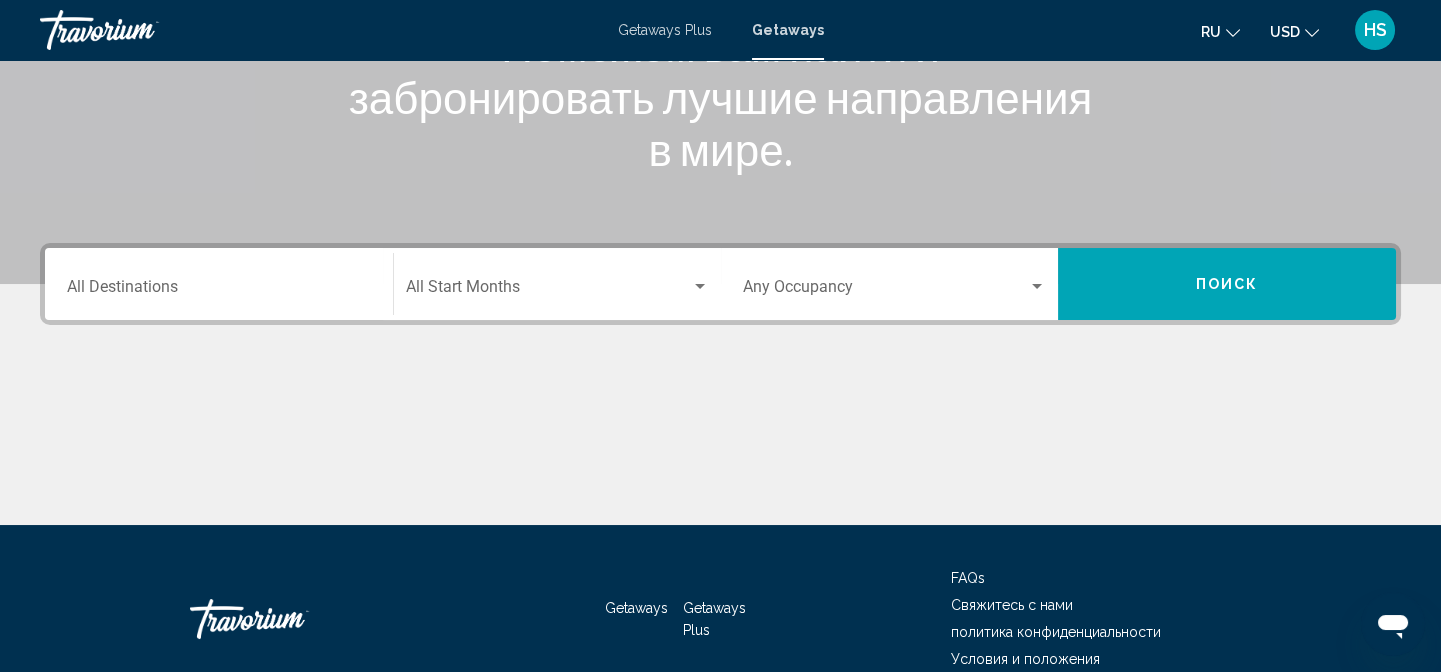 scroll, scrollTop: 363, scrollLeft: 0, axis: vertical 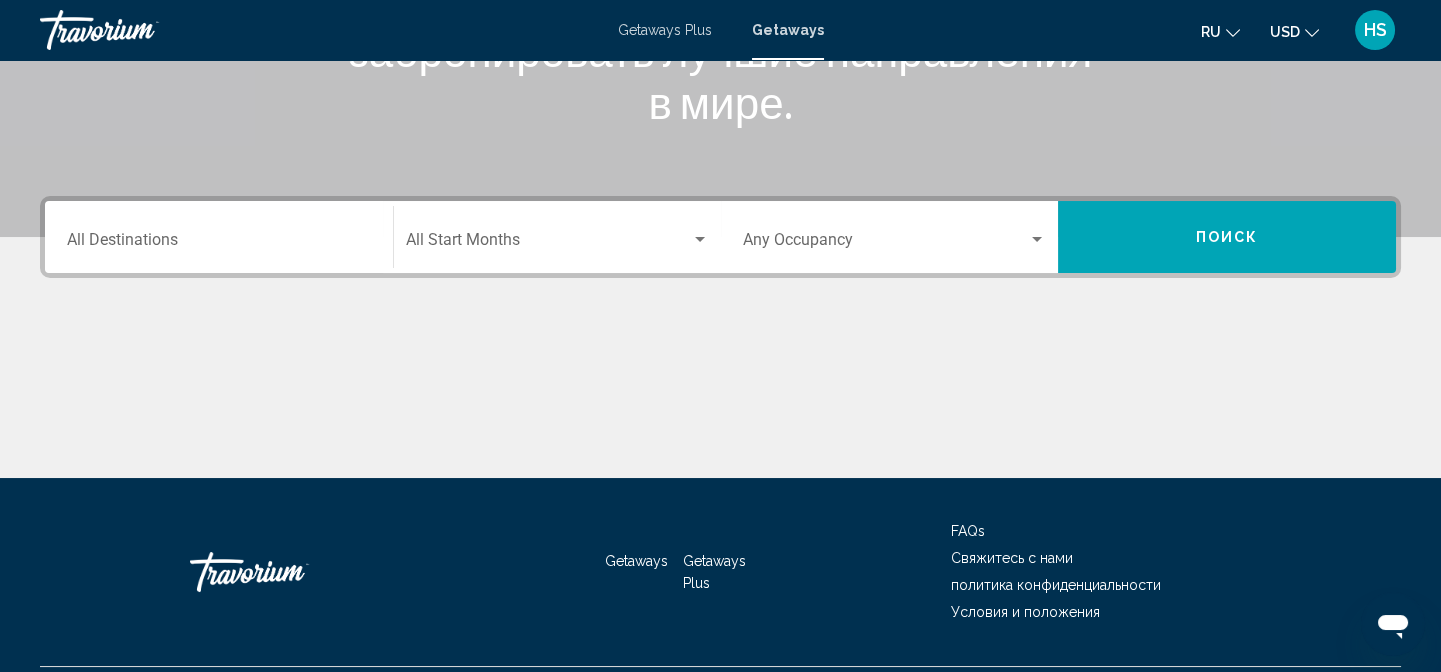 click on "Destination All Destinations" at bounding box center [219, 237] 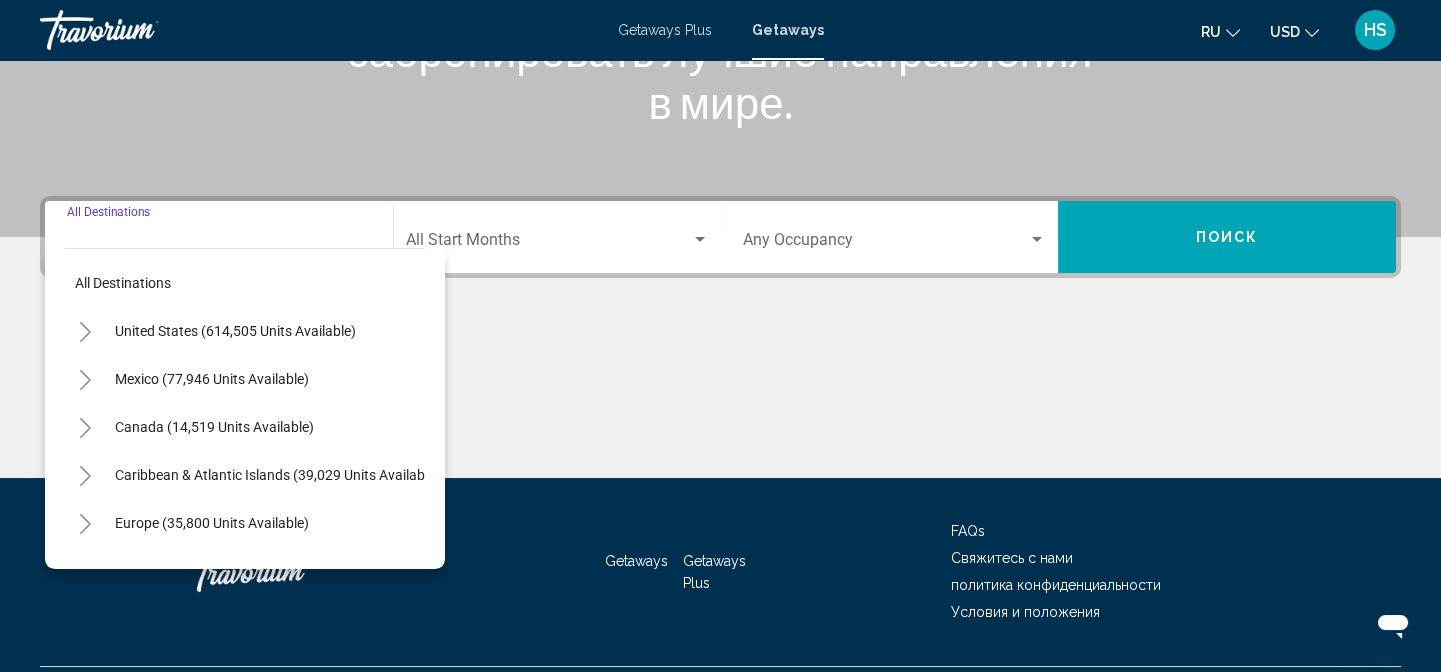scroll, scrollTop: 414, scrollLeft: 0, axis: vertical 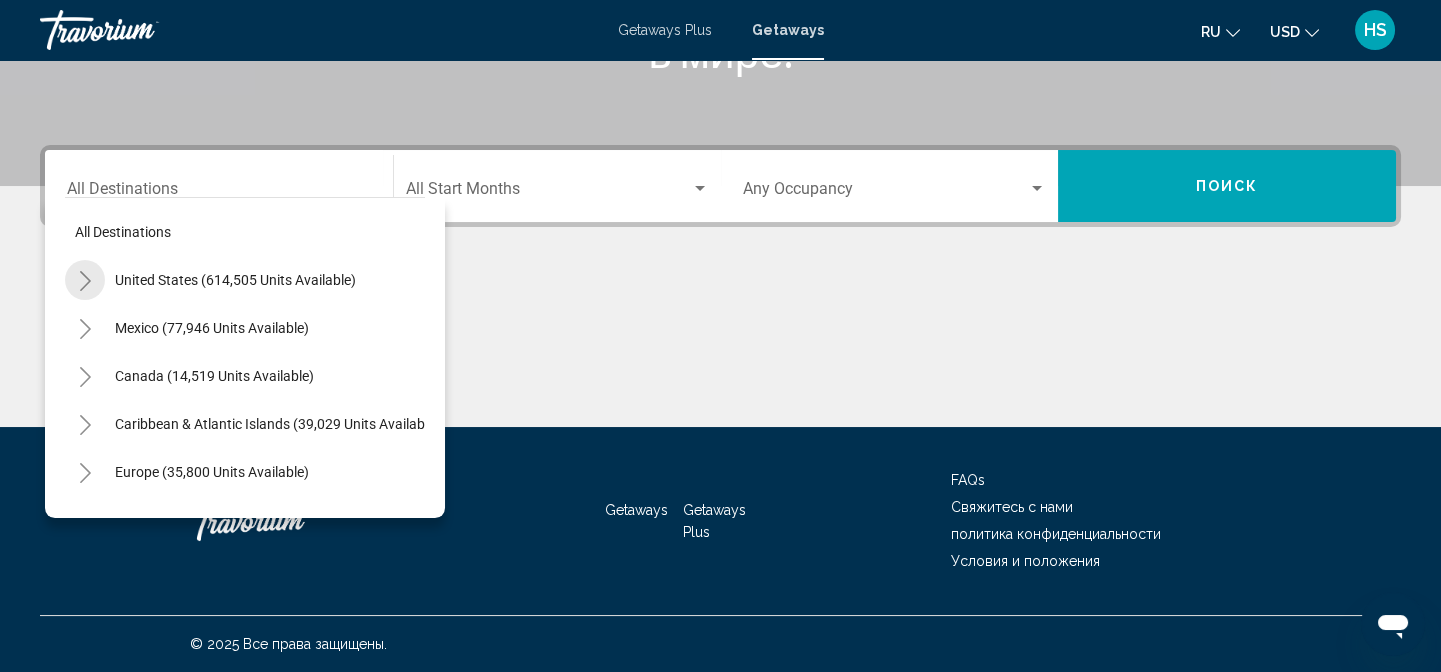 click 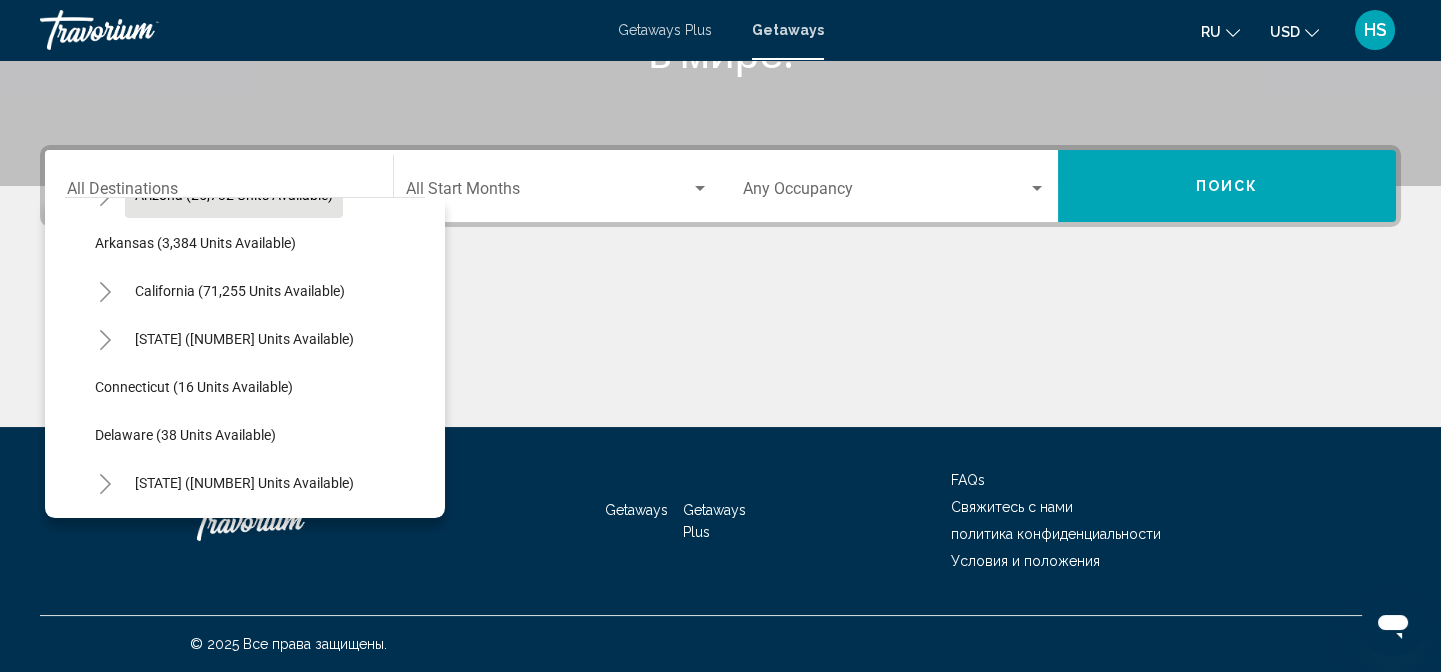 scroll, scrollTop: 272, scrollLeft: 0, axis: vertical 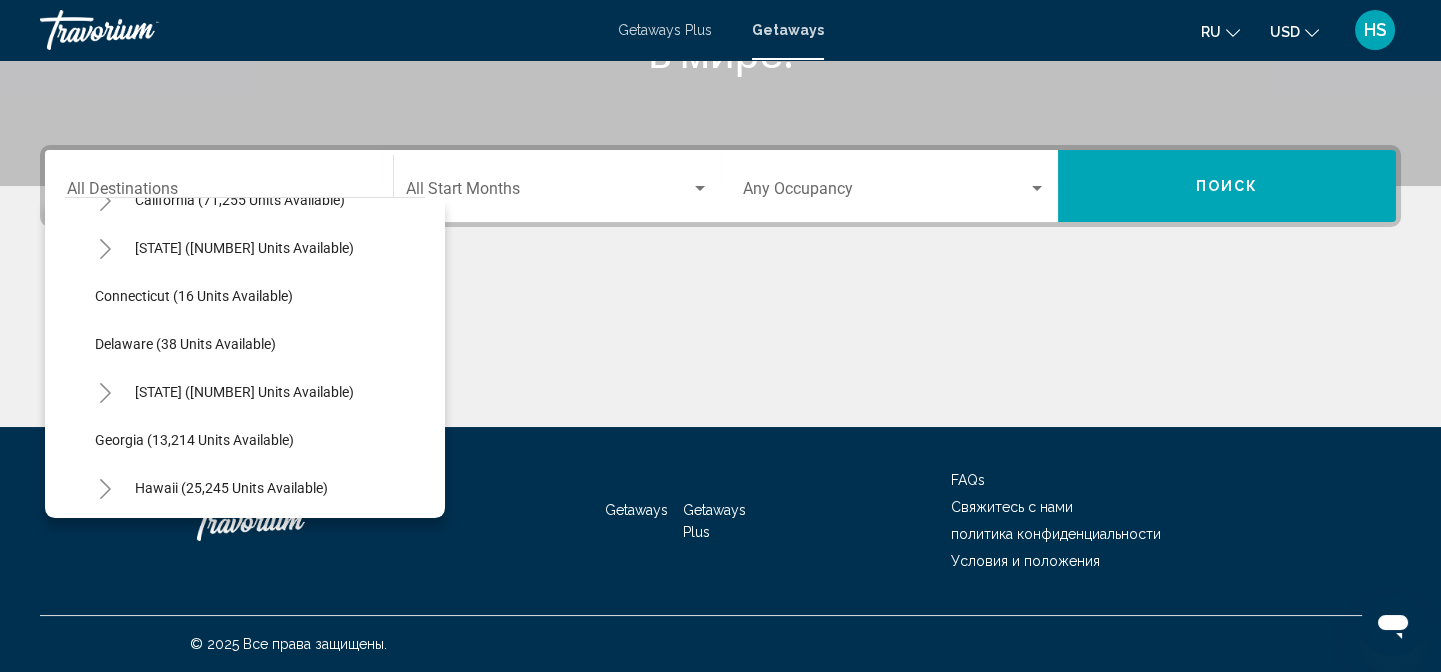 click 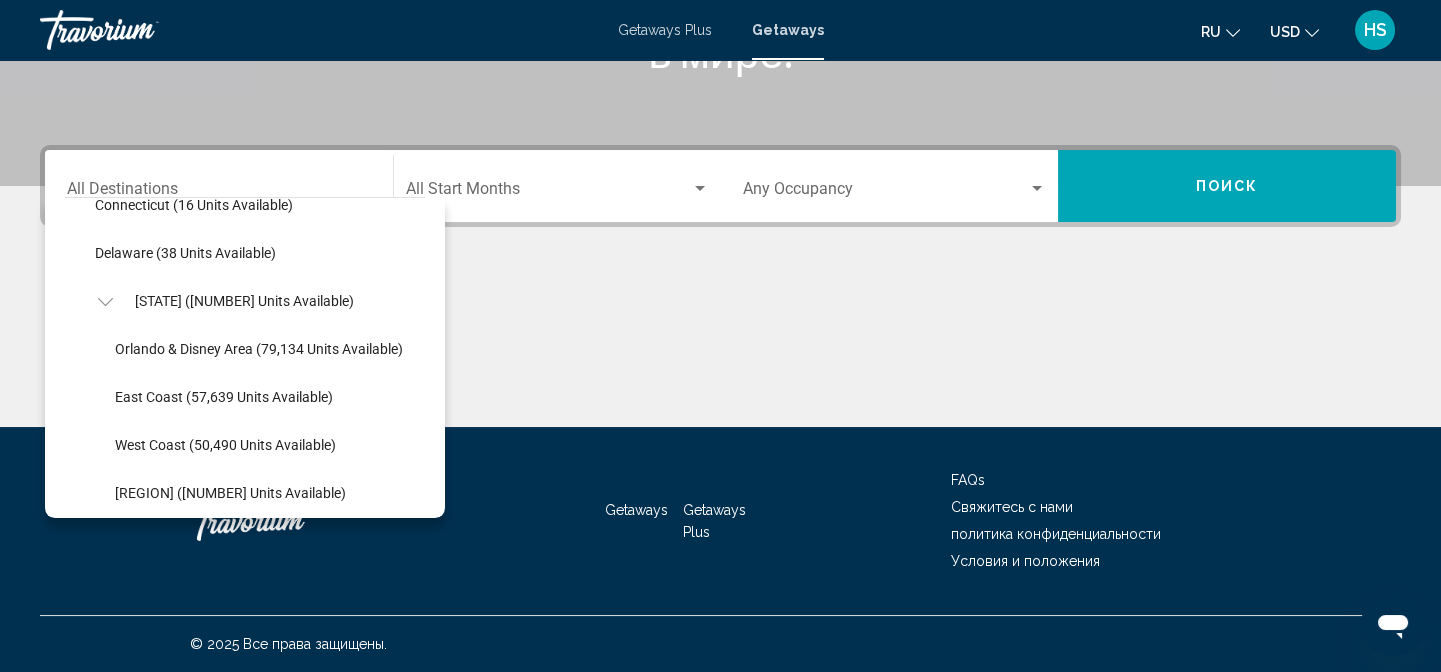 scroll, scrollTop: 454, scrollLeft: 0, axis: vertical 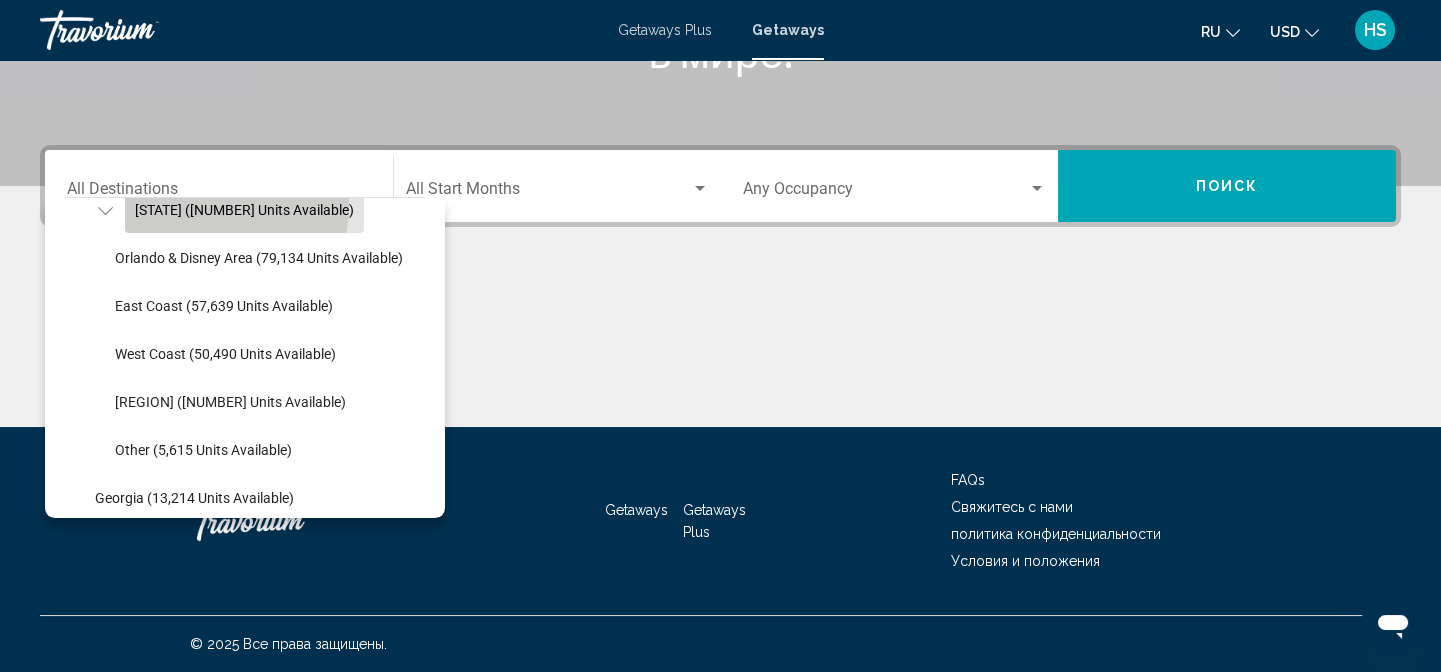 click on "[STATE] ([NUMBER] units available)" 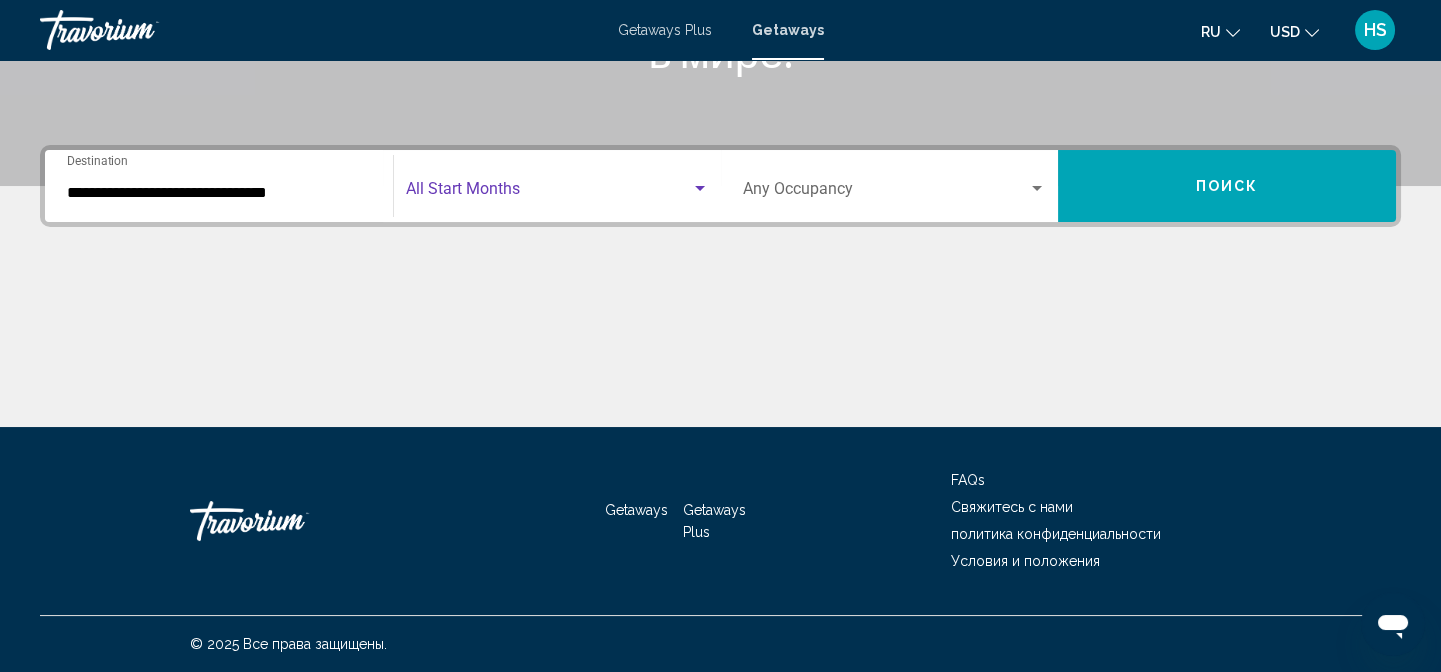 click at bounding box center (700, 189) 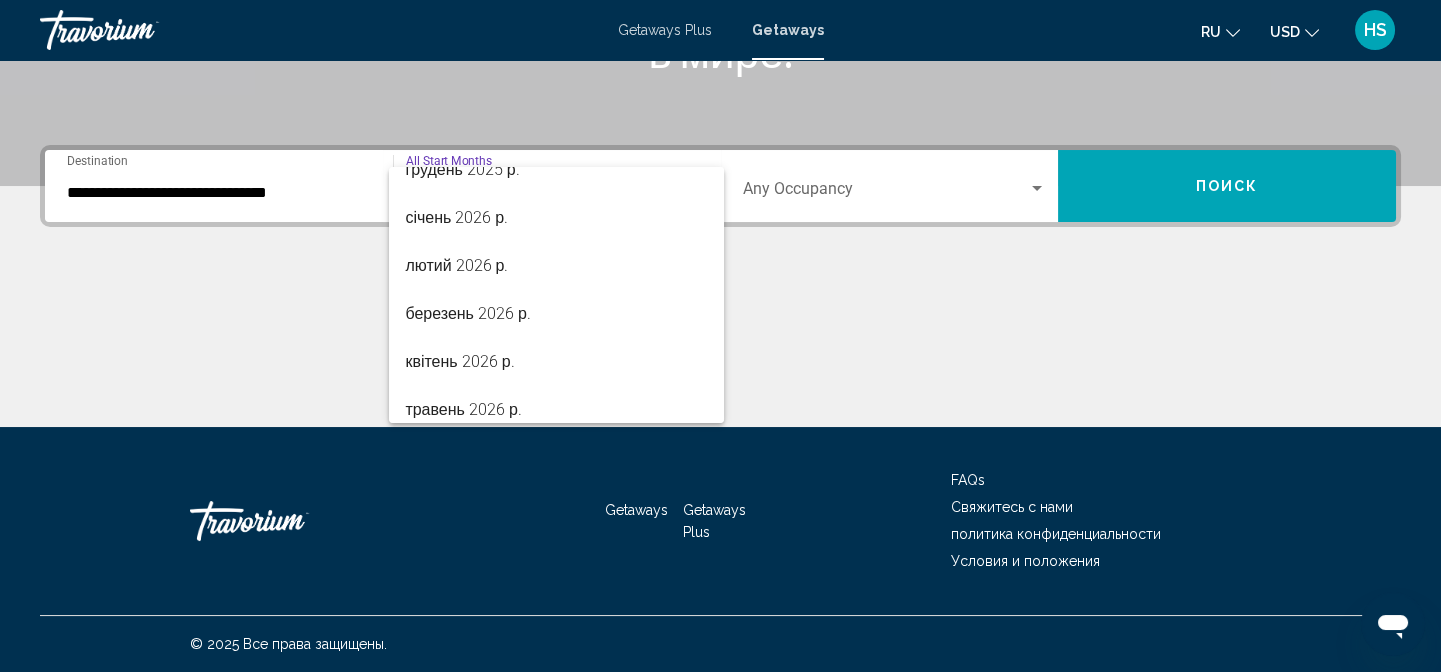 scroll, scrollTop: 272, scrollLeft: 0, axis: vertical 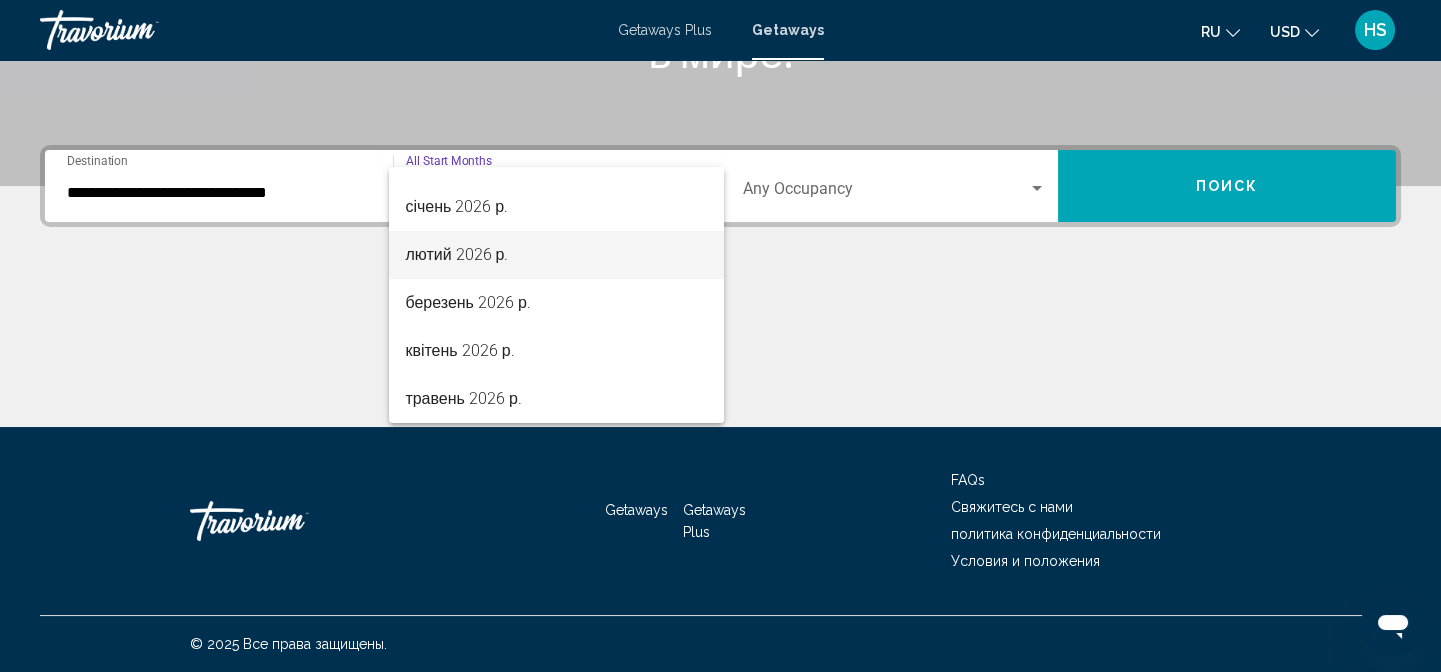 click on "лютий 2026 р." at bounding box center [556, 255] 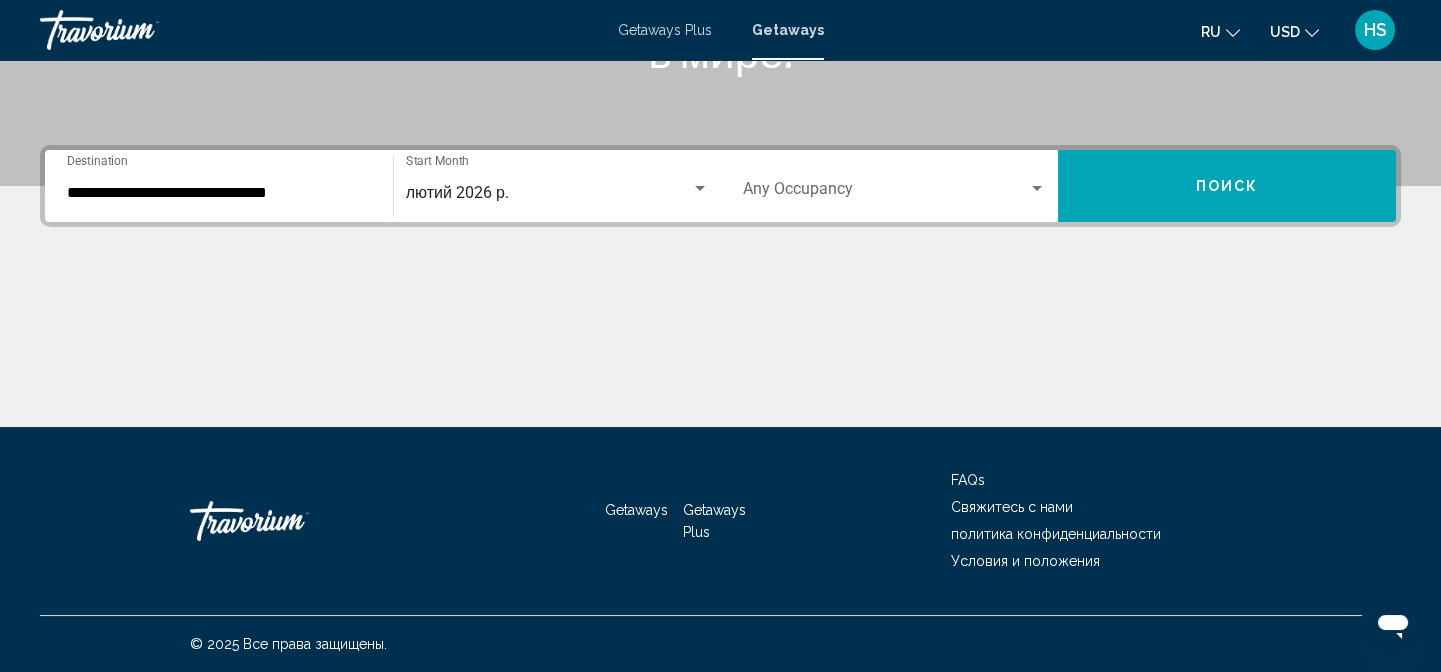 click on "Occupancy Any Occupancy" at bounding box center (895, 186) 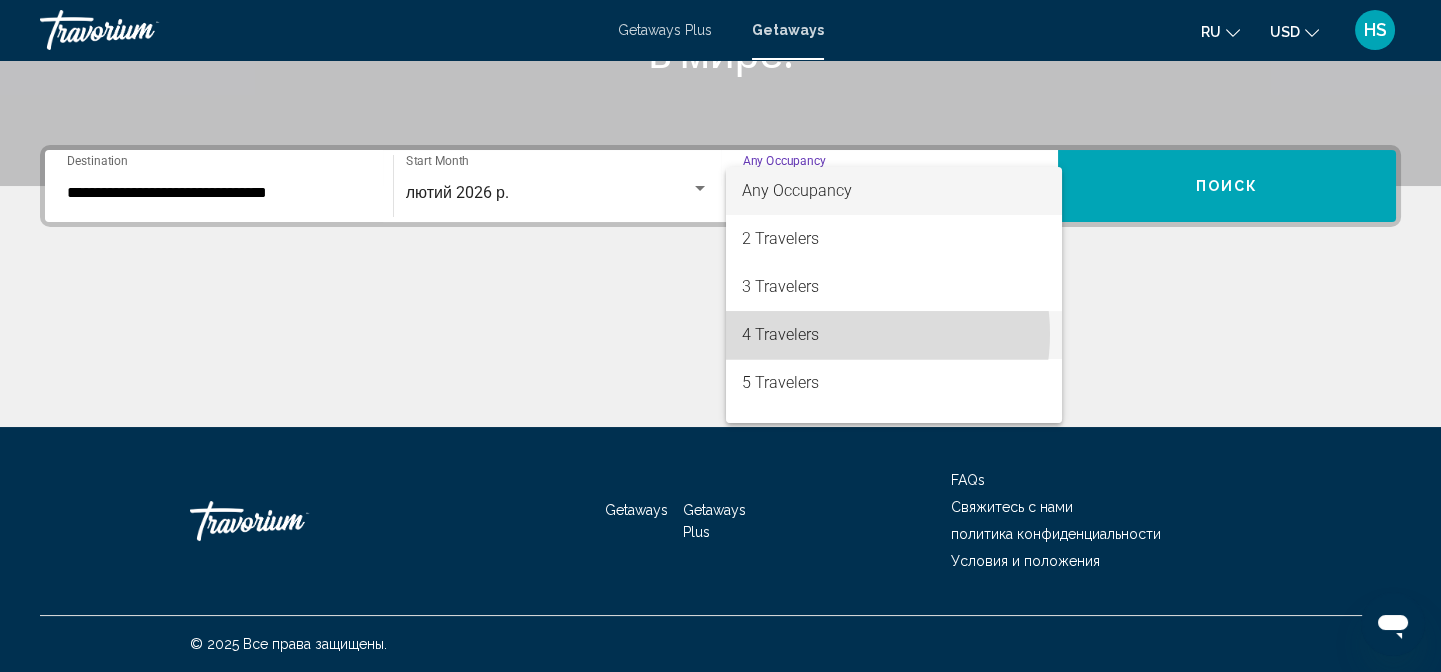 click on "4 Travelers" at bounding box center (894, 335) 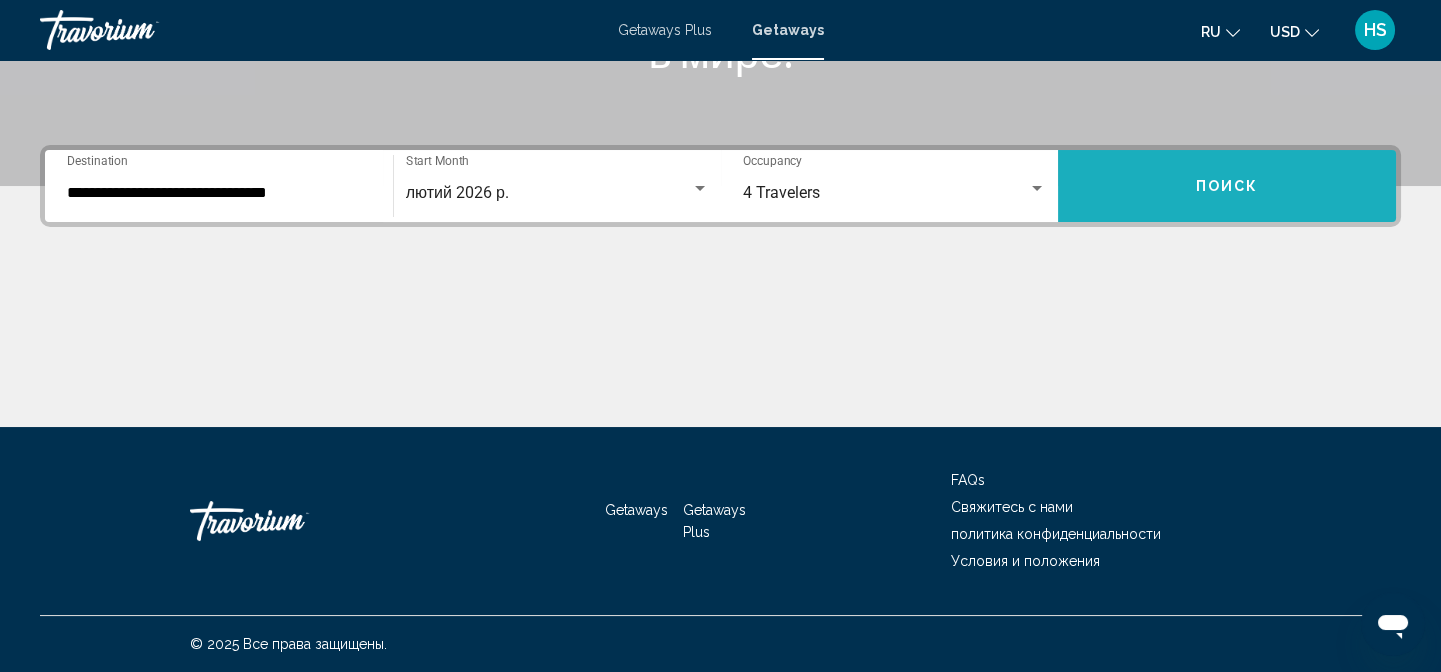 click on "Поиск" at bounding box center [1227, 187] 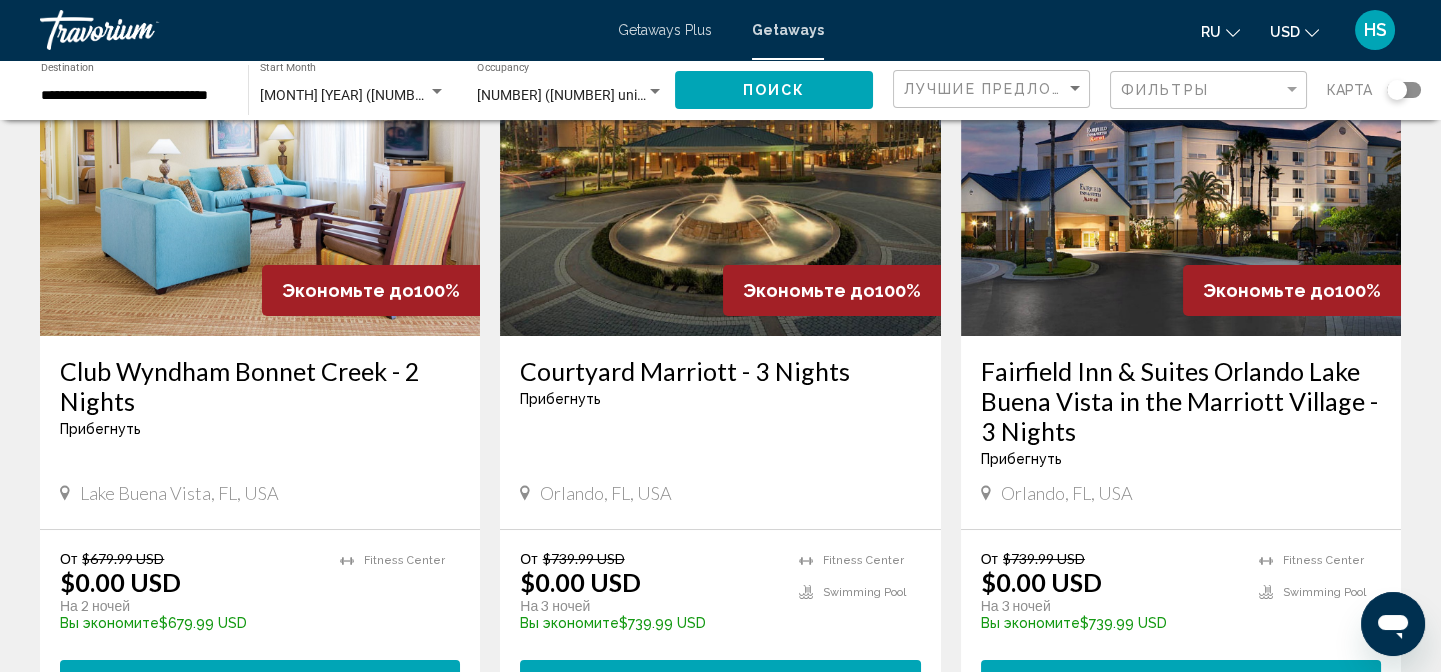 scroll, scrollTop: 181, scrollLeft: 0, axis: vertical 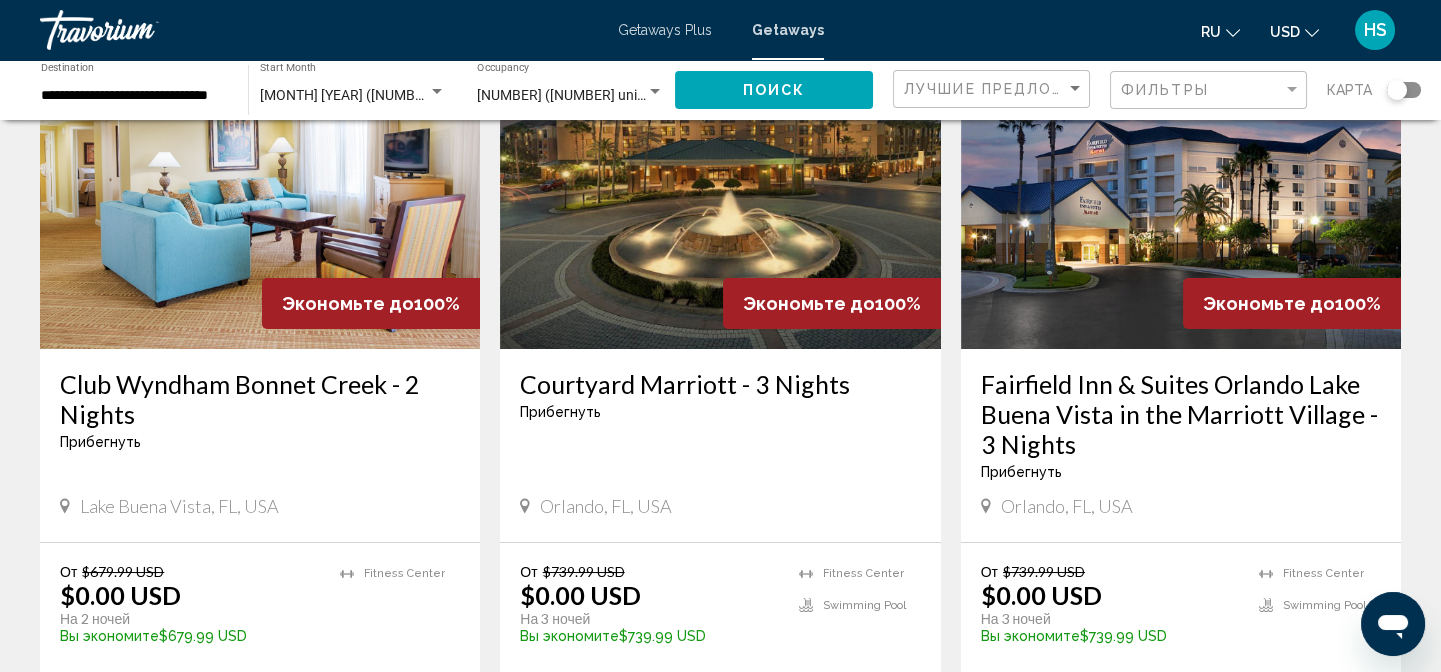 click 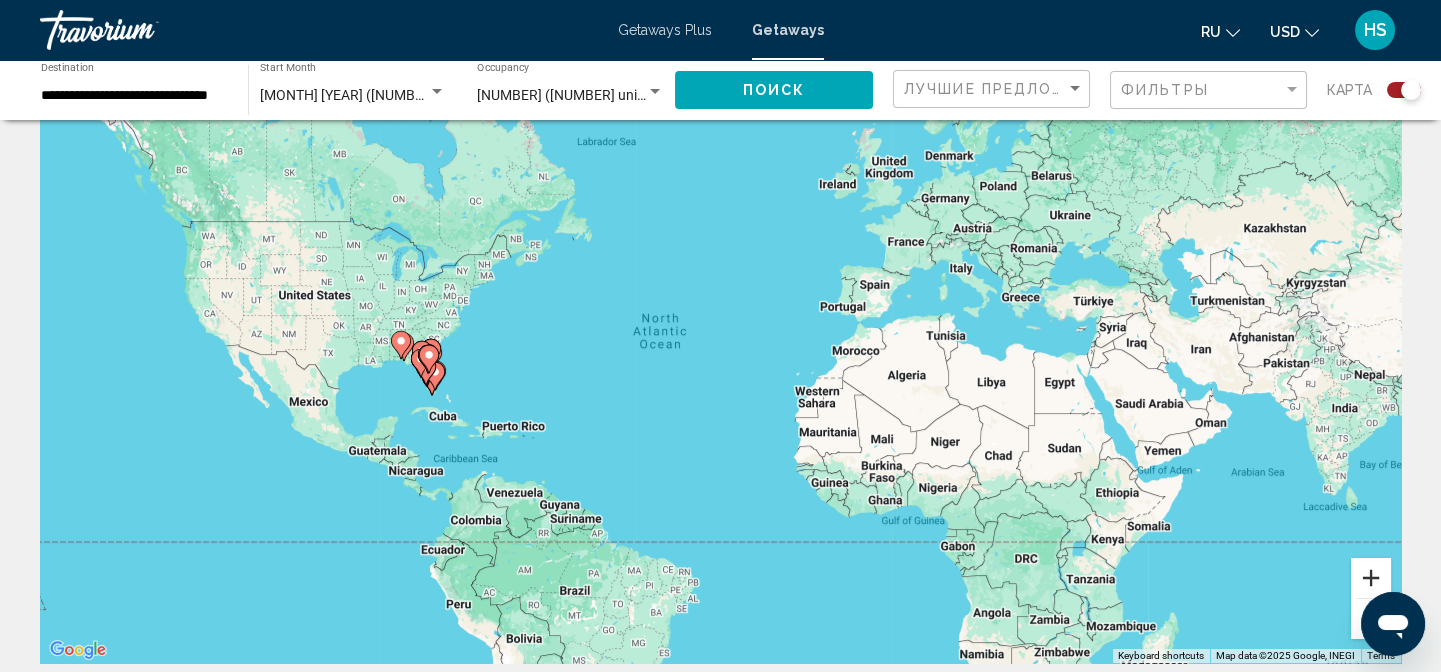 scroll, scrollTop: 74, scrollLeft: 0, axis: vertical 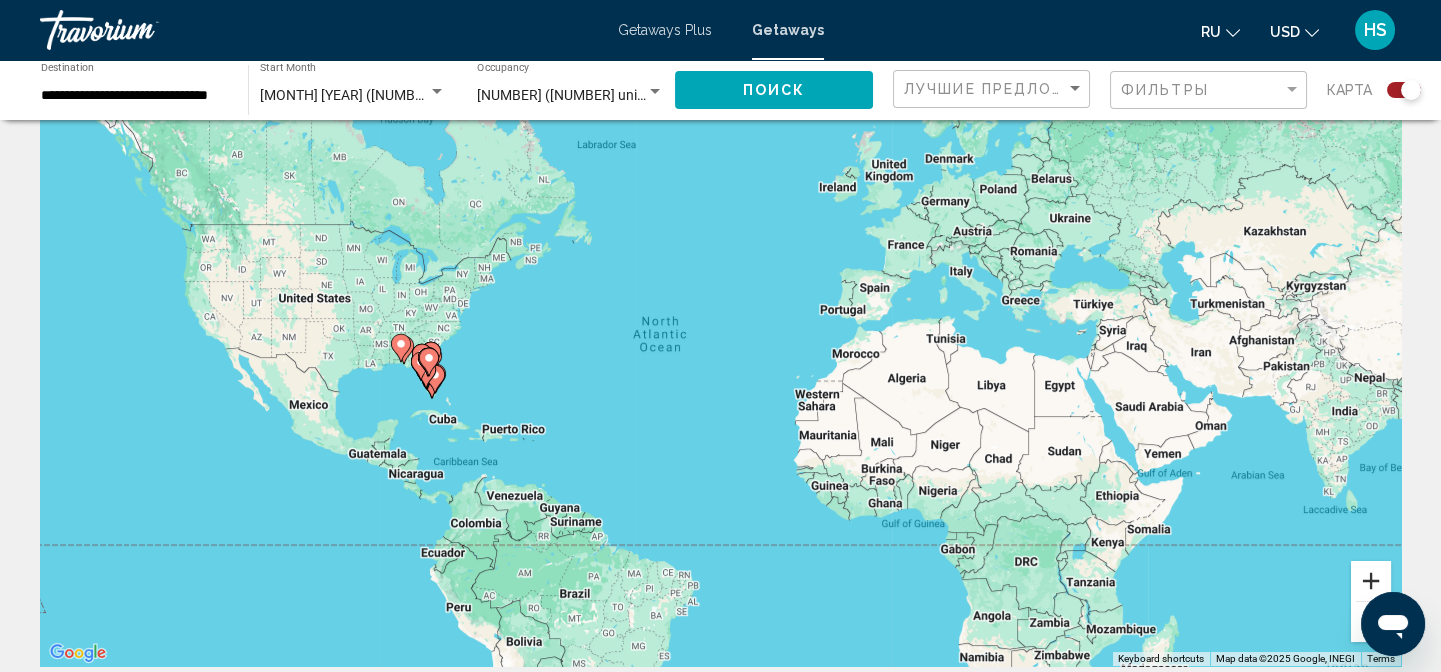 click at bounding box center [1371, 581] 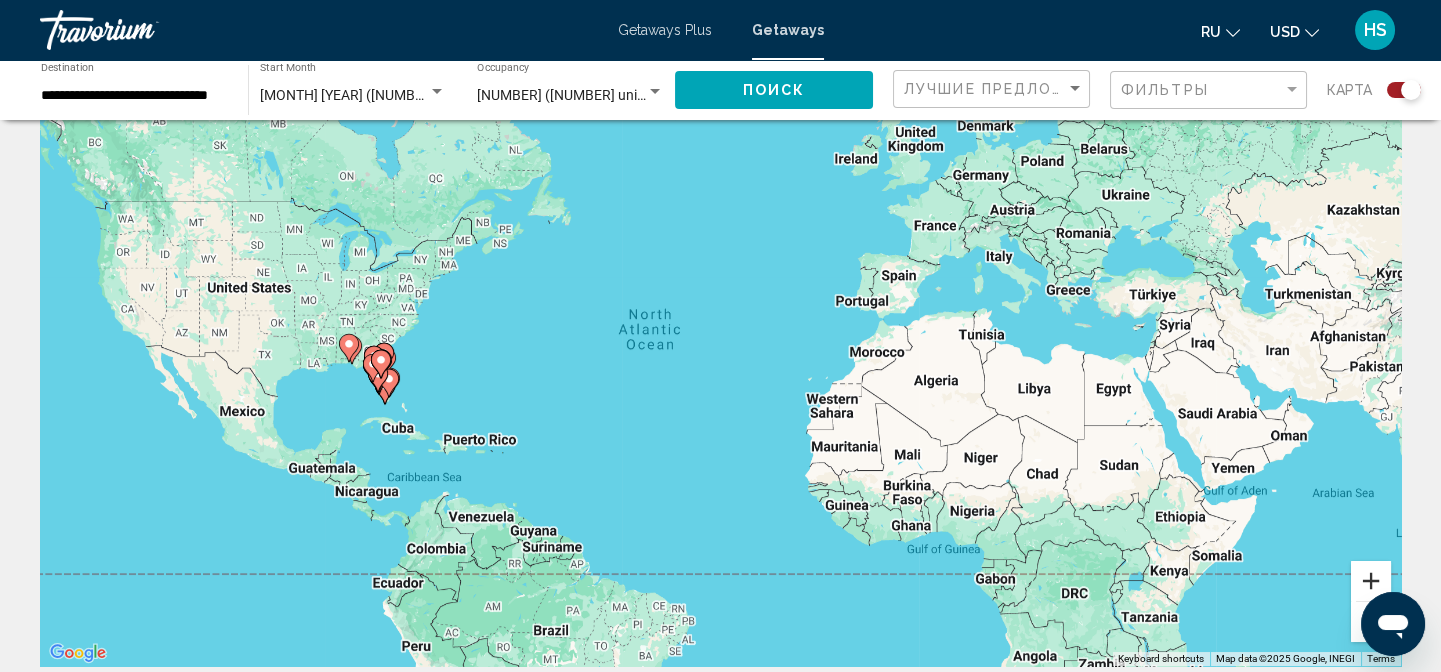 click at bounding box center [1371, 581] 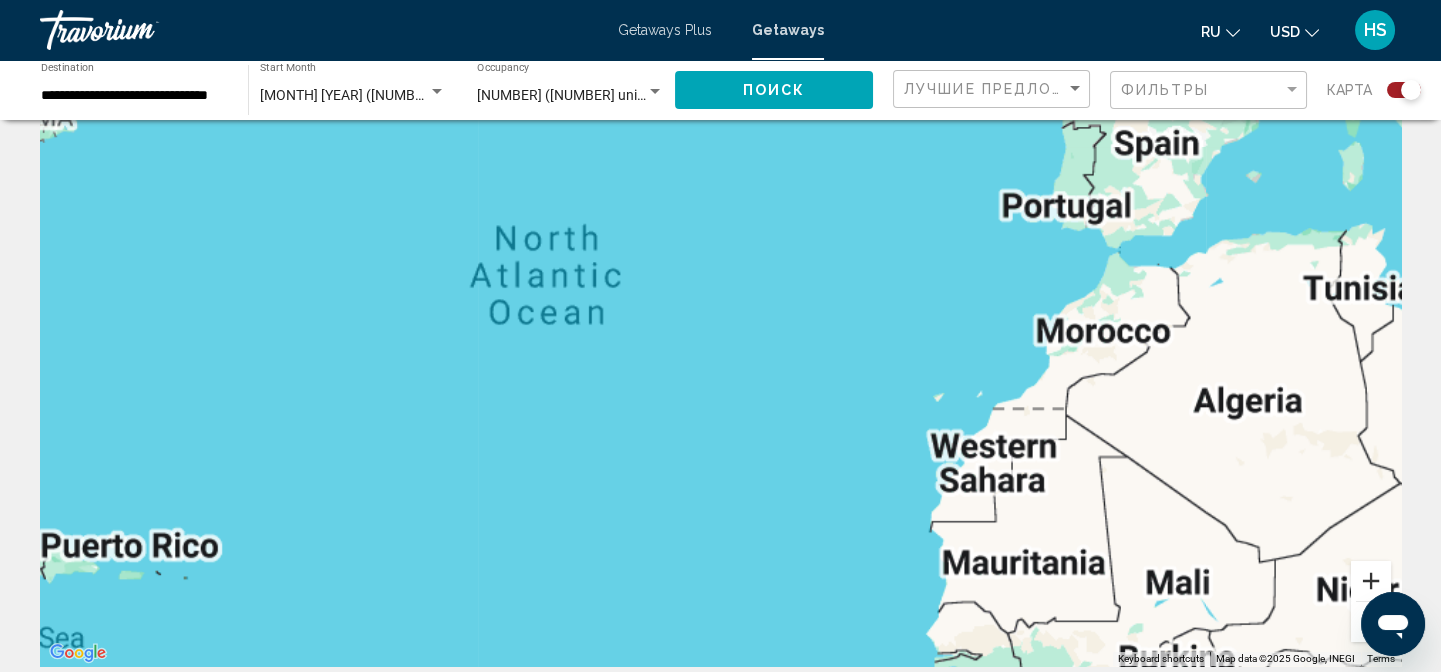 click at bounding box center (1371, 581) 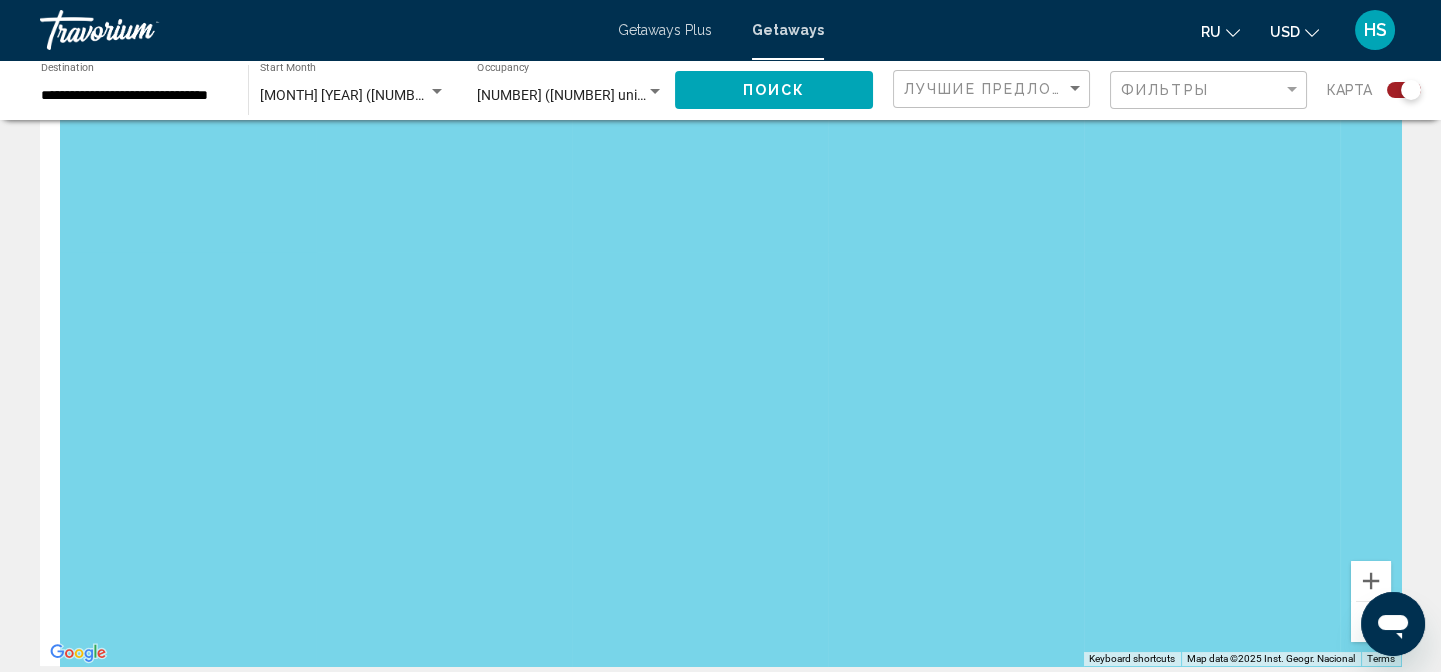 drag, startPoint x: 455, startPoint y: 481, endPoint x: 1161, endPoint y: 453, distance: 706.555 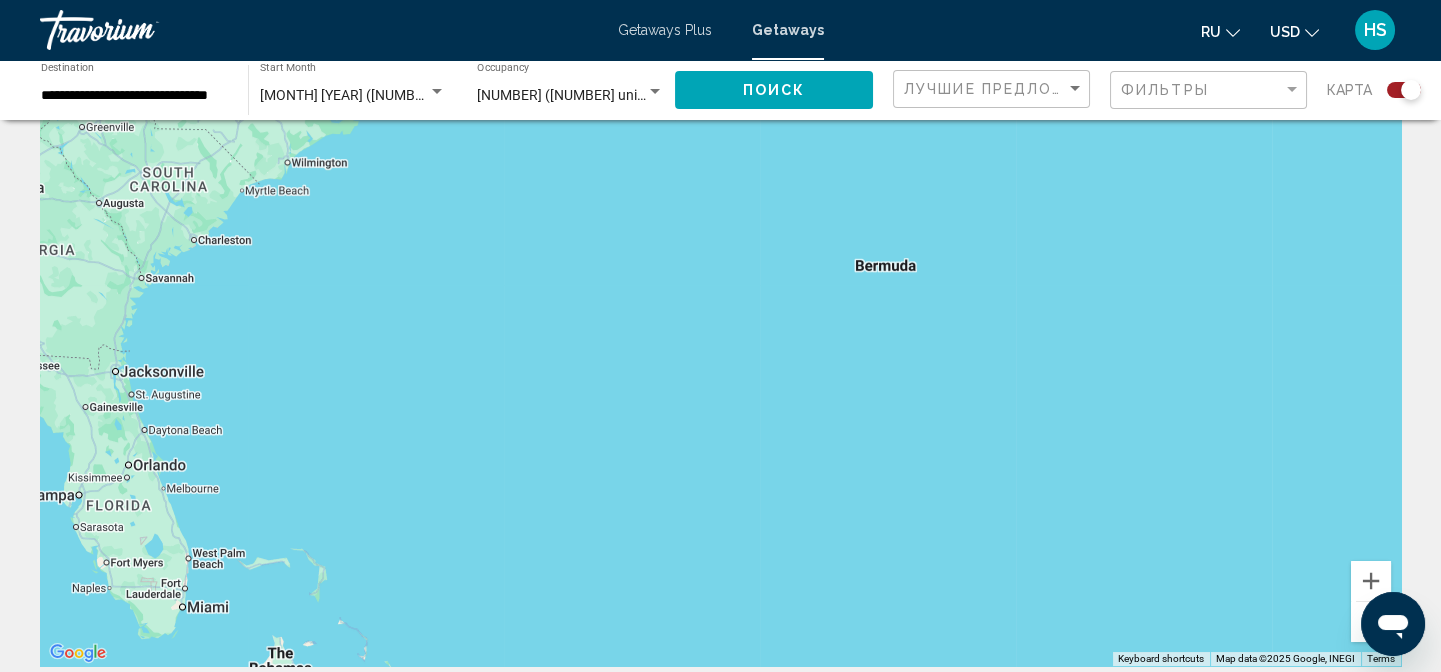 drag, startPoint x: 518, startPoint y: 429, endPoint x: 1453, endPoint y: 463, distance: 935.618 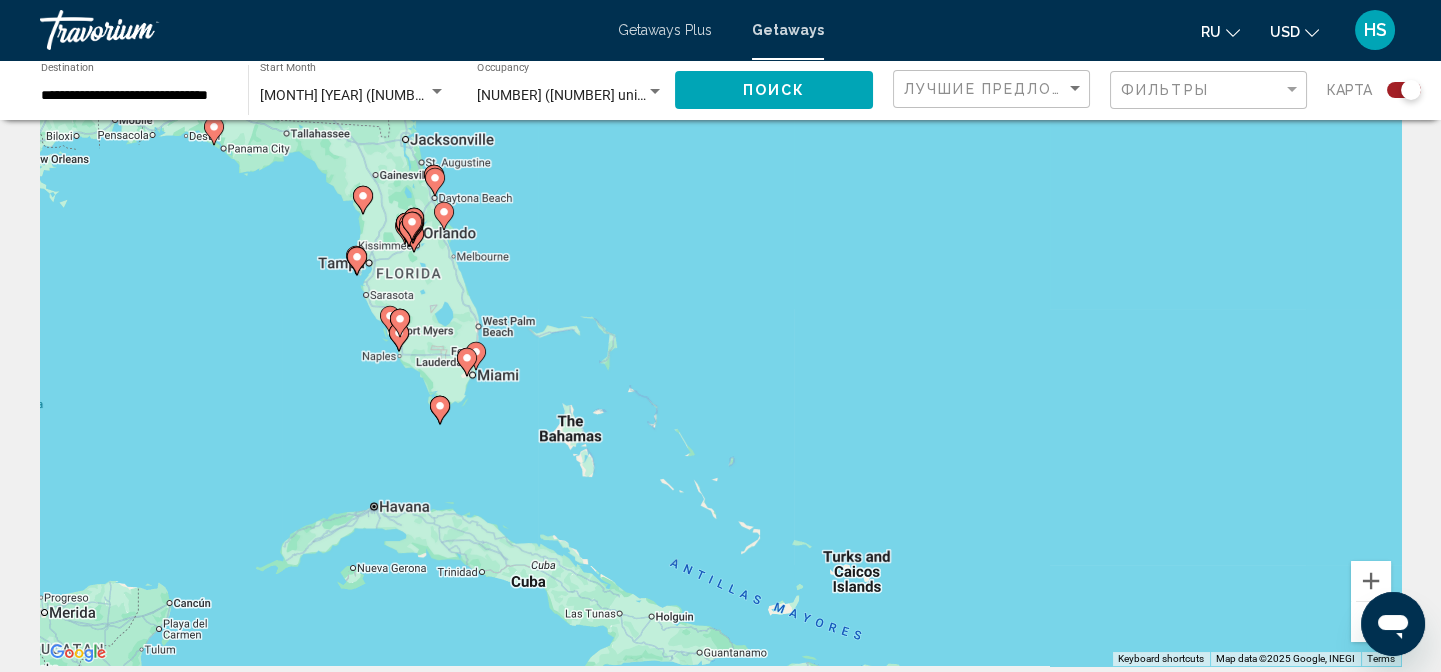 drag, startPoint x: 859, startPoint y: 506, endPoint x: 1094, endPoint y: 295, distance: 315.8259 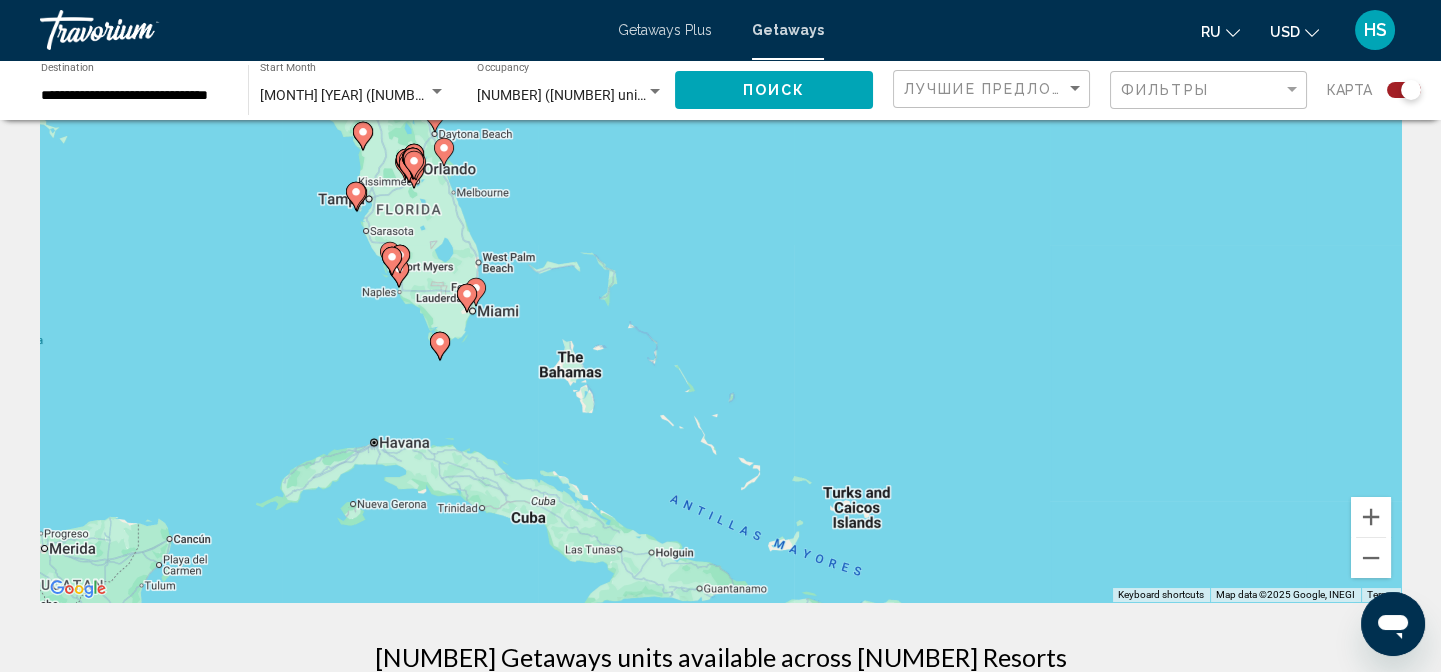 scroll, scrollTop: 181, scrollLeft: 0, axis: vertical 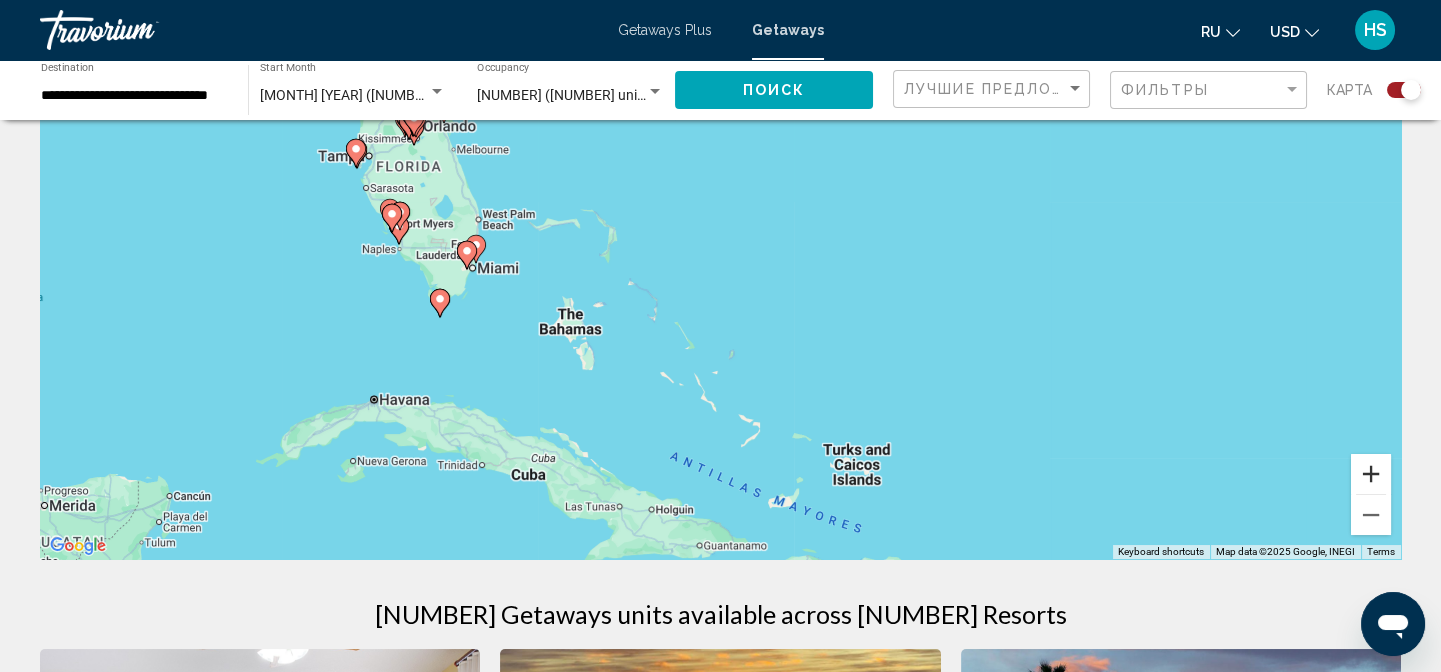 click at bounding box center [1371, 474] 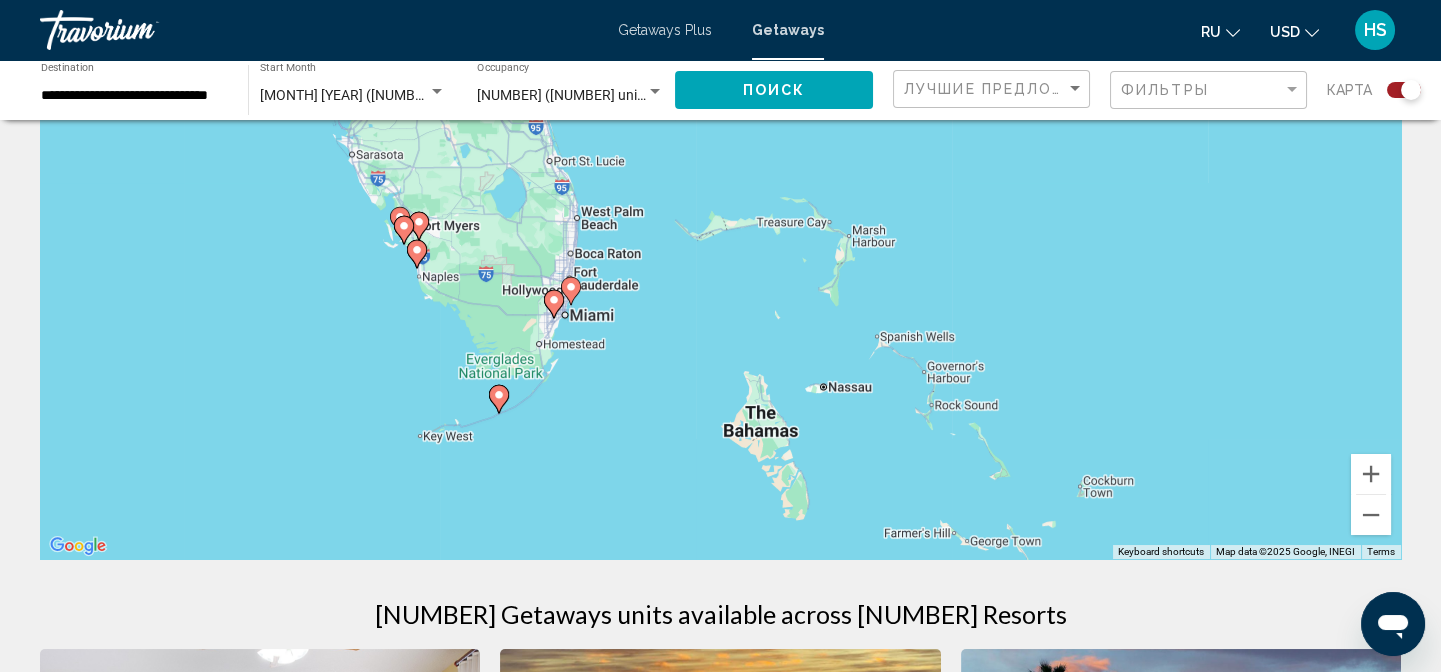 drag, startPoint x: 471, startPoint y: 317, endPoint x: 819, endPoint y: 355, distance: 350.06857 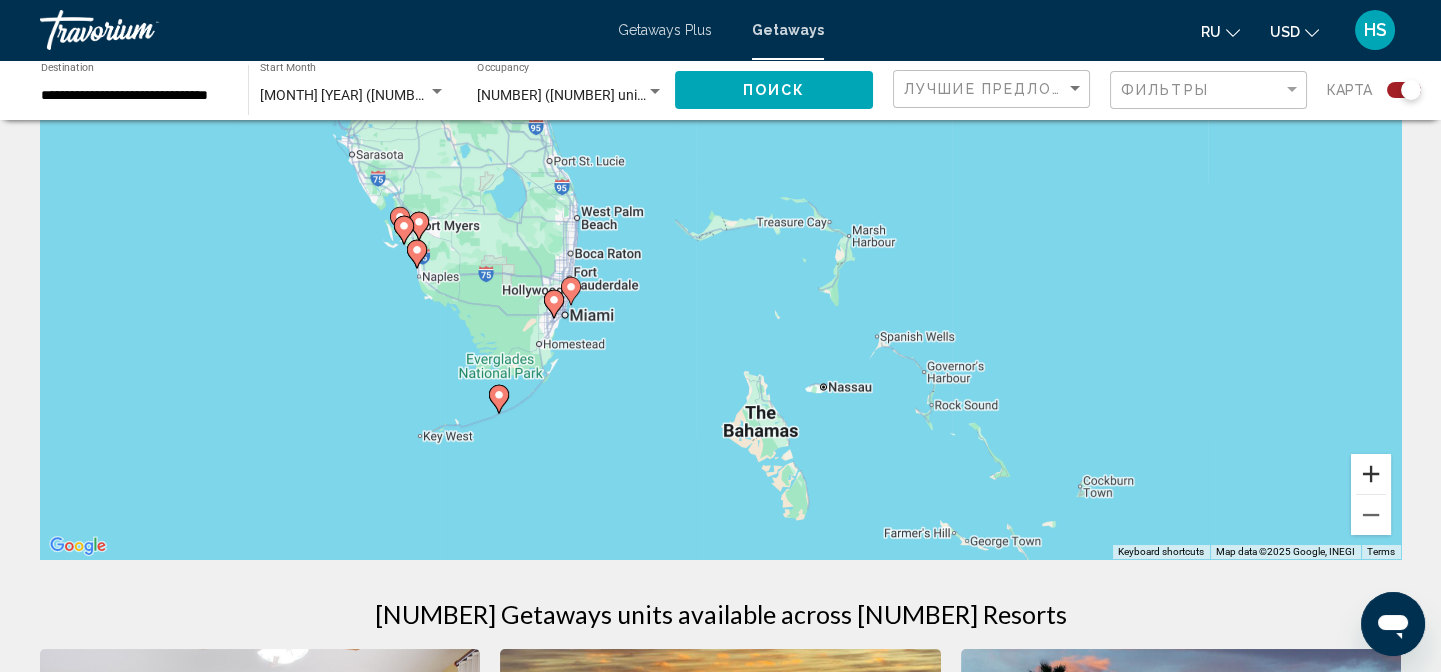 click at bounding box center [1371, 474] 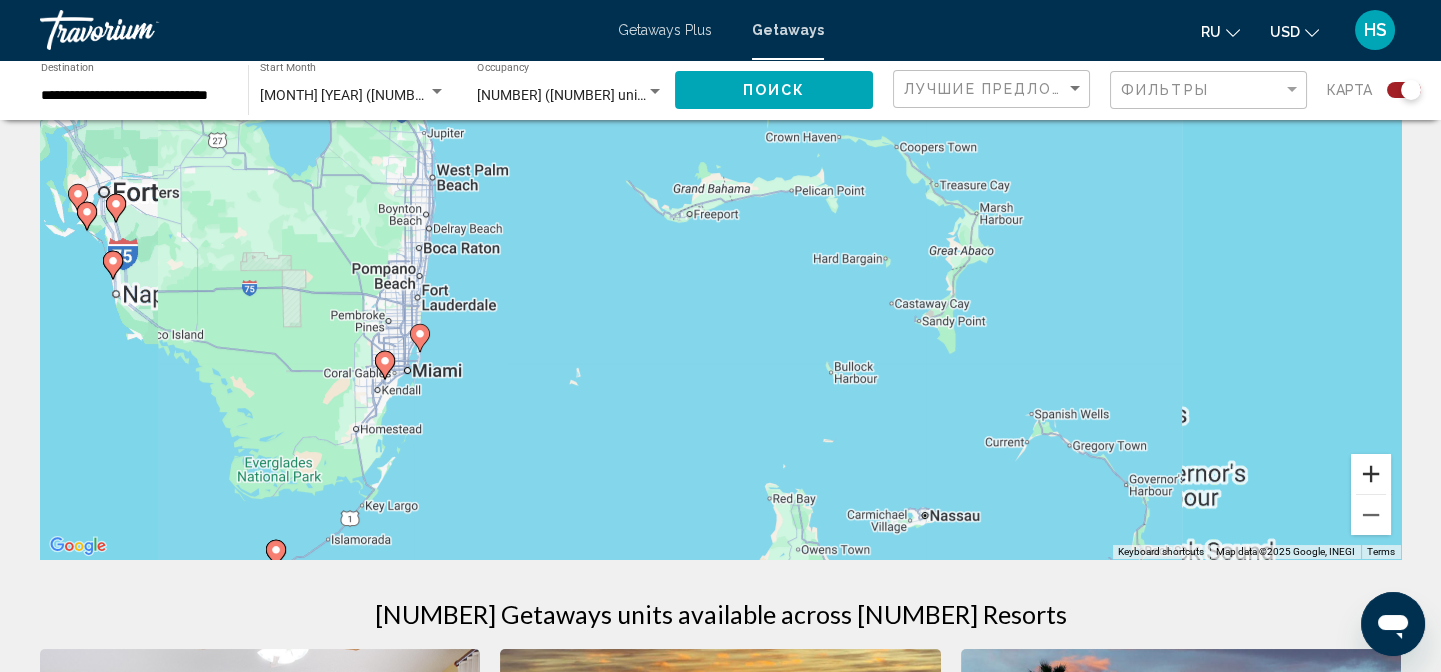 click at bounding box center [1371, 474] 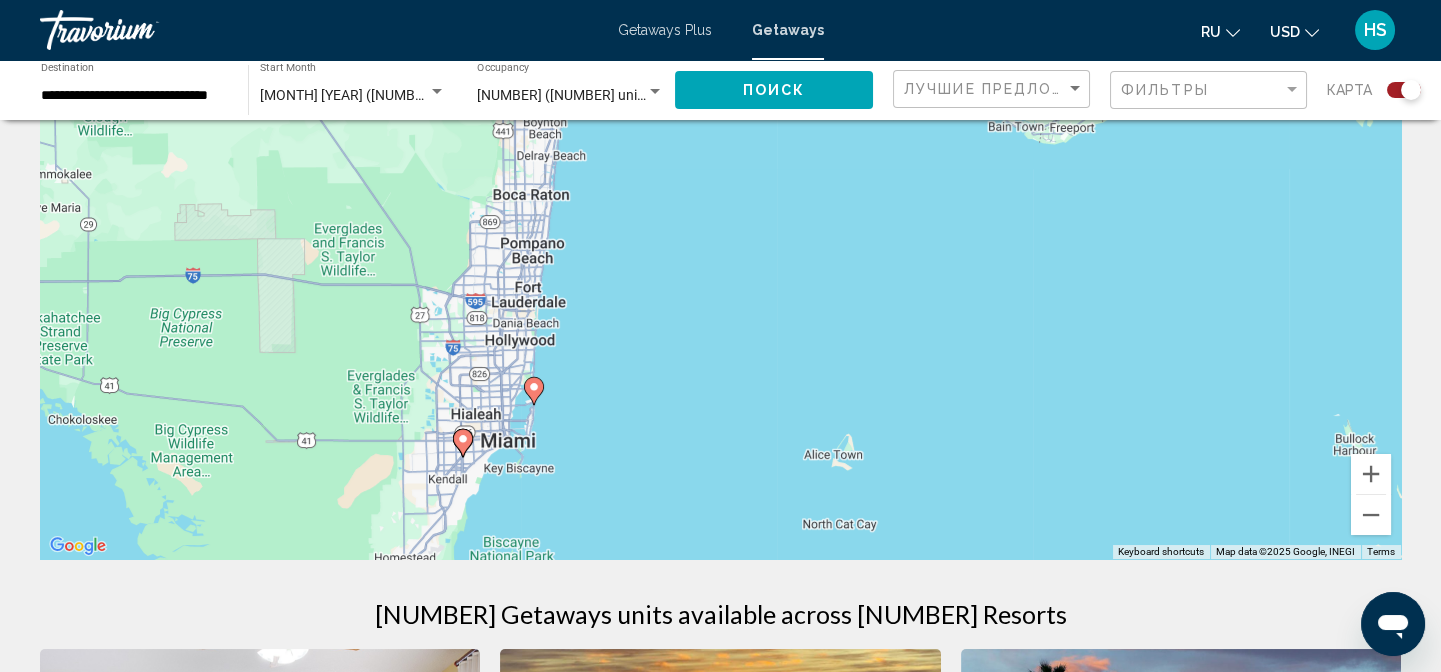 drag, startPoint x: 416, startPoint y: 387, endPoint x: 839, endPoint y: 344, distance: 425.17996 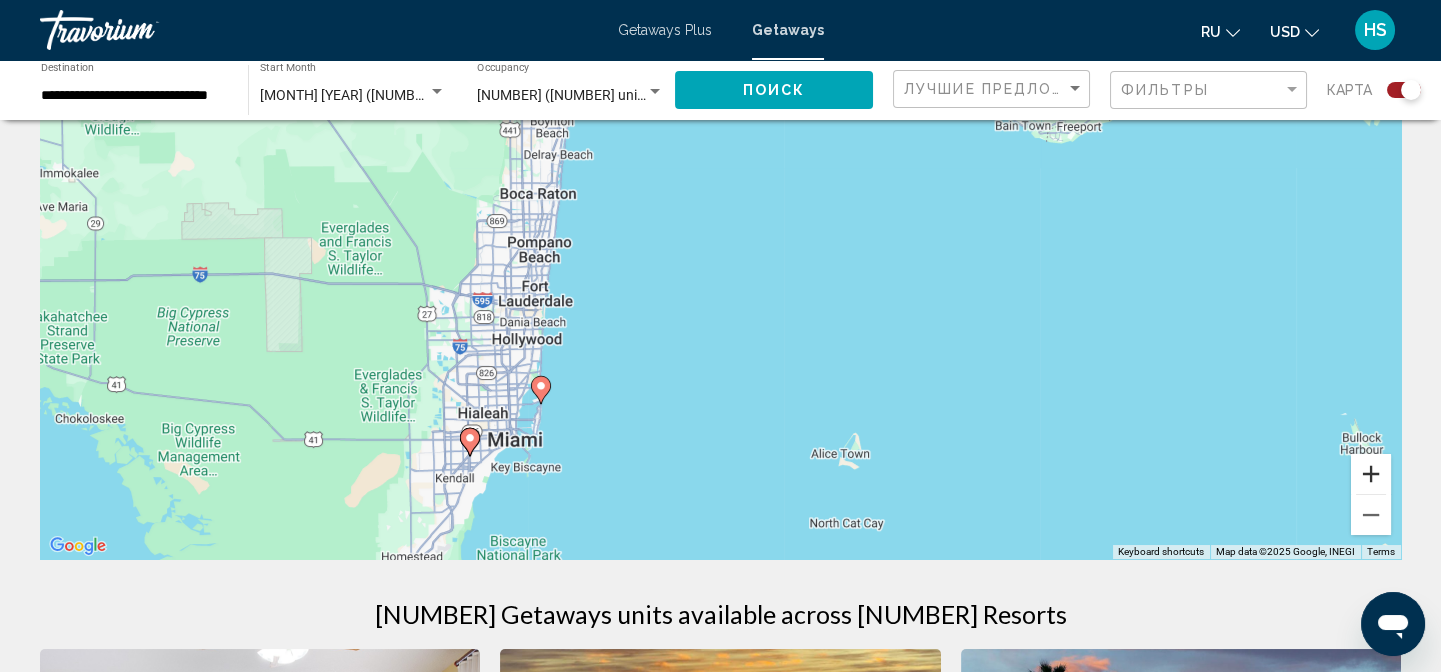 click at bounding box center (1371, 474) 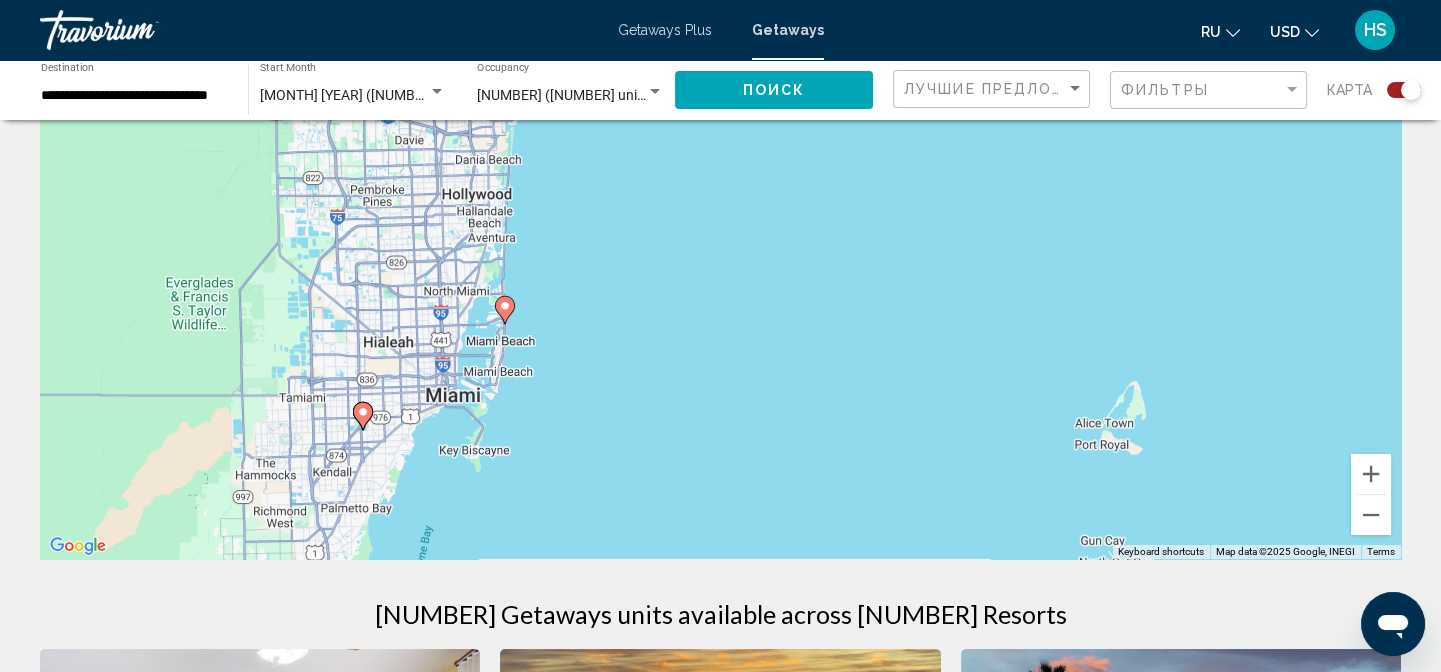 drag, startPoint x: 730, startPoint y: 405, endPoint x: 876, endPoint y: 178, distance: 269.89813 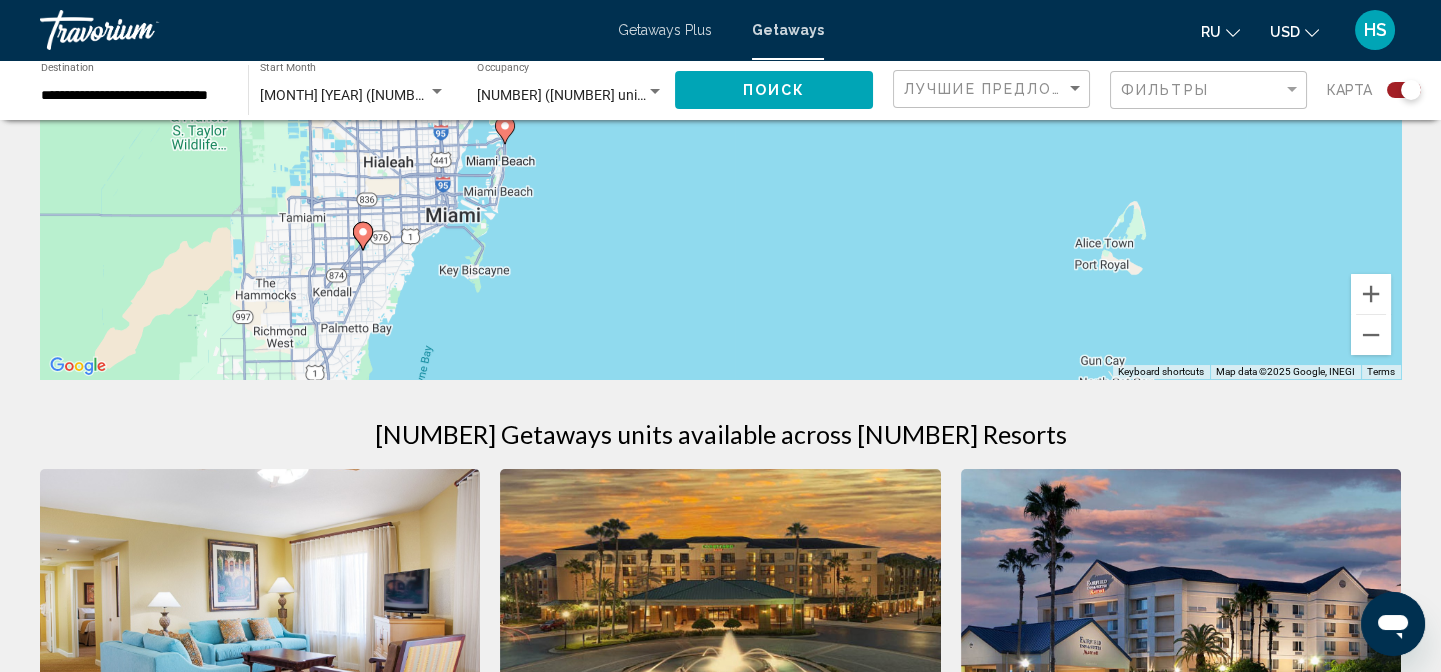 scroll, scrollTop: 363, scrollLeft: 0, axis: vertical 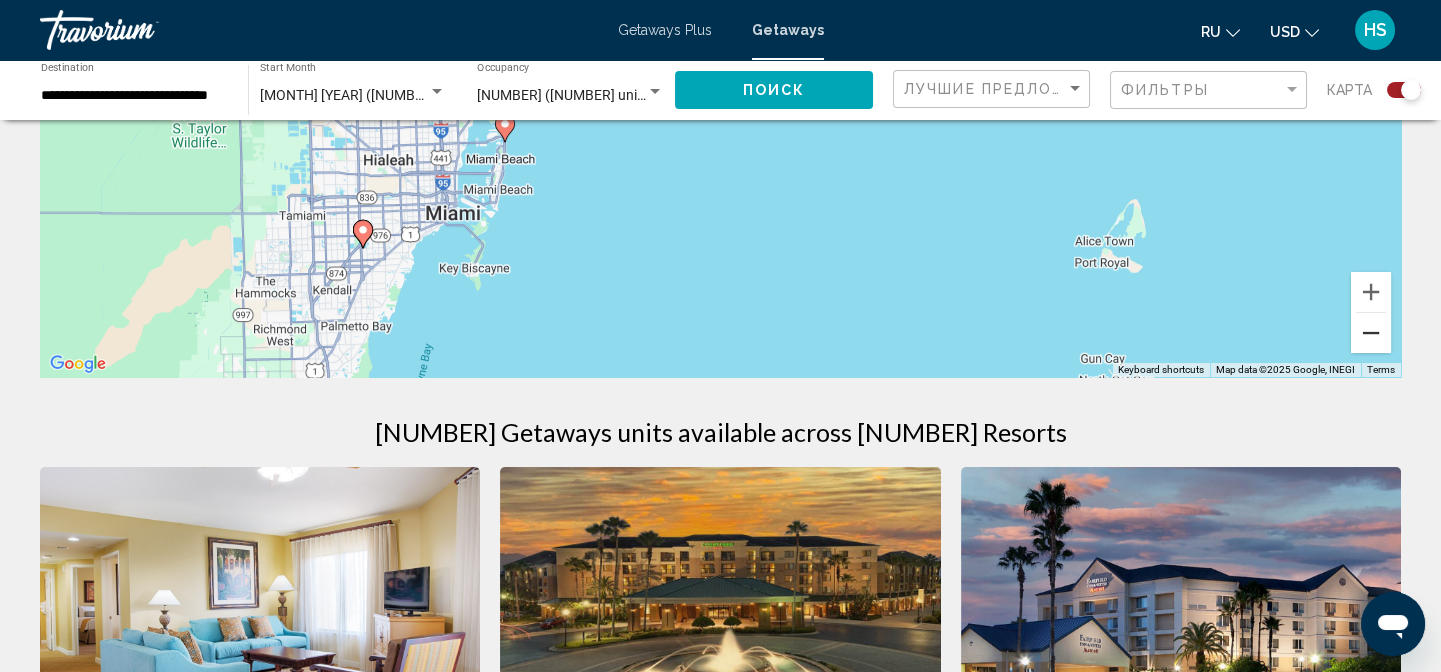 click at bounding box center [1371, 333] 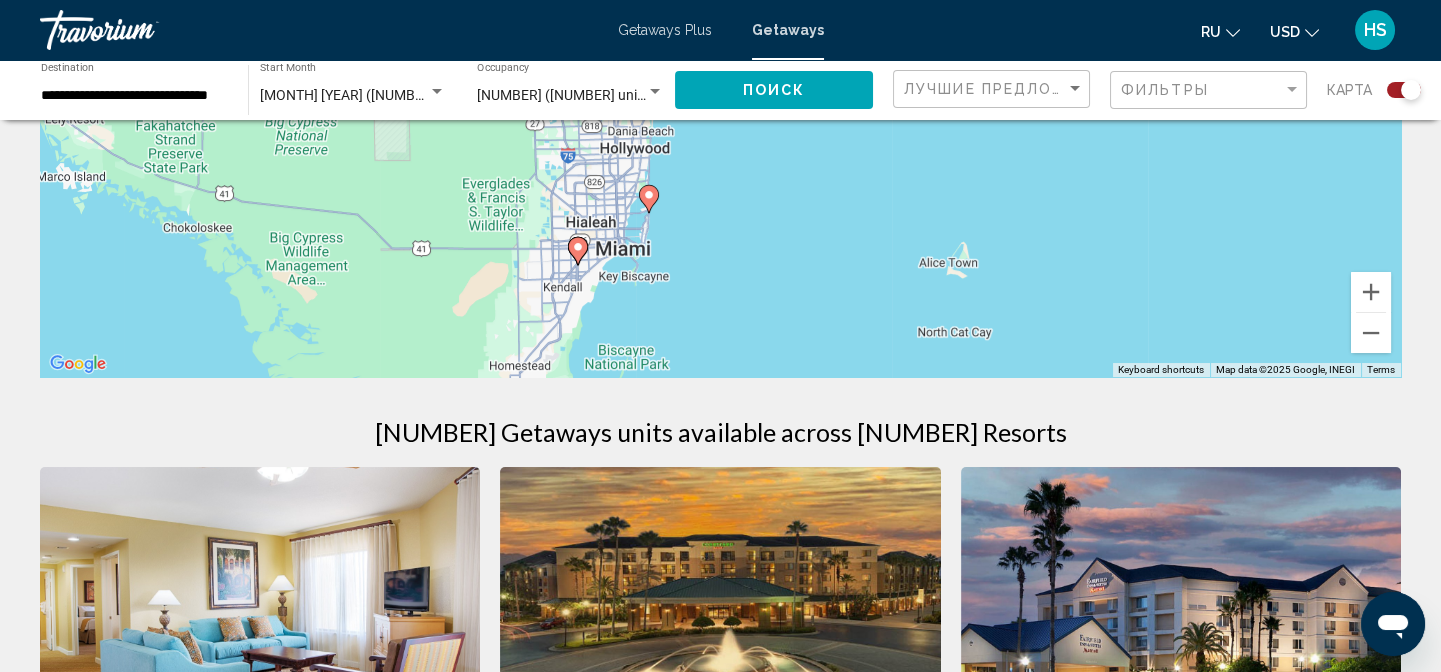 drag, startPoint x: 822, startPoint y: 223, endPoint x: 860, endPoint y: 327, distance: 110.724884 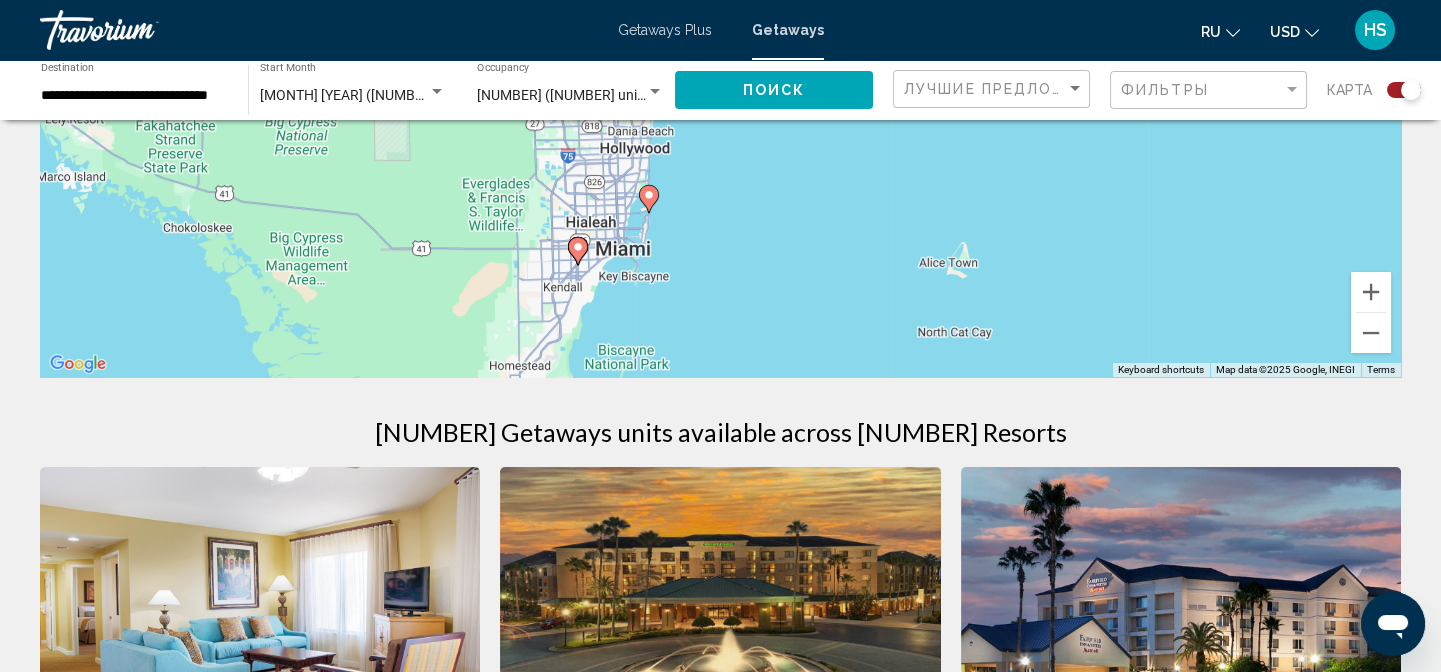 click 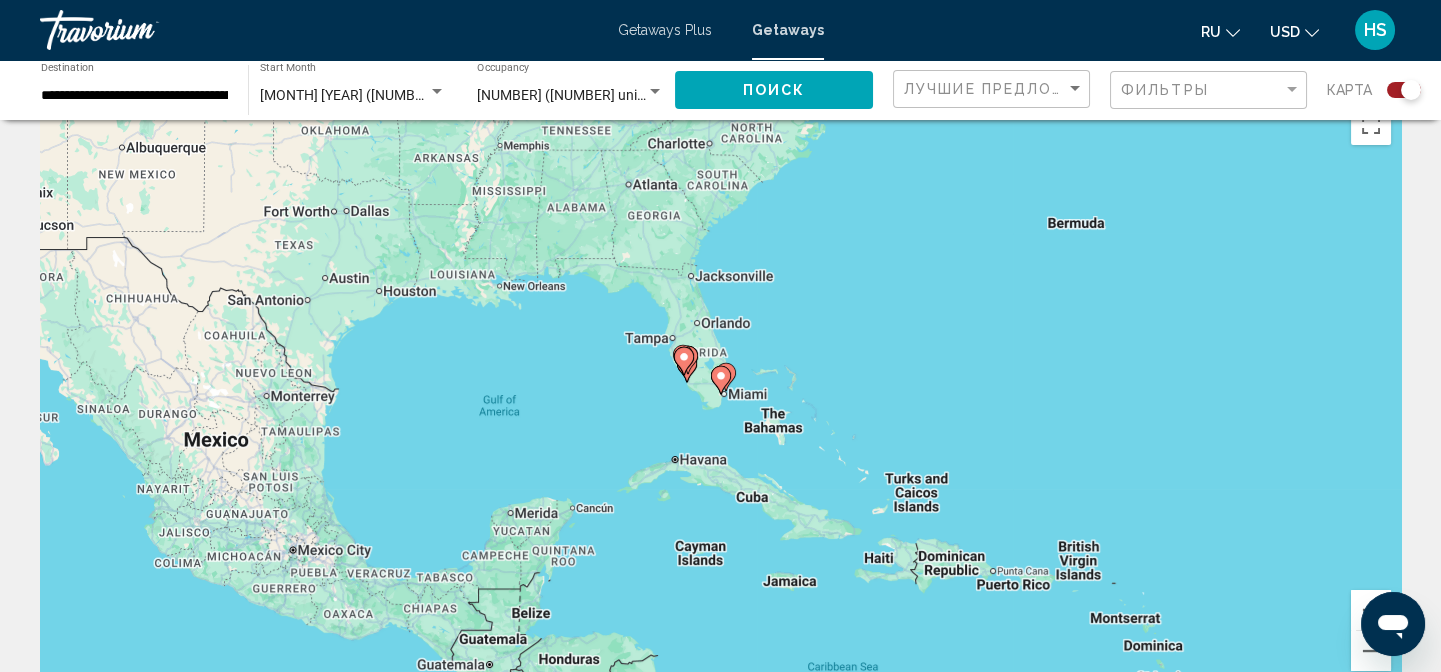 scroll, scrollTop: 90, scrollLeft: 0, axis: vertical 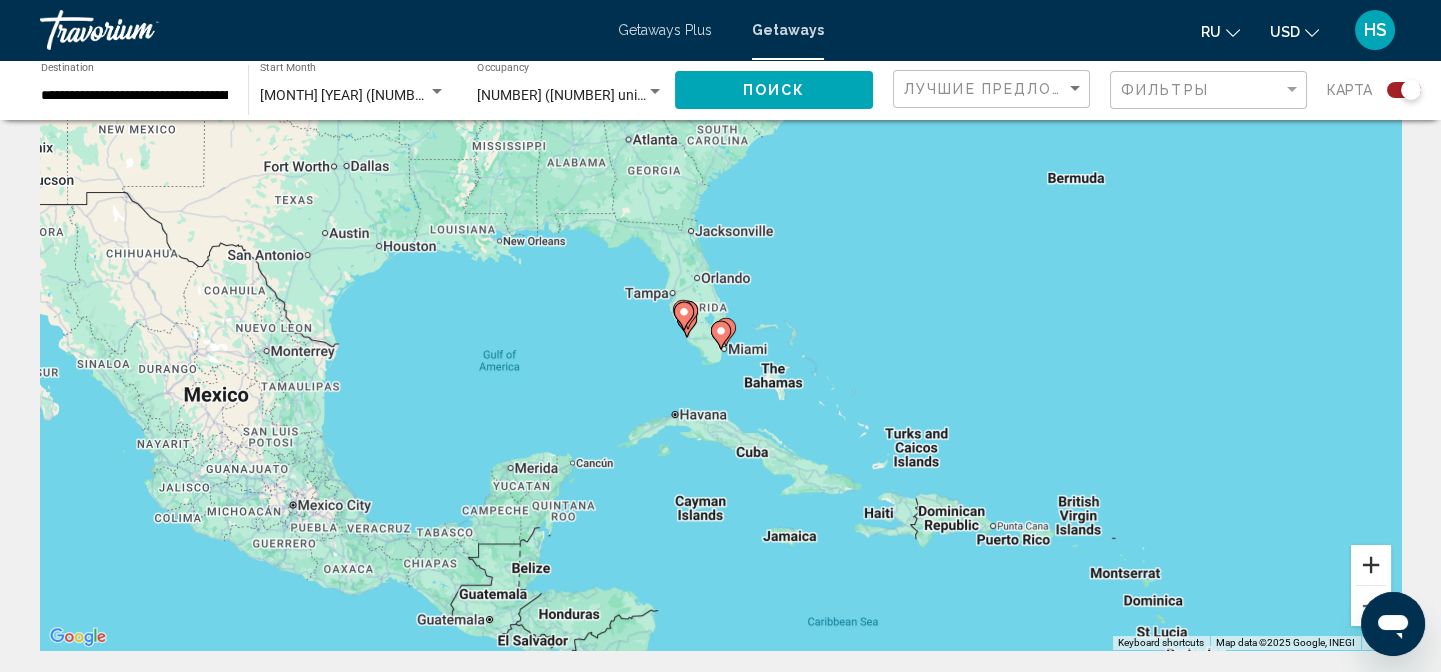 click at bounding box center [1371, 565] 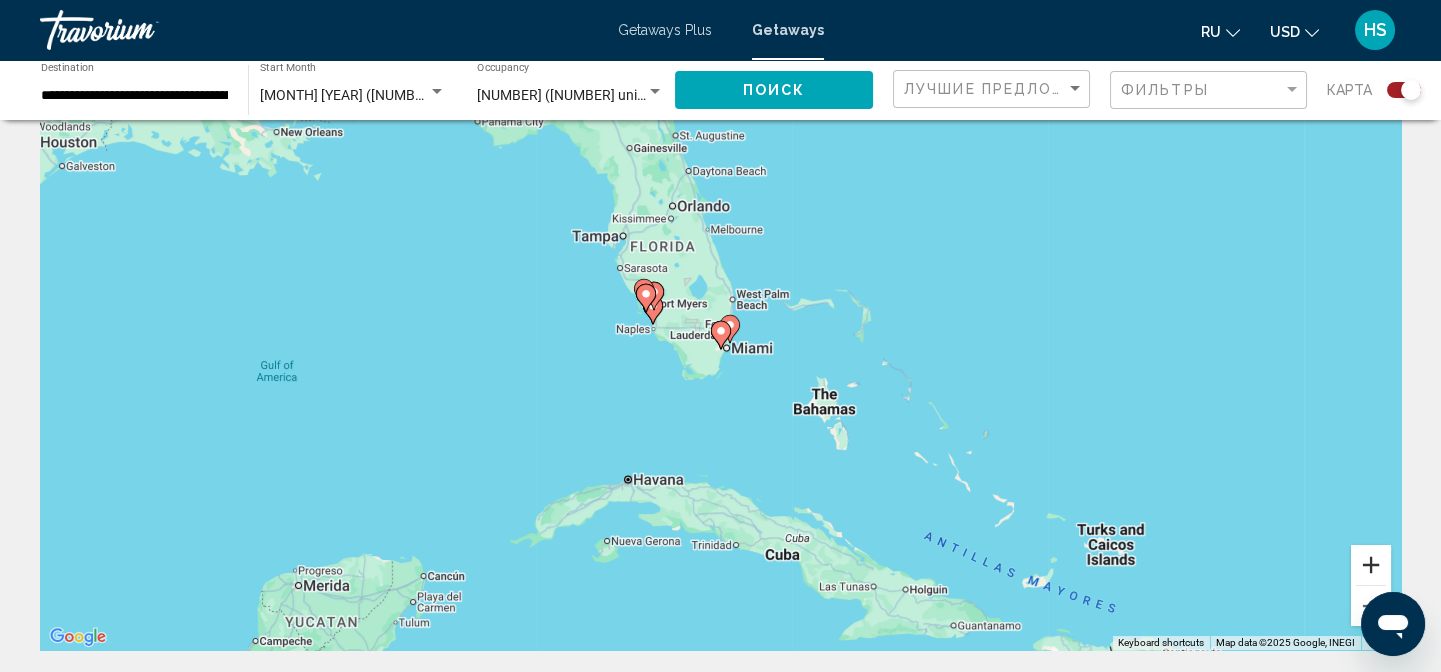click at bounding box center [1371, 565] 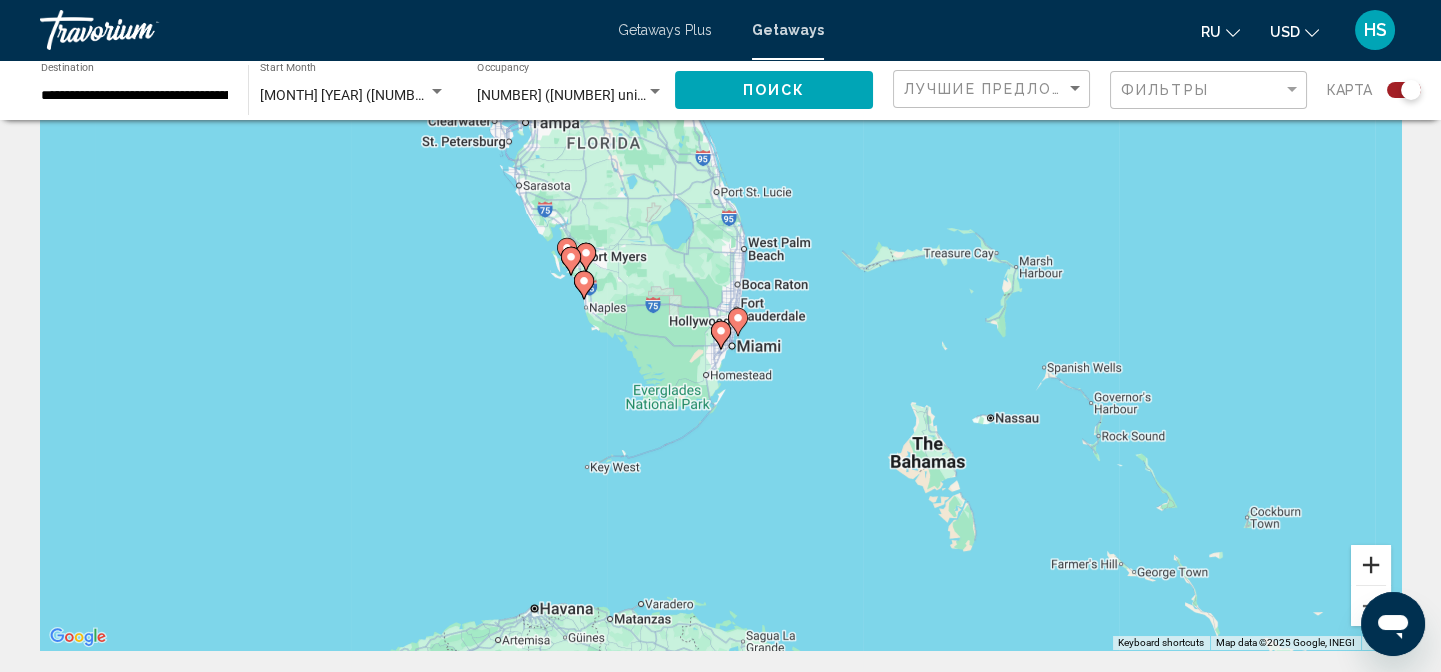 click at bounding box center (1371, 565) 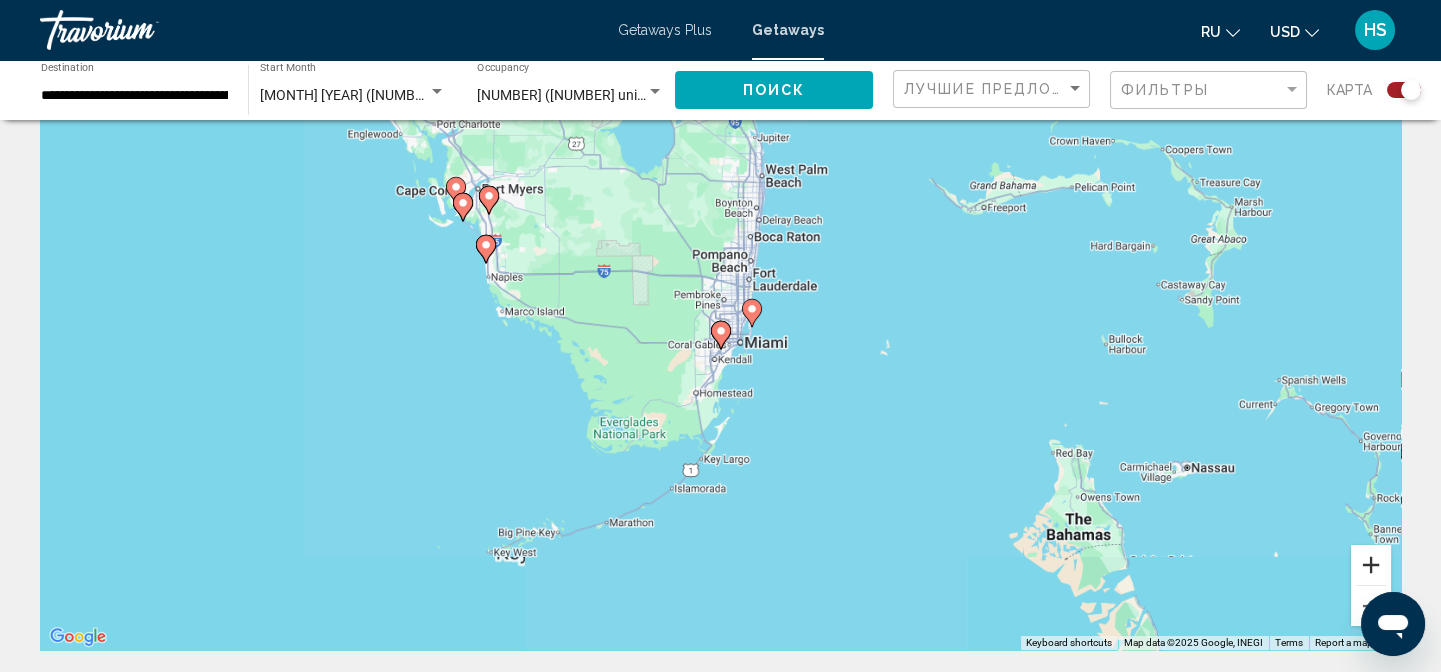 click at bounding box center (1371, 565) 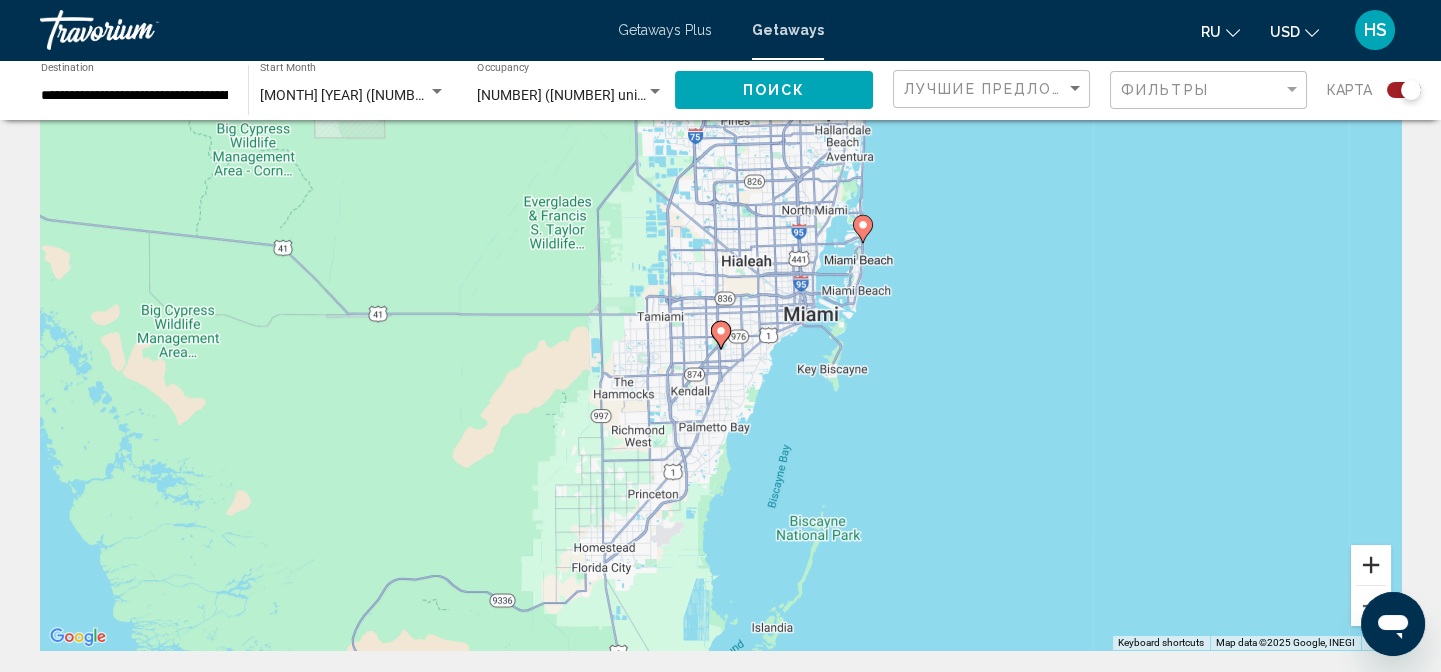 click at bounding box center [1371, 565] 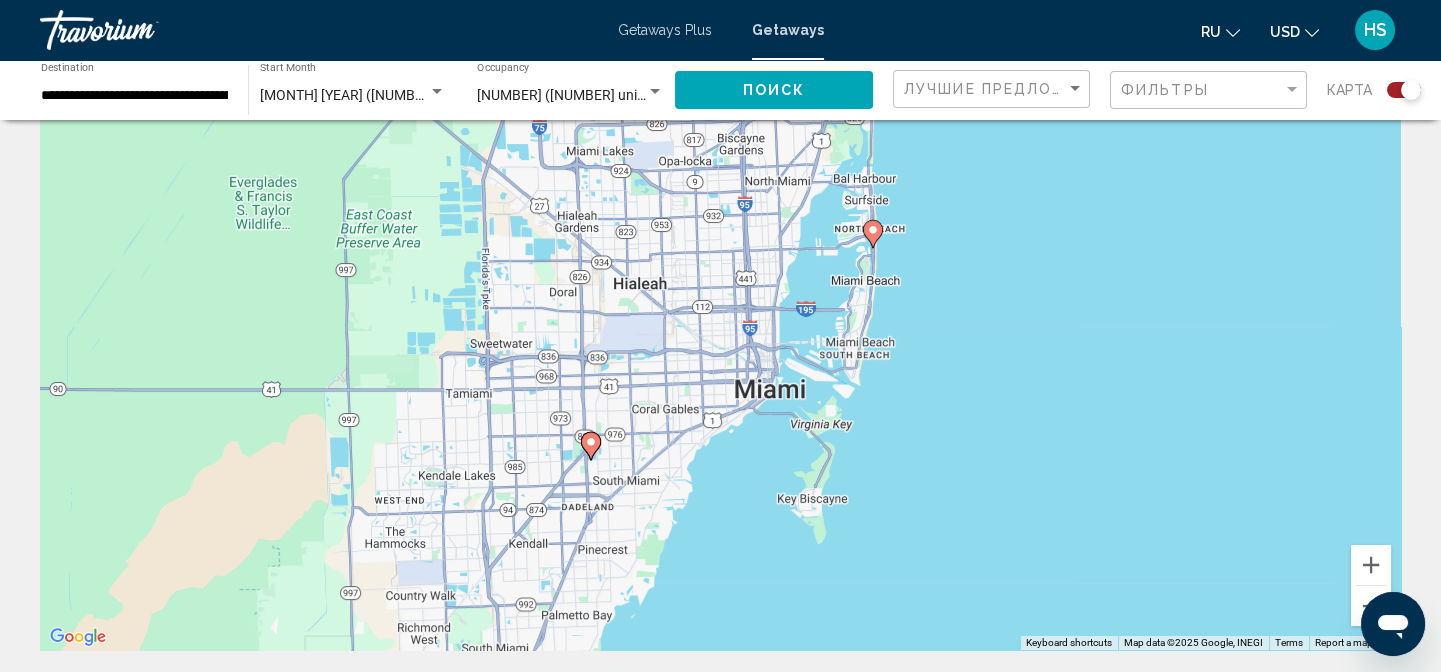 drag, startPoint x: 1138, startPoint y: 310, endPoint x: 969, endPoint y: 410, distance: 196.36955 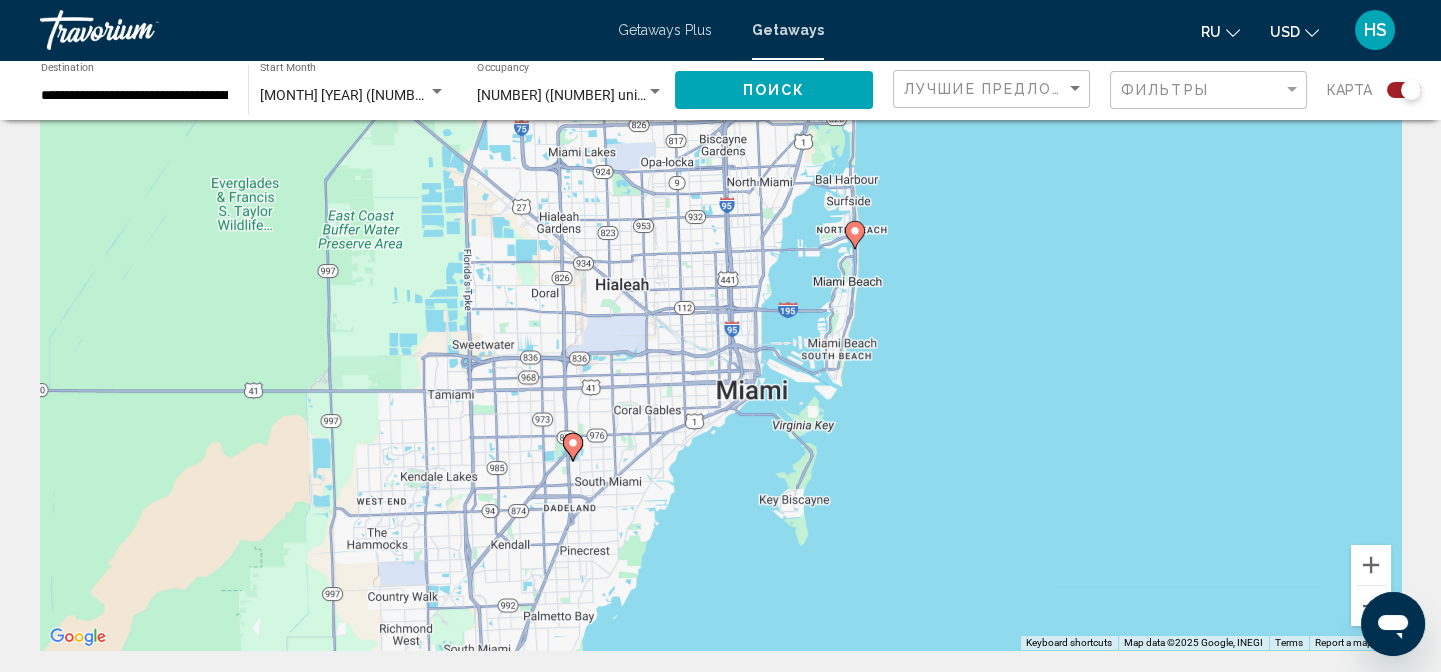 click 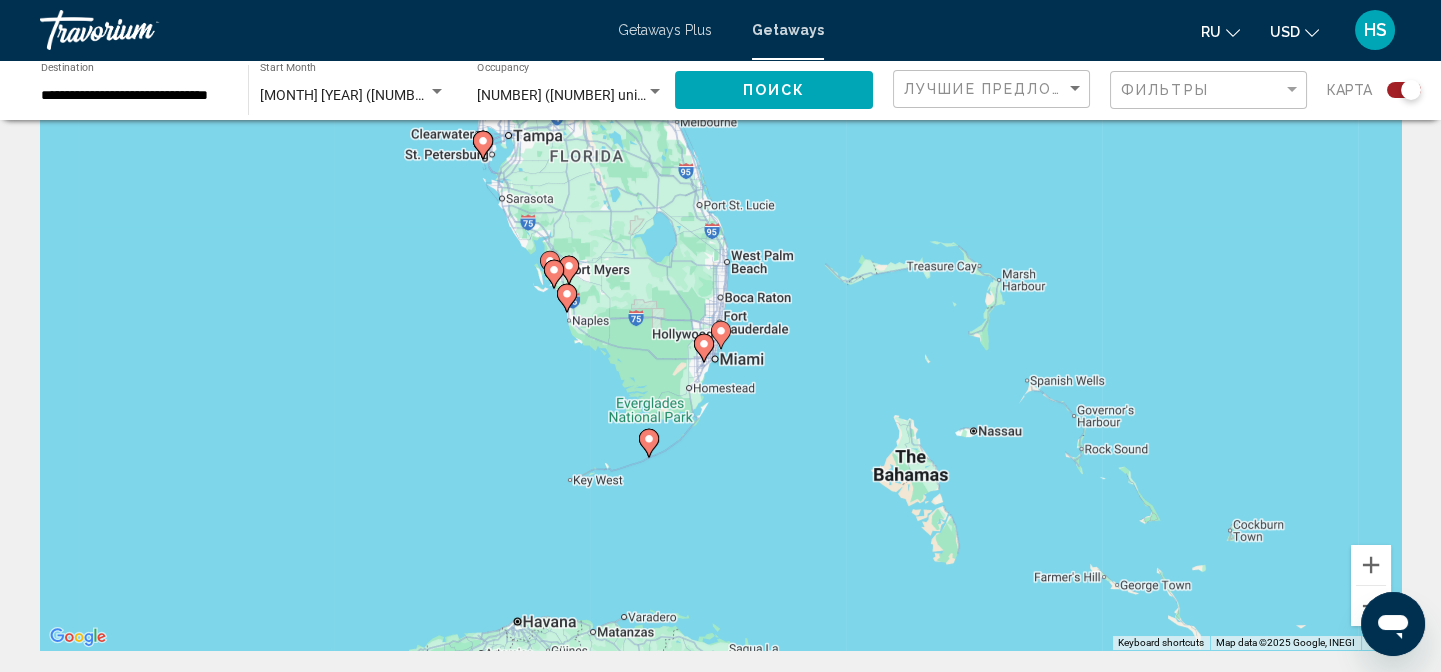 click 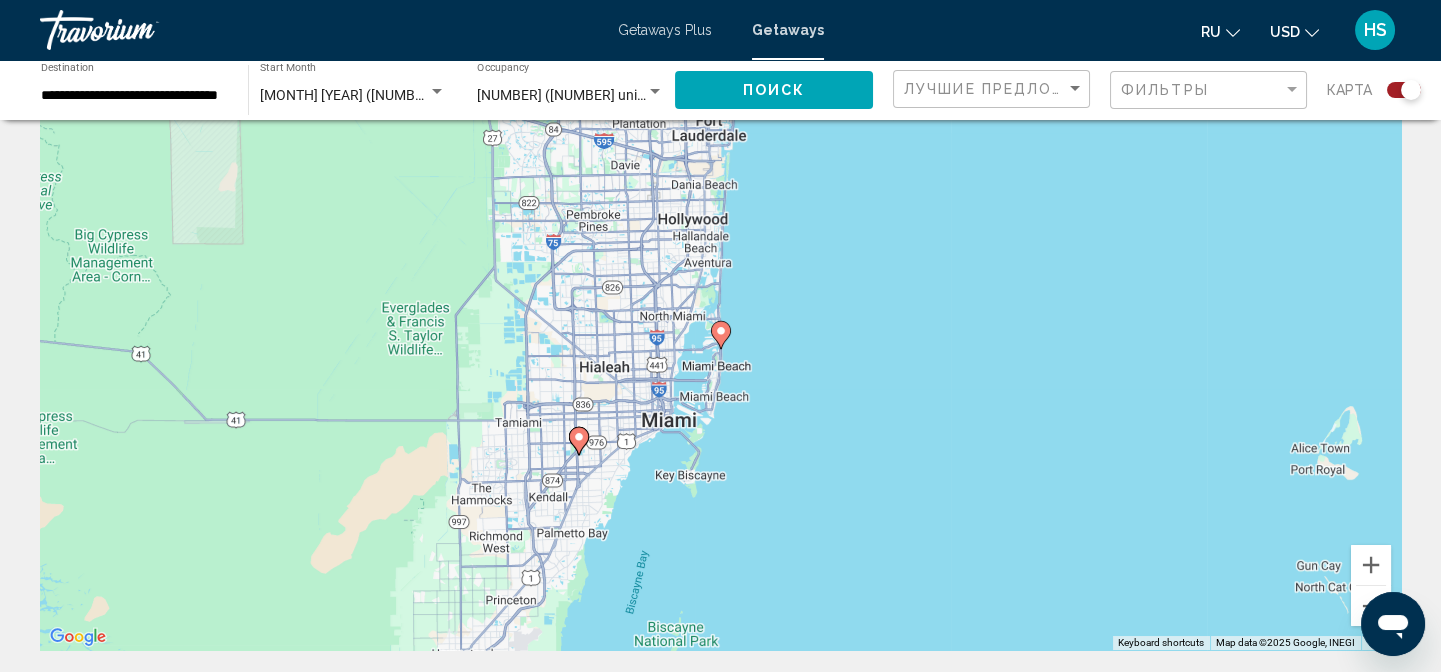 click 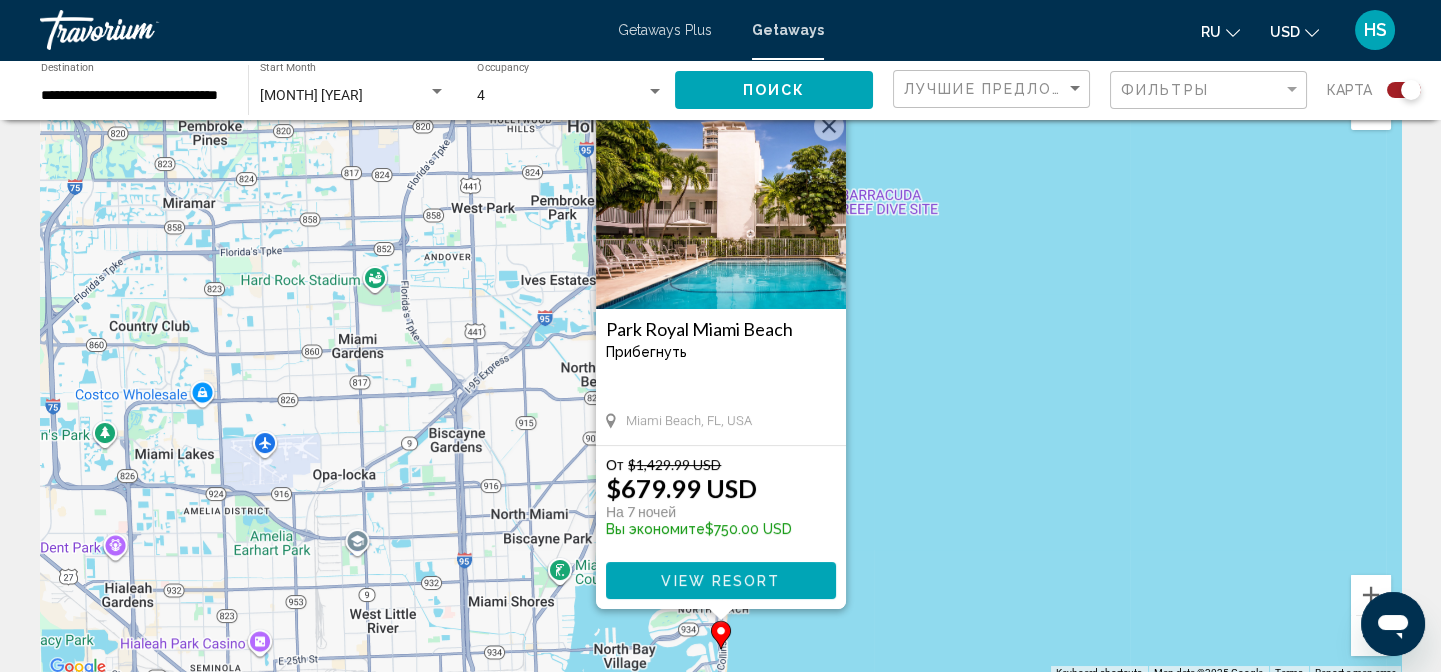 scroll, scrollTop: 90, scrollLeft: 0, axis: vertical 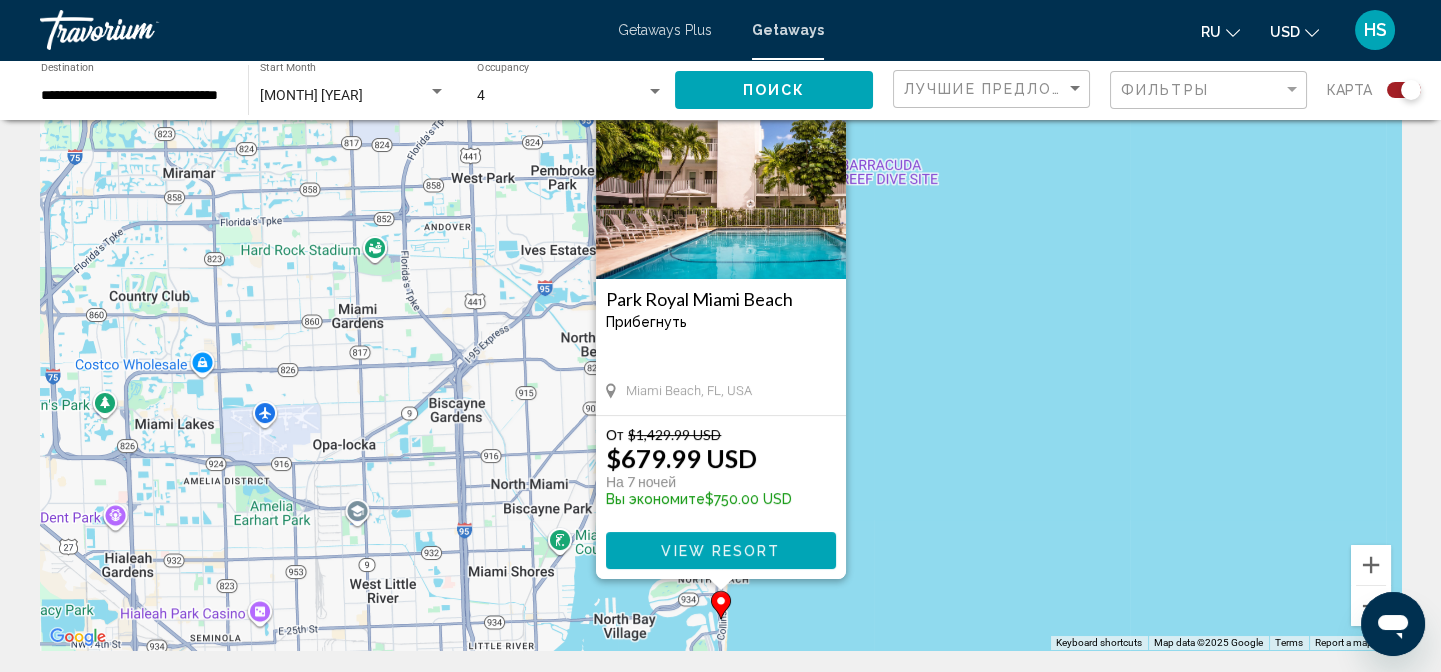 click on "To activate drag with keyboard, press Alt + Enter. Once in keyboard drag state, use the arrow keys to move the marker. To complete the drag, press the Enter key. To cancel, press Escape.  Park Royal Miami Beach  Прибегнуть  -  Это курорт только для взрослых
[CITY], [STATE], USA От $[PRICE] USD $[PRICE] USD На [NUMBER] ночей Вы экономите  $[PRICE] USD  View Resort" at bounding box center (720, 350) 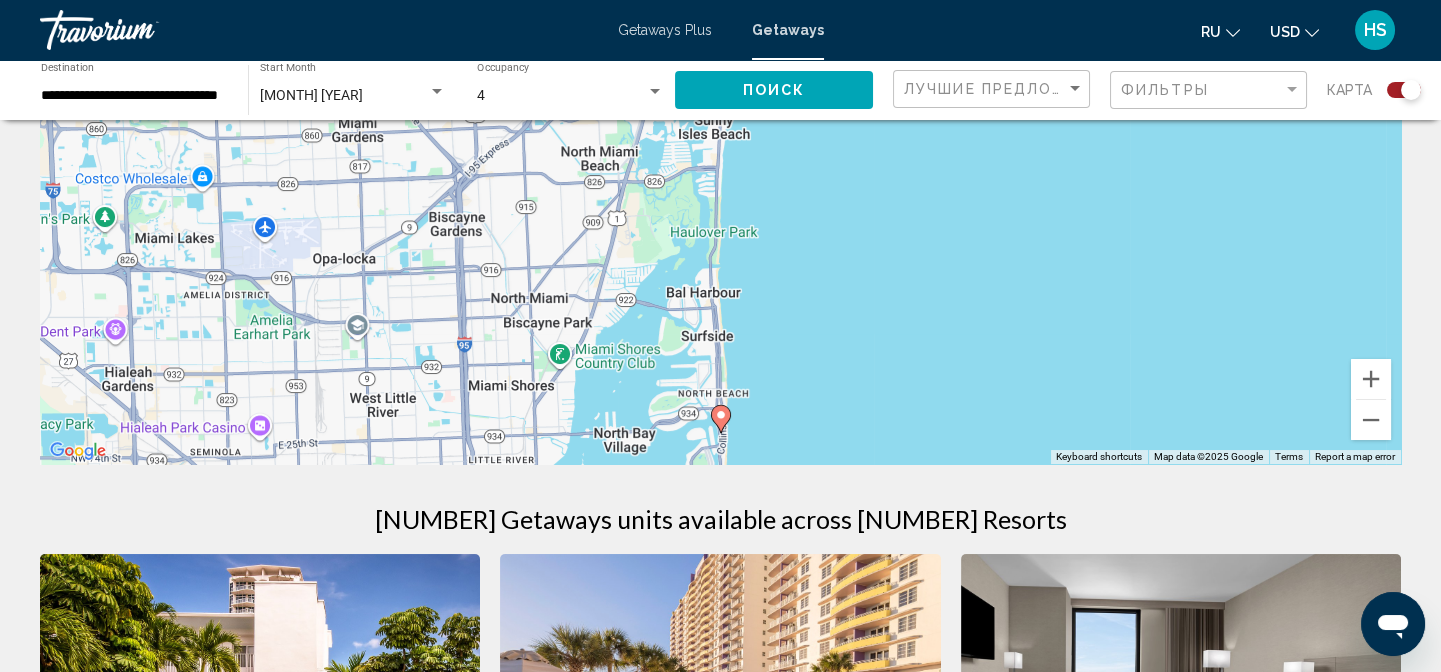 scroll, scrollTop: 181, scrollLeft: 0, axis: vertical 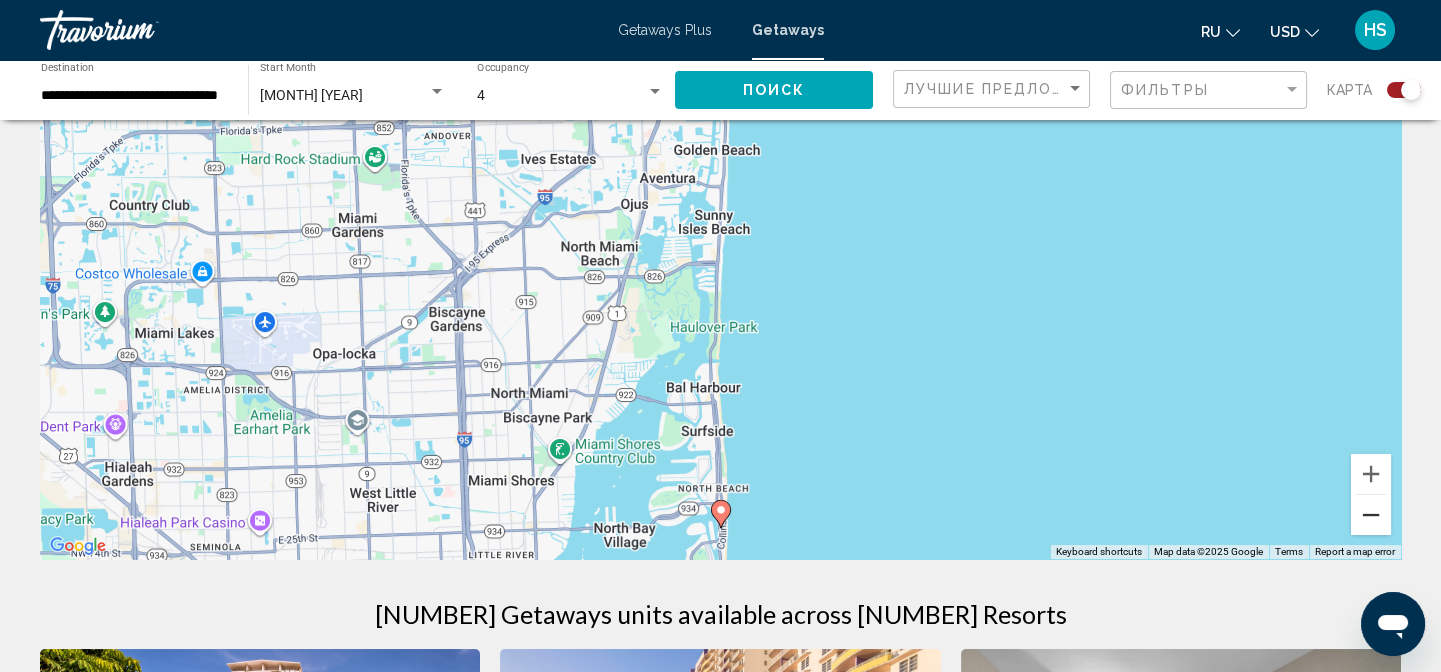 click at bounding box center [1371, 515] 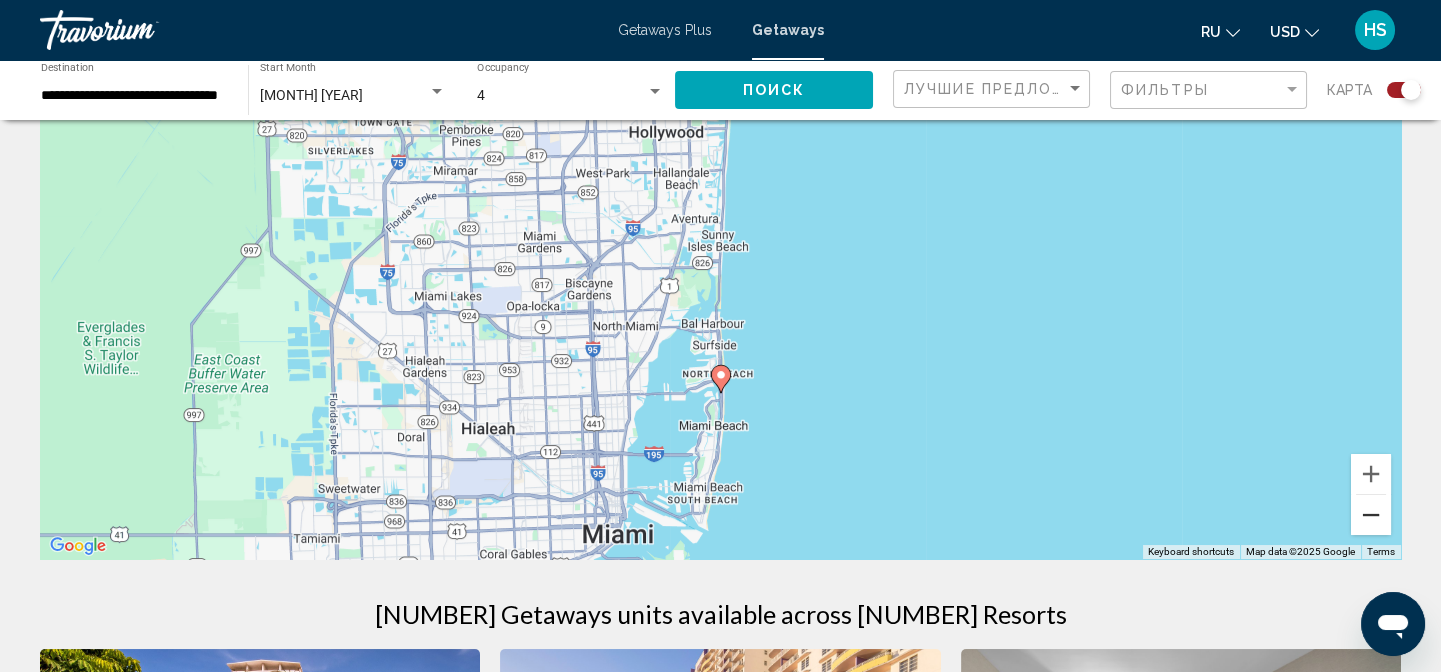 click at bounding box center [1371, 515] 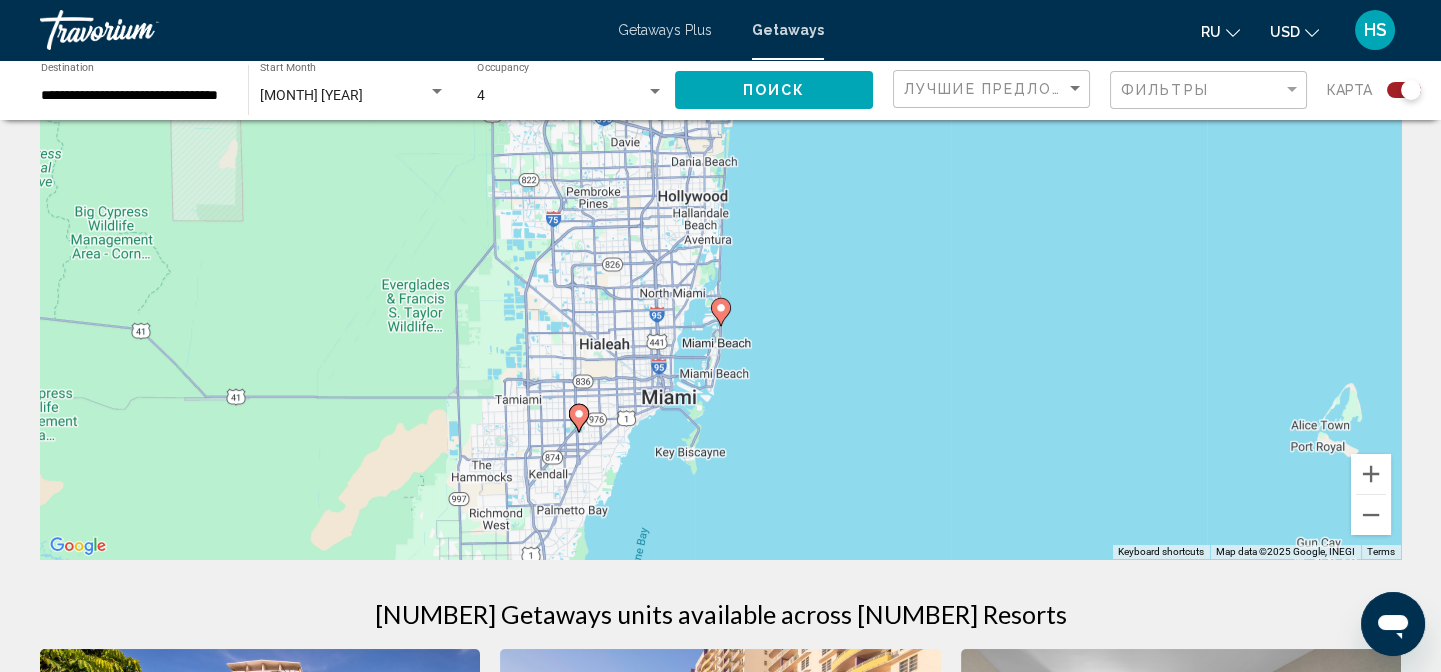 click 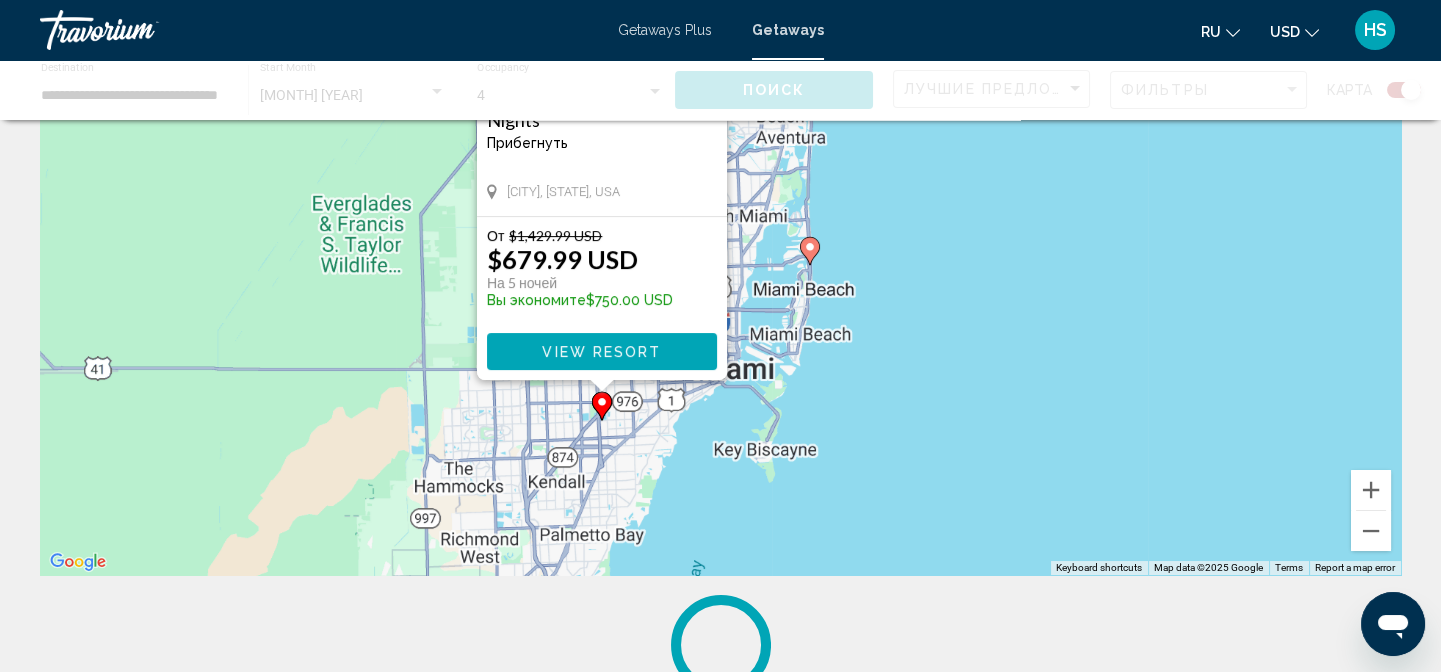 scroll, scrollTop: 0, scrollLeft: 0, axis: both 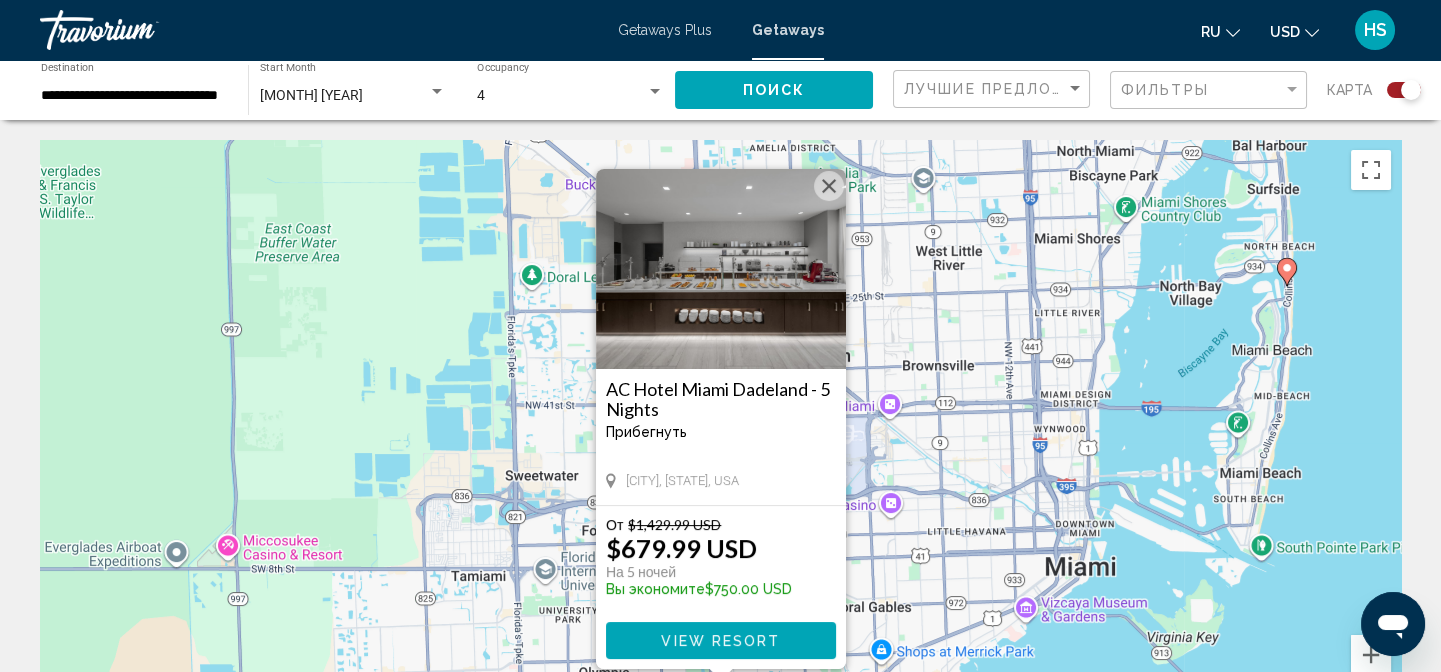 click at bounding box center [829, 186] 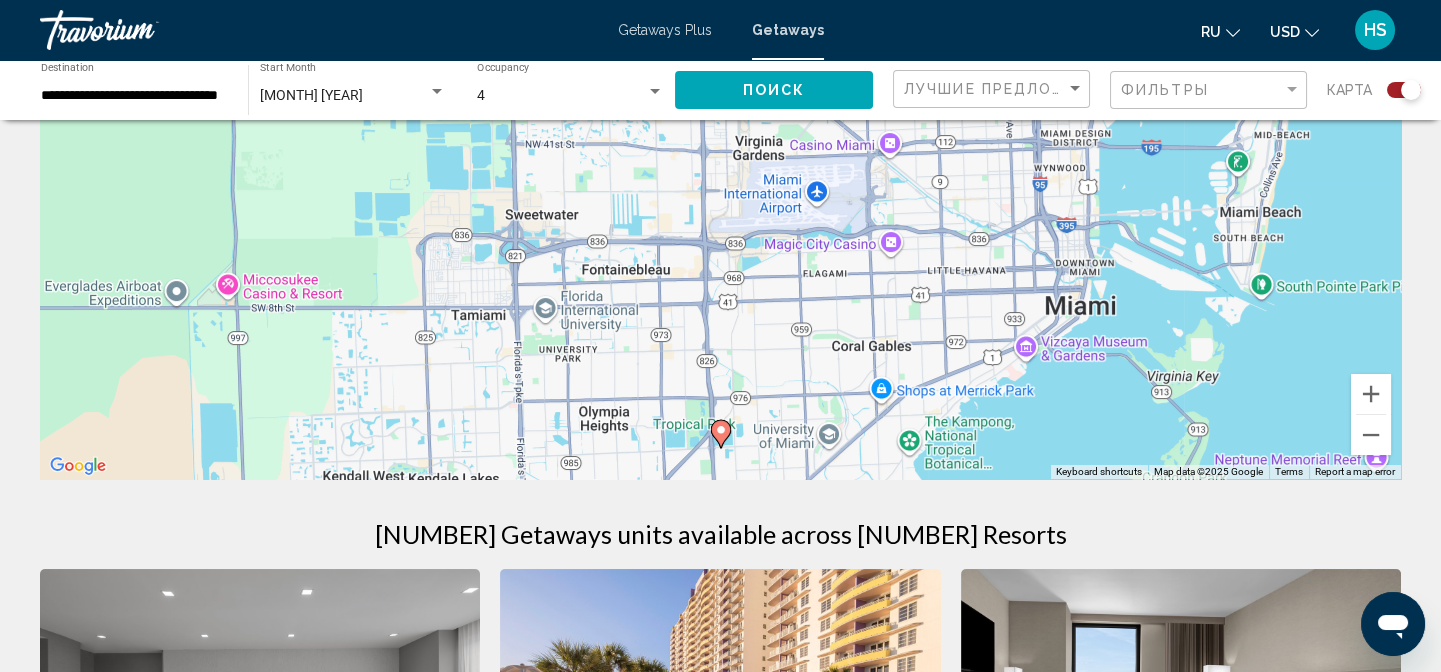 scroll, scrollTop: 272, scrollLeft: 0, axis: vertical 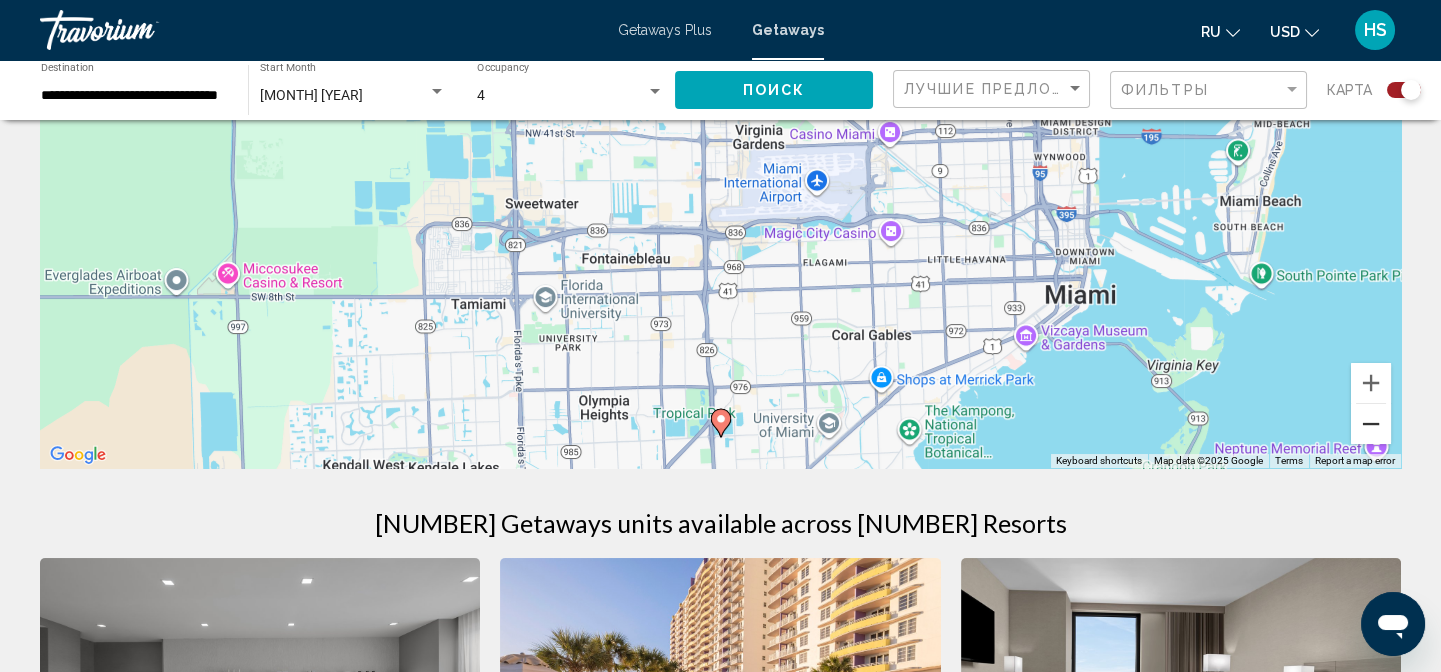 click at bounding box center [1371, 424] 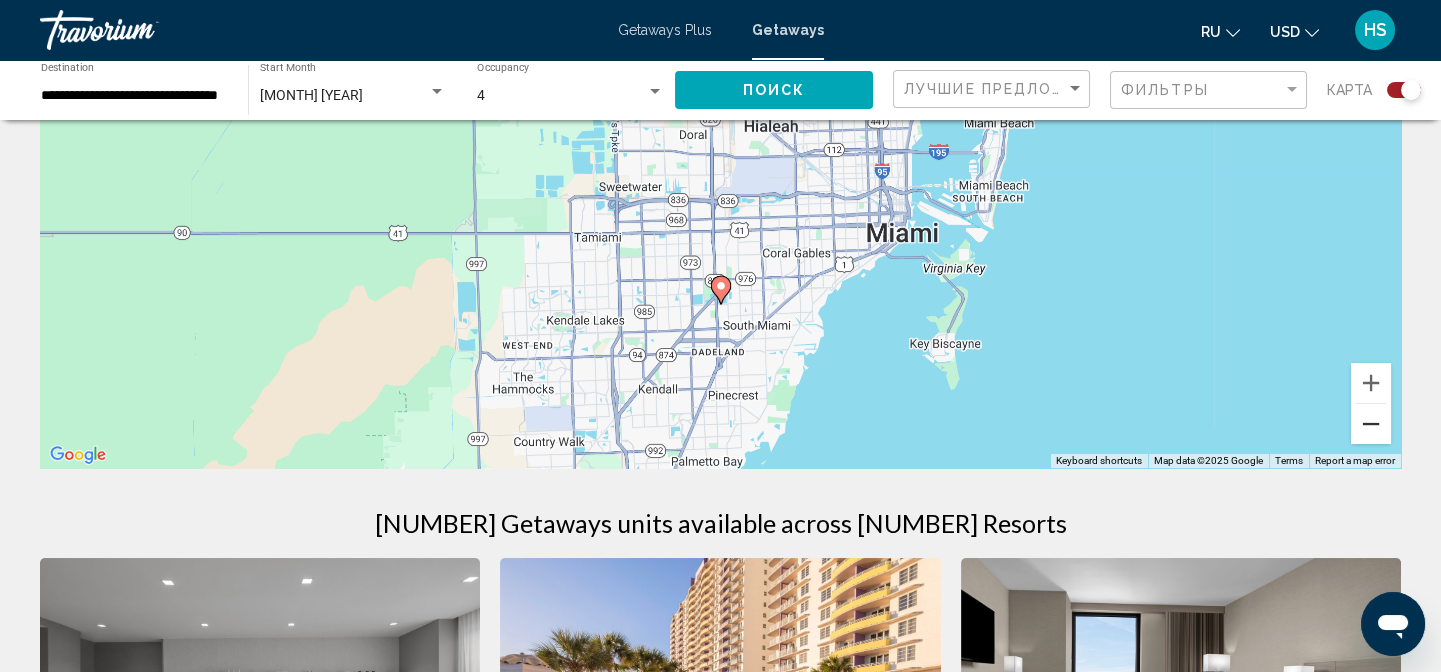 click at bounding box center (1371, 424) 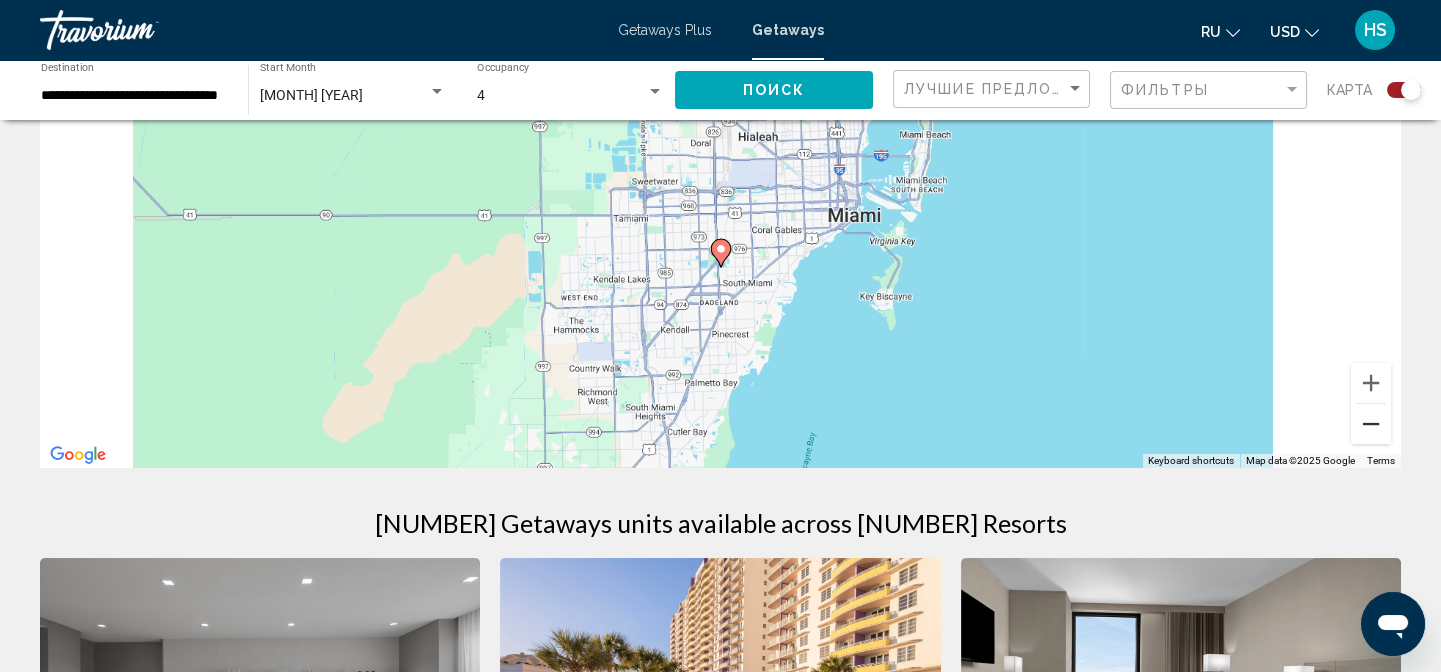 click at bounding box center [1371, 424] 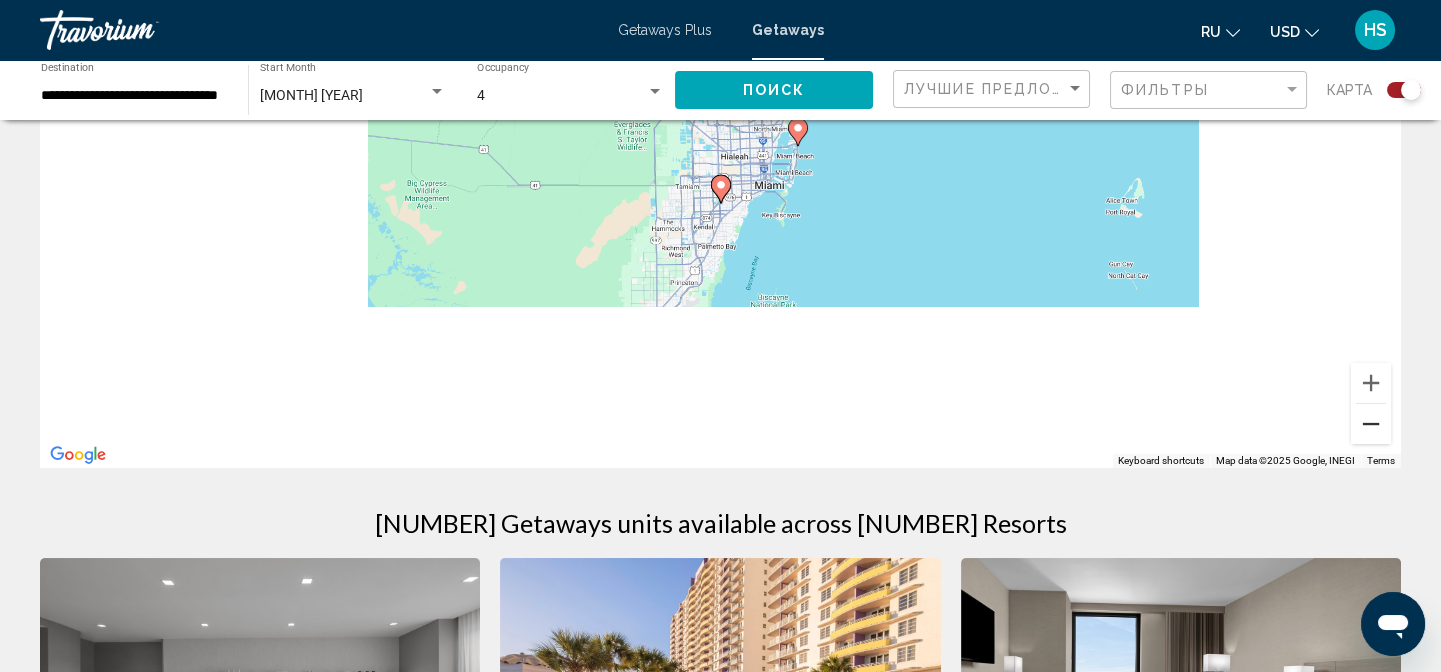 click at bounding box center (1371, 424) 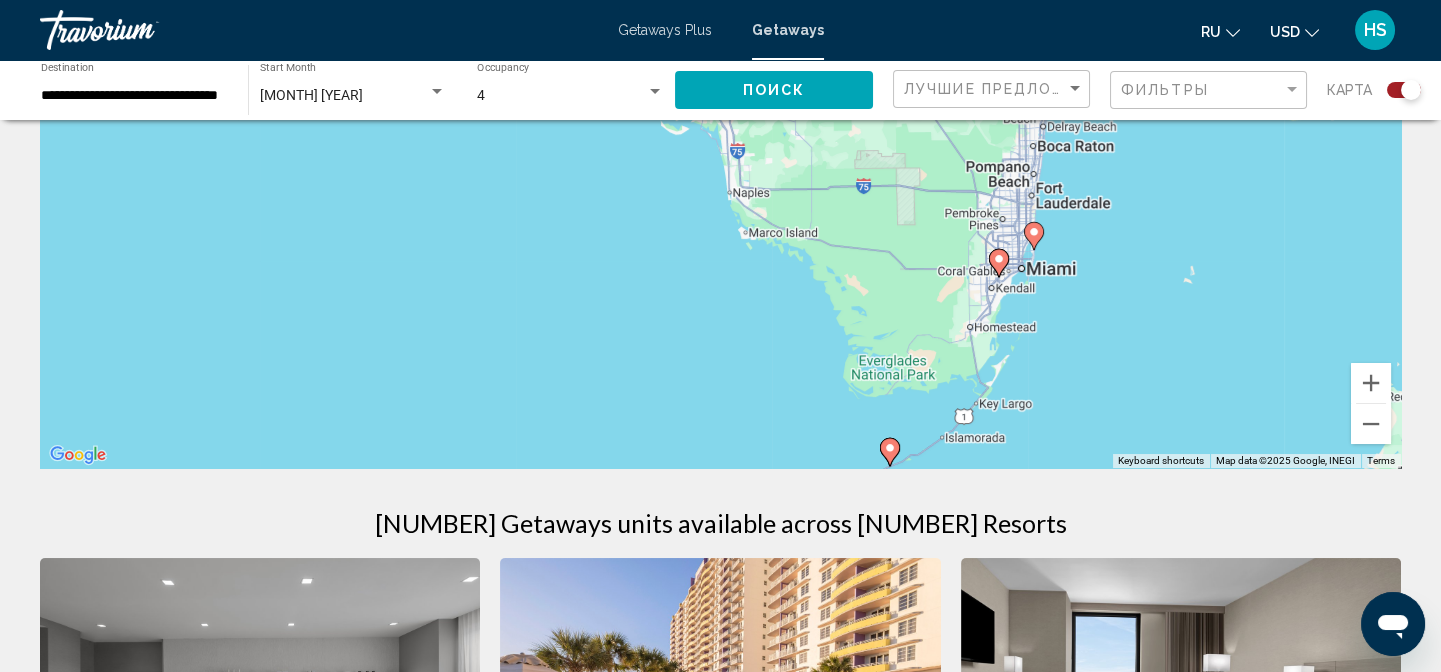 drag, startPoint x: 893, startPoint y: 269, endPoint x: 1015, endPoint y: 353, distance: 148.12157 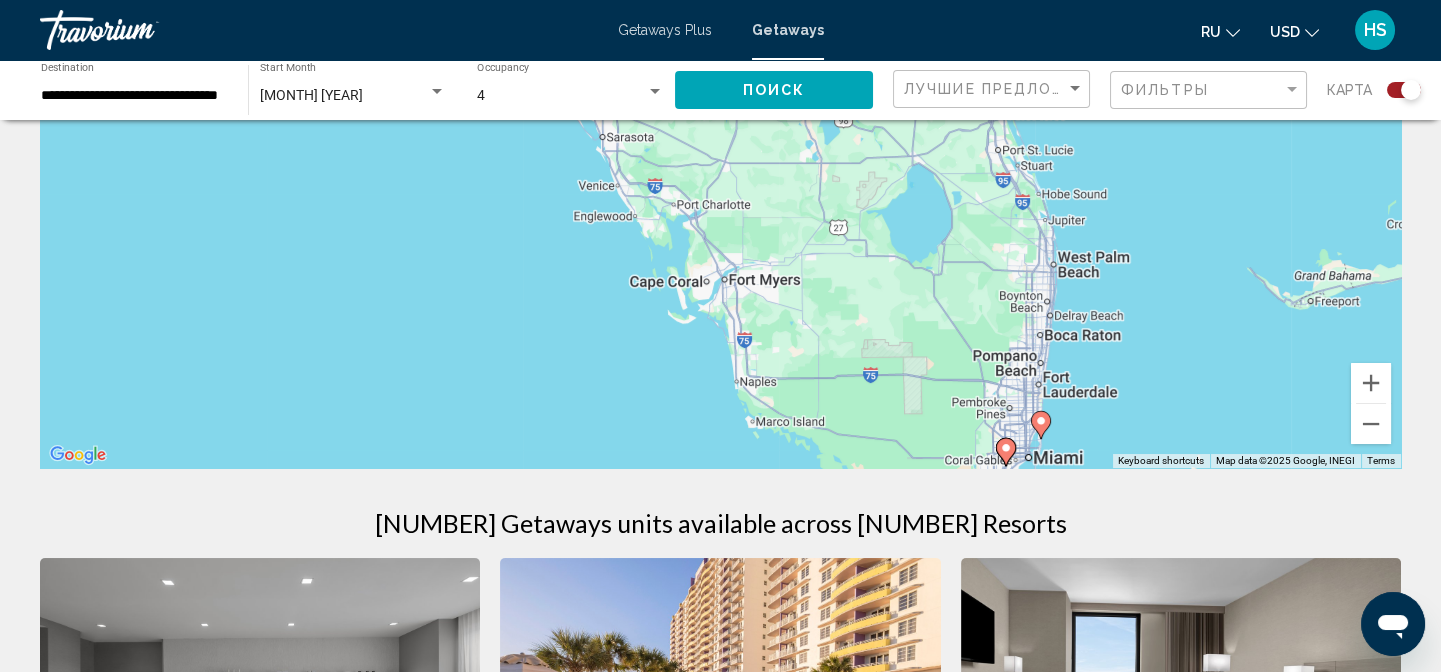 drag, startPoint x: 744, startPoint y: 235, endPoint x: 736, endPoint y: 393, distance: 158.20241 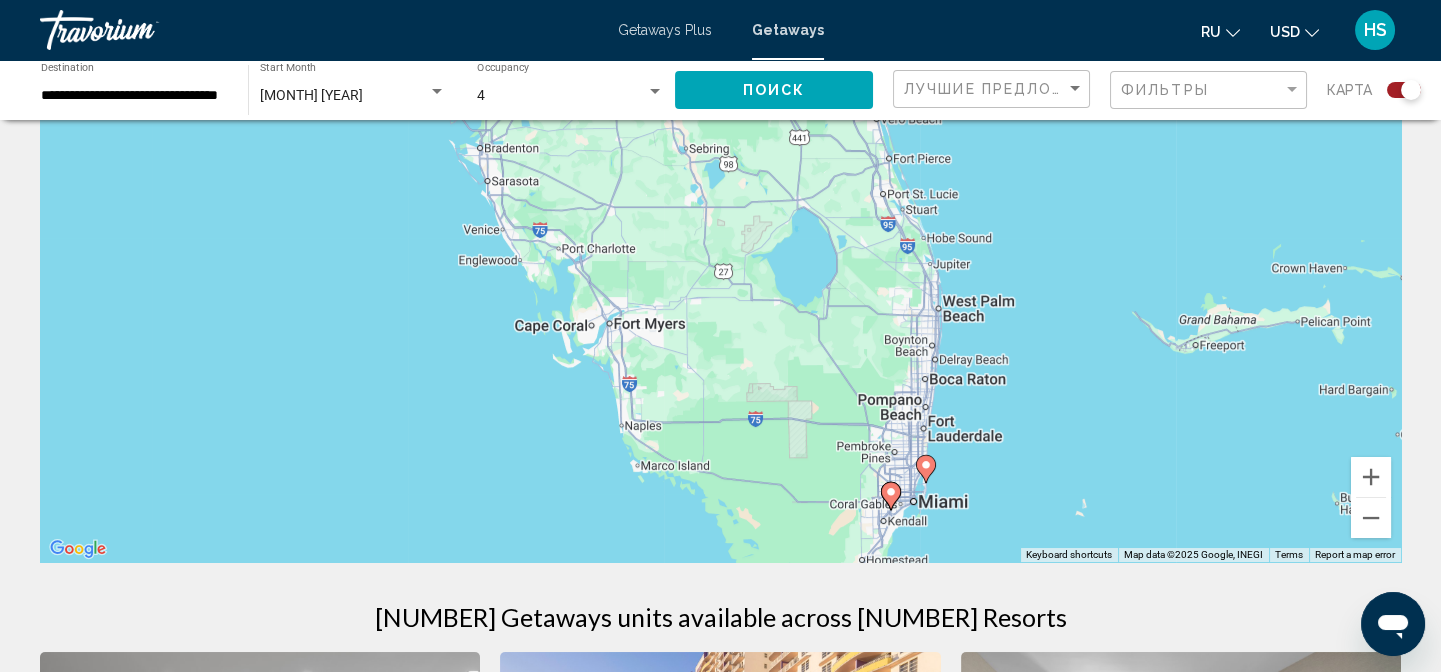scroll, scrollTop: 181, scrollLeft: 0, axis: vertical 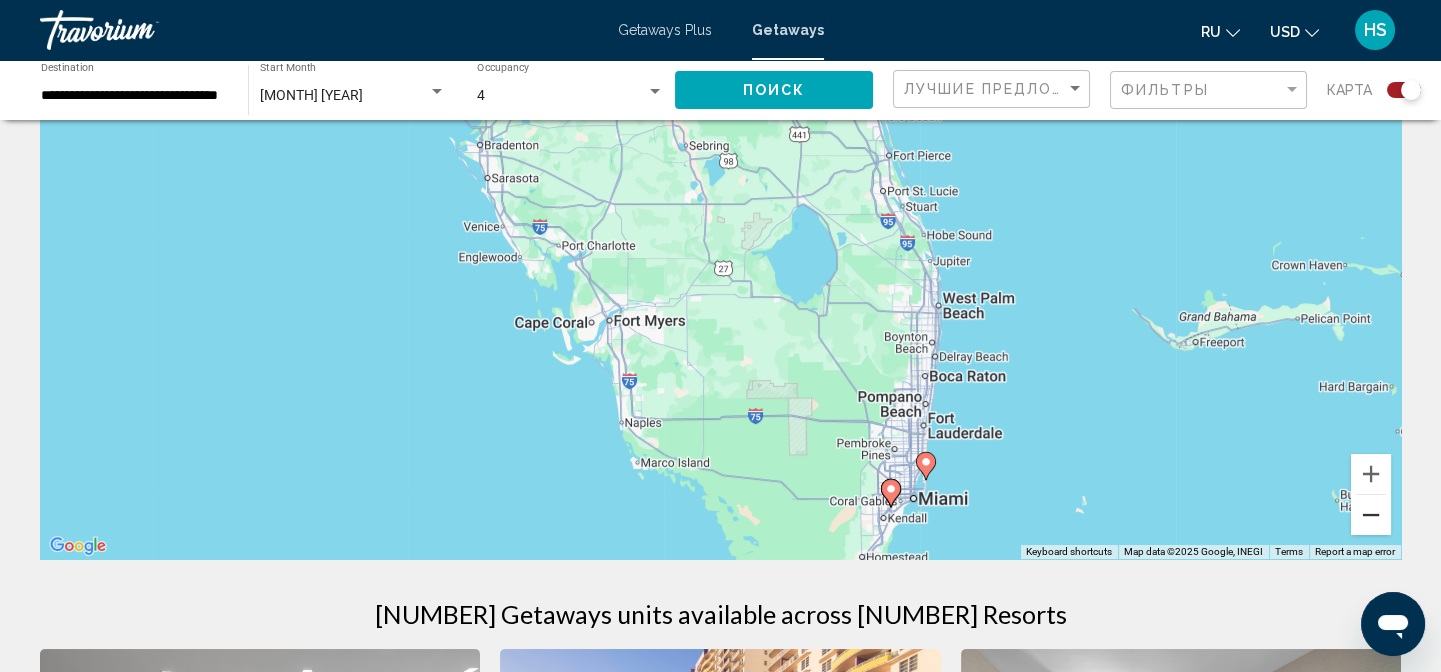 click at bounding box center [1371, 515] 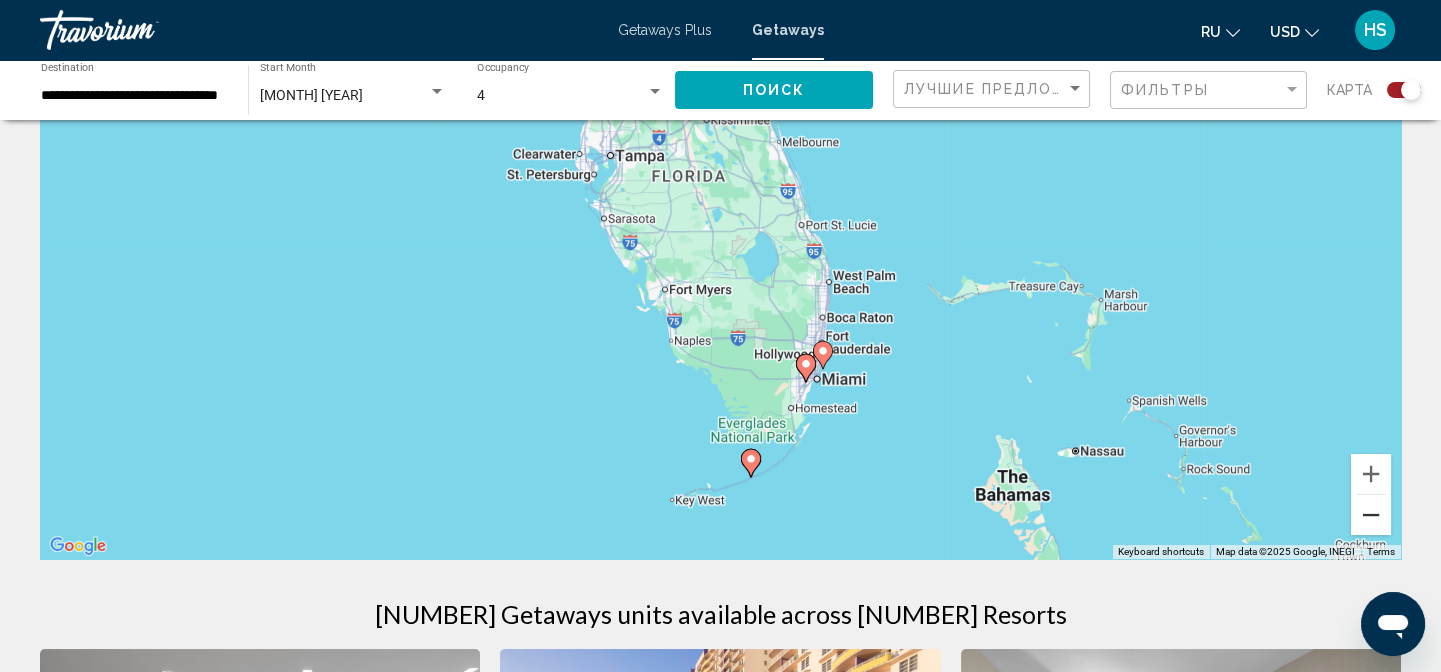 click at bounding box center (1371, 515) 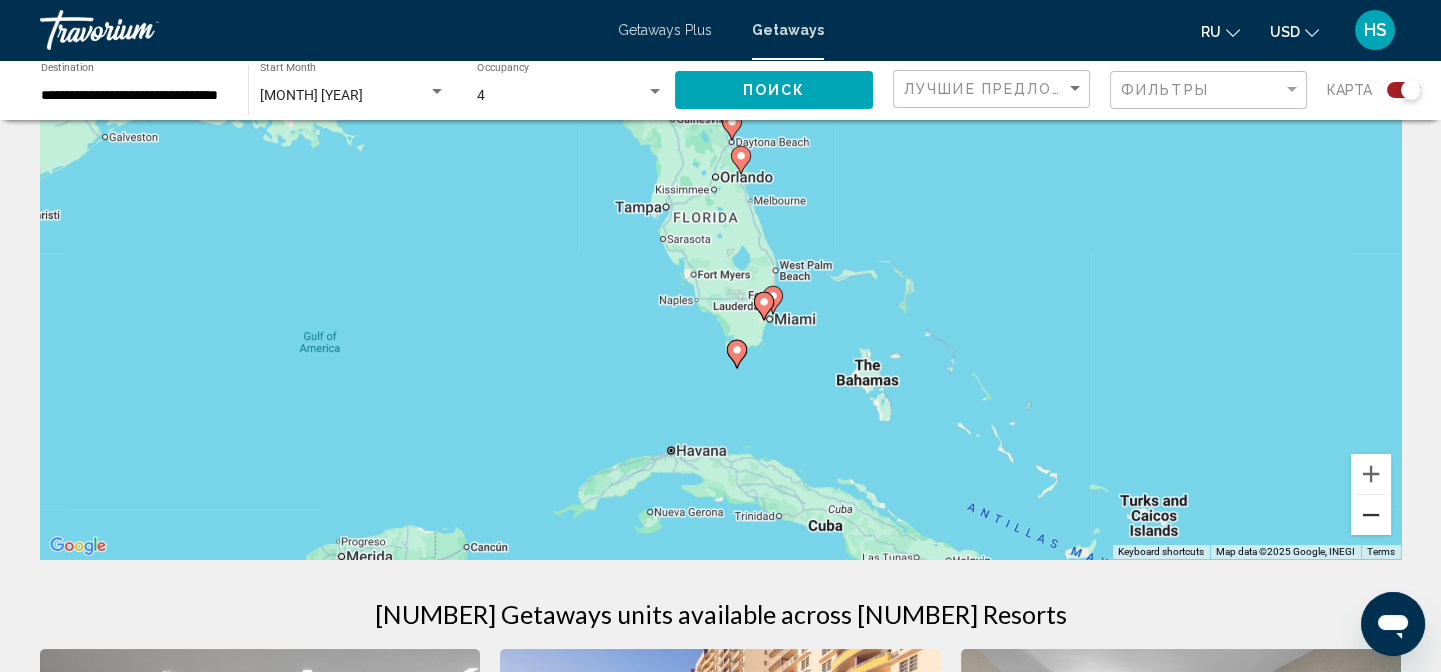 click at bounding box center [1371, 515] 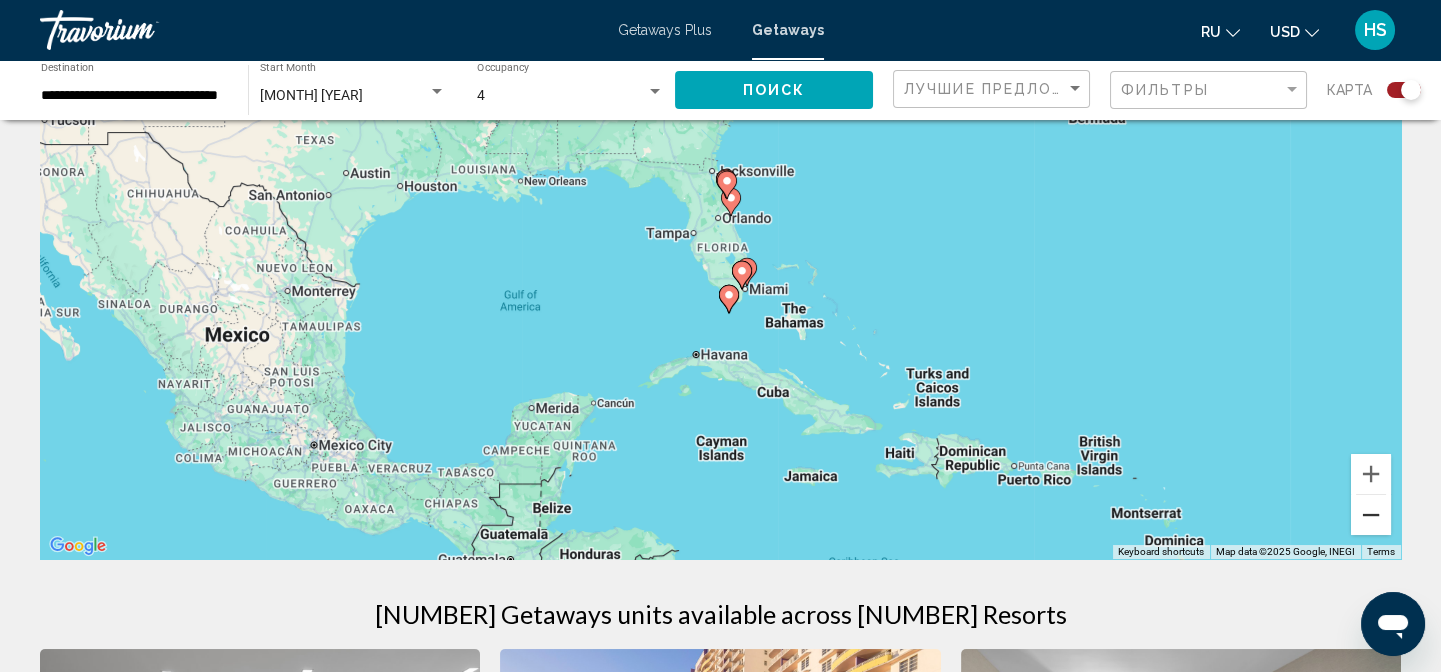 click at bounding box center (1371, 515) 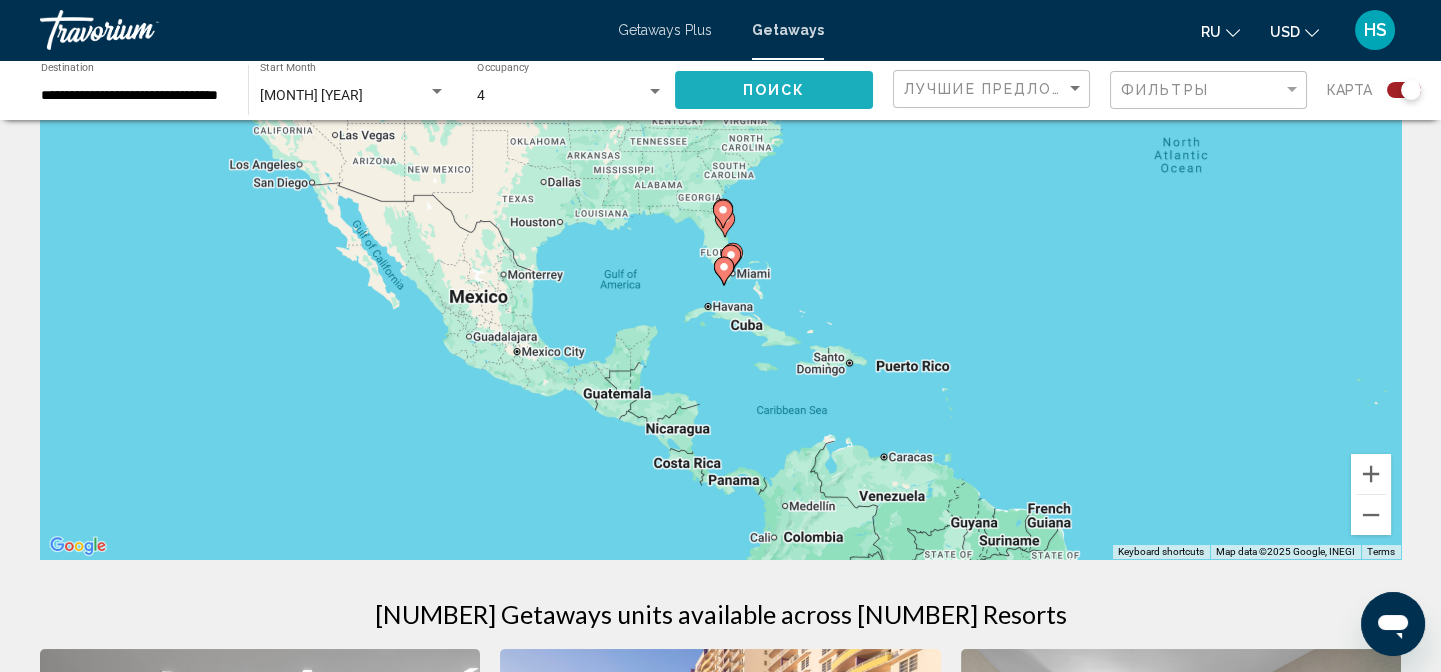click on "Поиск" 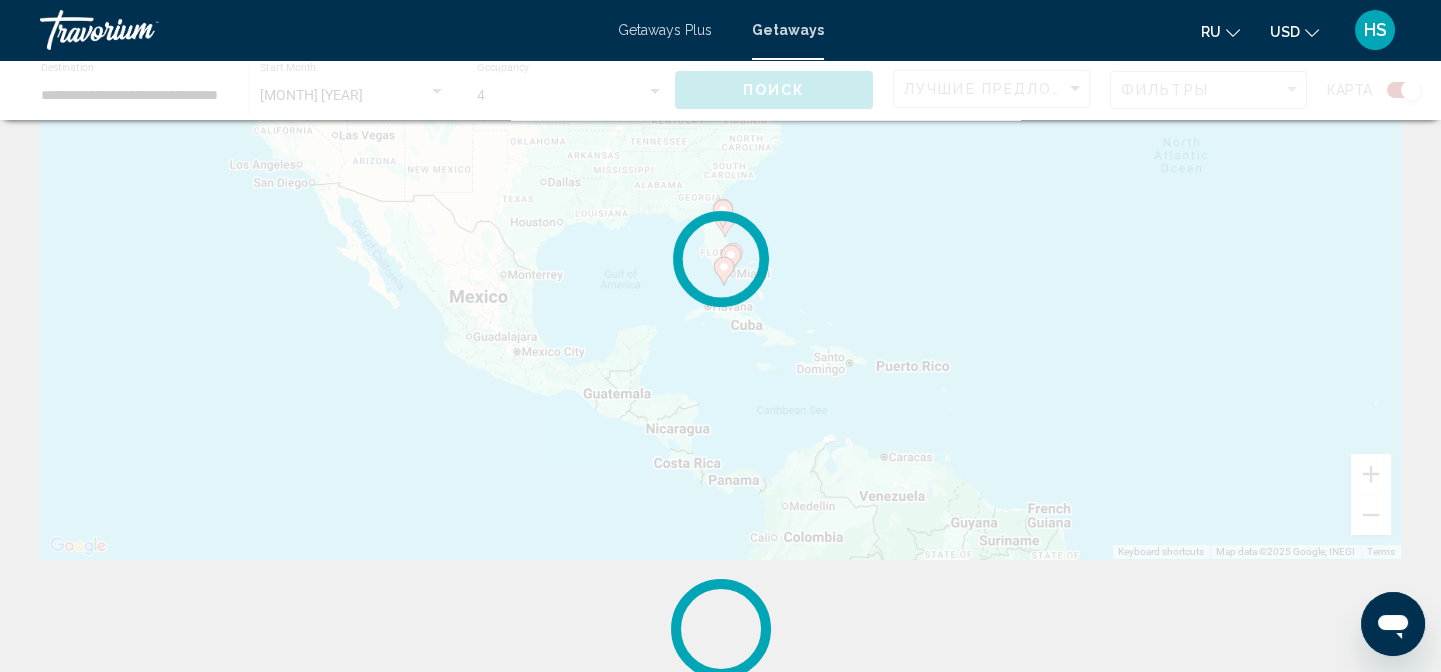 scroll, scrollTop: 0, scrollLeft: 0, axis: both 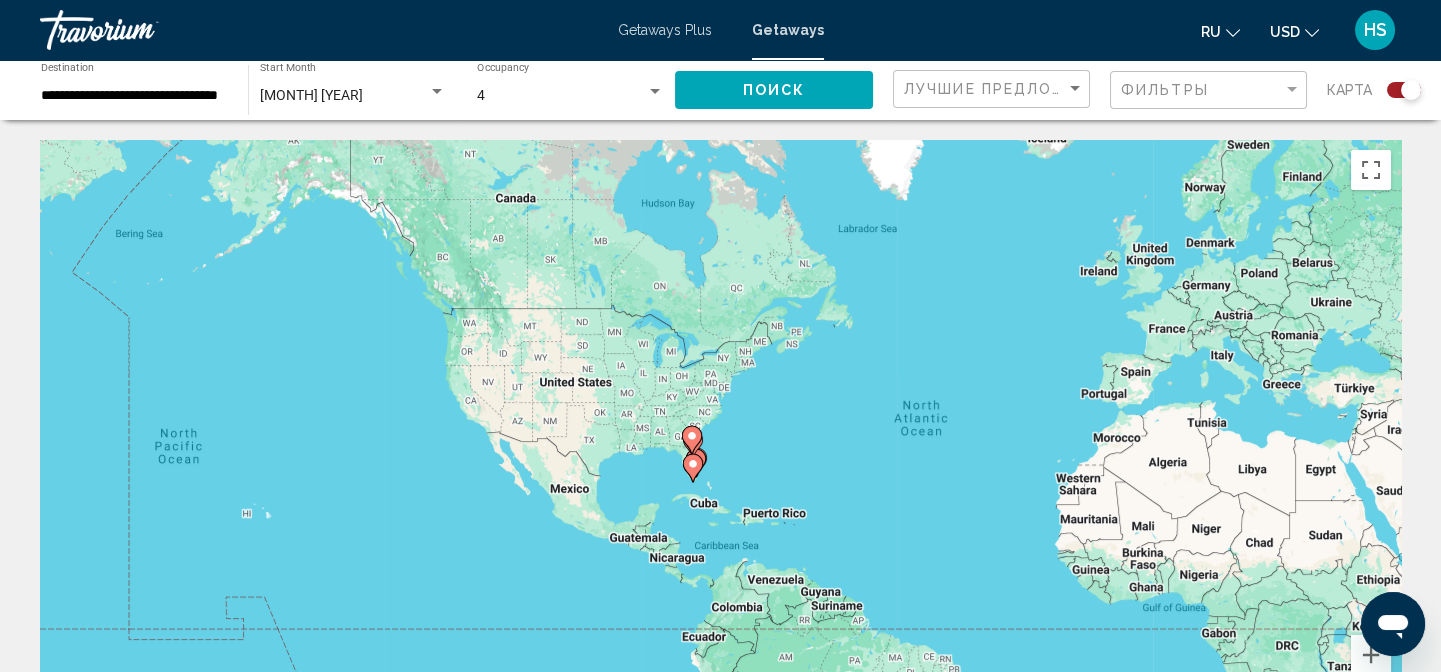 drag, startPoint x: 547, startPoint y: 383, endPoint x: 820, endPoint y: 393, distance: 273.18307 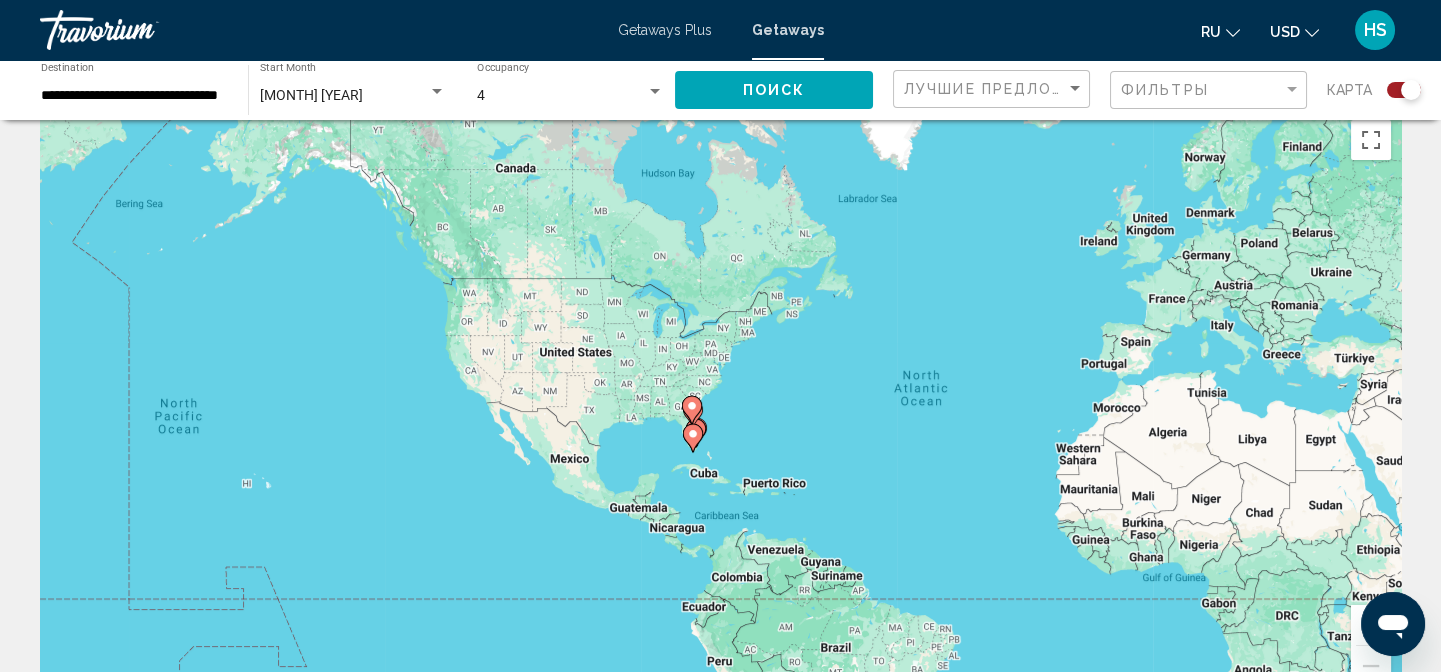 scroll, scrollTop: 0, scrollLeft: 0, axis: both 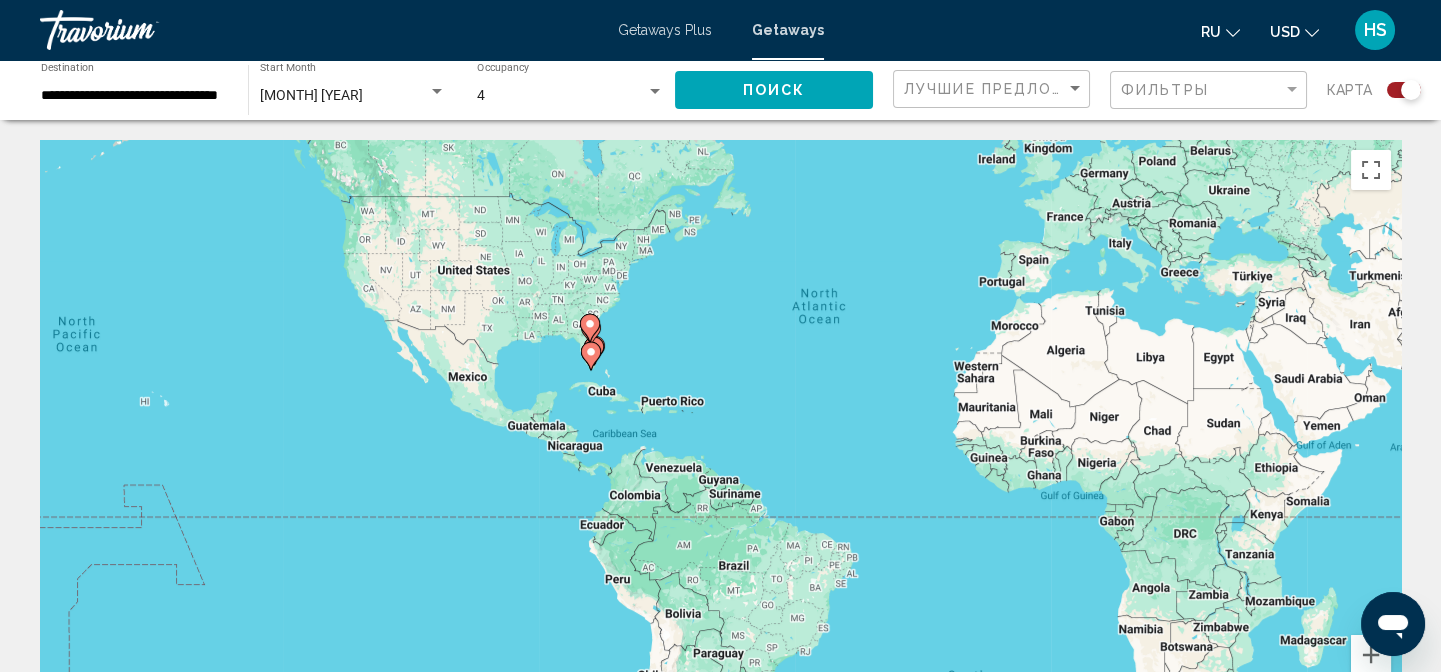 drag, startPoint x: 1028, startPoint y: 508, endPoint x: 929, endPoint y: 399, distance: 147.2481 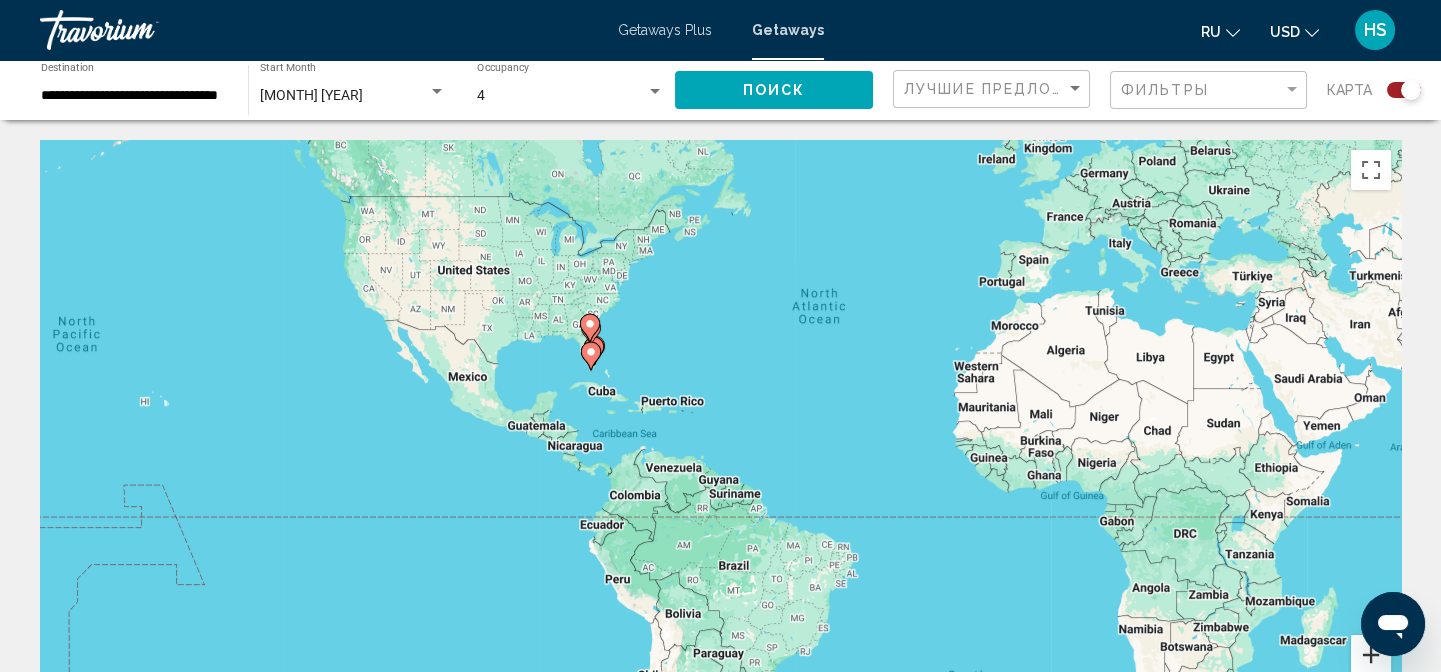 click at bounding box center [1371, 655] 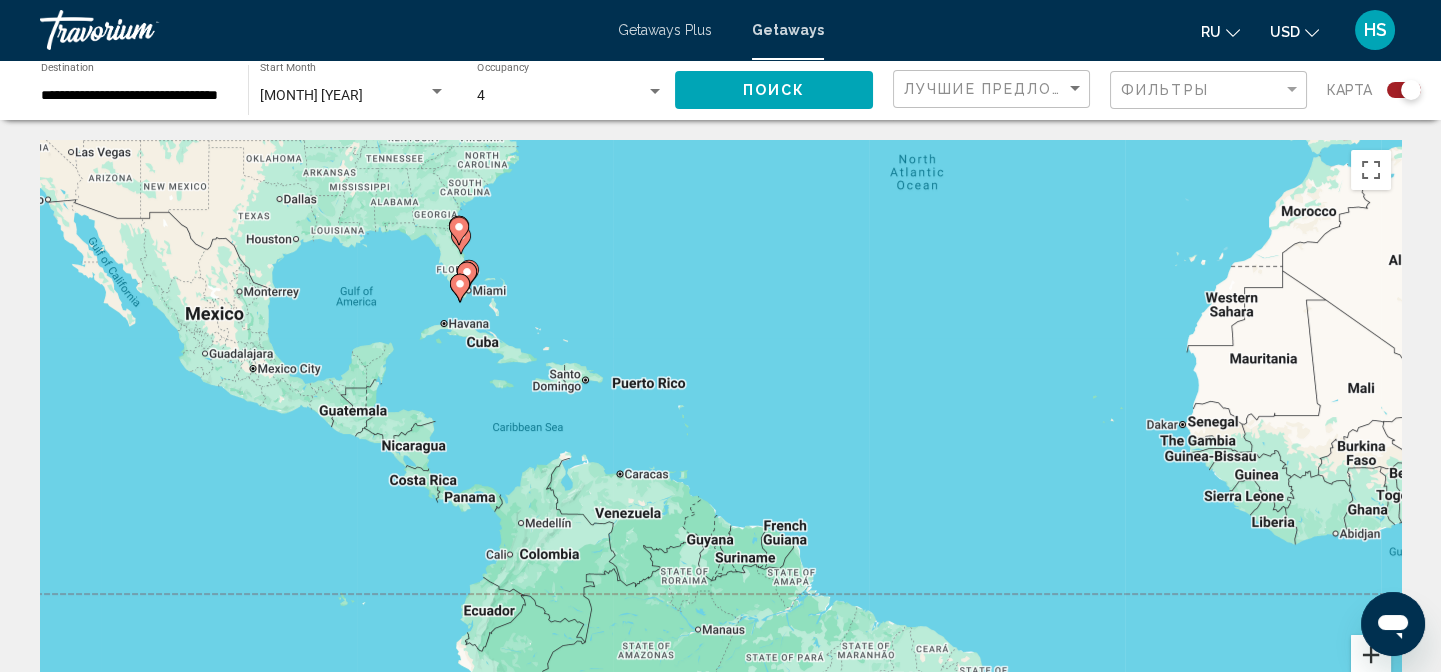 click at bounding box center [1371, 655] 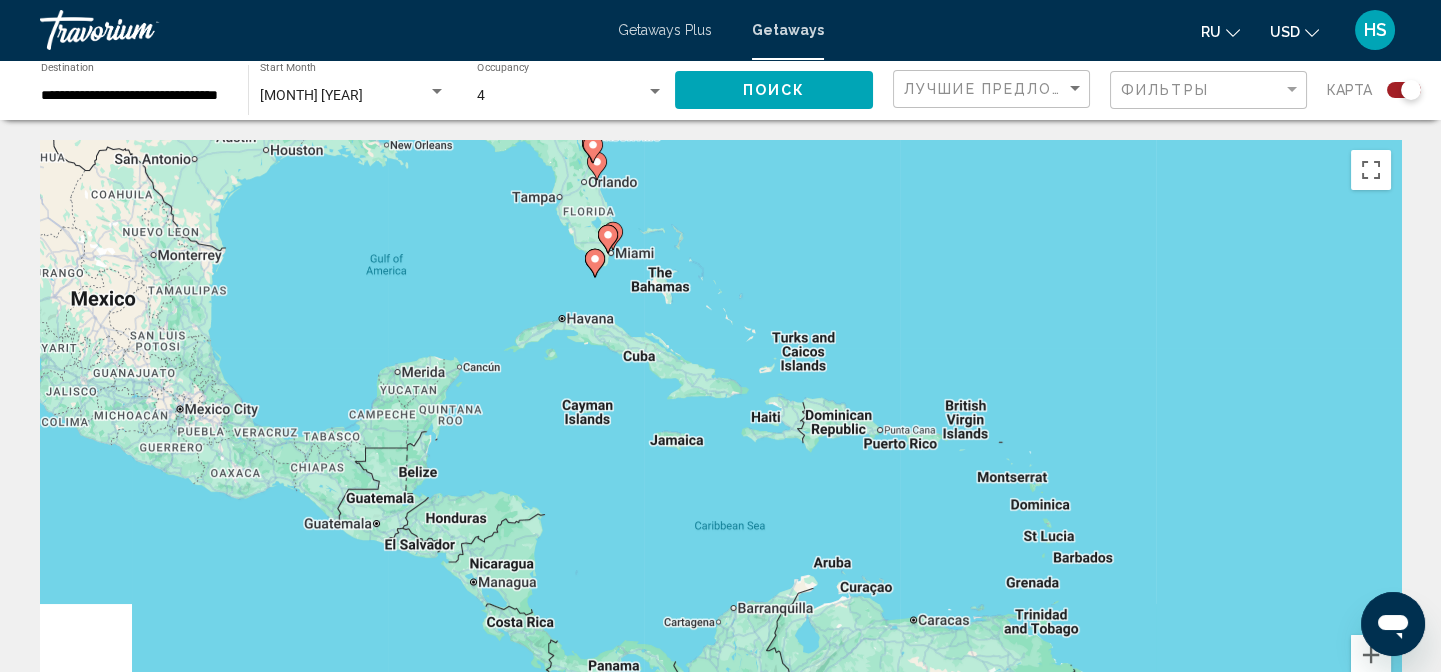drag, startPoint x: 623, startPoint y: 311, endPoint x: 1001, endPoint y: 422, distance: 393.96066 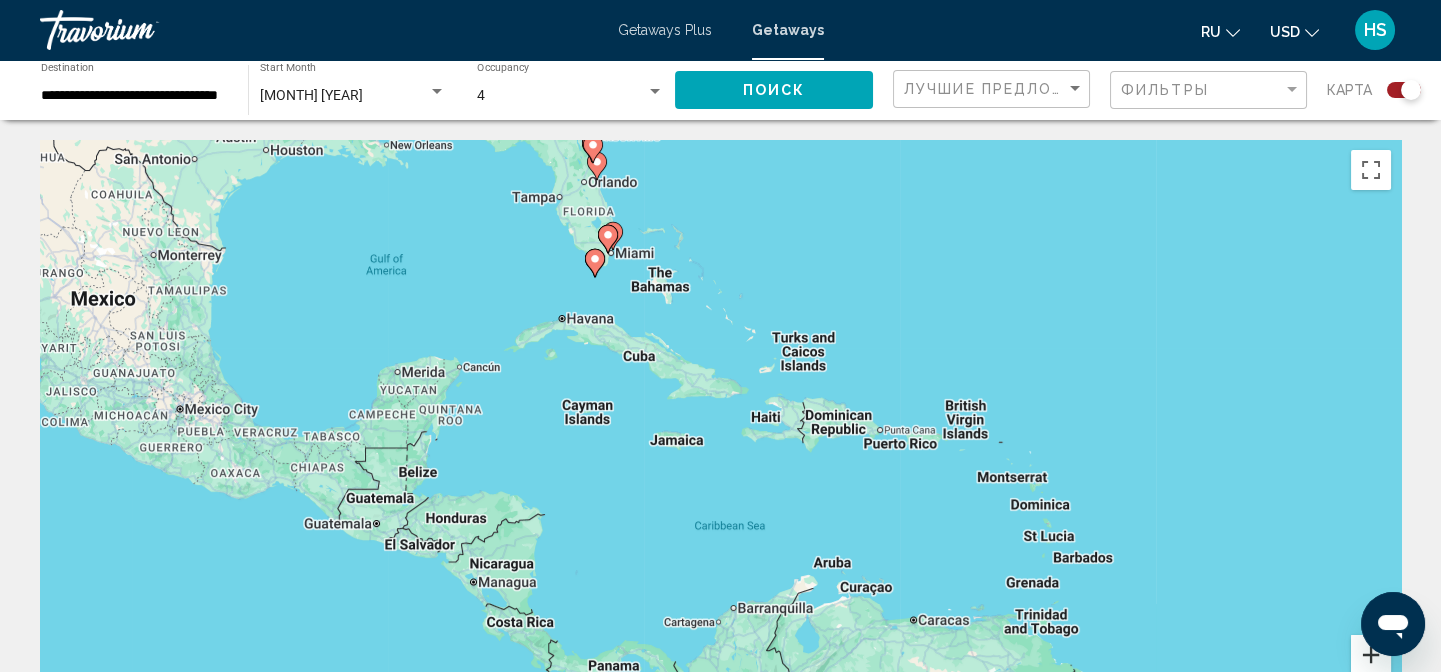 click at bounding box center [1371, 655] 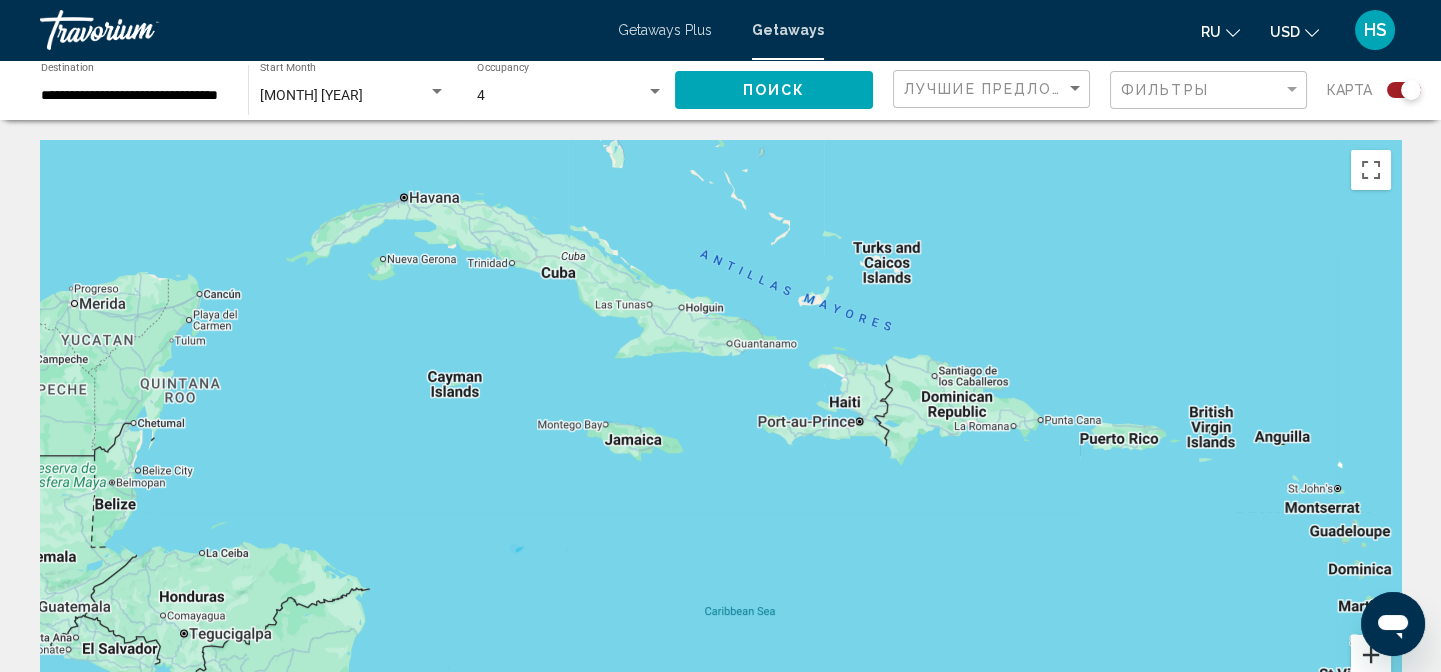 click at bounding box center [1371, 655] 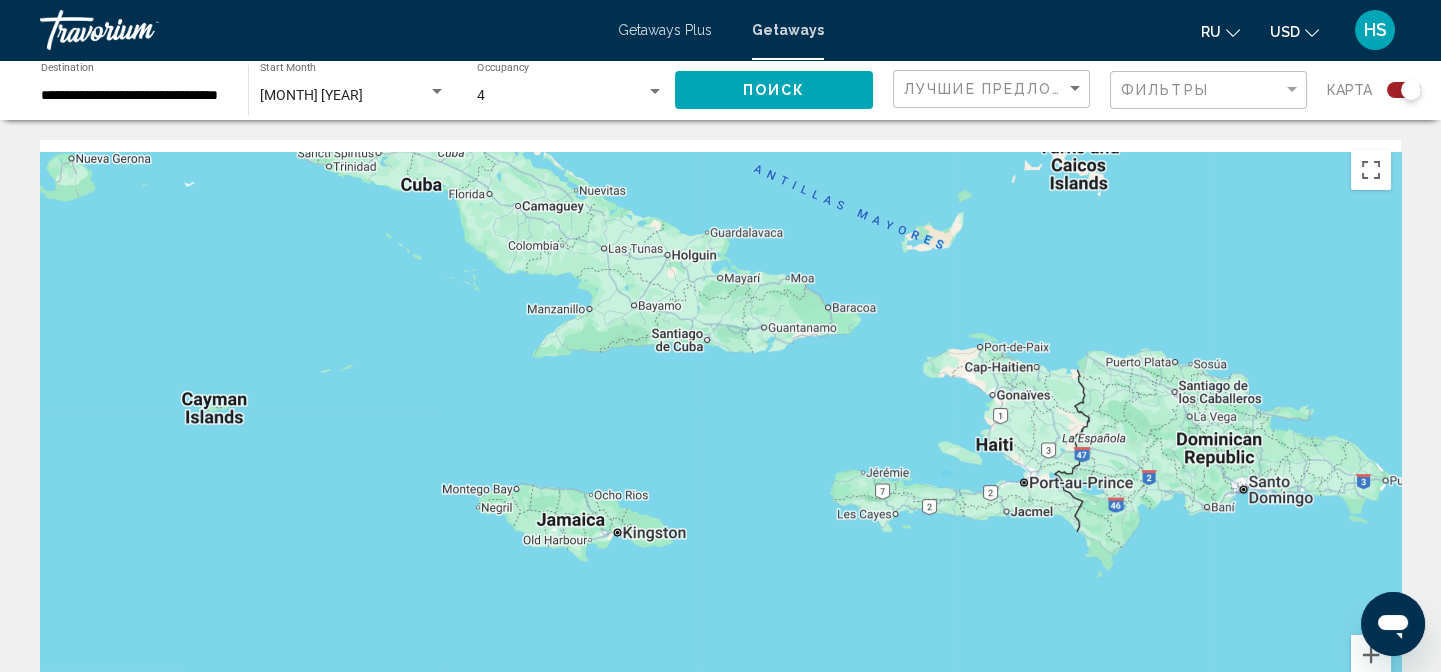 drag, startPoint x: 763, startPoint y: 278, endPoint x: 996, endPoint y: 642, distance: 432.1863 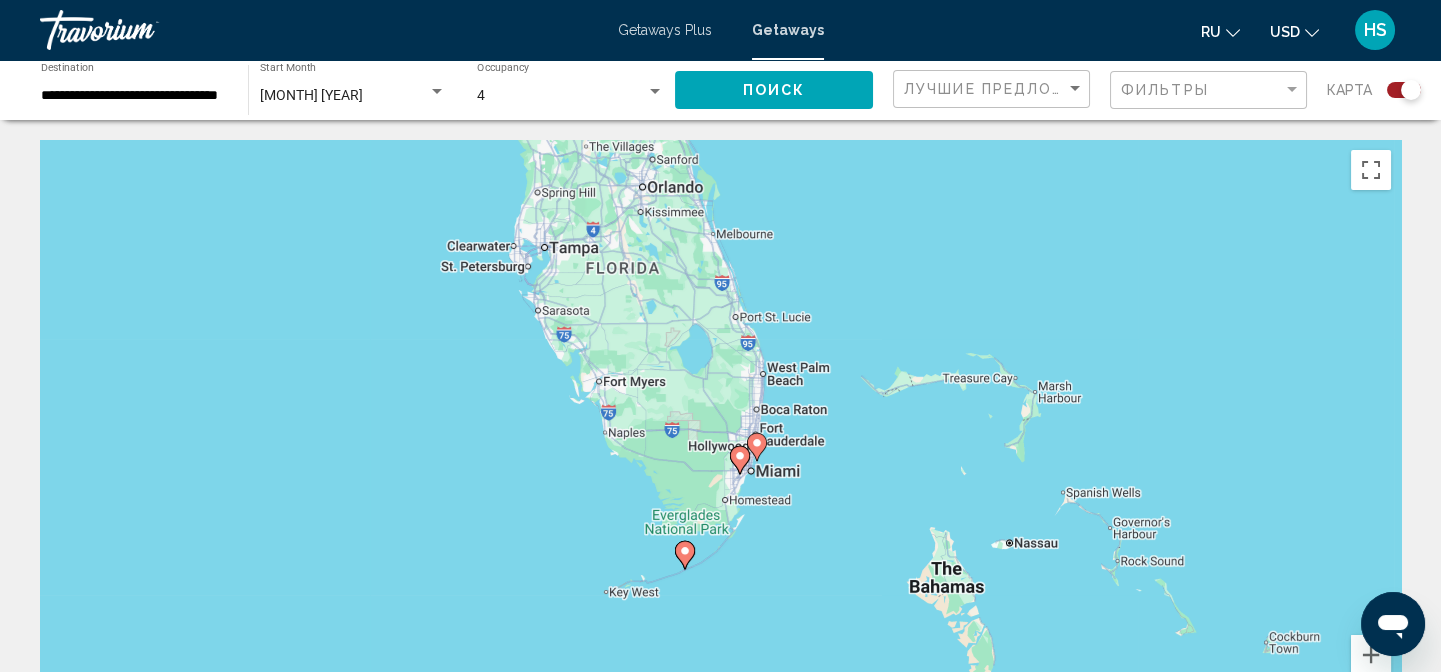drag, startPoint x: 673, startPoint y: 361, endPoint x: 808, endPoint y: 600, distance: 274.49225 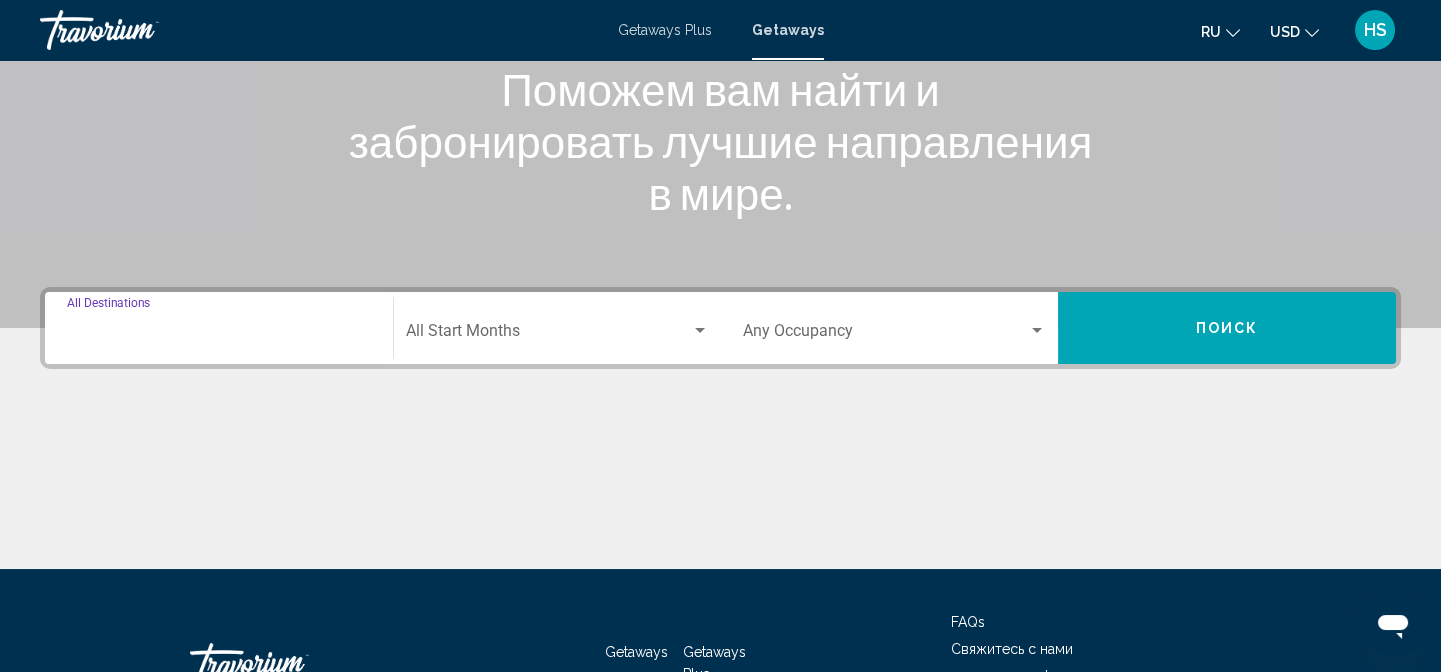 click on "Destination All Destinations" at bounding box center (219, 335) 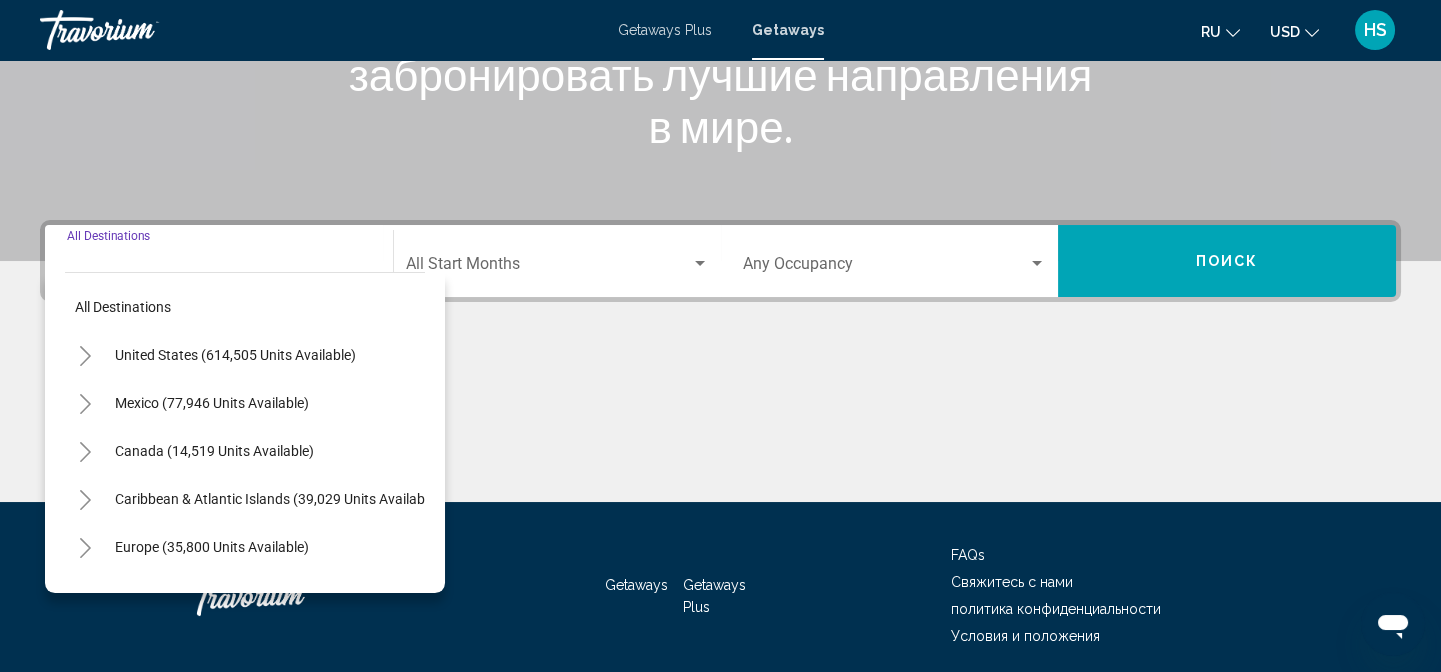 scroll, scrollTop: 414, scrollLeft: 0, axis: vertical 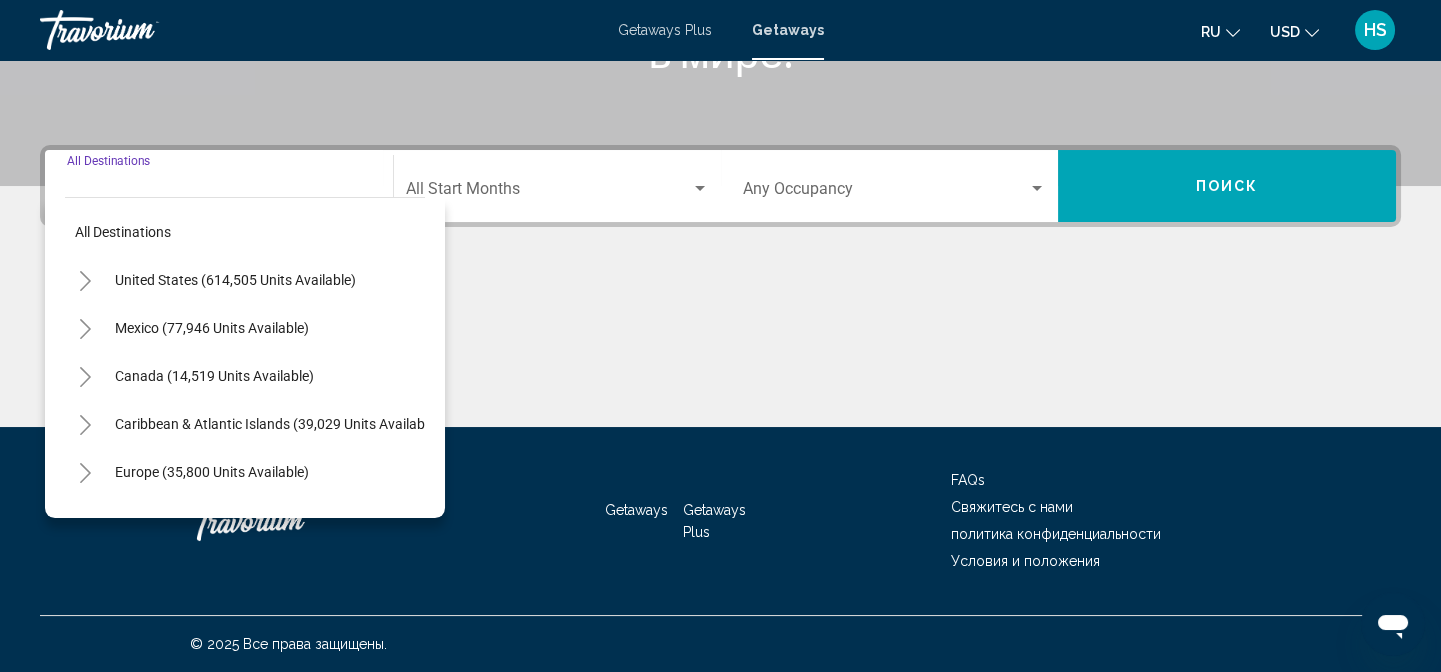 click 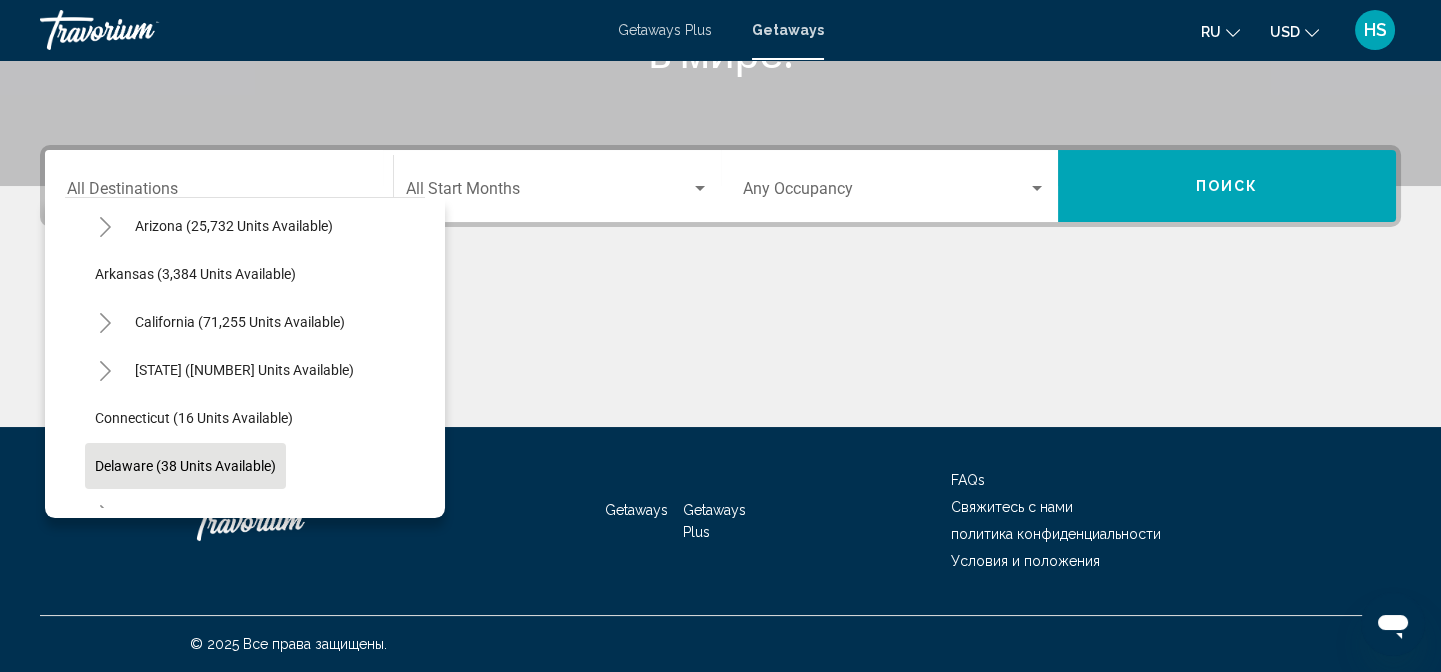 scroll, scrollTop: 181, scrollLeft: 0, axis: vertical 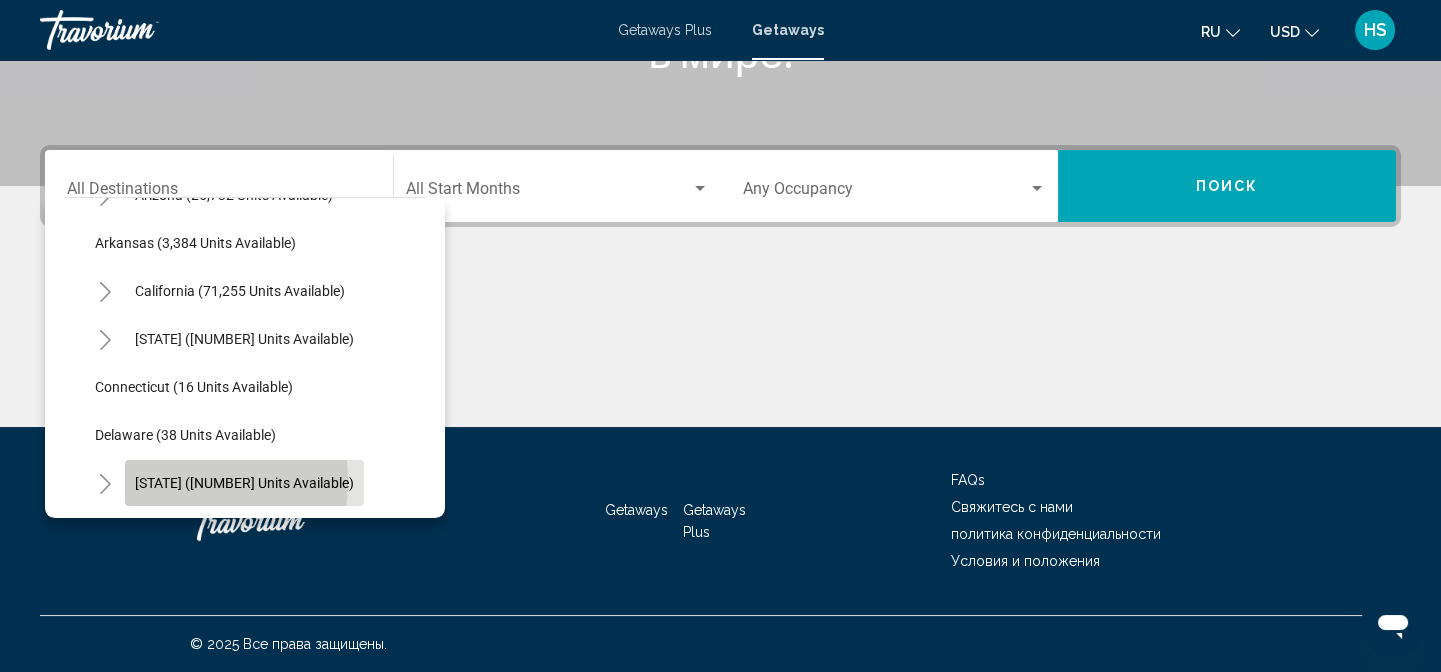 click on "[STATE] ([NUMBER] units available)" 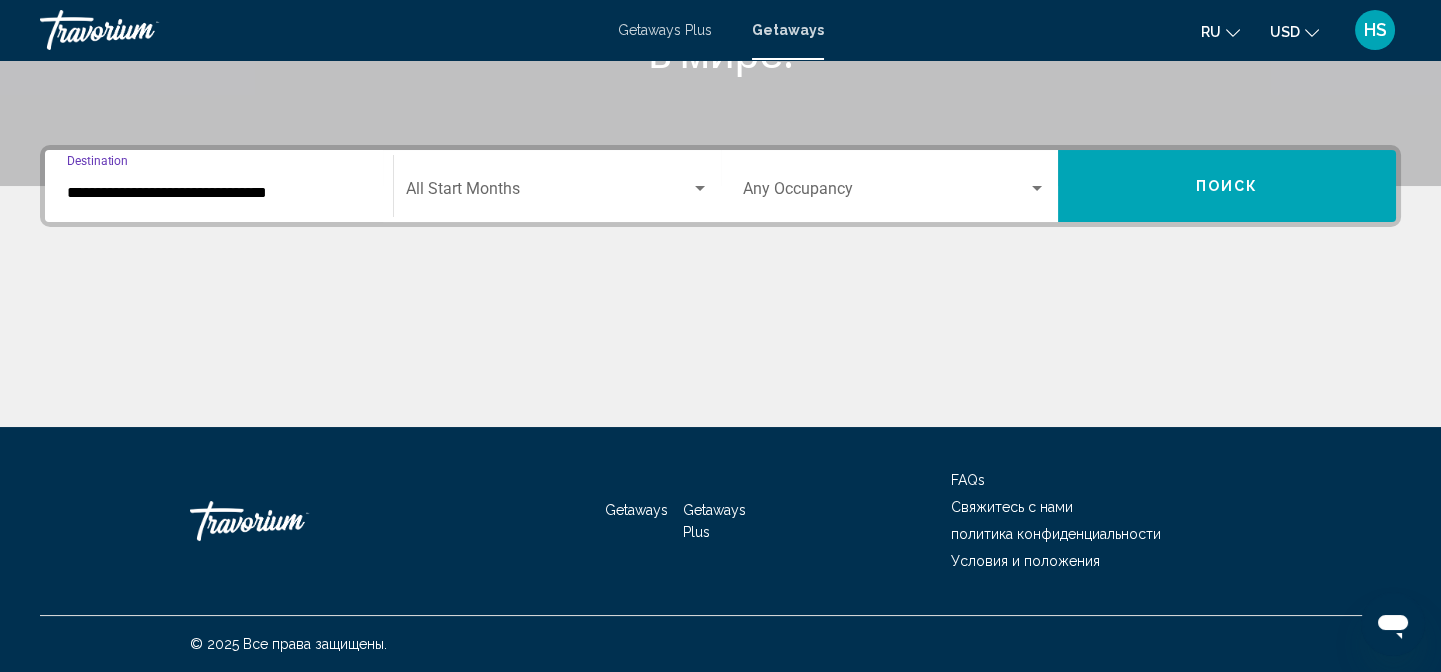 click at bounding box center [700, 188] 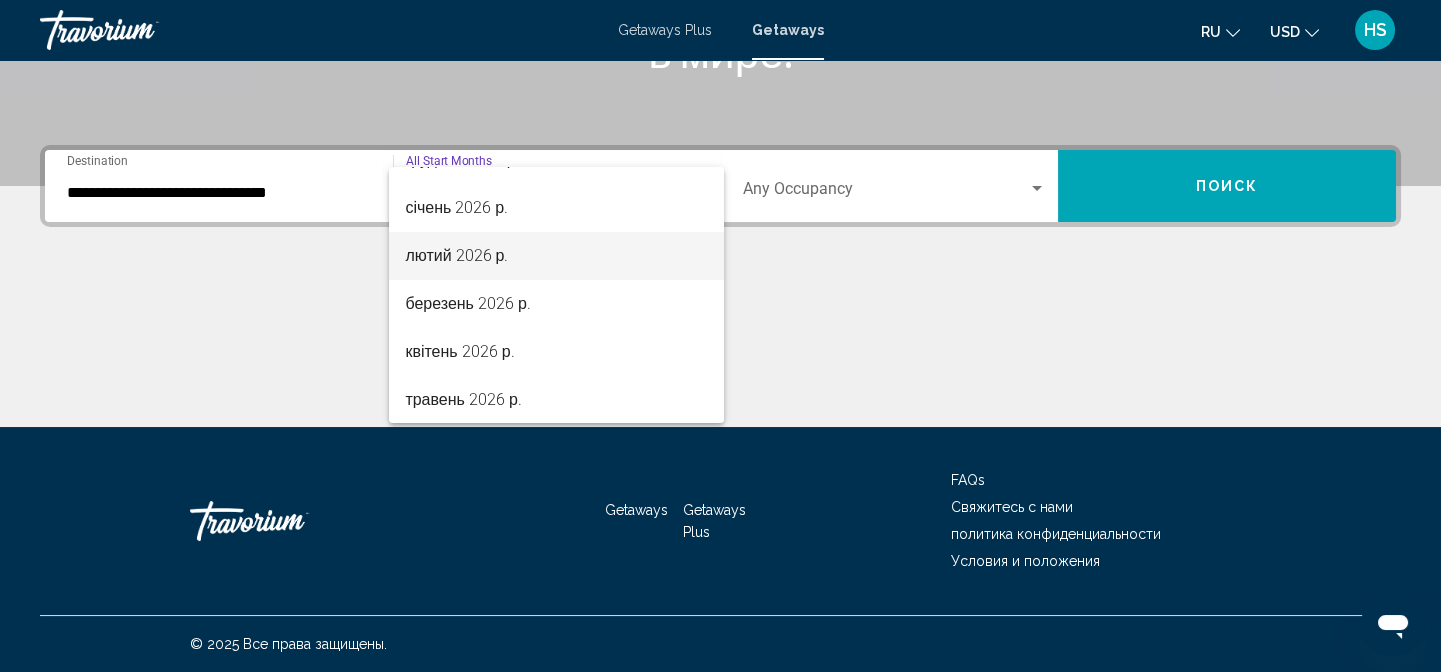 scroll, scrollTop: 272, scrollLeft: 0, axis: vertical 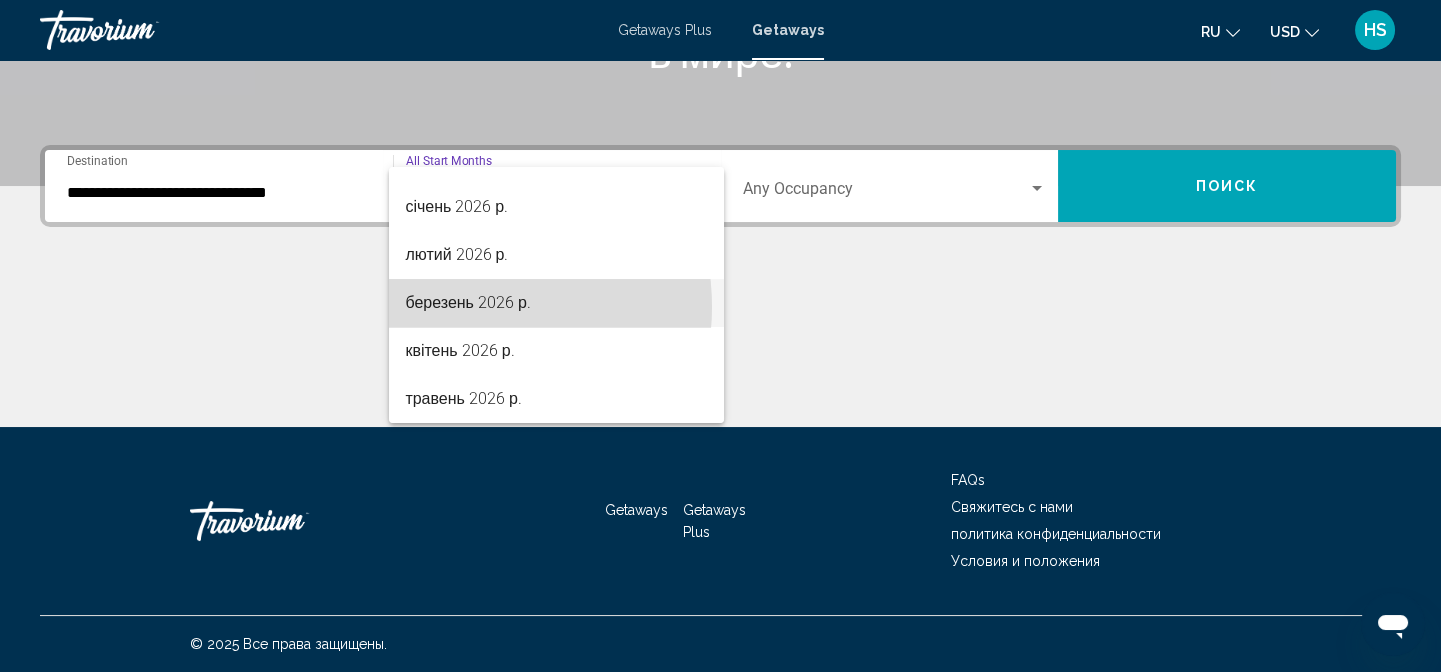 click on "березень 2026 р." at bounding box center (556, 303) 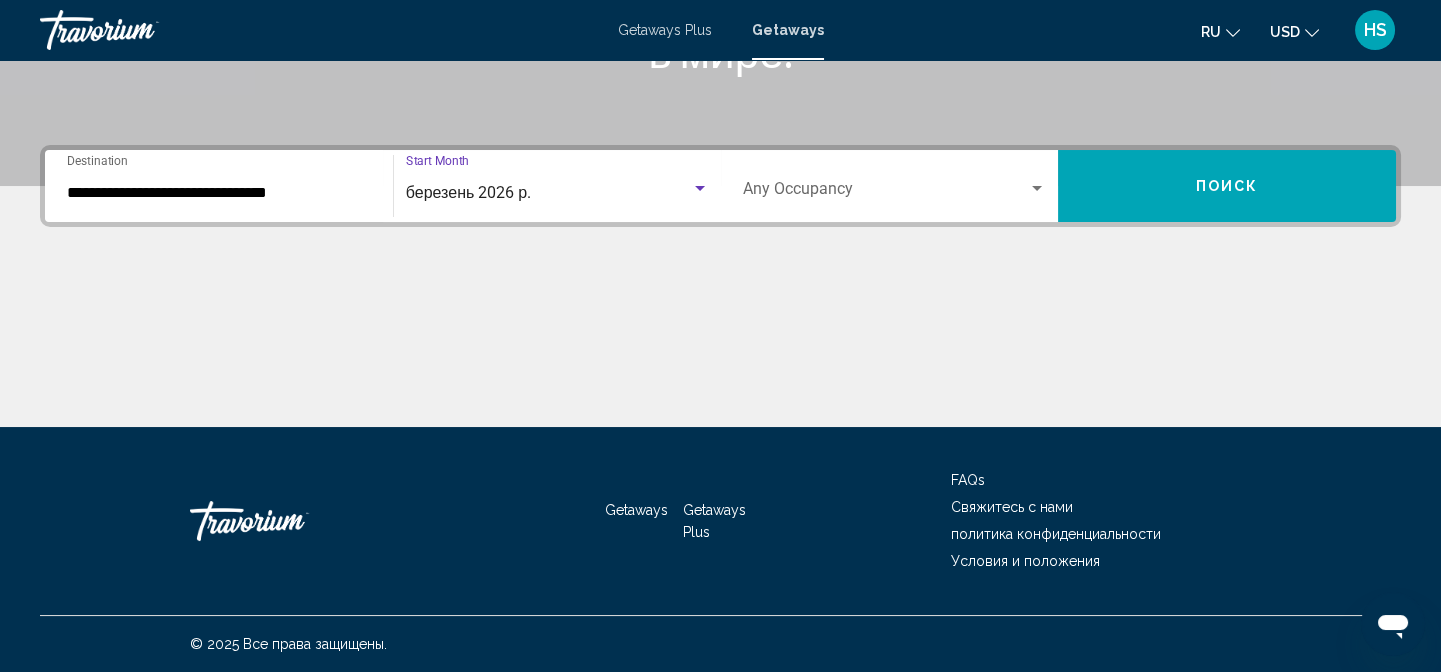 click at bounding box center [1037, 189] 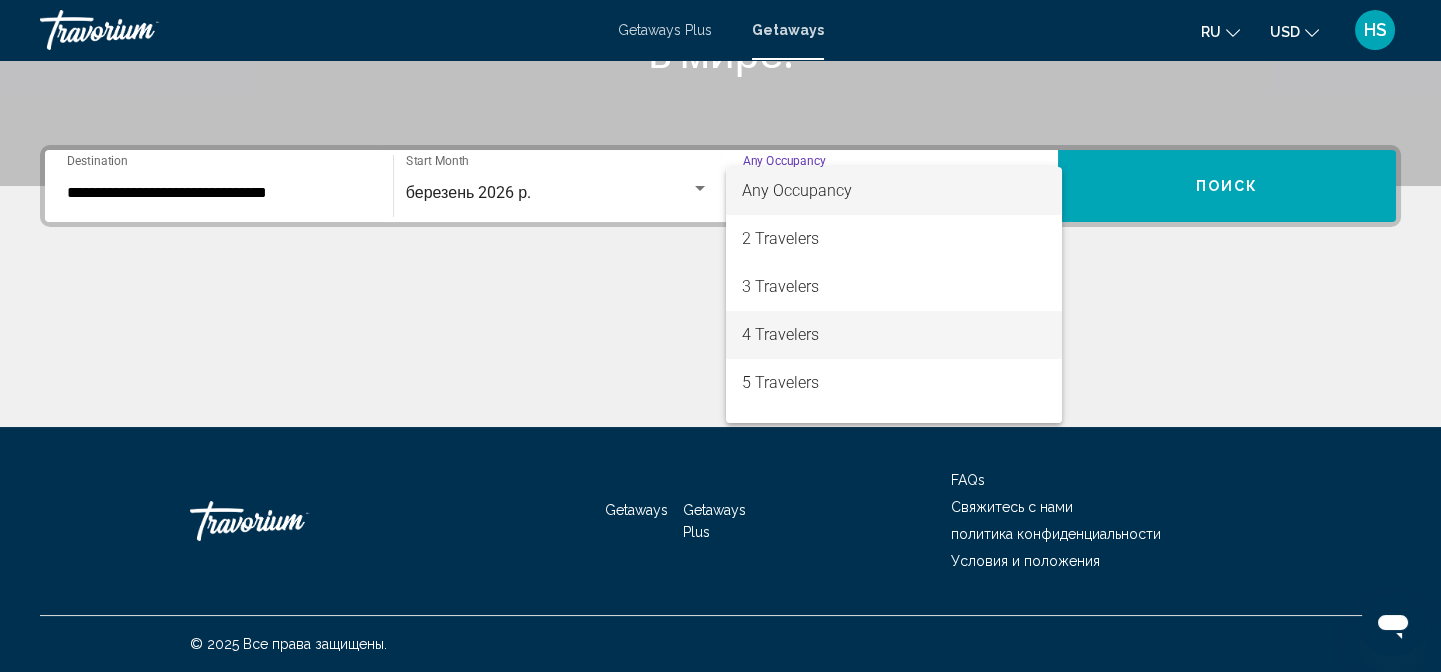 click on "4 Travelers" at bounding box center (894, 335) 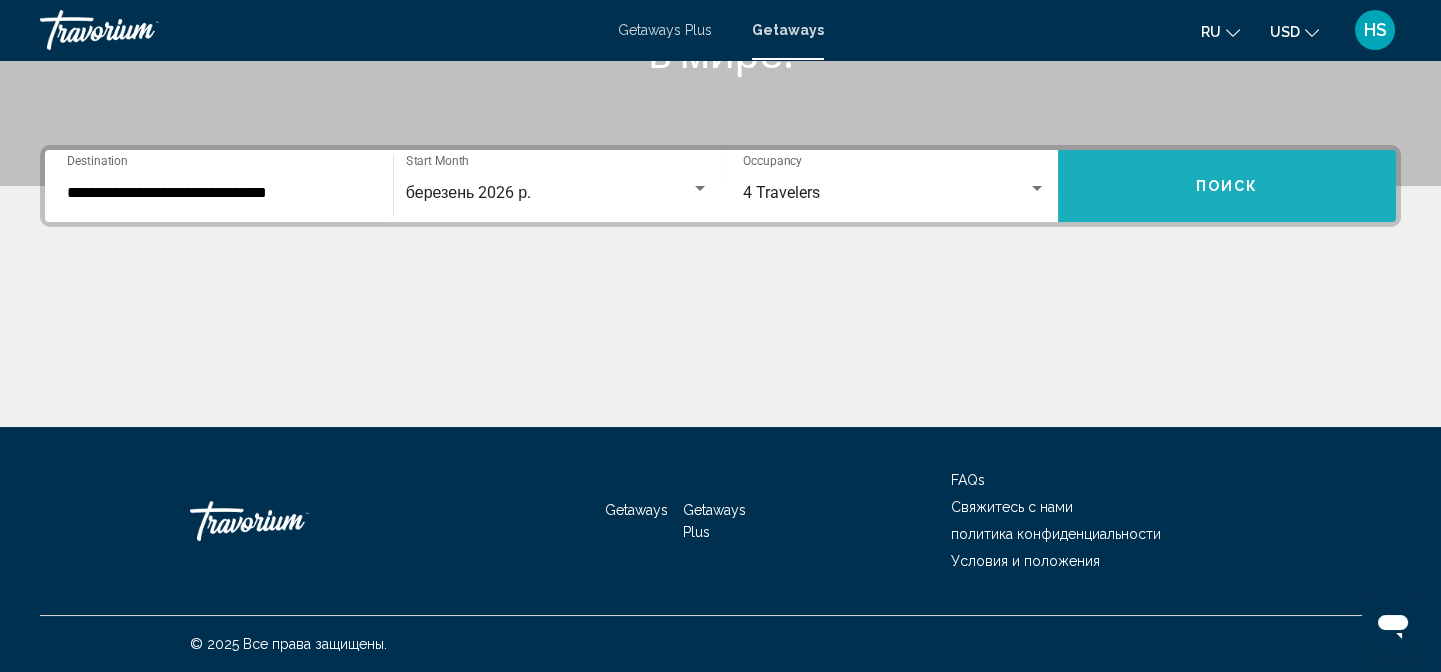 click on "Поиск" at bounding box center (1227, 186) 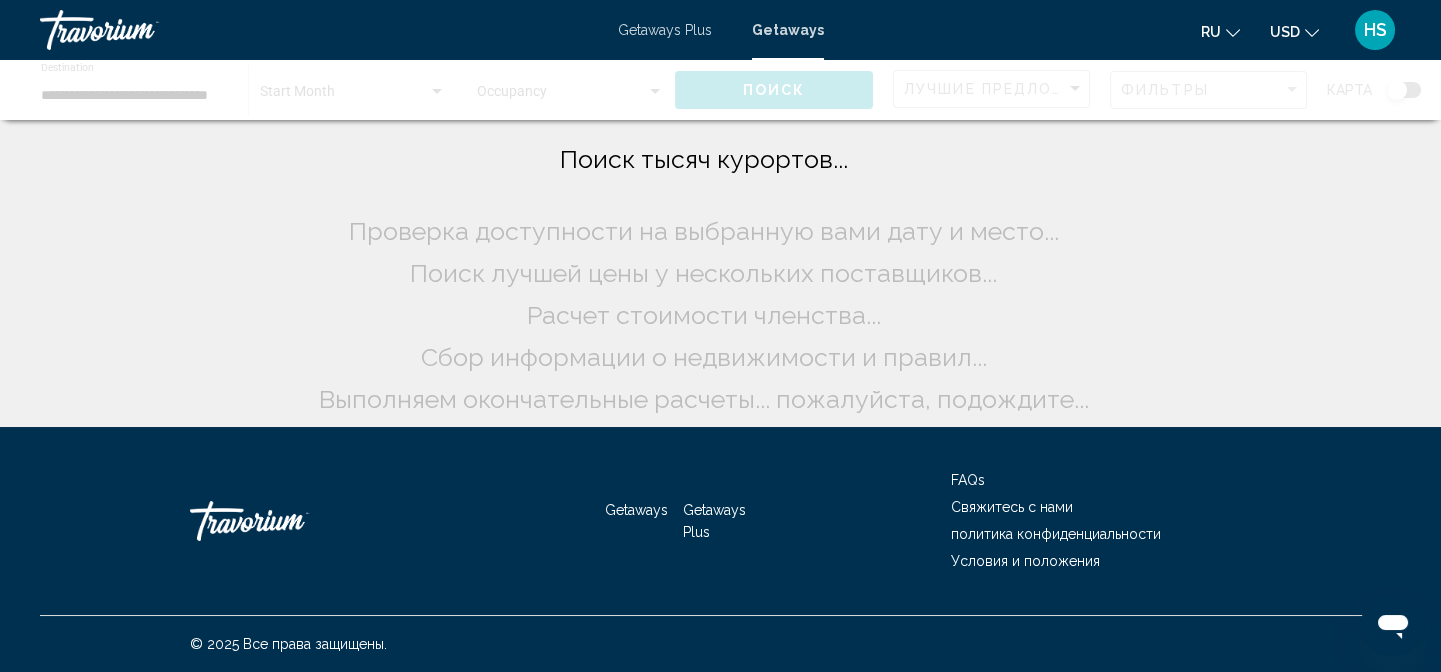 scroll, scrollTop: 0, scrollLeft: 0, axis: both 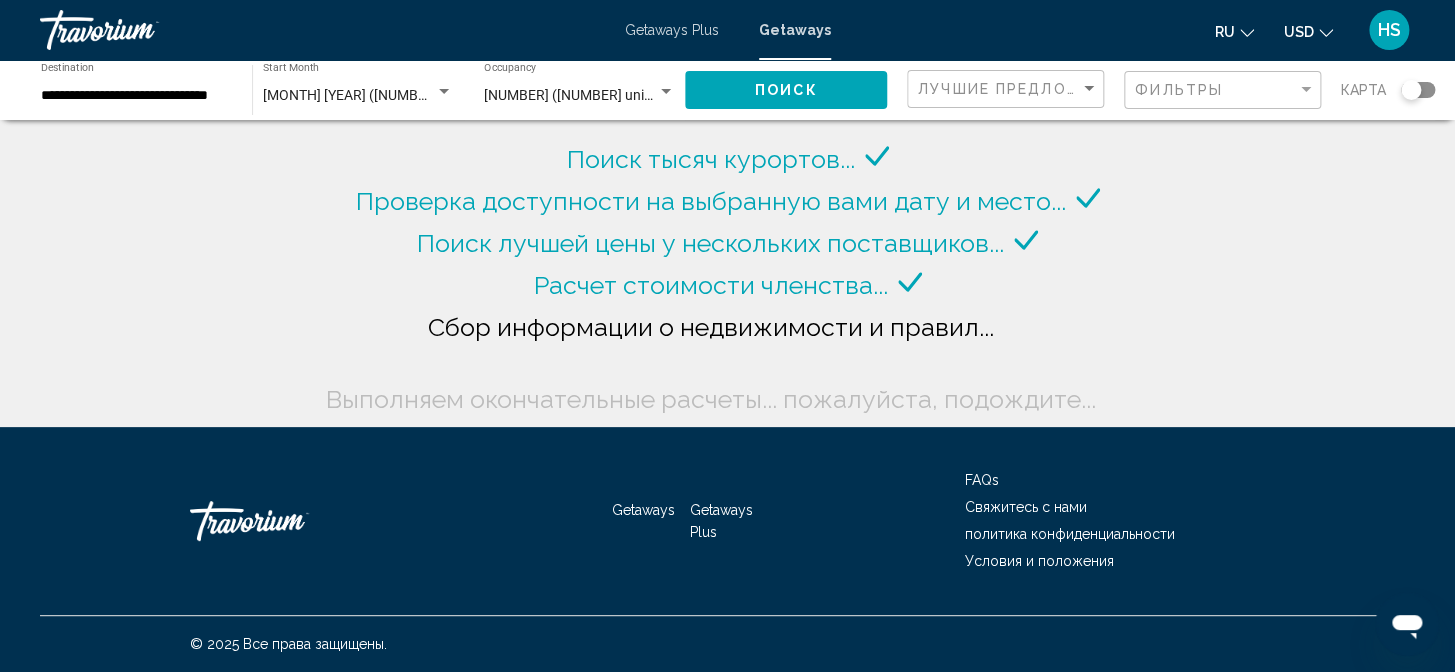 drag, startPoint x: 1339, startPoint y: 290, endPoint x: 1333, endPoint y: 321, distance: 31.575306 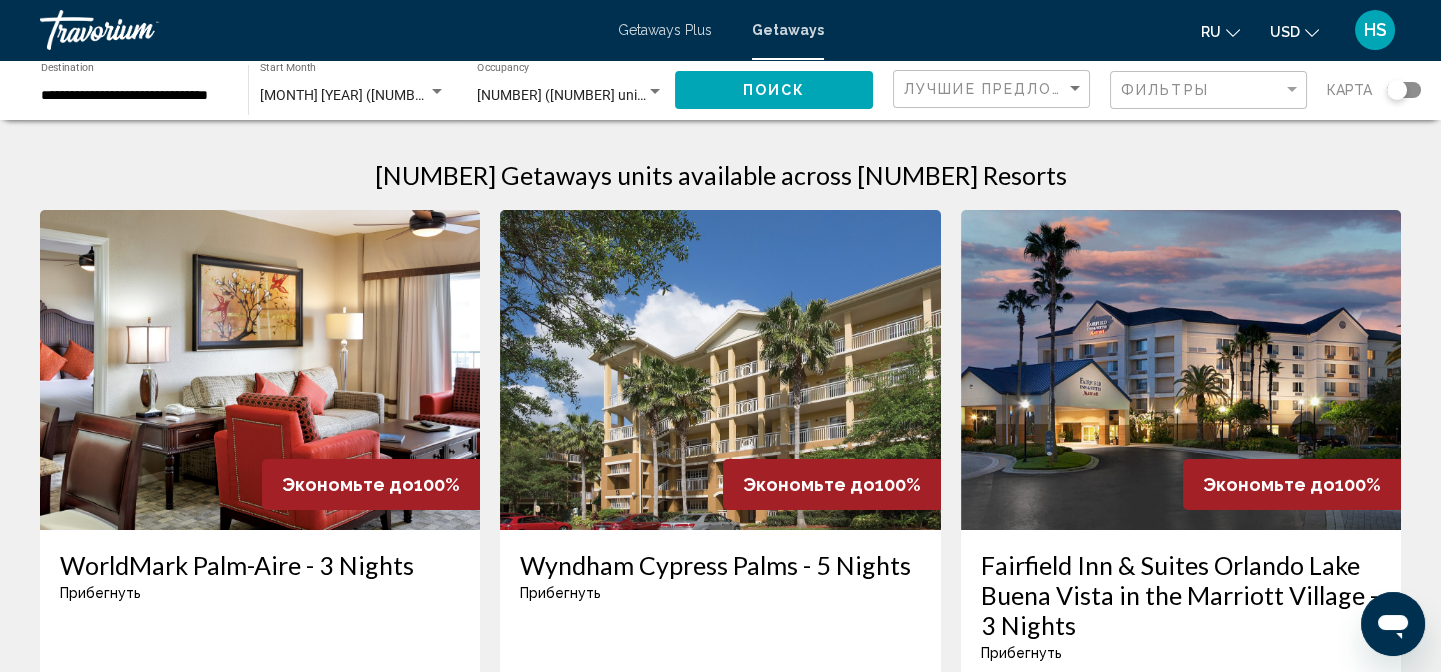 click 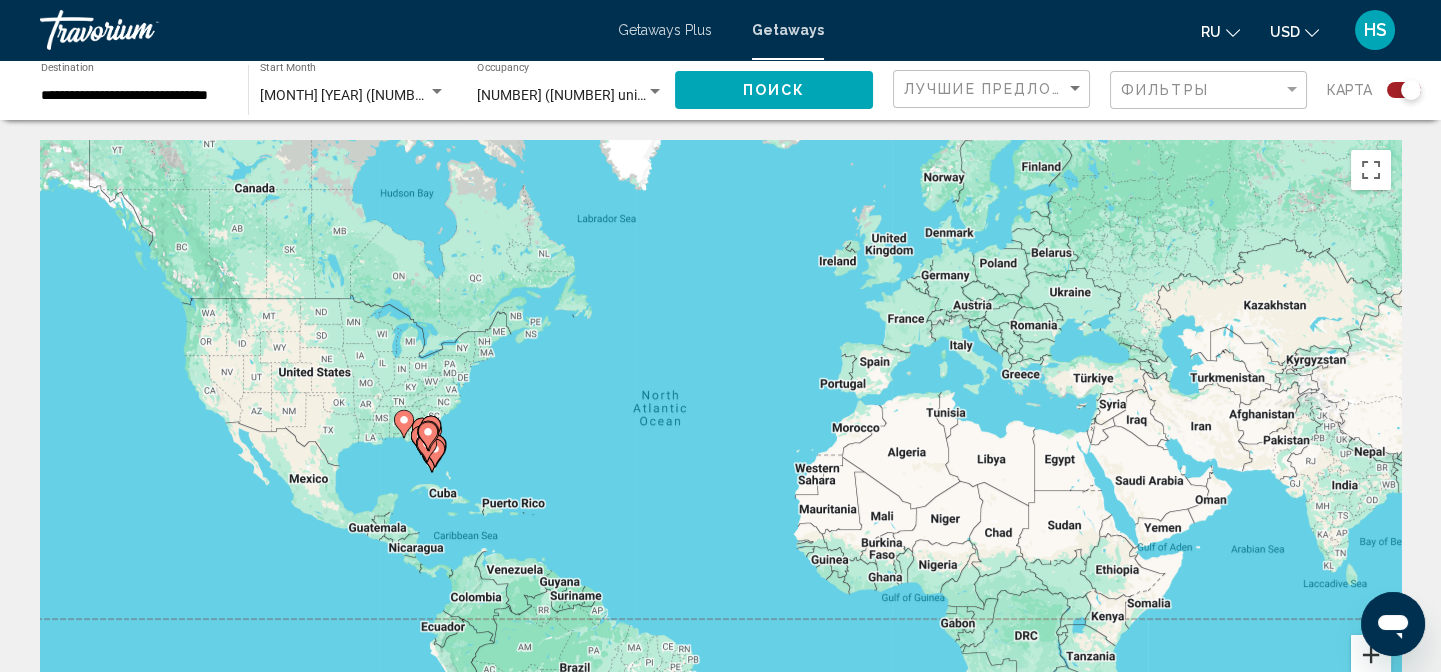 click at bounding box center (1371, 655) 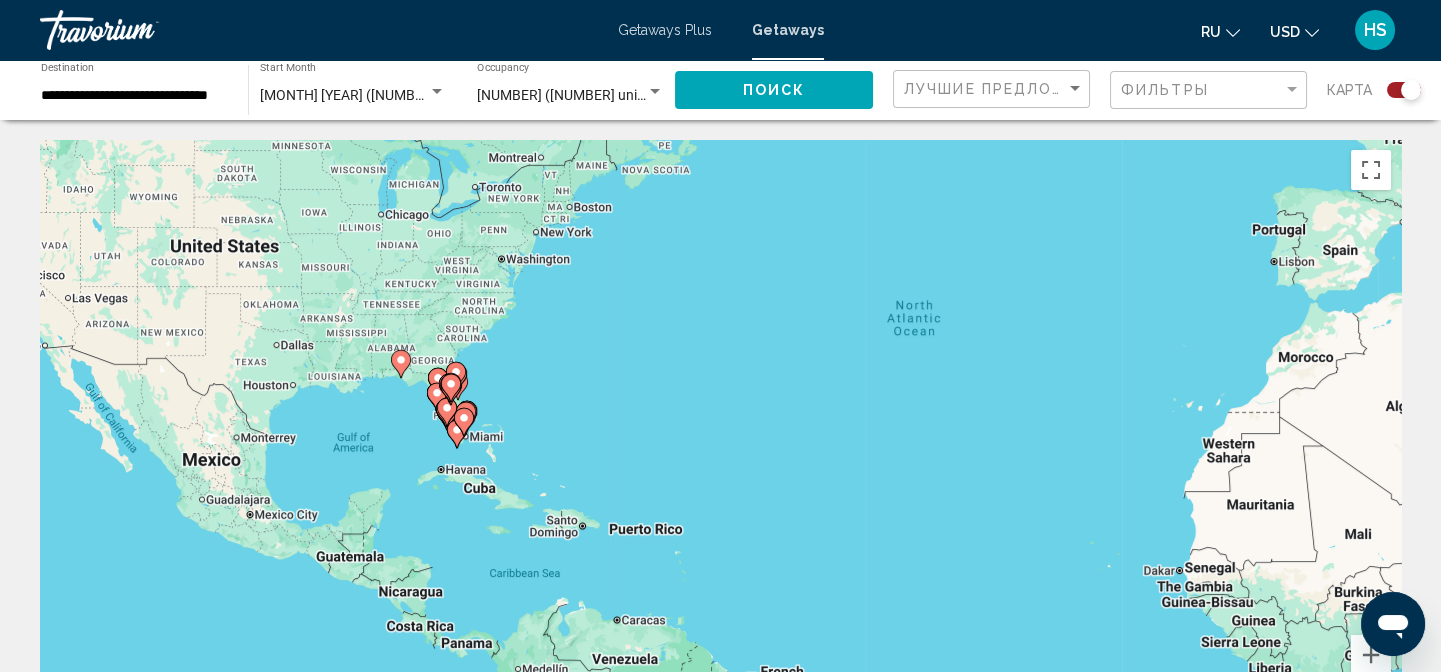drag, startPoint x: 520, startPoint y: 547, endPoint x: 850, endPoint y: 483, distance: 336.14877 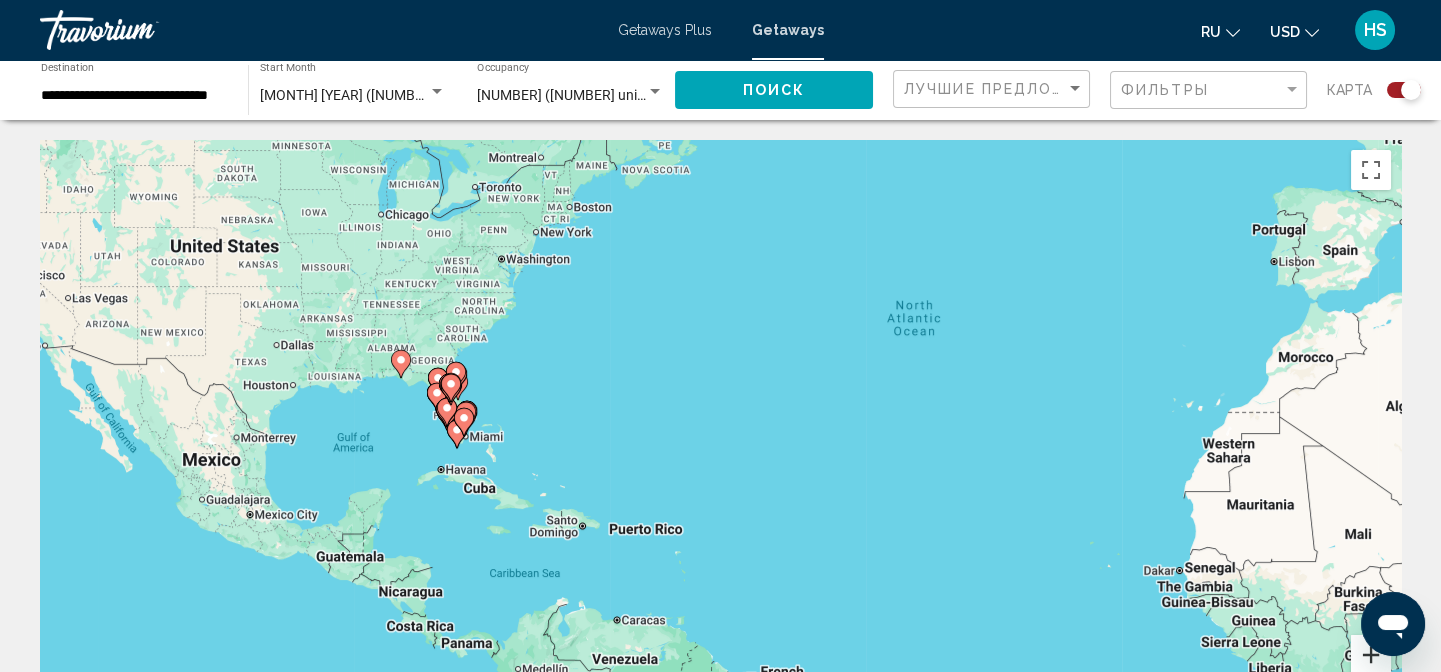 click at bounding box center [1371, 655] 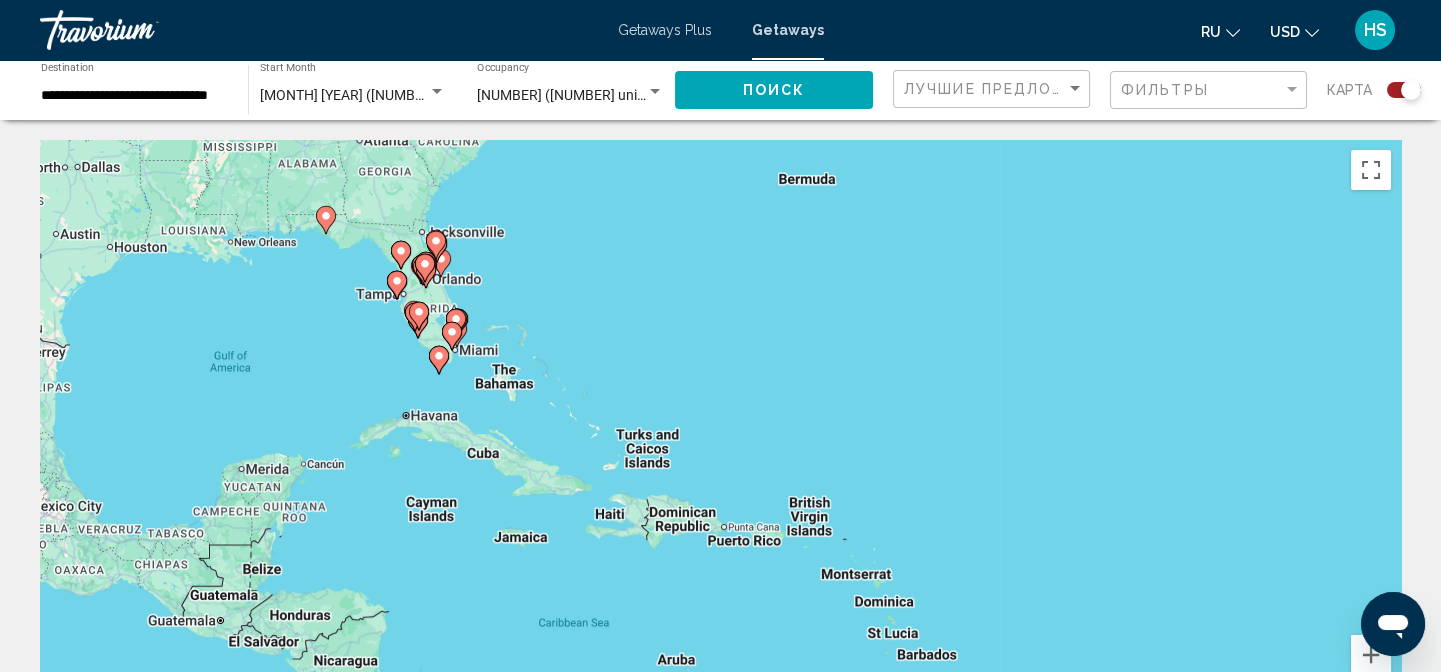 drag, startPoint x: 653, startPoint y: 527, endPoint x: 903, endPoint y: 441, distance: 264.3785 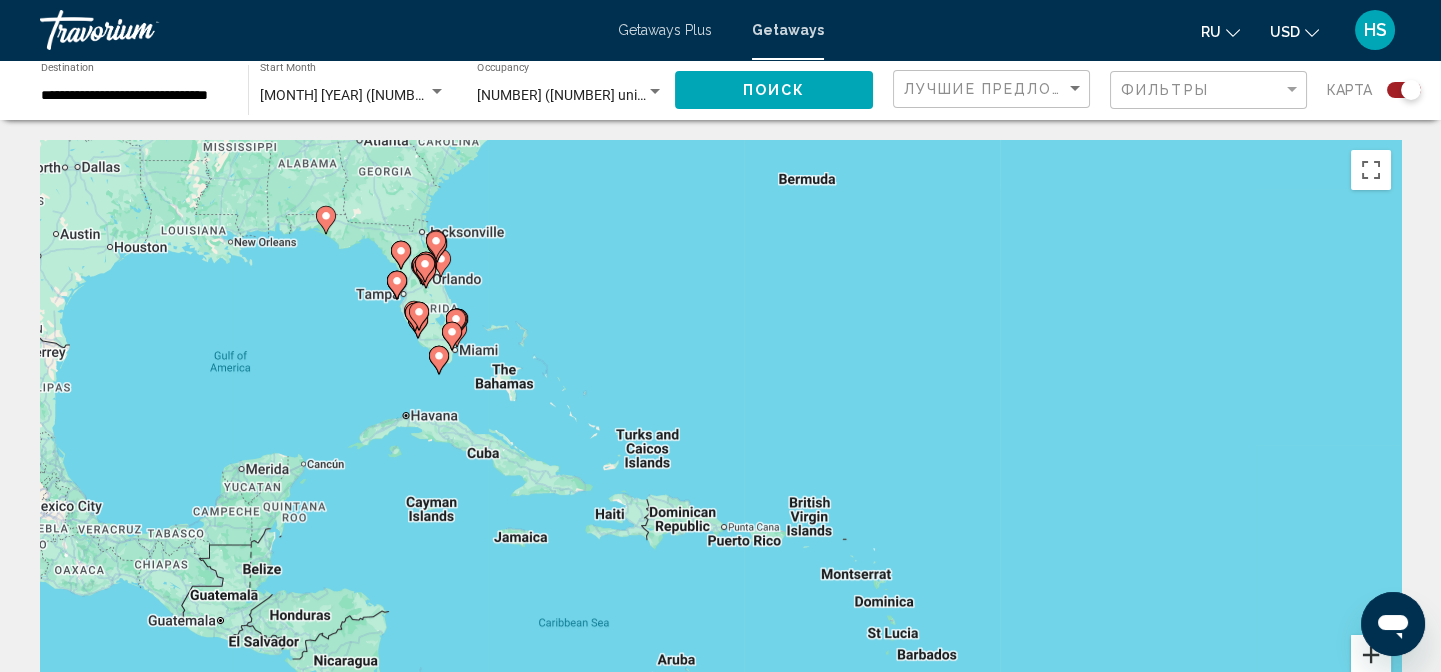 click at bounding box center [1371, 655] 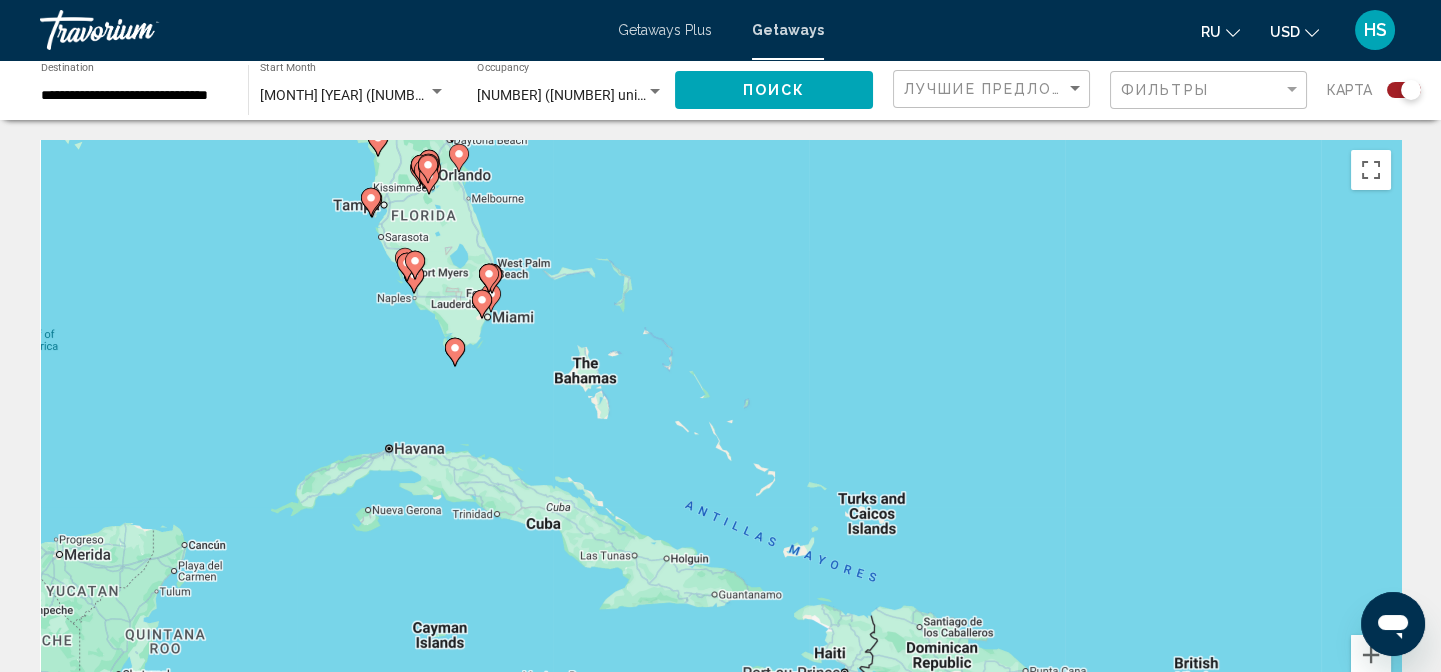 drag, startPoint x: 660, startPoint y: 390, endPoint x: 878, endPoint y: 450, distance: 226.10617 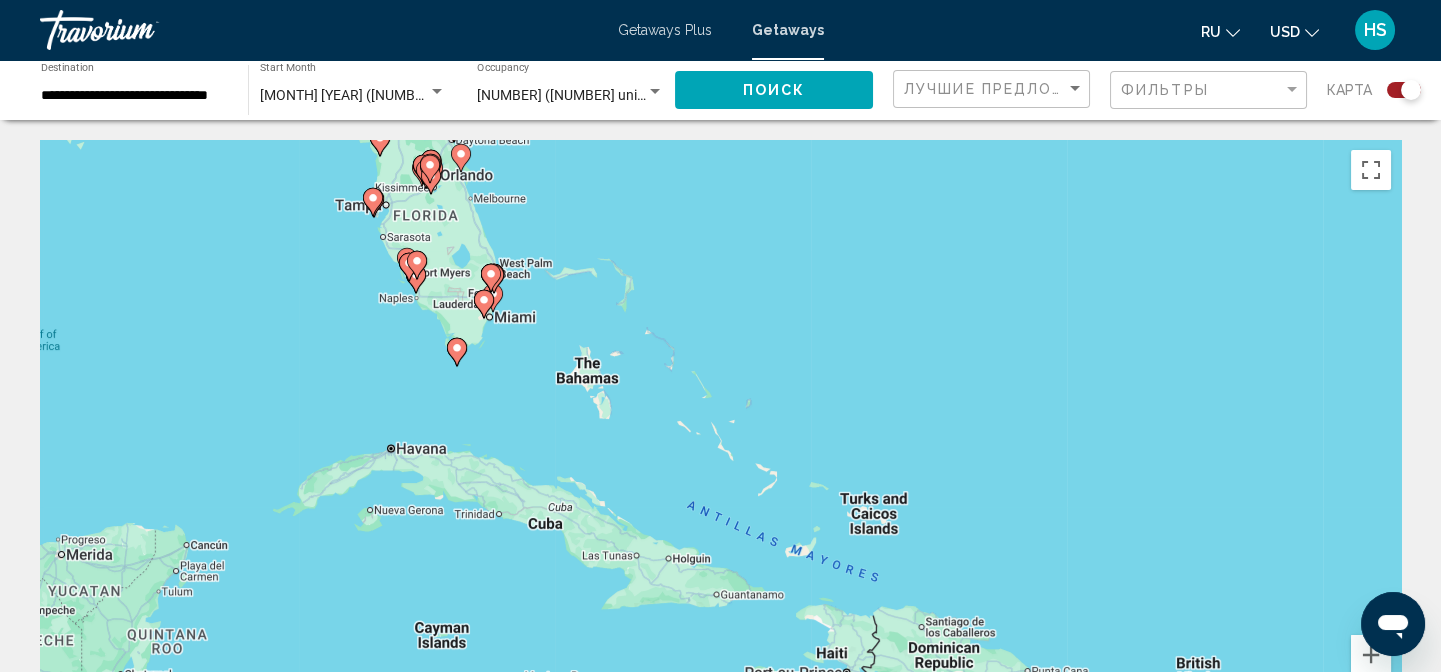 click at bounding box center [1393, 624] 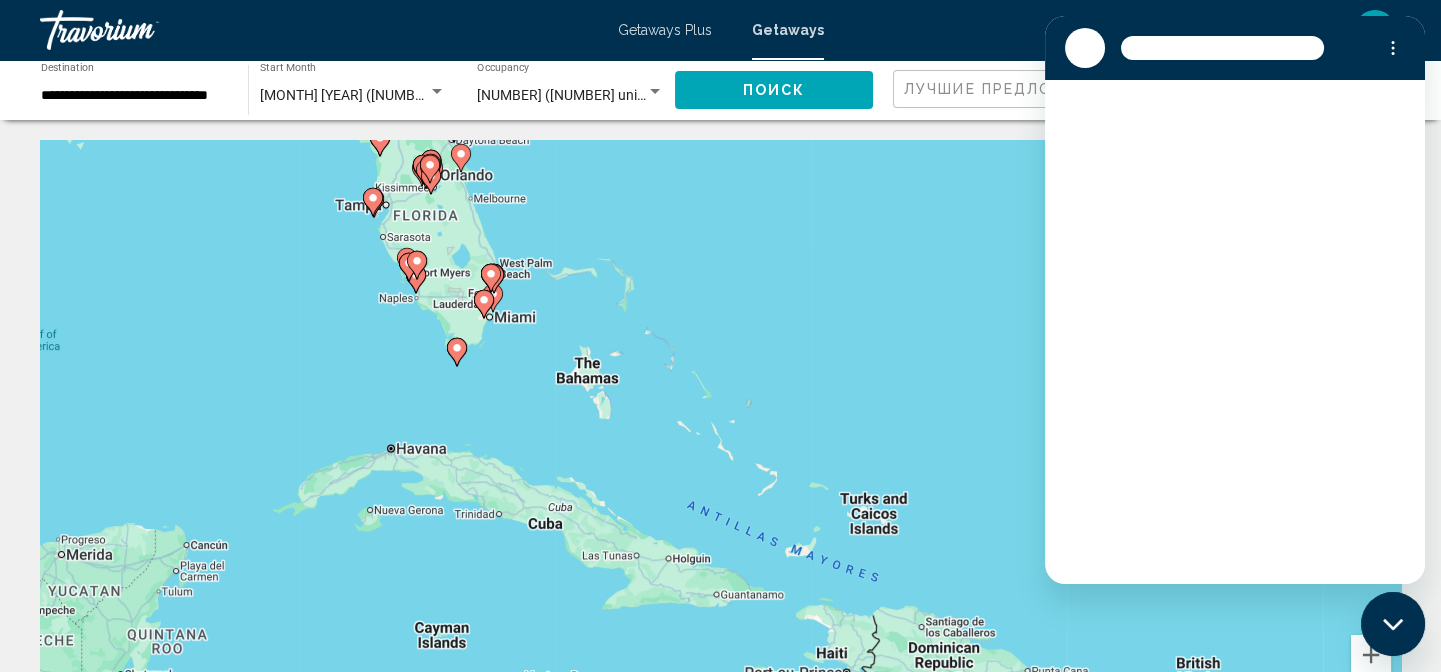 scroll, scrollTop: 0, scrollLeft: 0, axis: both 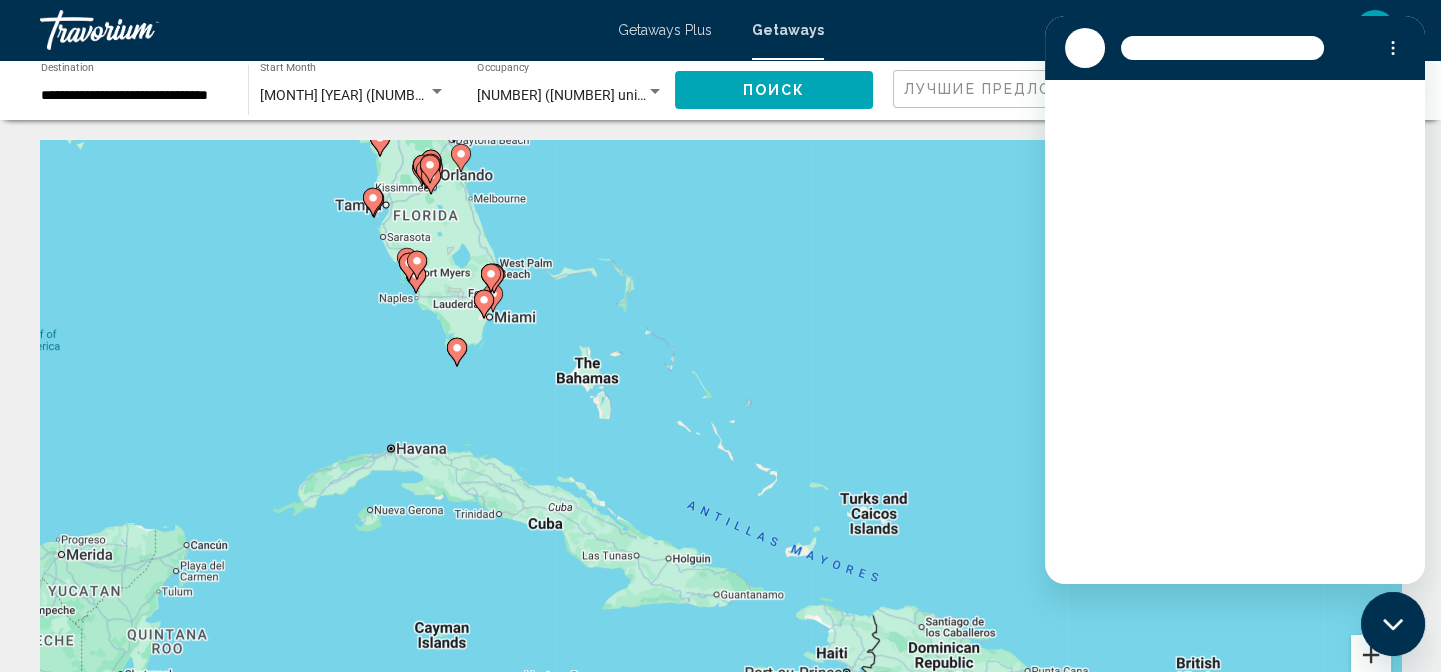 click at bounding box center [1371, 655] 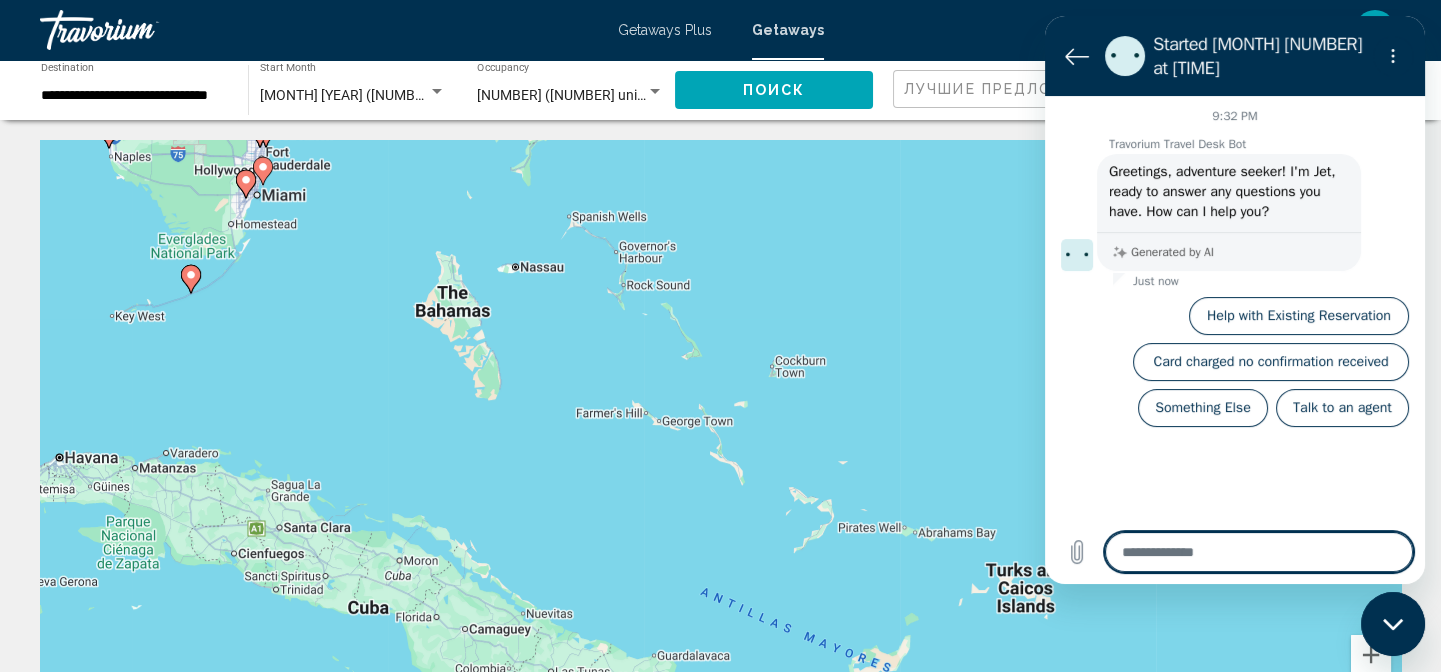 click at bounding box center (1393, 624) 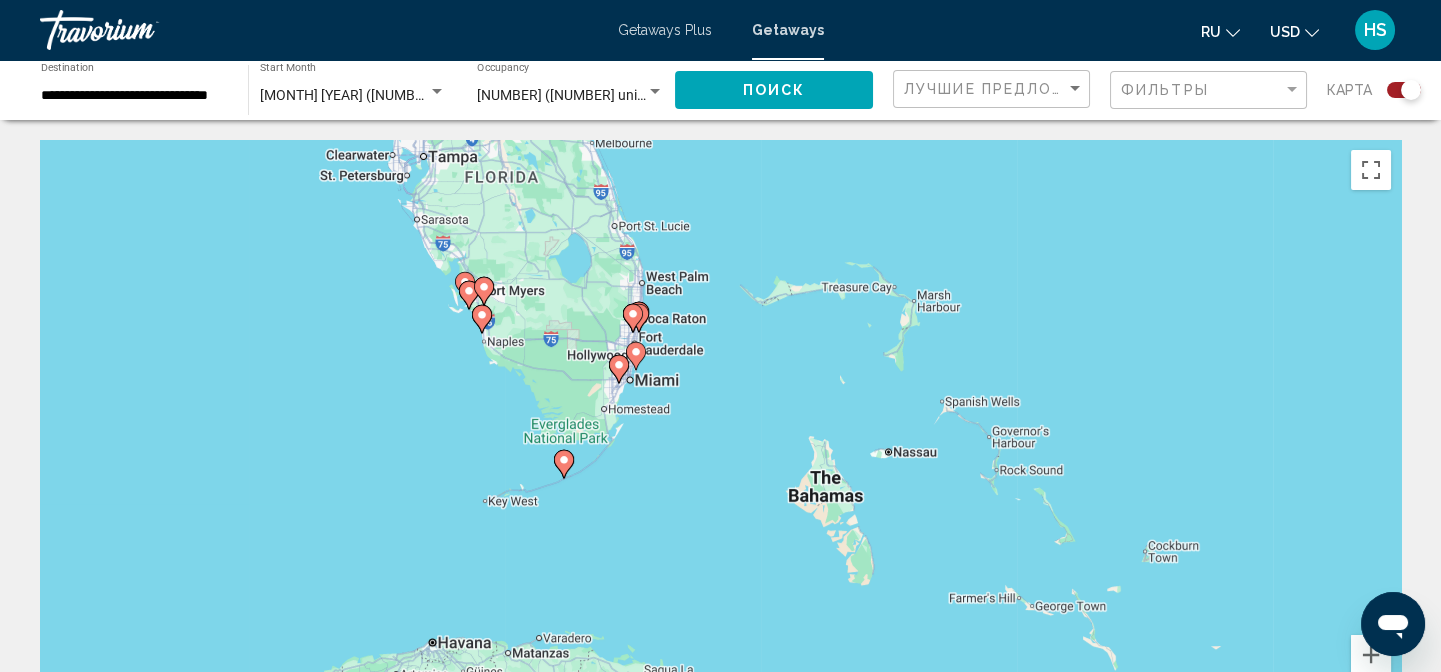 drag, startPoint x: 520, startPoint y: 395, endPoint x: 889, endPoint y: 573, distance: 409.6889 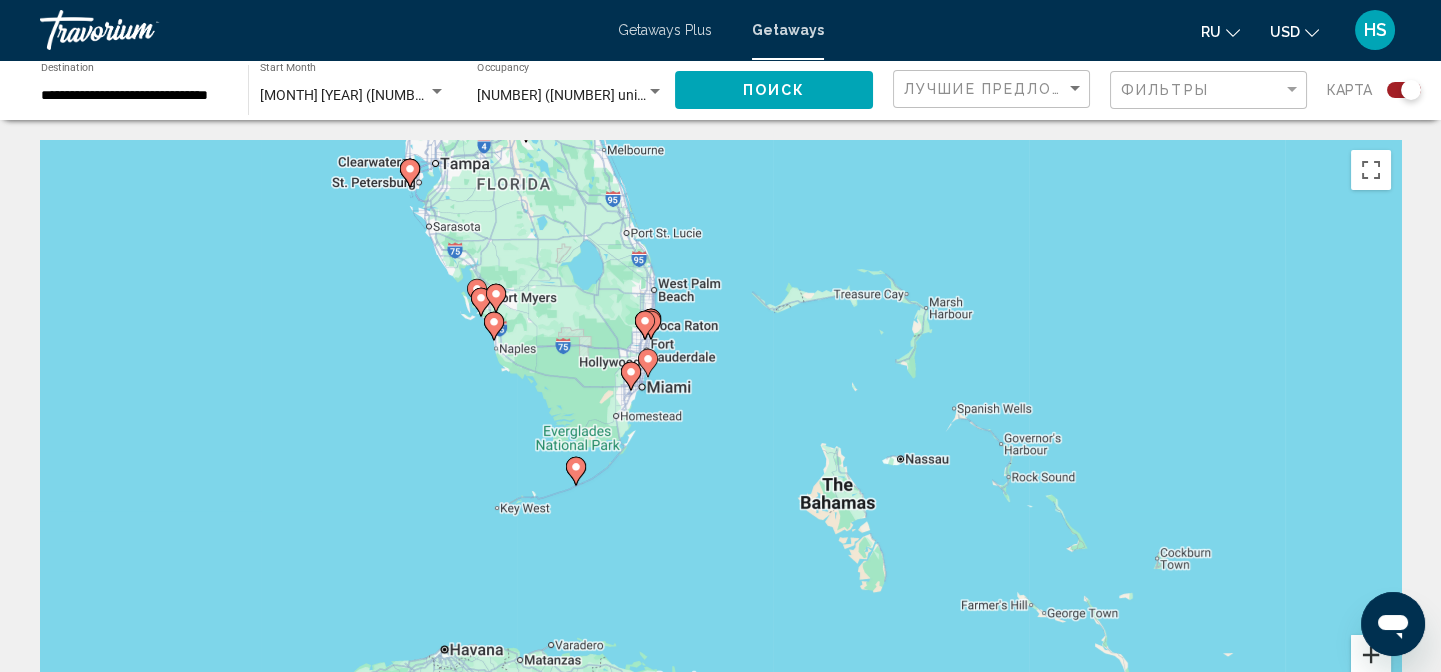 click at bounding box center [1371, 655] 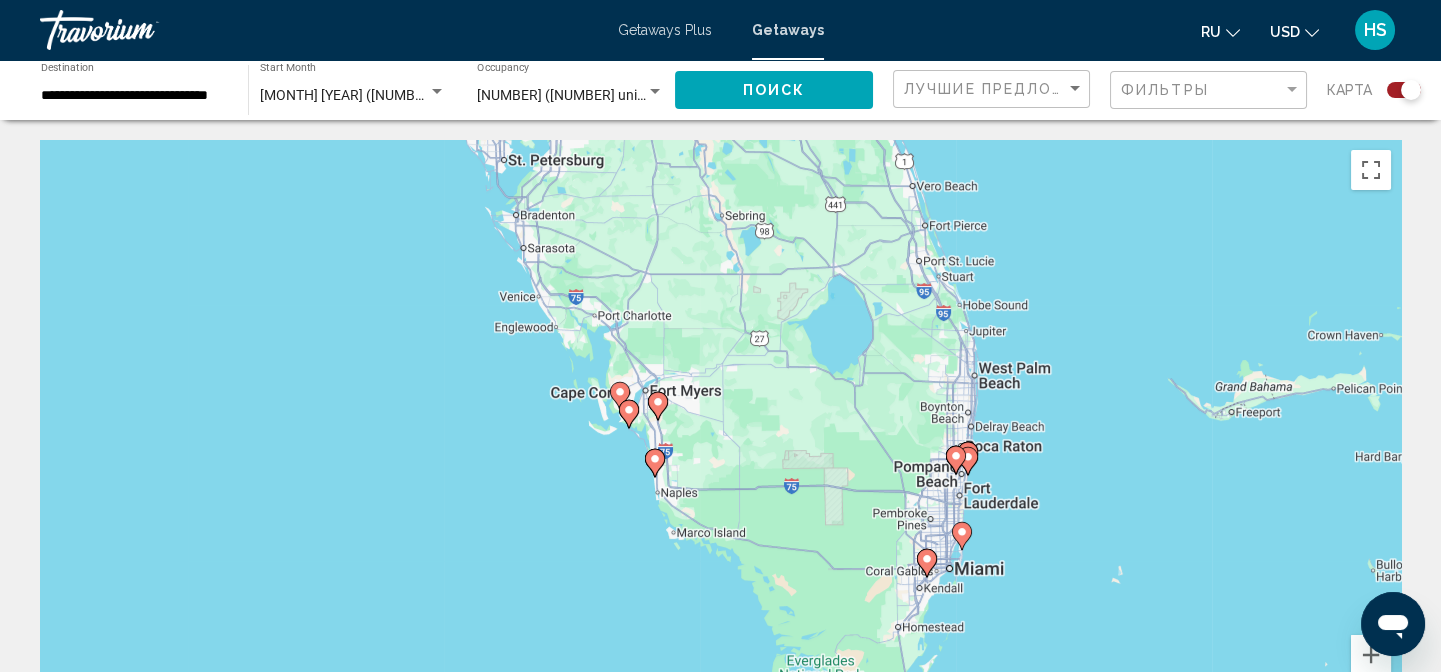 drag, startPoint x: 390, startPoint y: 247, endPoint x: 786, endPoint y: 492, distance: 465.6619 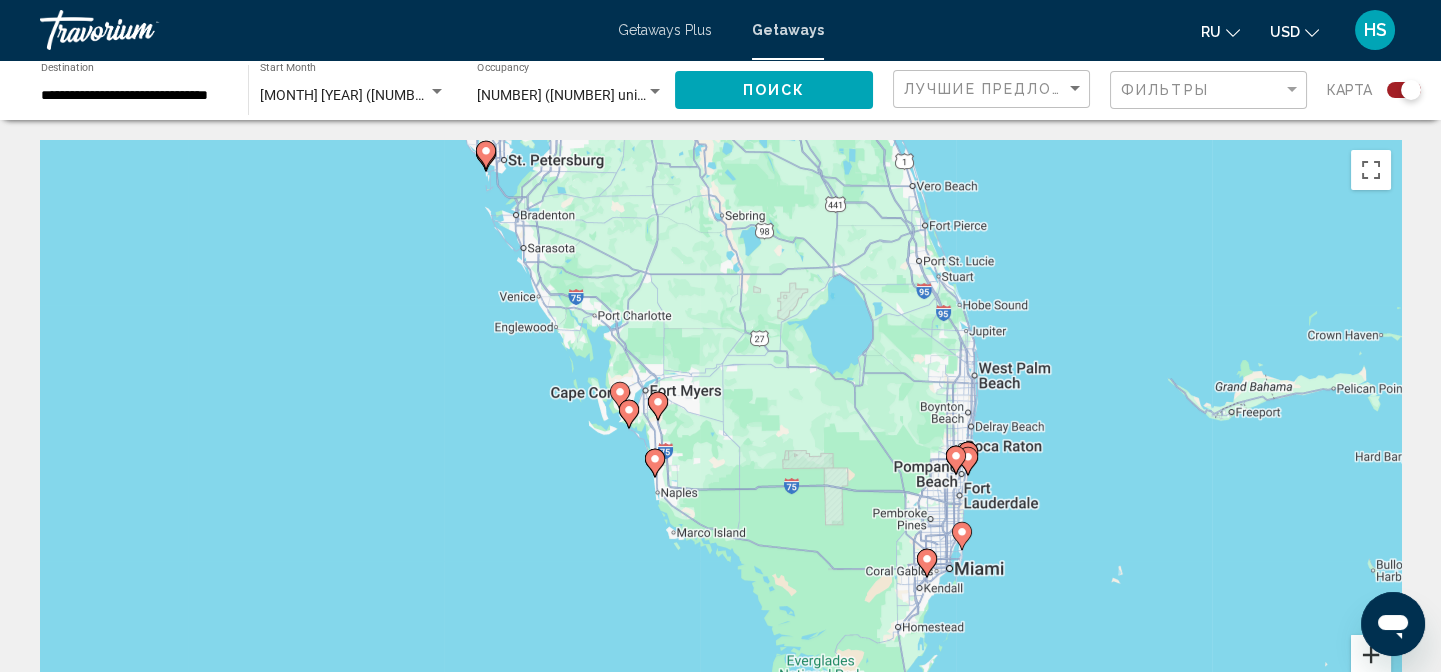click at bounding box center [1371, 655] 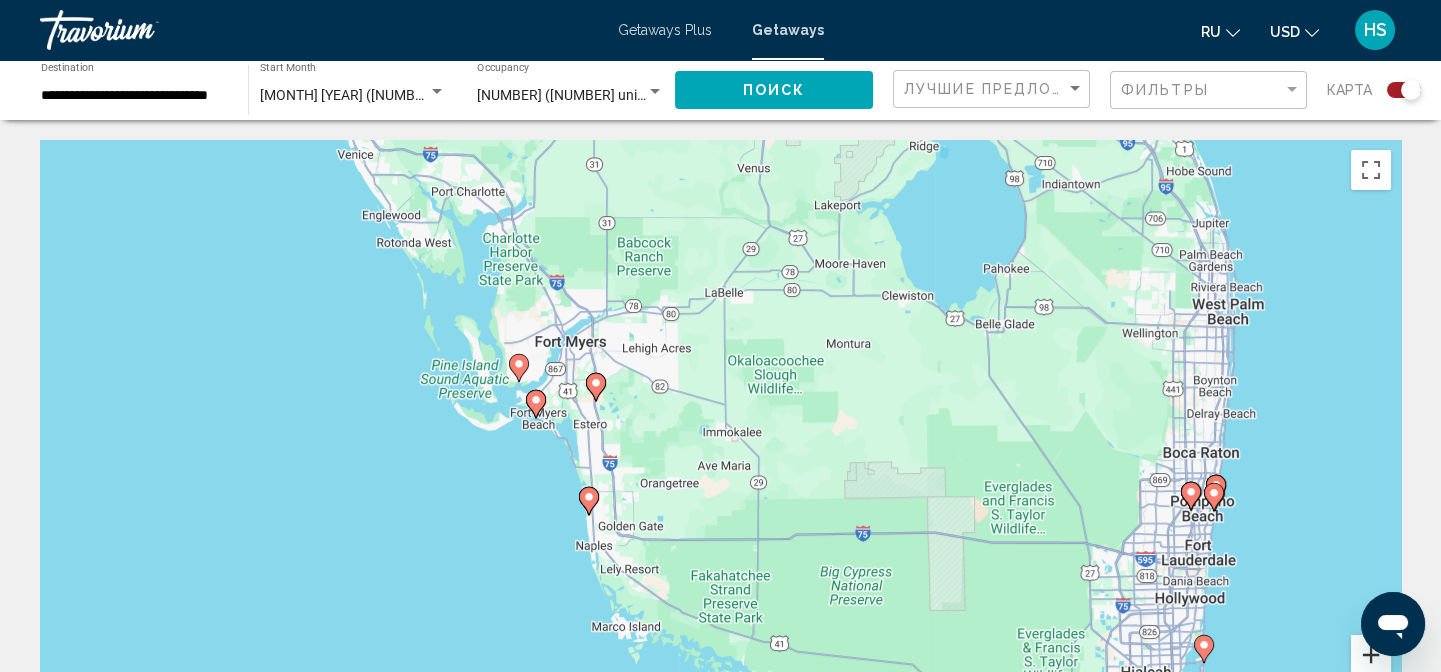 click at bounding box center [1371, 655] 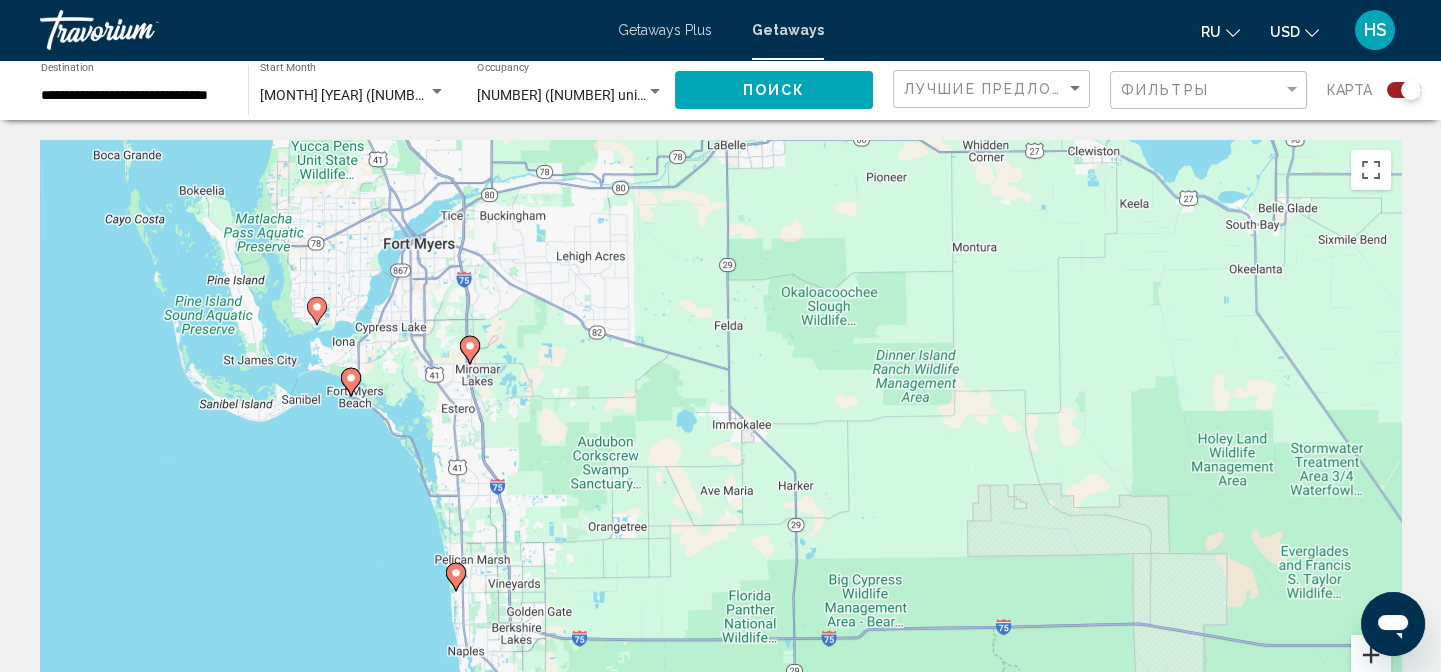 click at bounding box center (1371, 655) 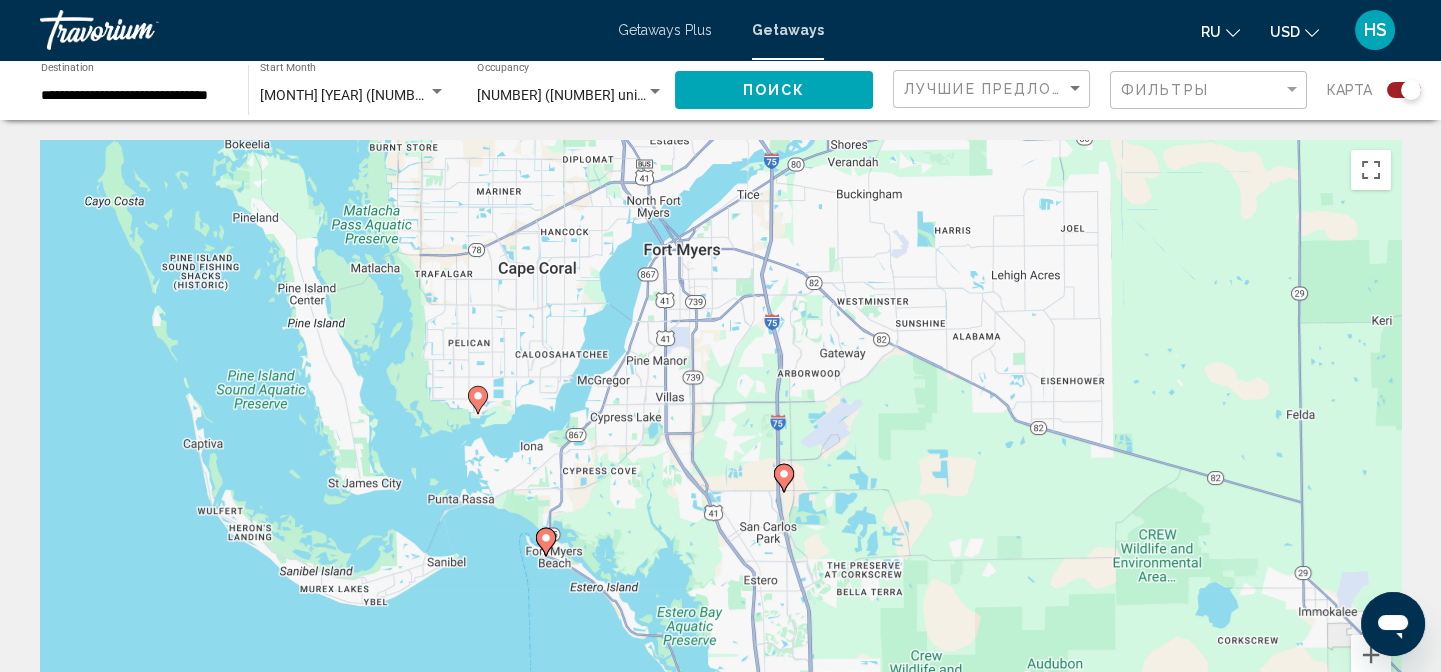 drag, startPoint x: 457, startPoint y: 352, endPoint x: 998, endPoint y: 551, distance: 576.4391 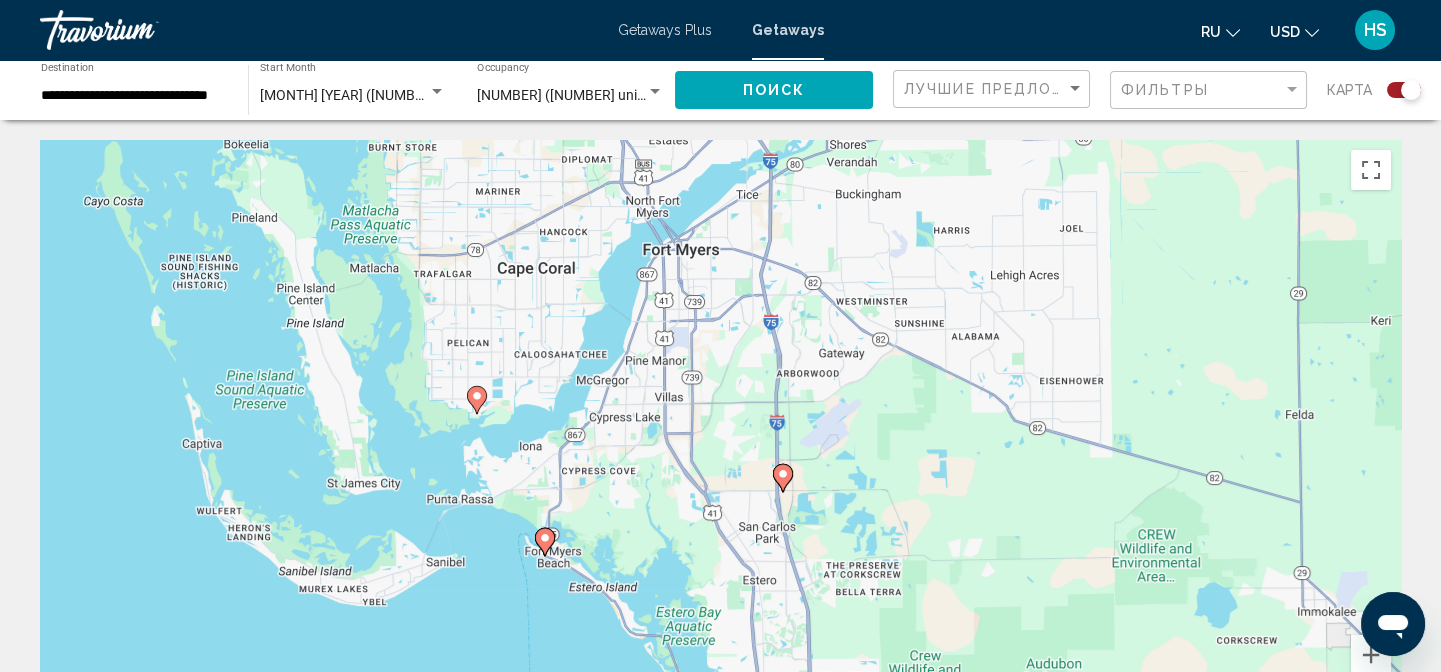 click 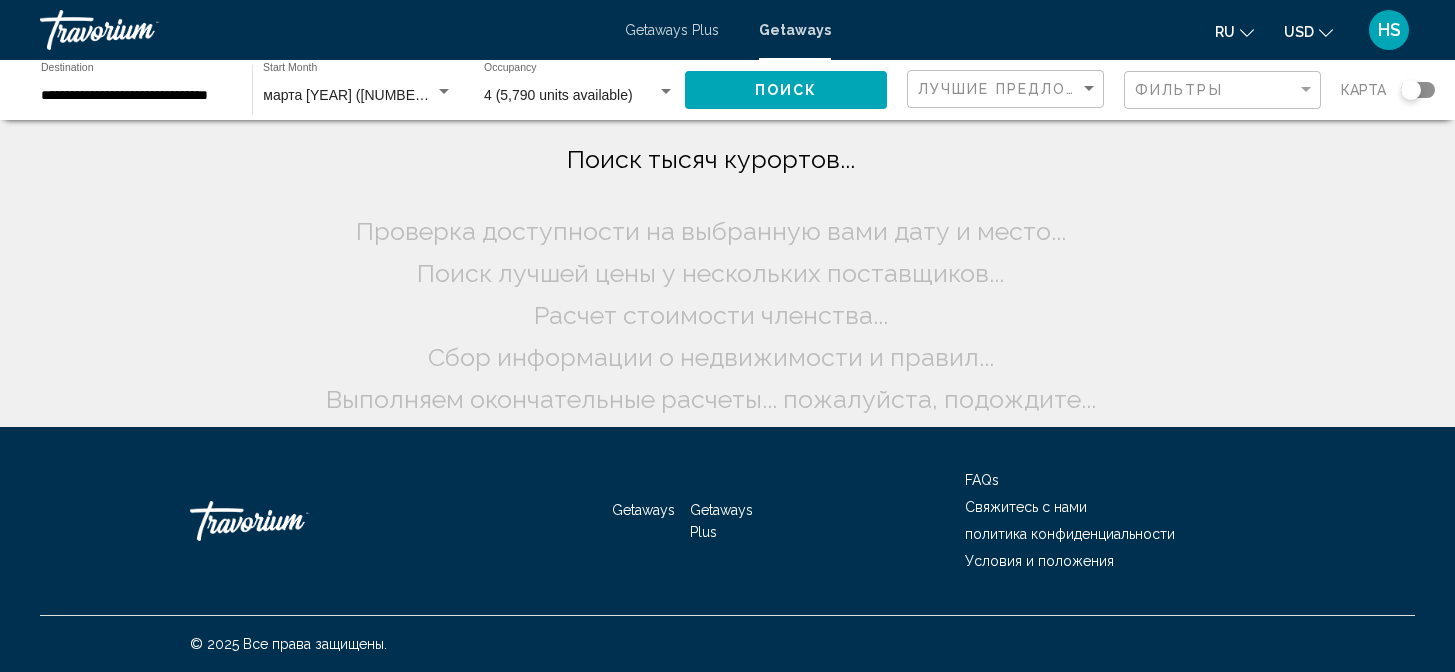 scroll, scrollTop: 0, scrollLeft: 0, axis: both 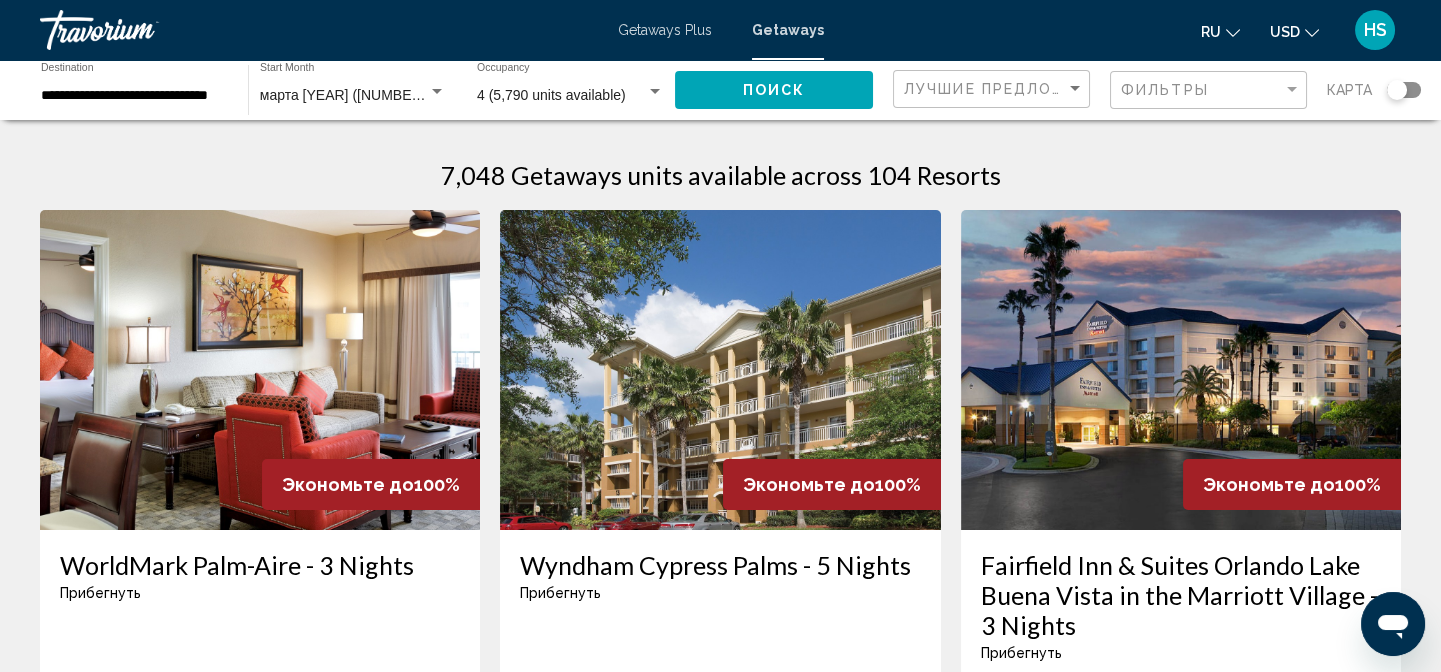click 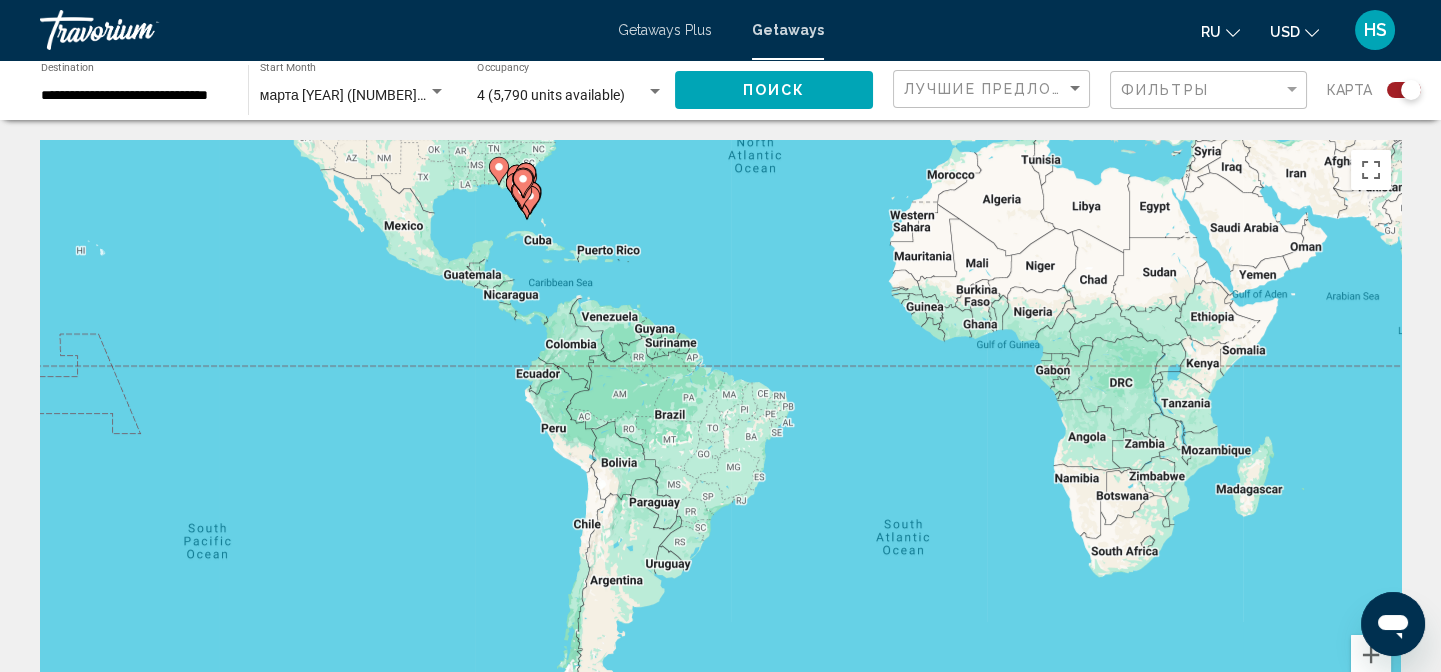 drag, startPoint x: 1320, startPoint y: 497, endPoint x: 1363, endPoint y: 342, distance: 160.85397 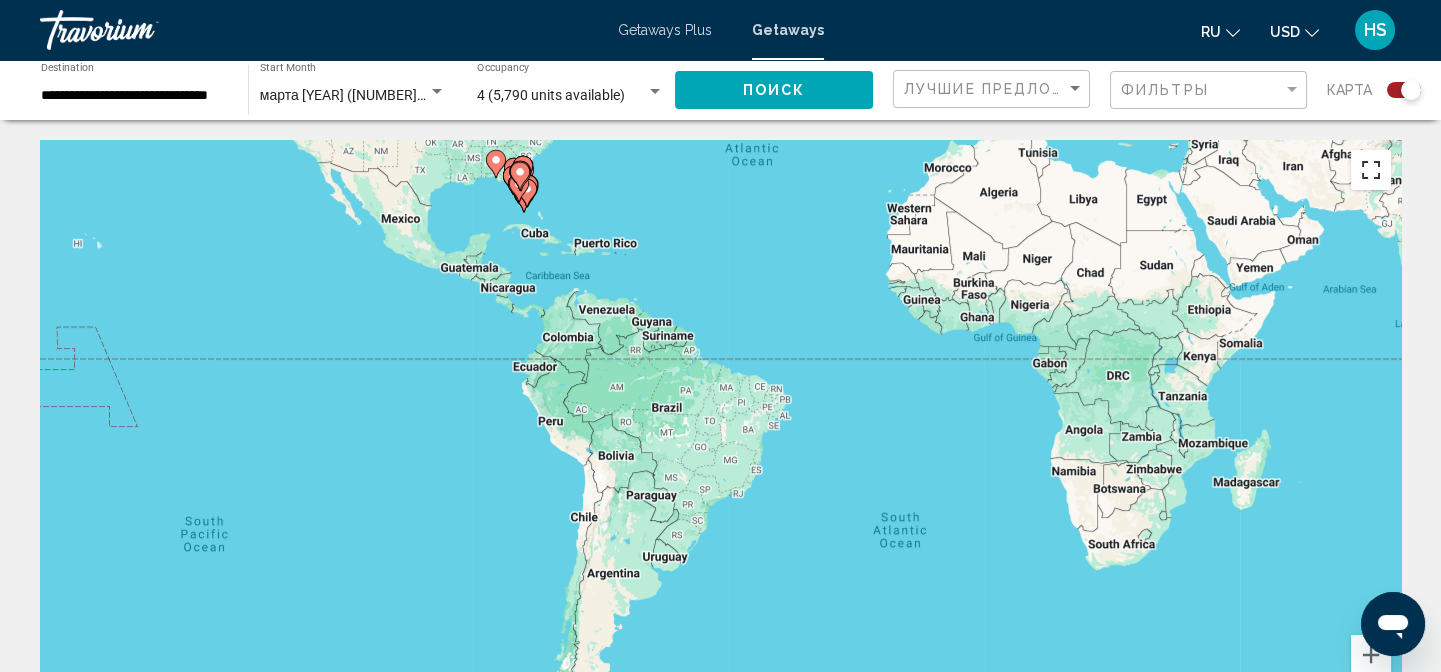click at bounding box center (1371, 170) 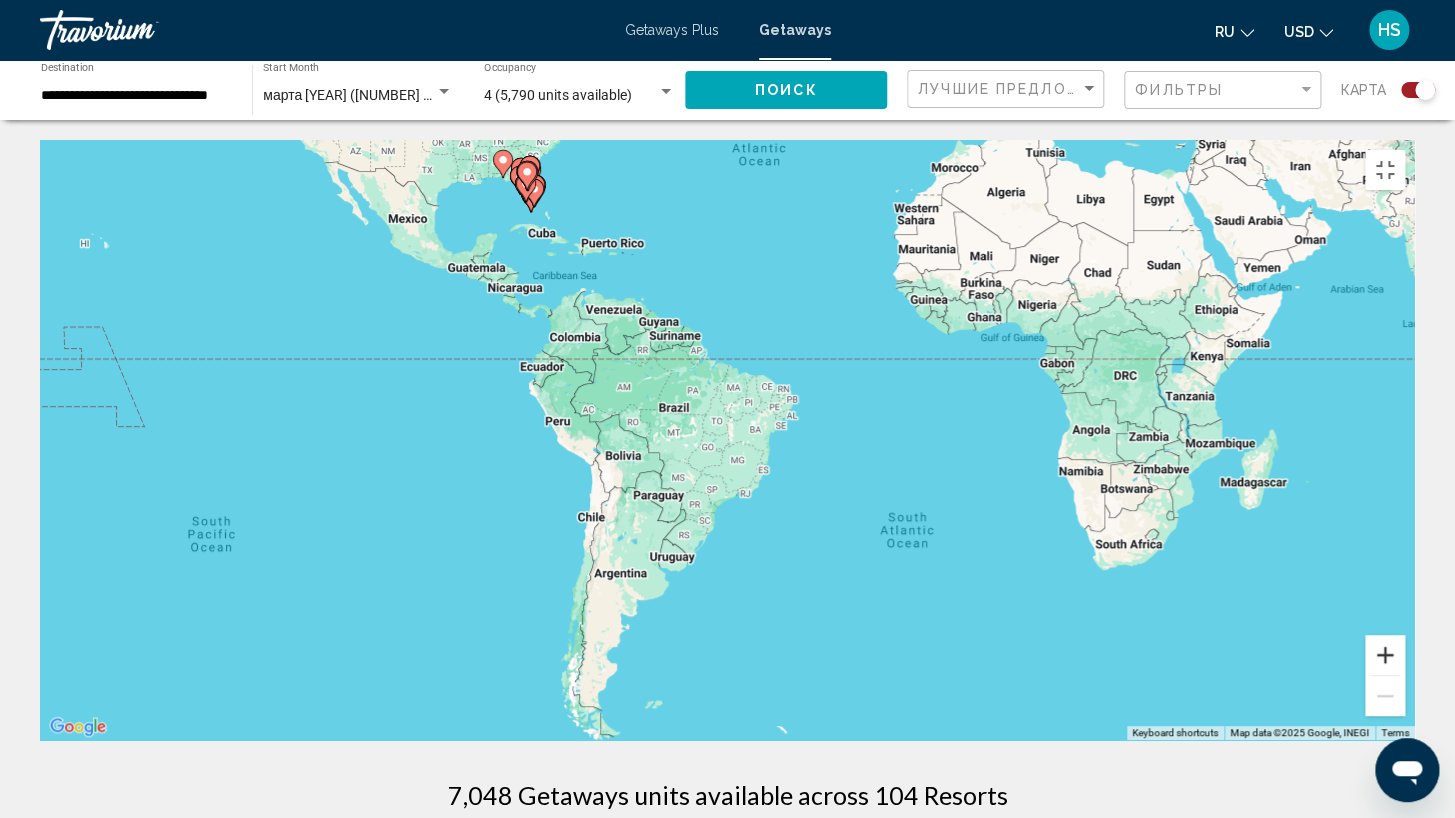 click at bounding box center (1385, 655) 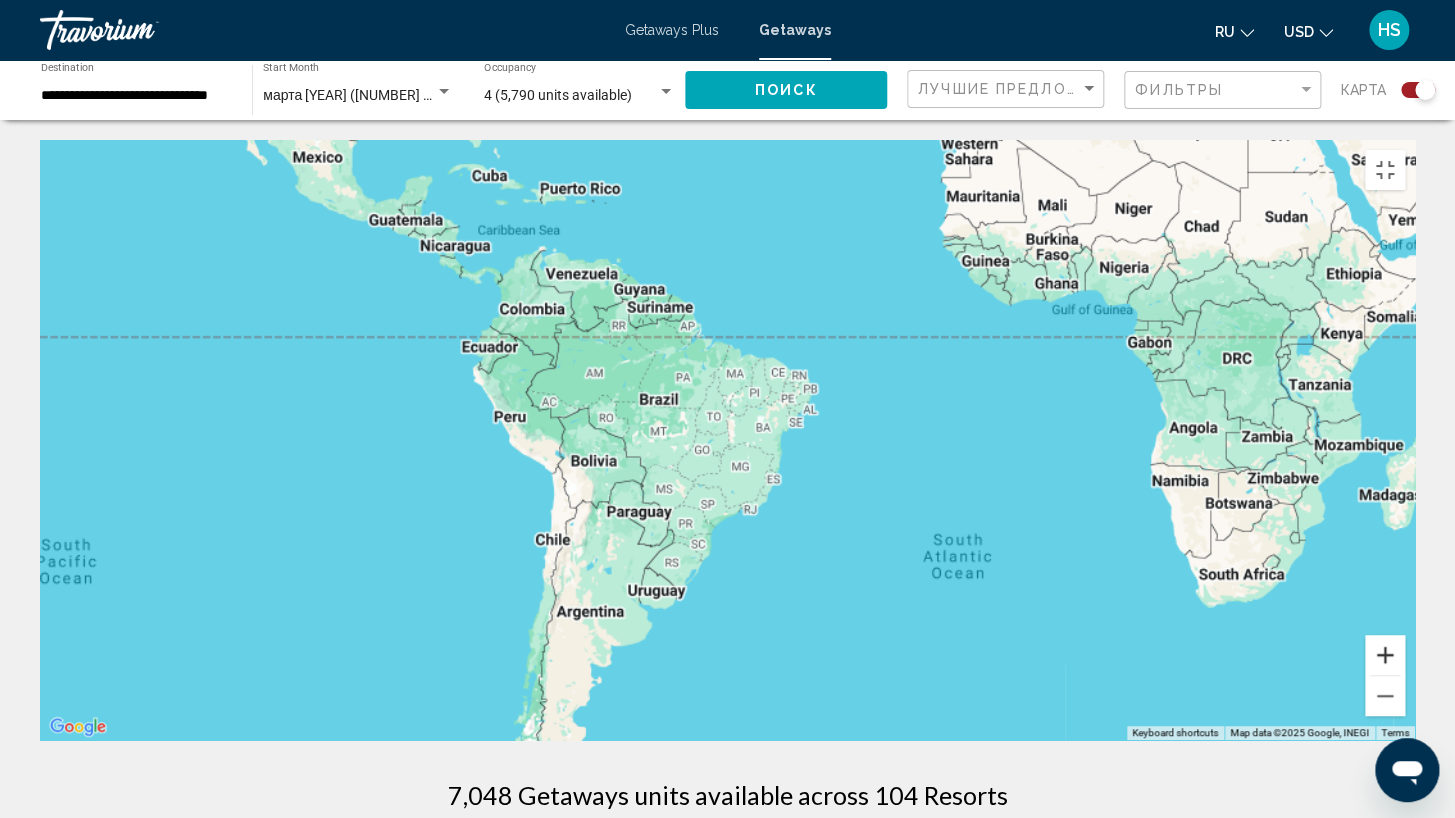 click at bounding box center [1385, 655] 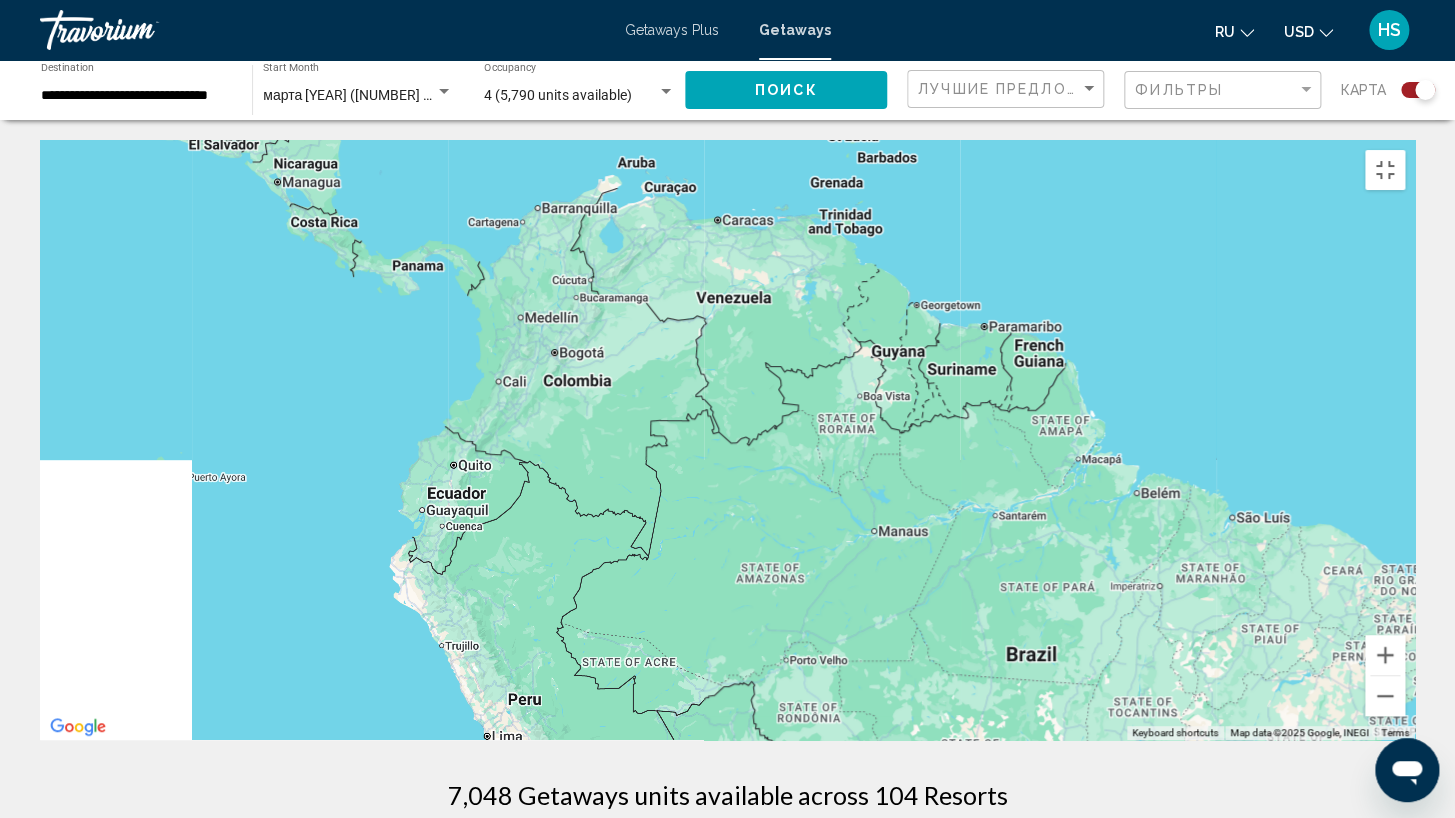 drag, startPoint x: 852, startPoint y: 473, endPoint x: 1033, endPoint y: 573, distance: 206.78732 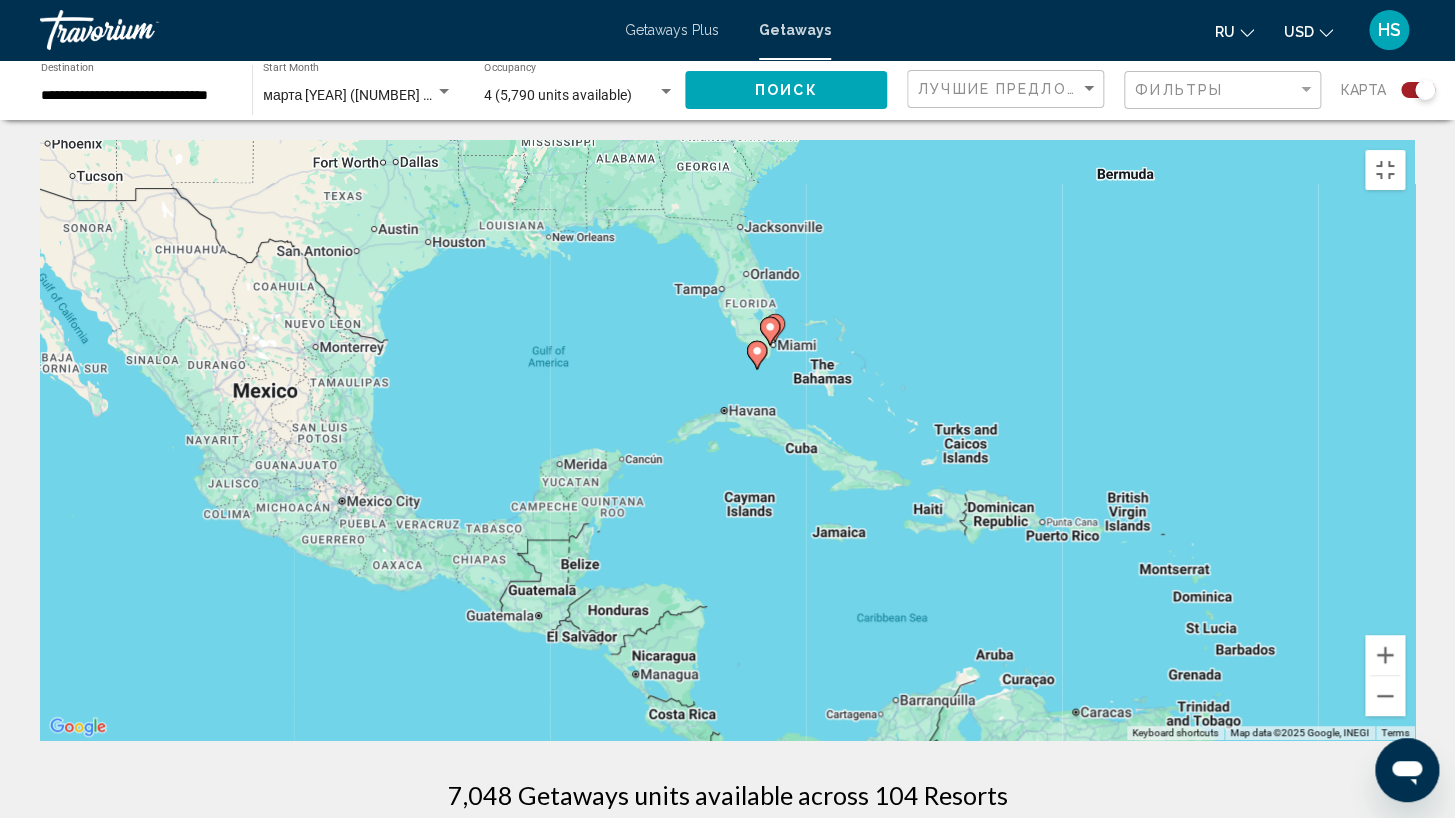 drag, startPoint x: 803, startPoint y: 272, endPoint x: 1049, endPoint y: 722, distance: 512.8508 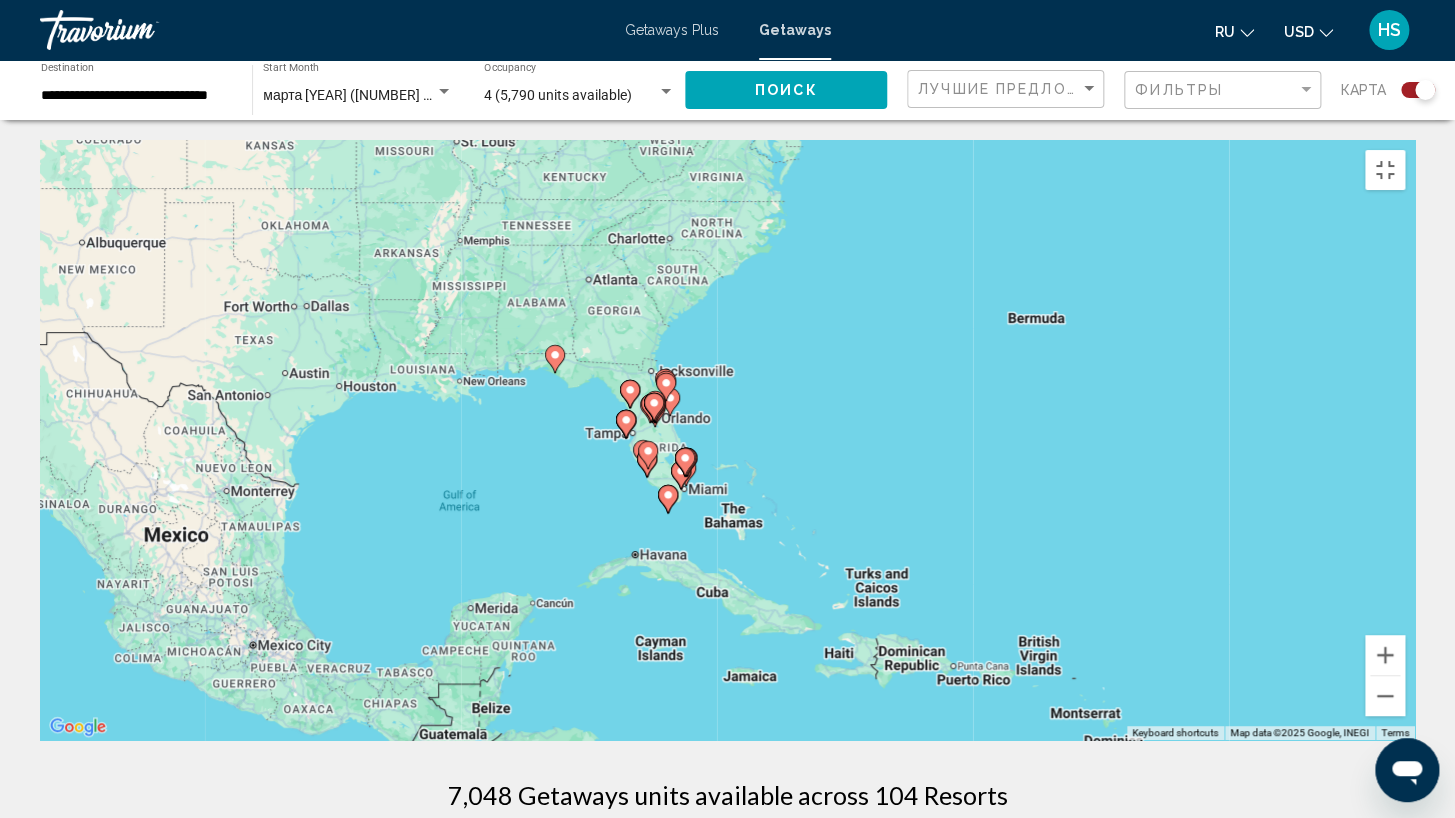 drag, startPoint x: 993, startPoint y: 600, endPoint x: 904, endPoint y: 744, distance: 169.28378 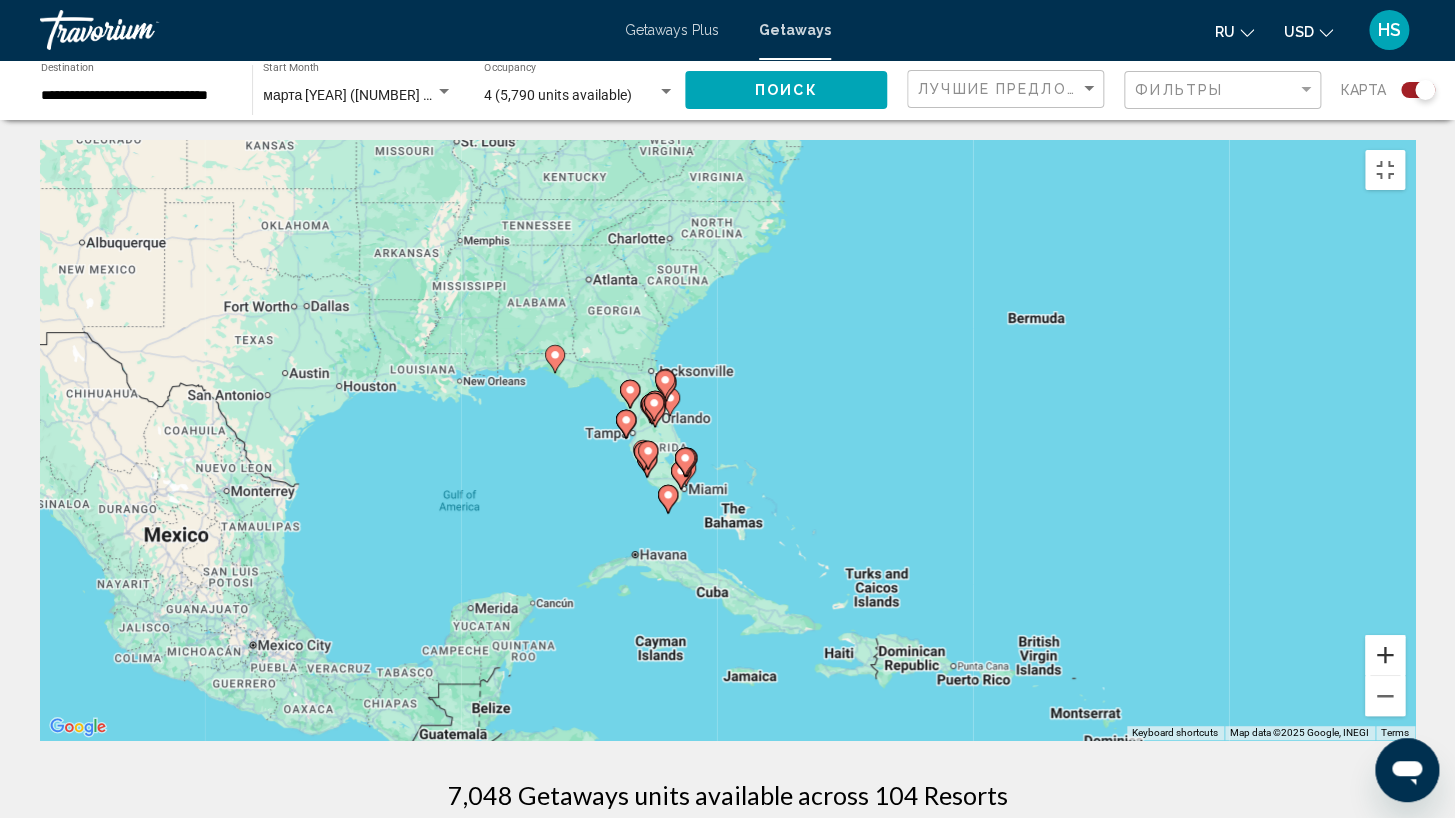 click at bounding box center [1385, 655] 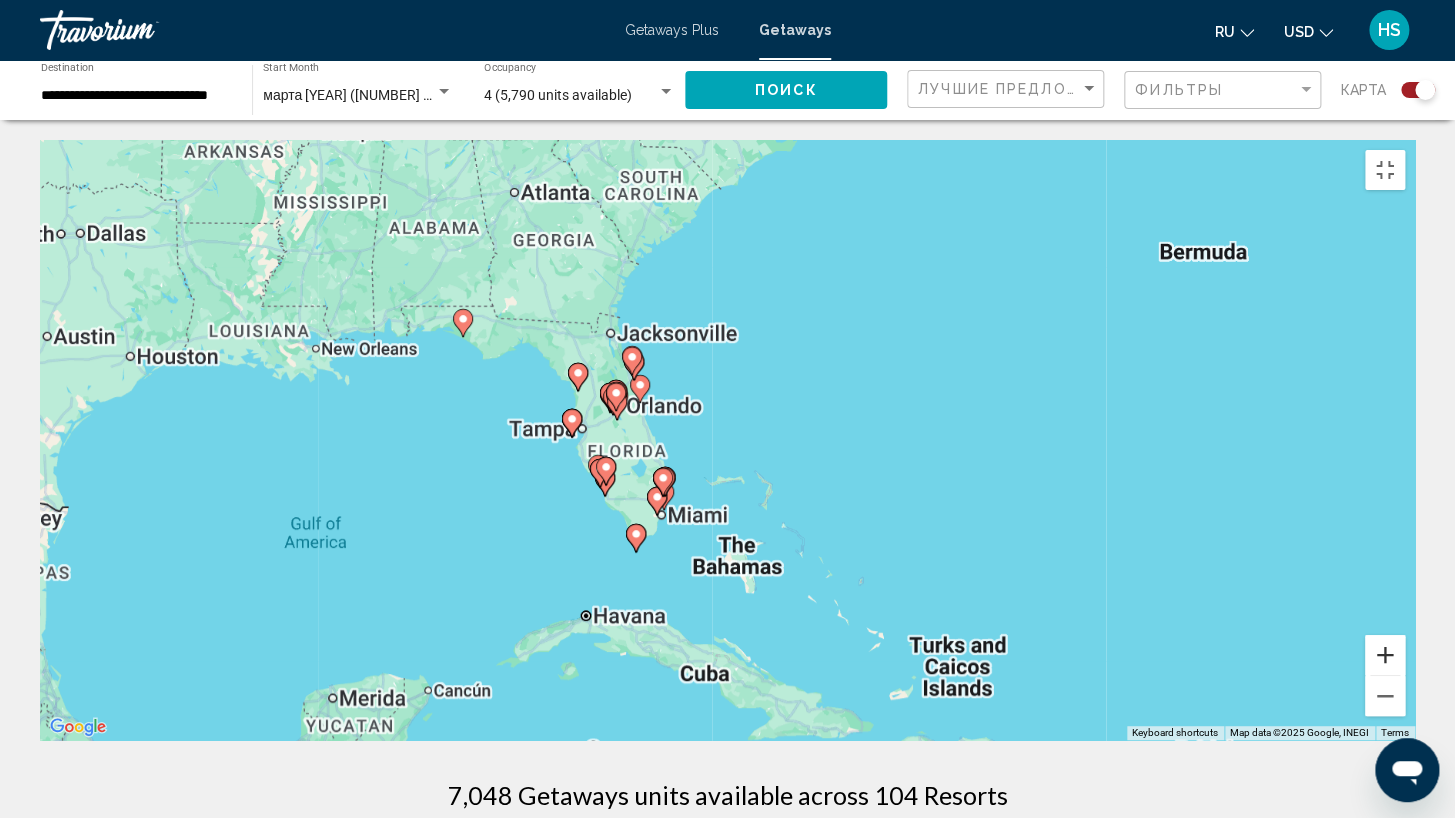 click at bounding box center [1385, 655] 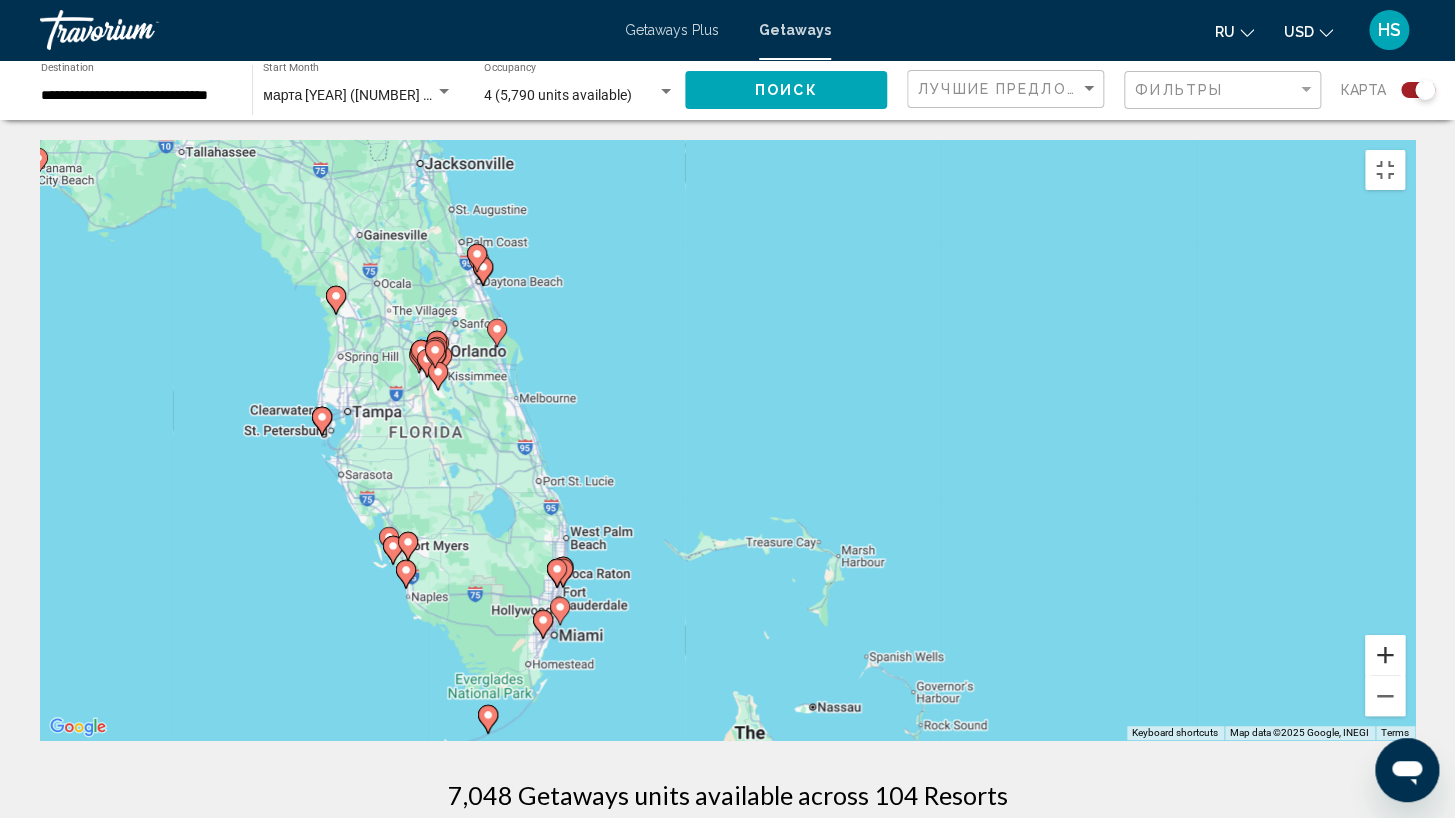 click at bounding box center [1385, 655] 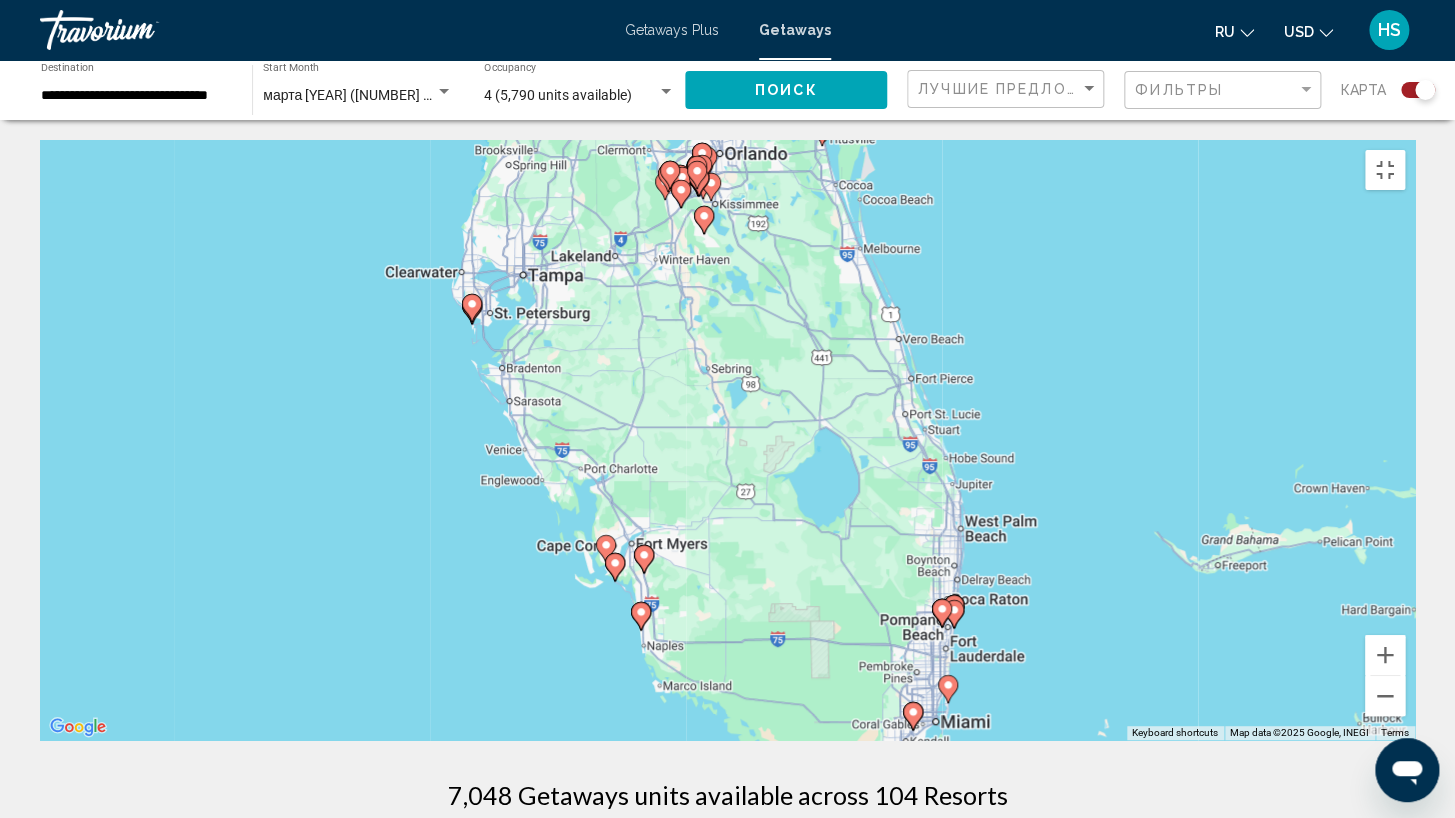 drag, startPoint x: 612, startPoint y: 529, endPoint x: 1170, endPoint y: 420, distance: 568.5464 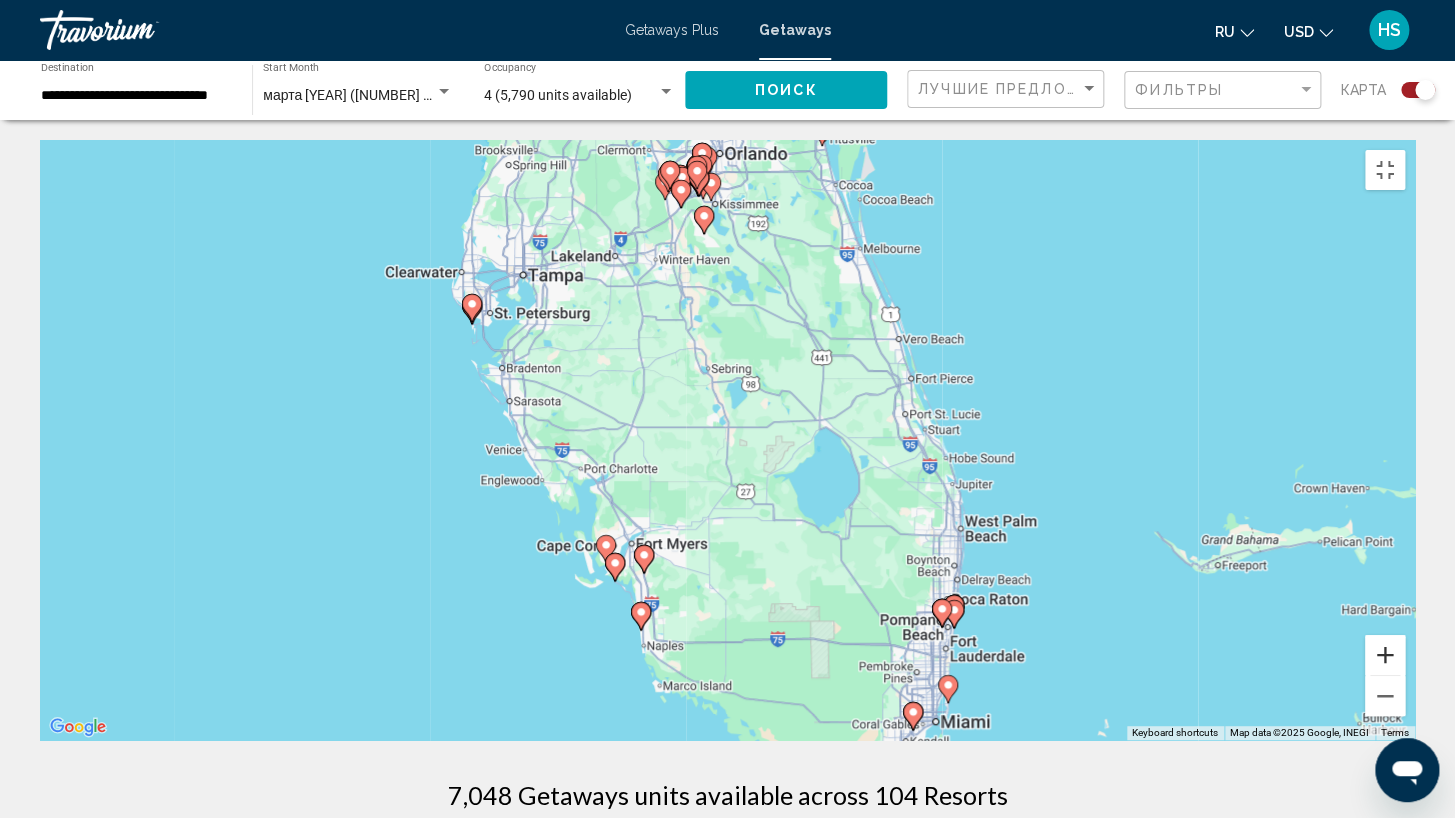 click at bounding box center (1385, 655) 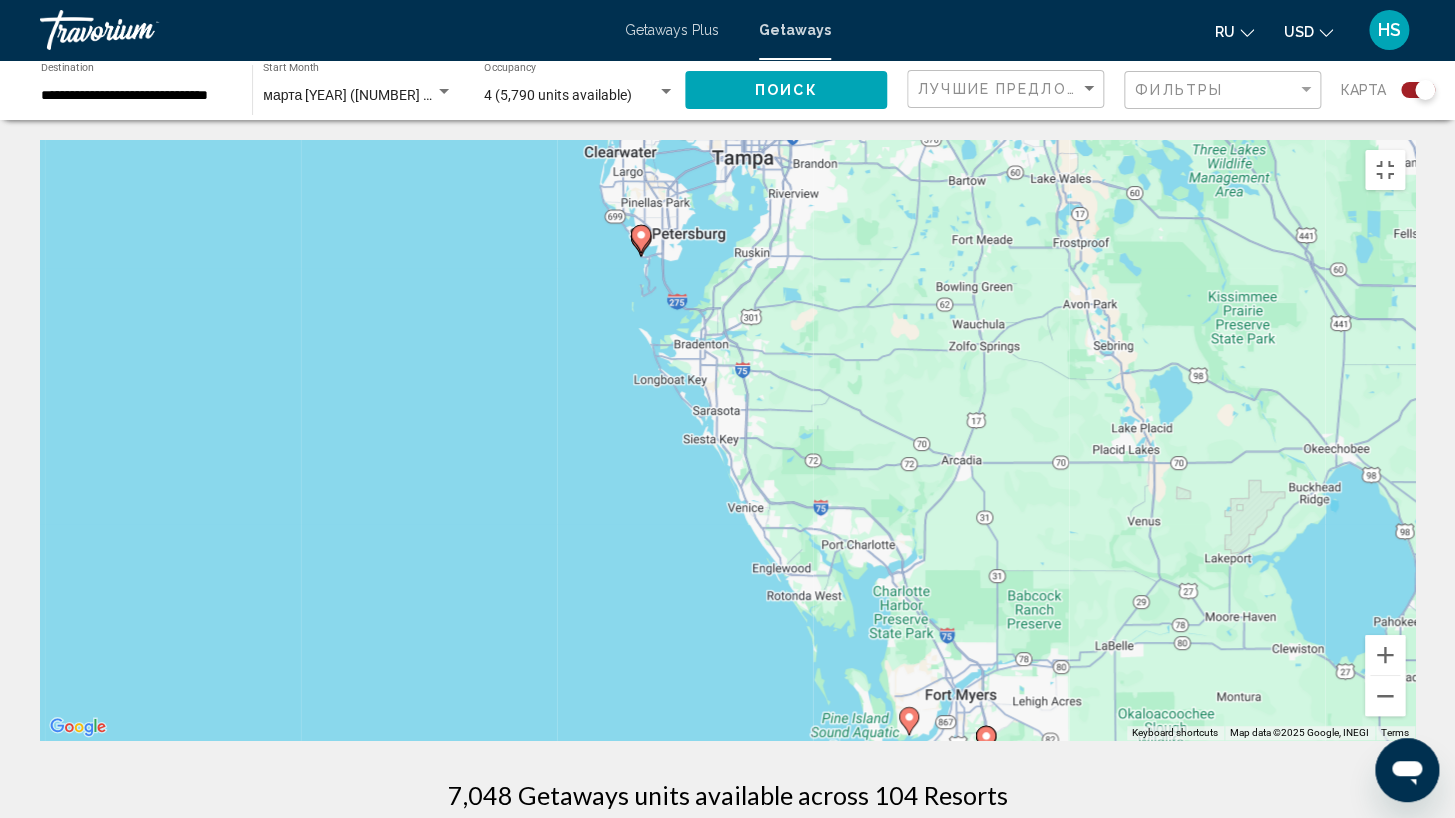 drag, startPoint x: 665, startPoint y: 432, endPoint x: 1094, endPoint y: 481, distance: 431.7893 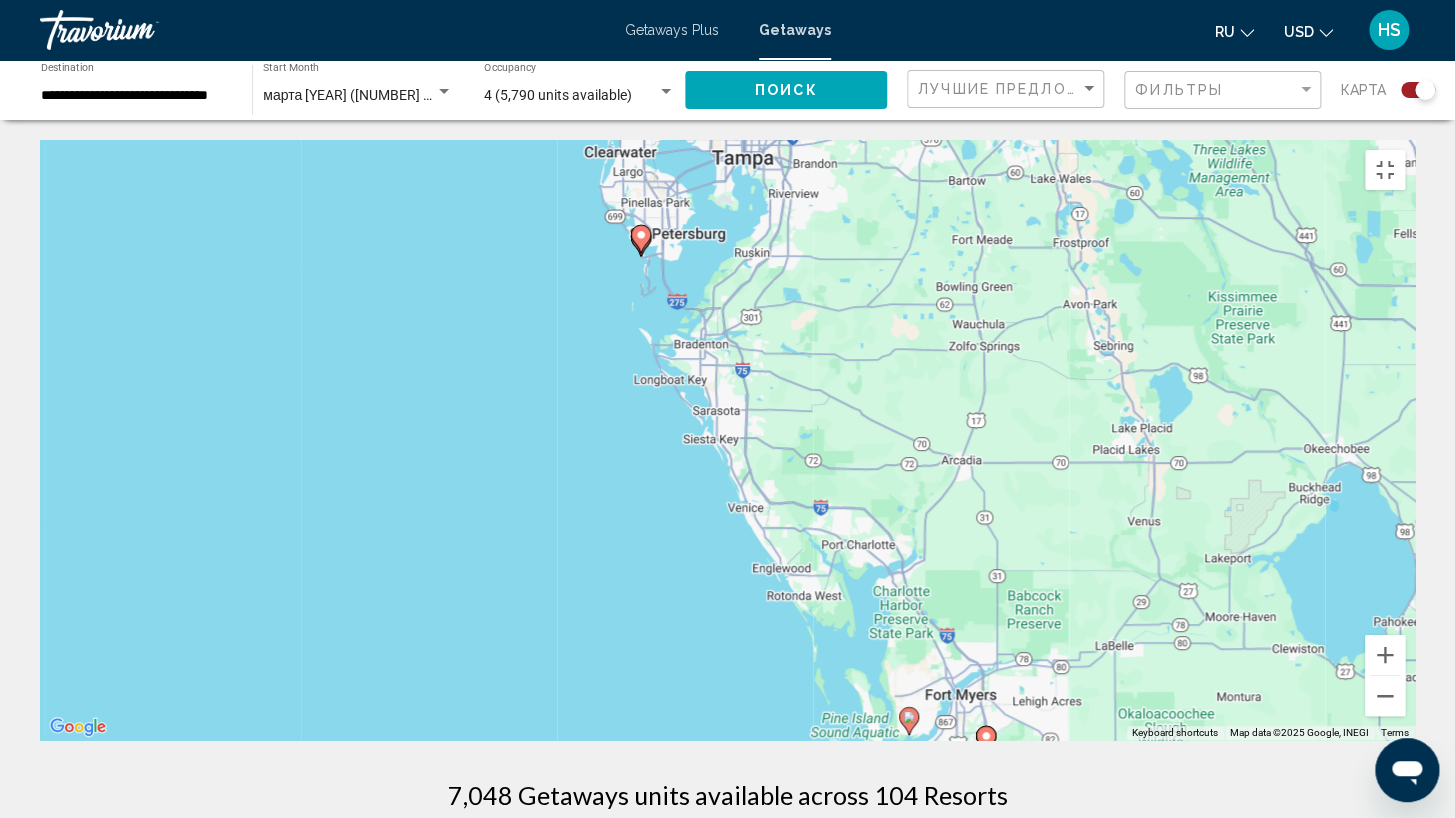 click 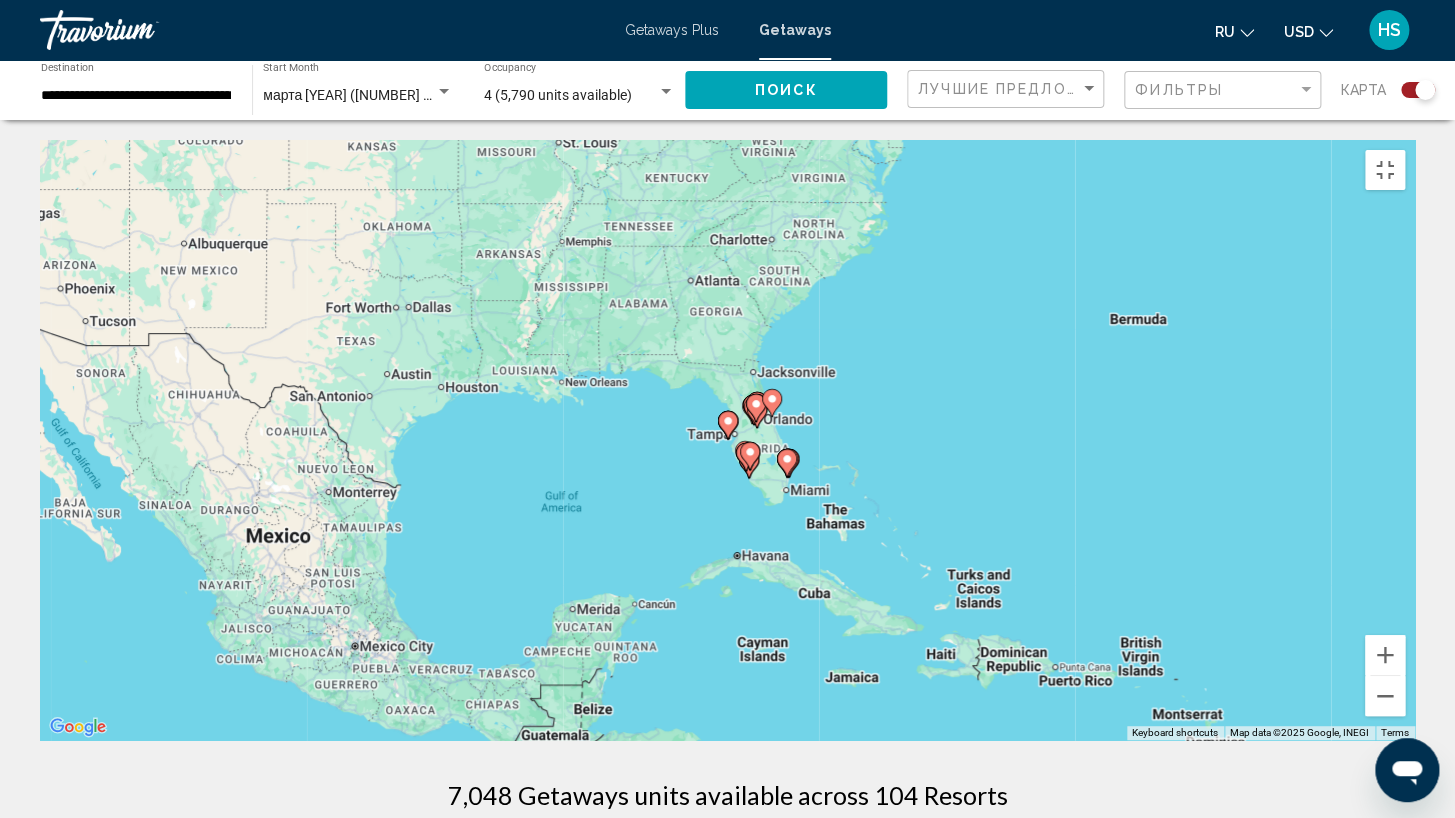click 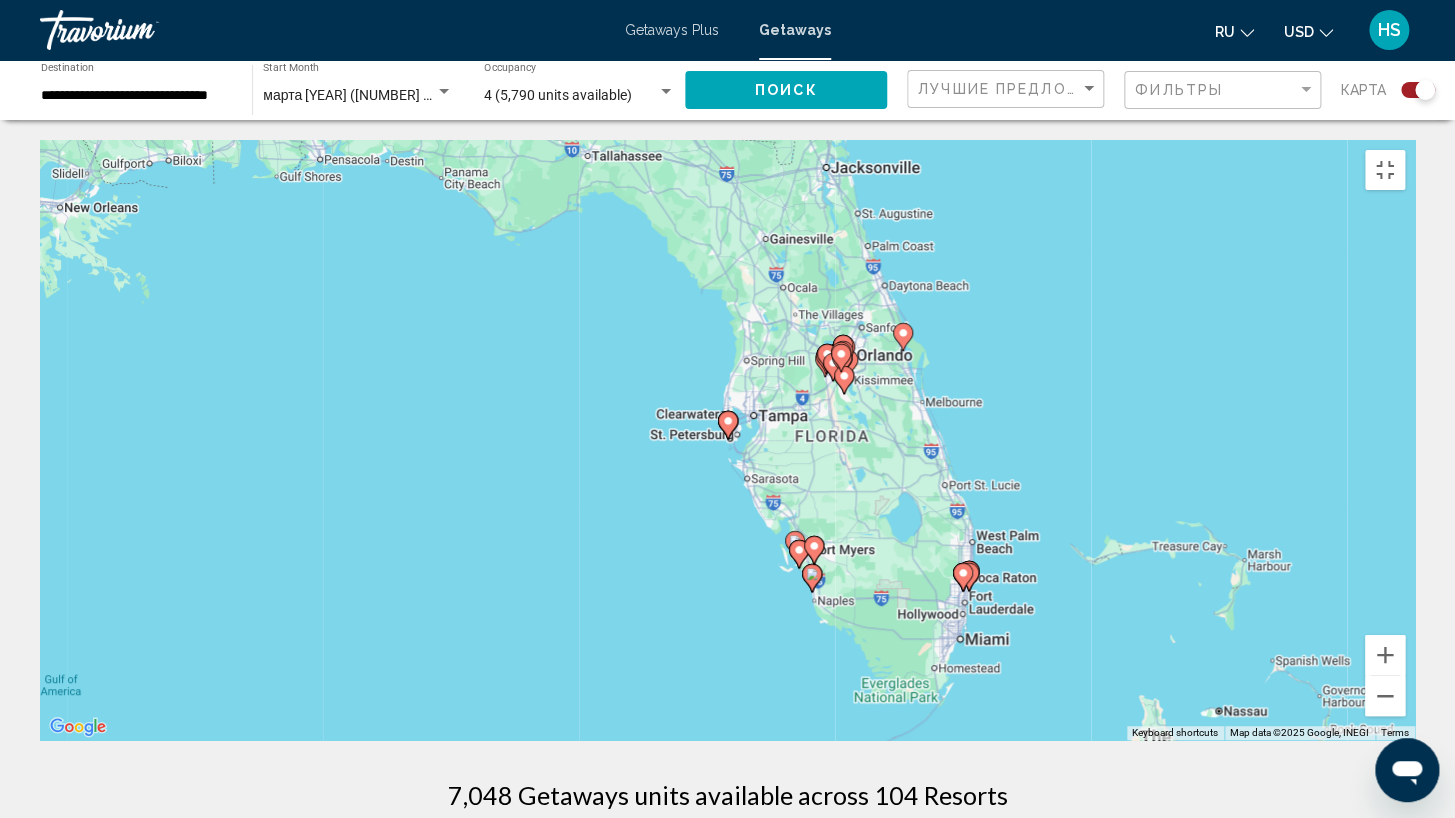 click 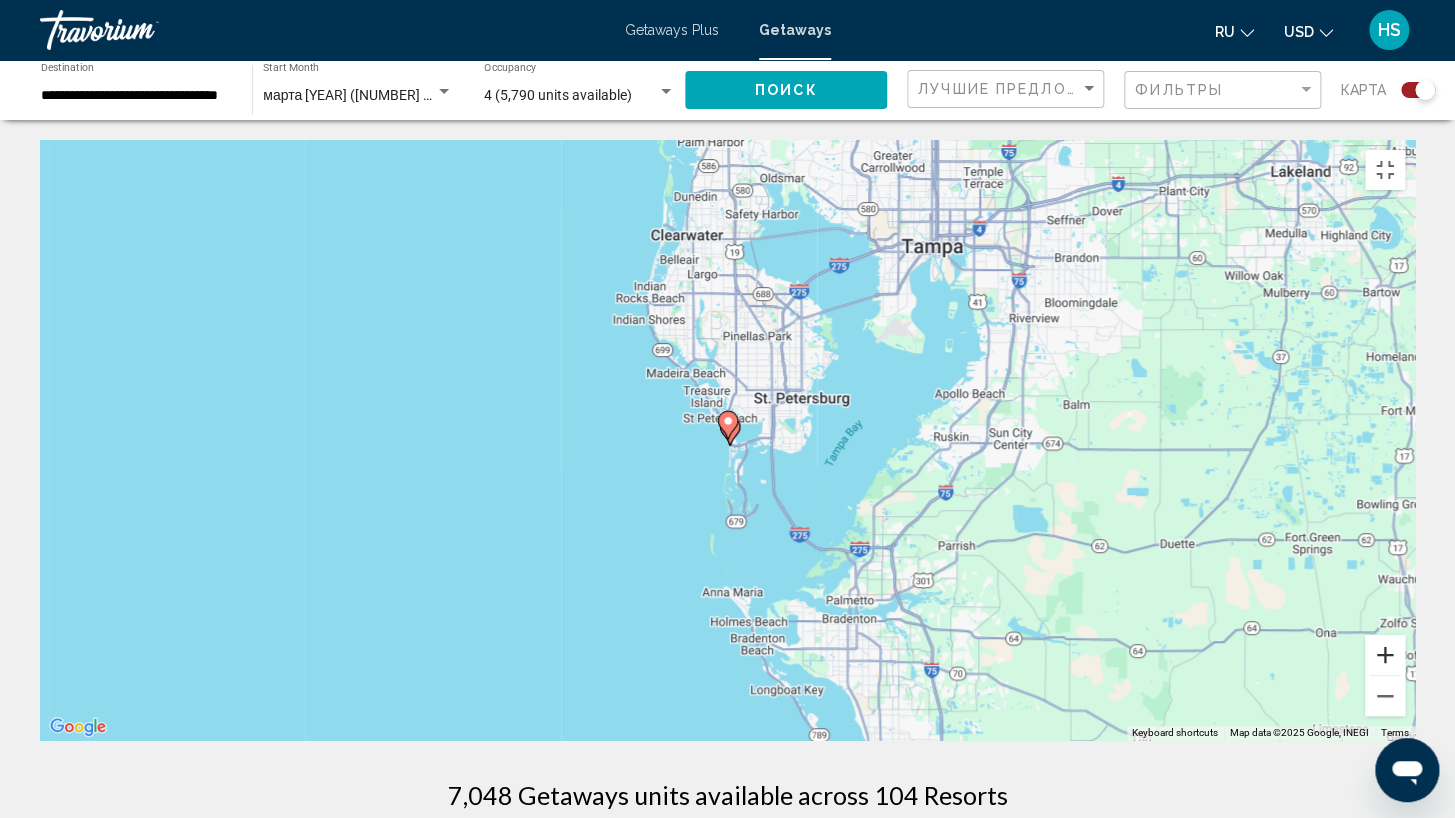 click at bounding box center [1385, 655] 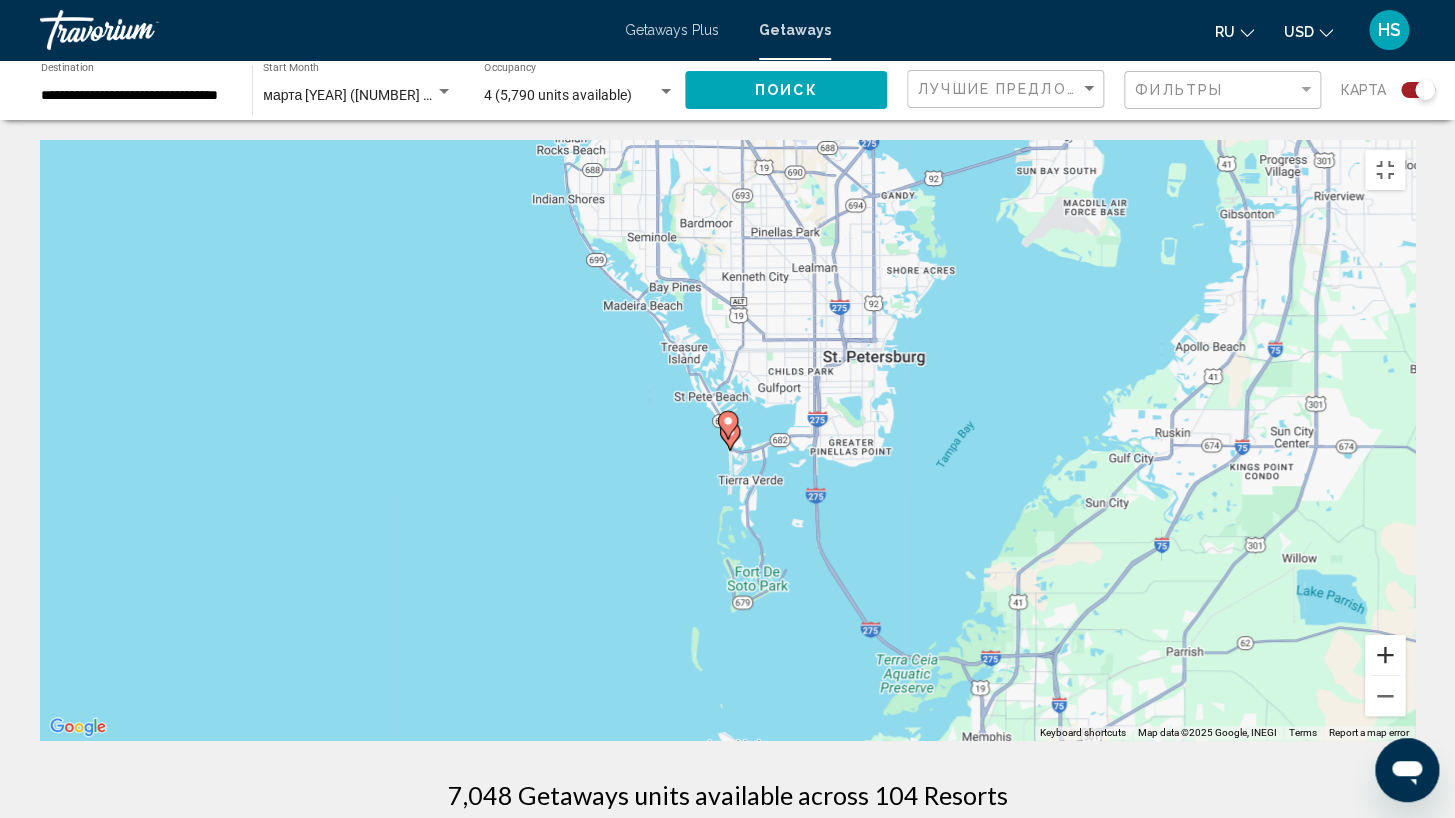 click at bounding box center [1385, 655] 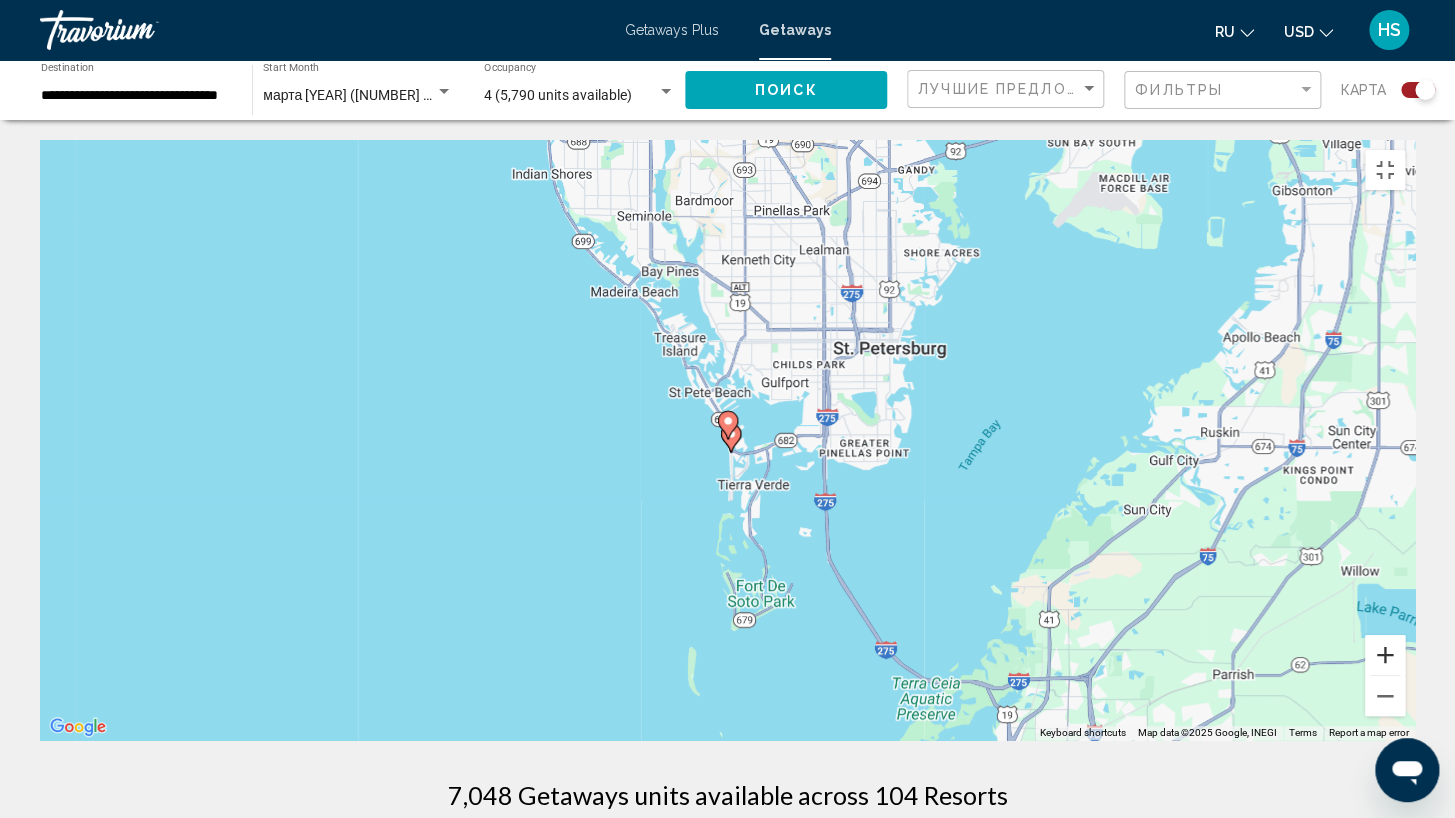 click at bounding box center [1385, 655] 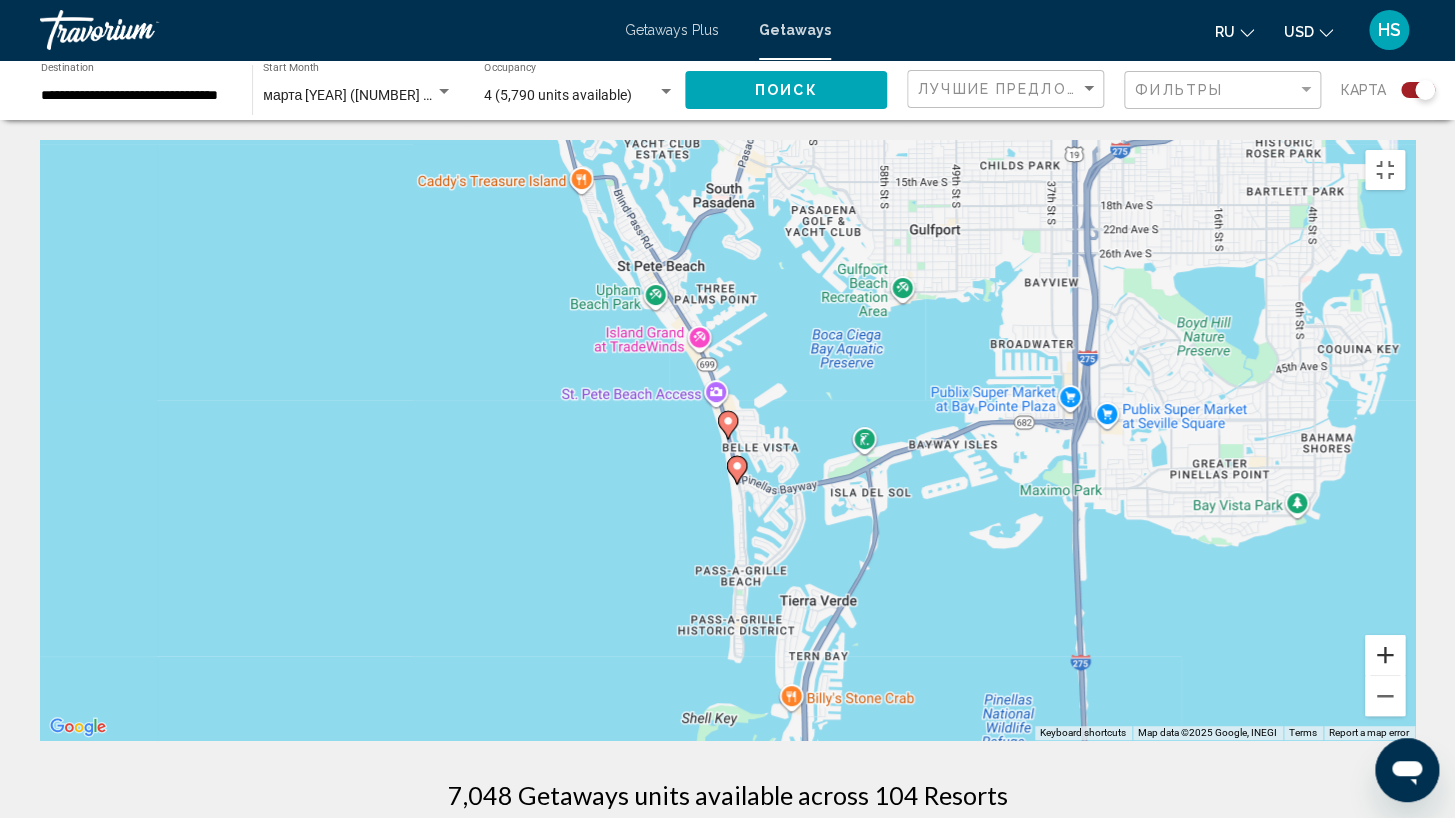 click at bounding box center [1385, 655] 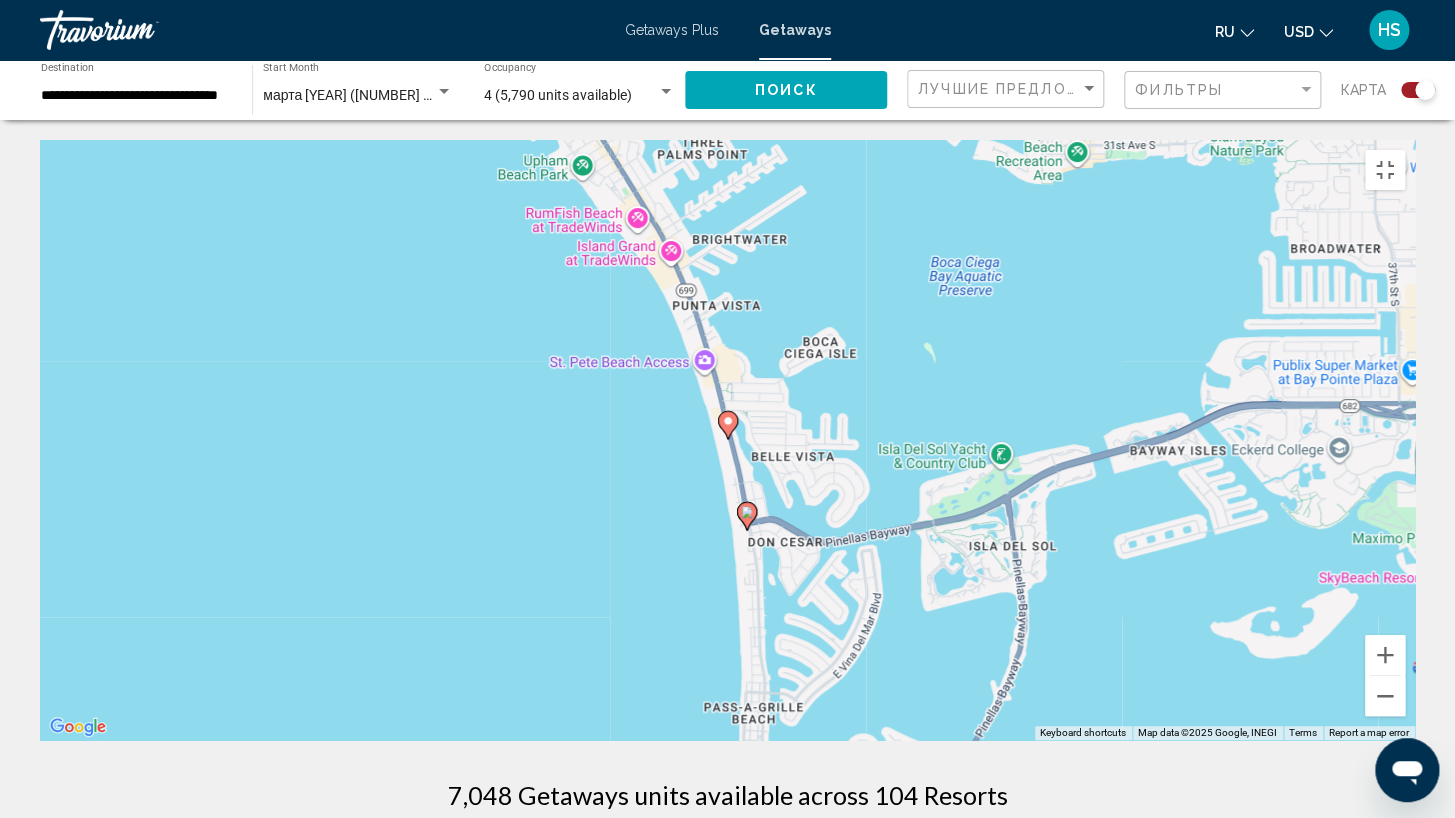 click 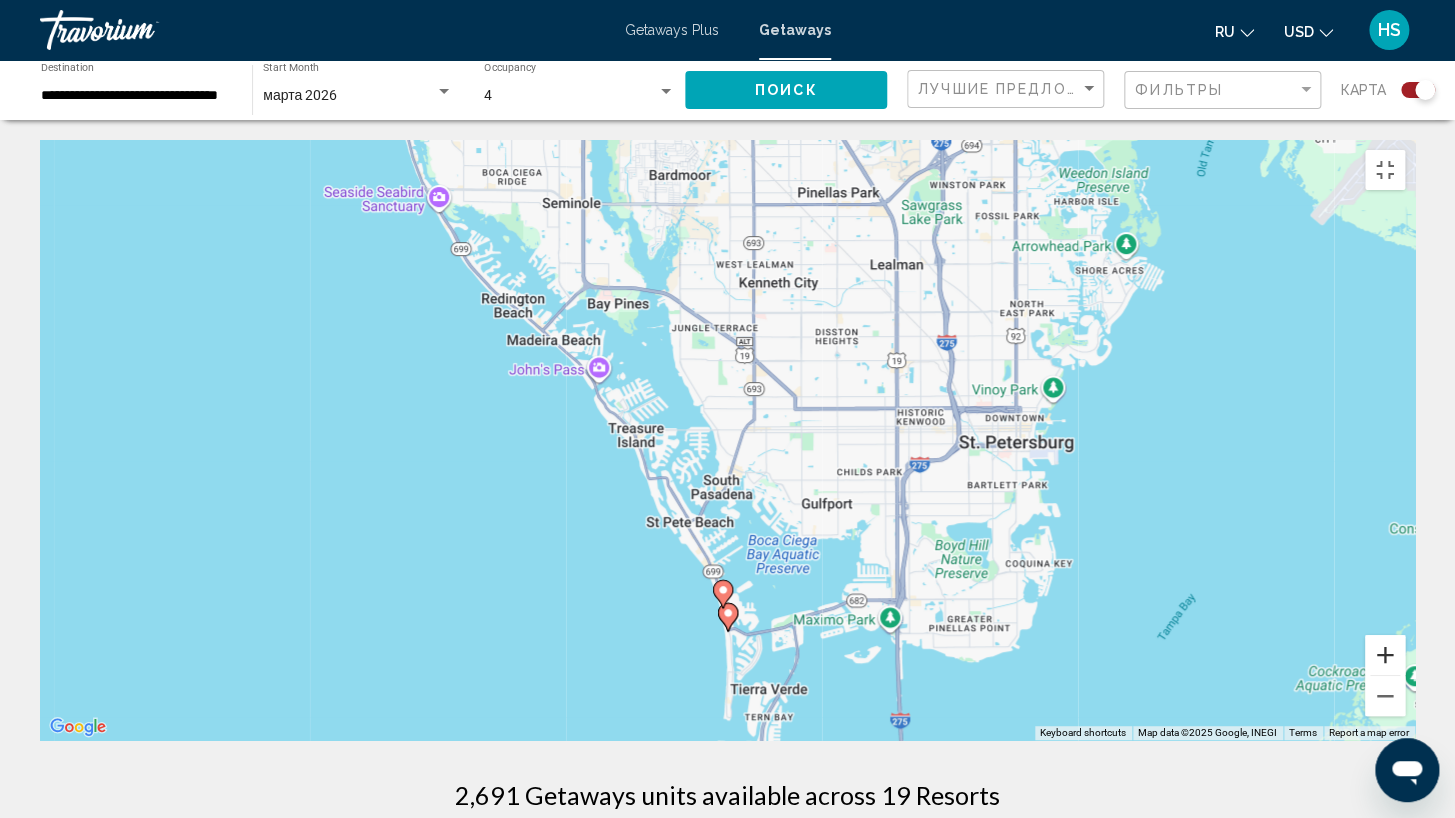click at bounding box center [1385, 655] 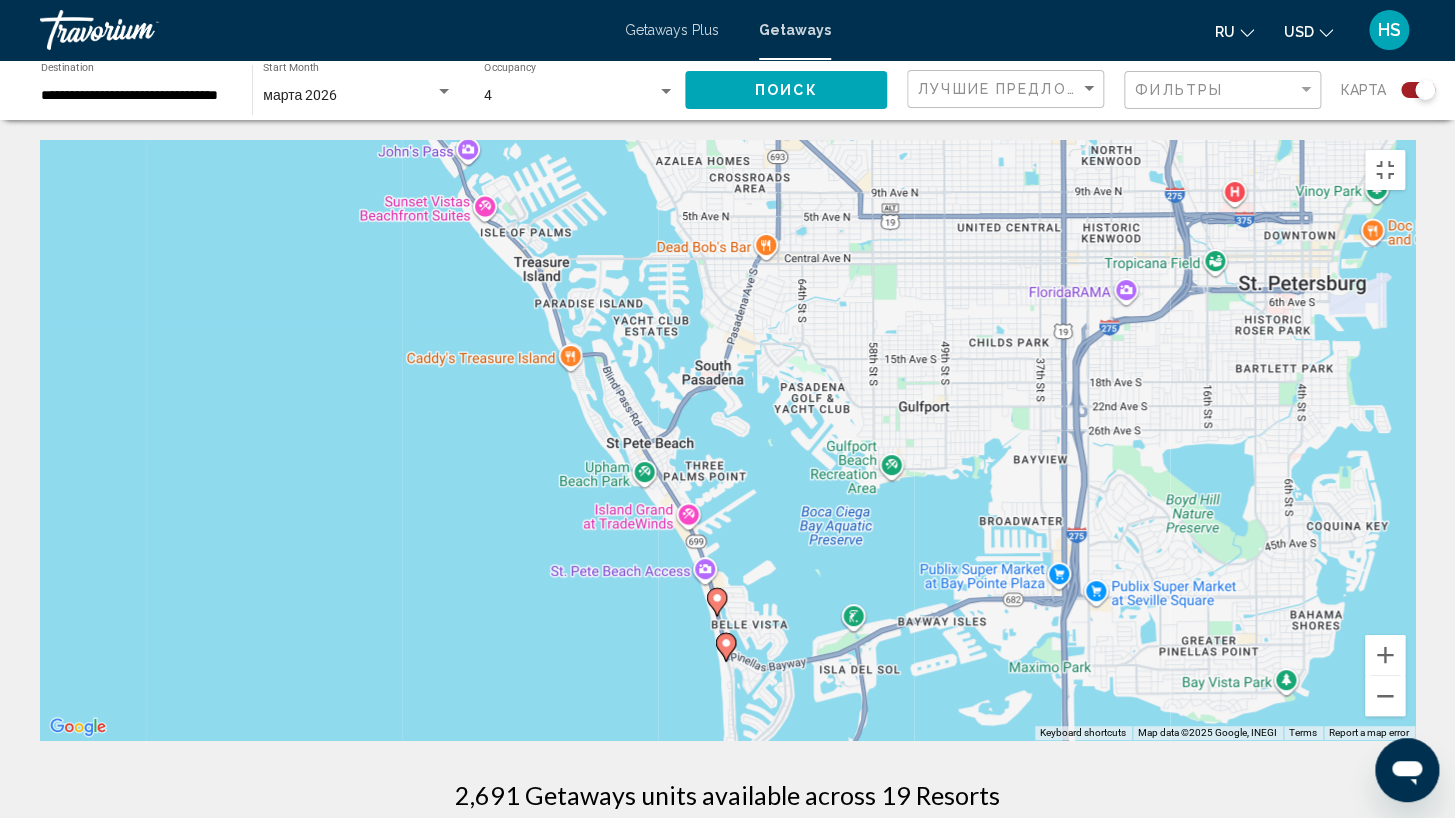 drag, startPoint x: 891, startPoint y: 745, endPoint x: 890, endPoint y: 580, distance: 165.00304 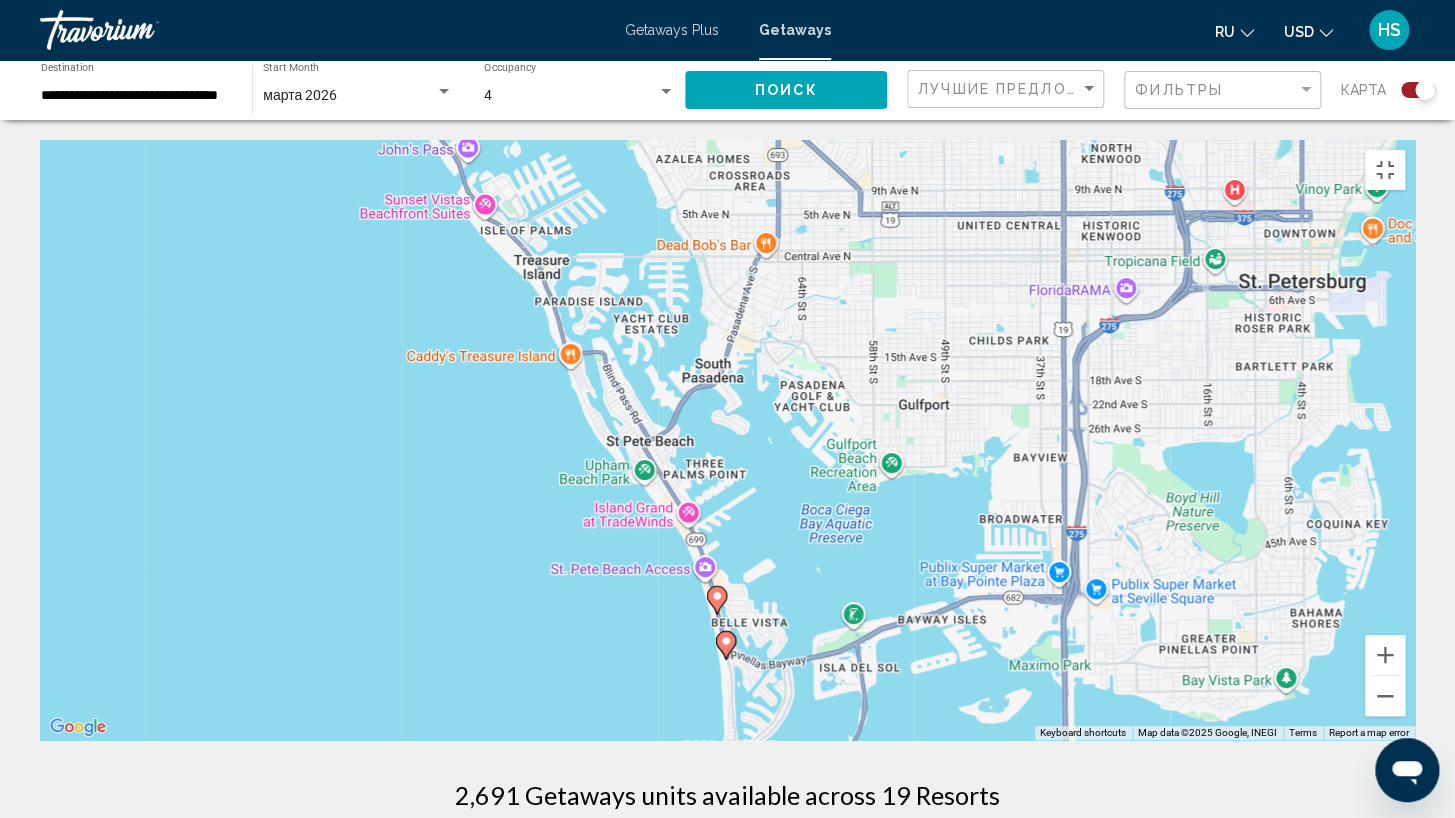 click 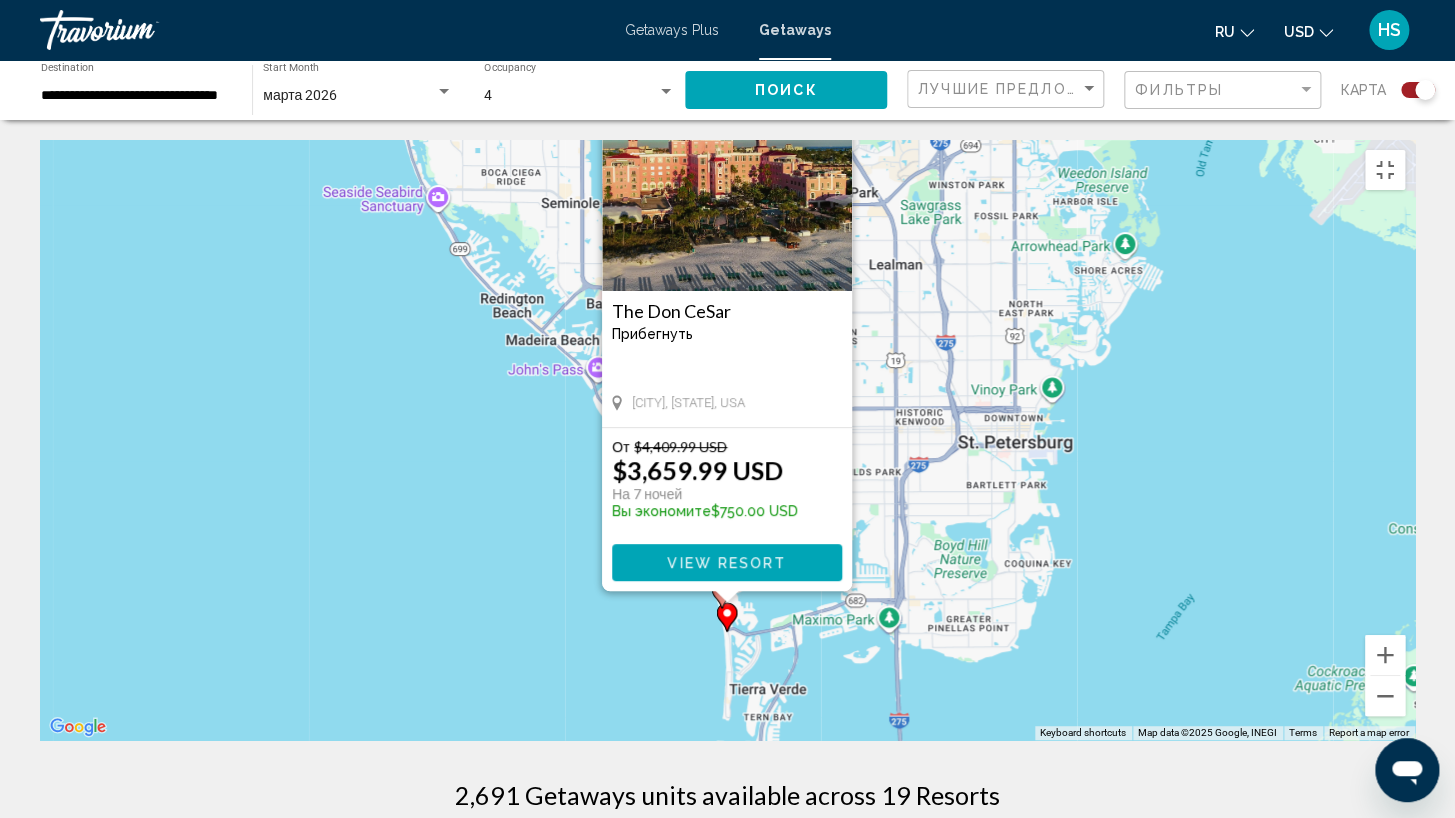 click on "To activate drag with keyboard, press Alt + Enter. Once in keyboard drag state, use the arrow keys to move the marker. To complete the drag, press the Enter key. To cancel, press Escape.  The Don CeSar  Прибегнуть  -  Это курорт только для взрослых
St Pete Beach, FL, USA От $4,409.99 USD $3,659.99 USD На 7 ночей Вы экономите  $750.00 USD  View Resort" at bounding box center [727, 440] 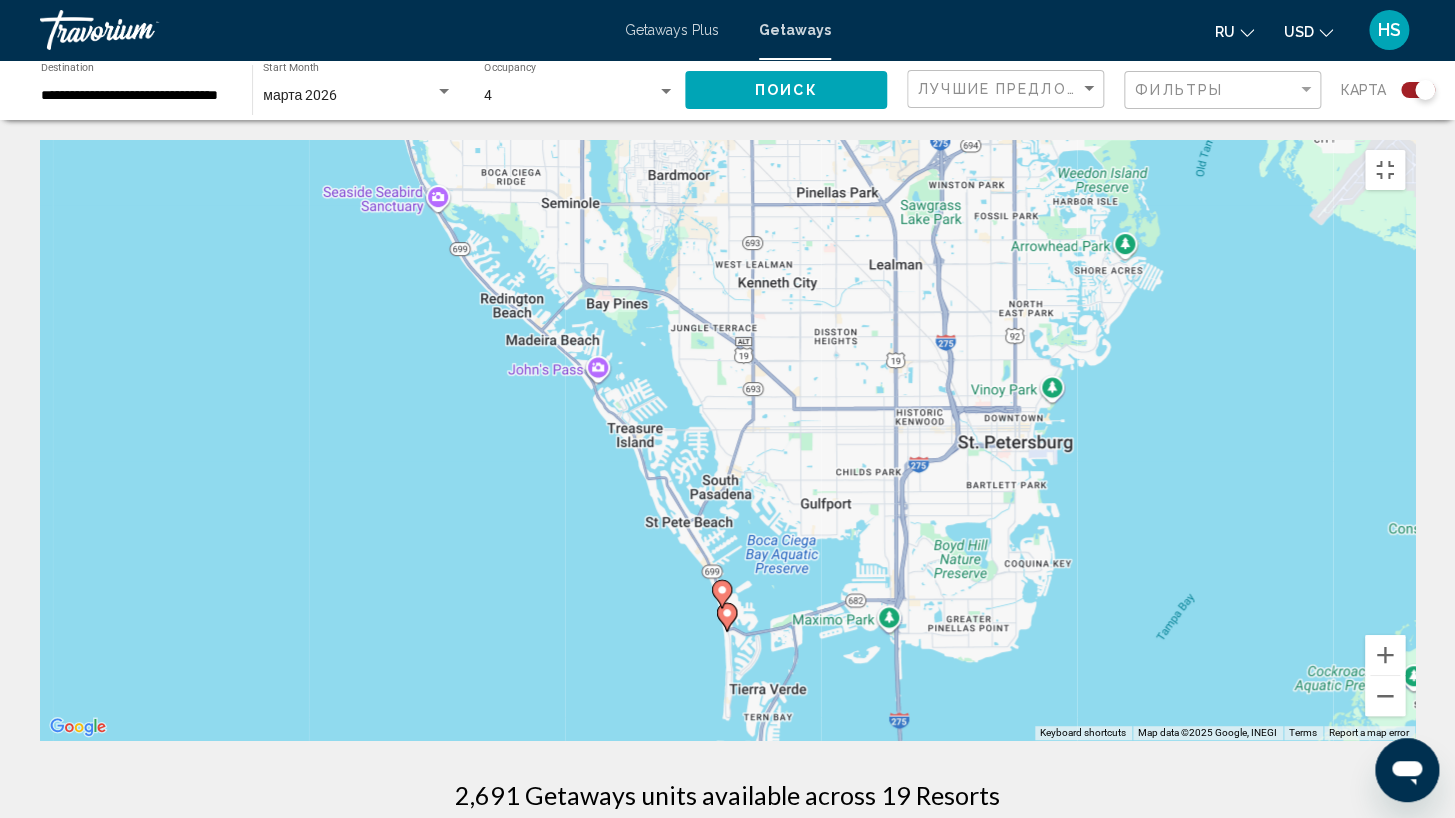 click 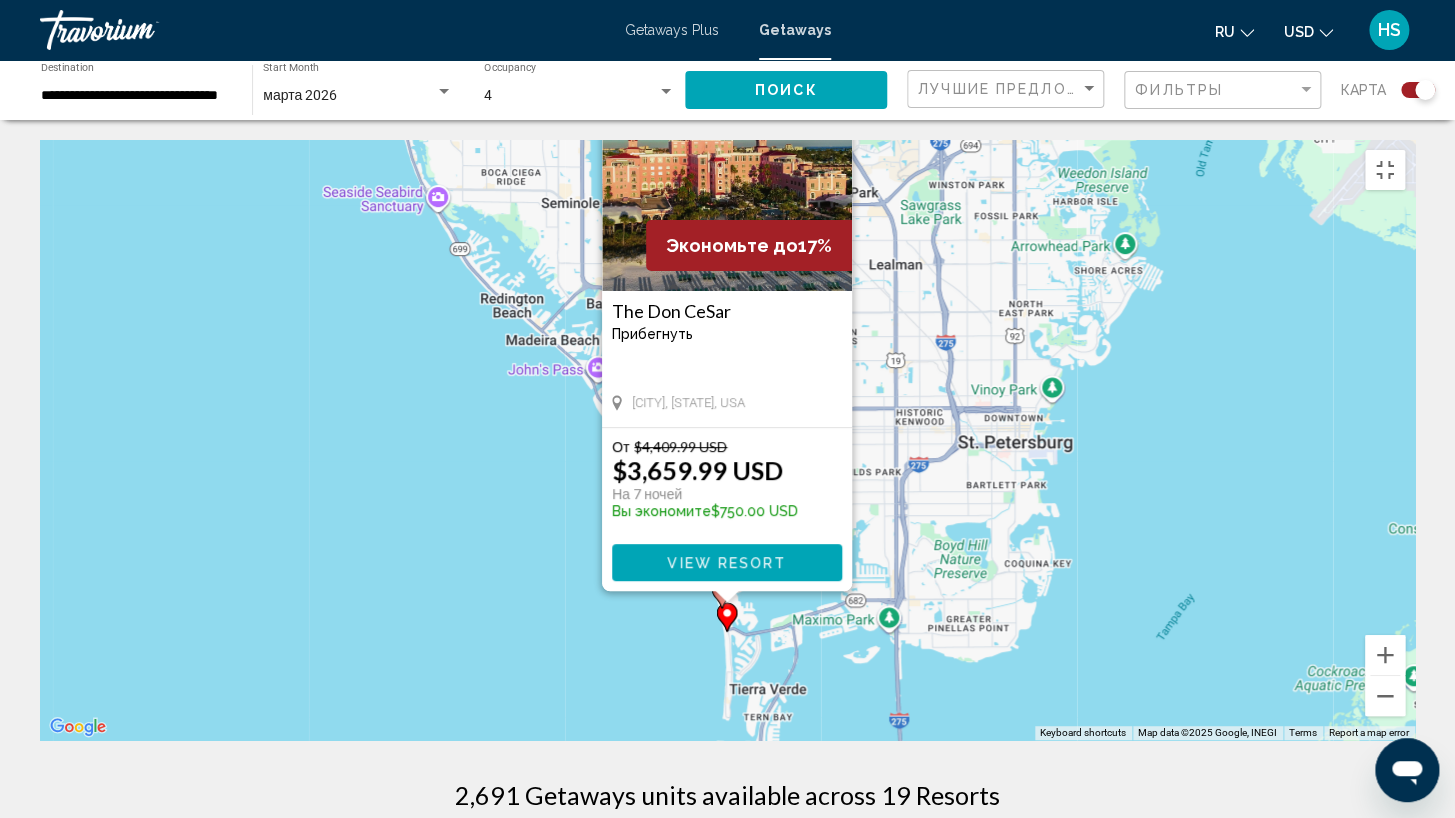 click 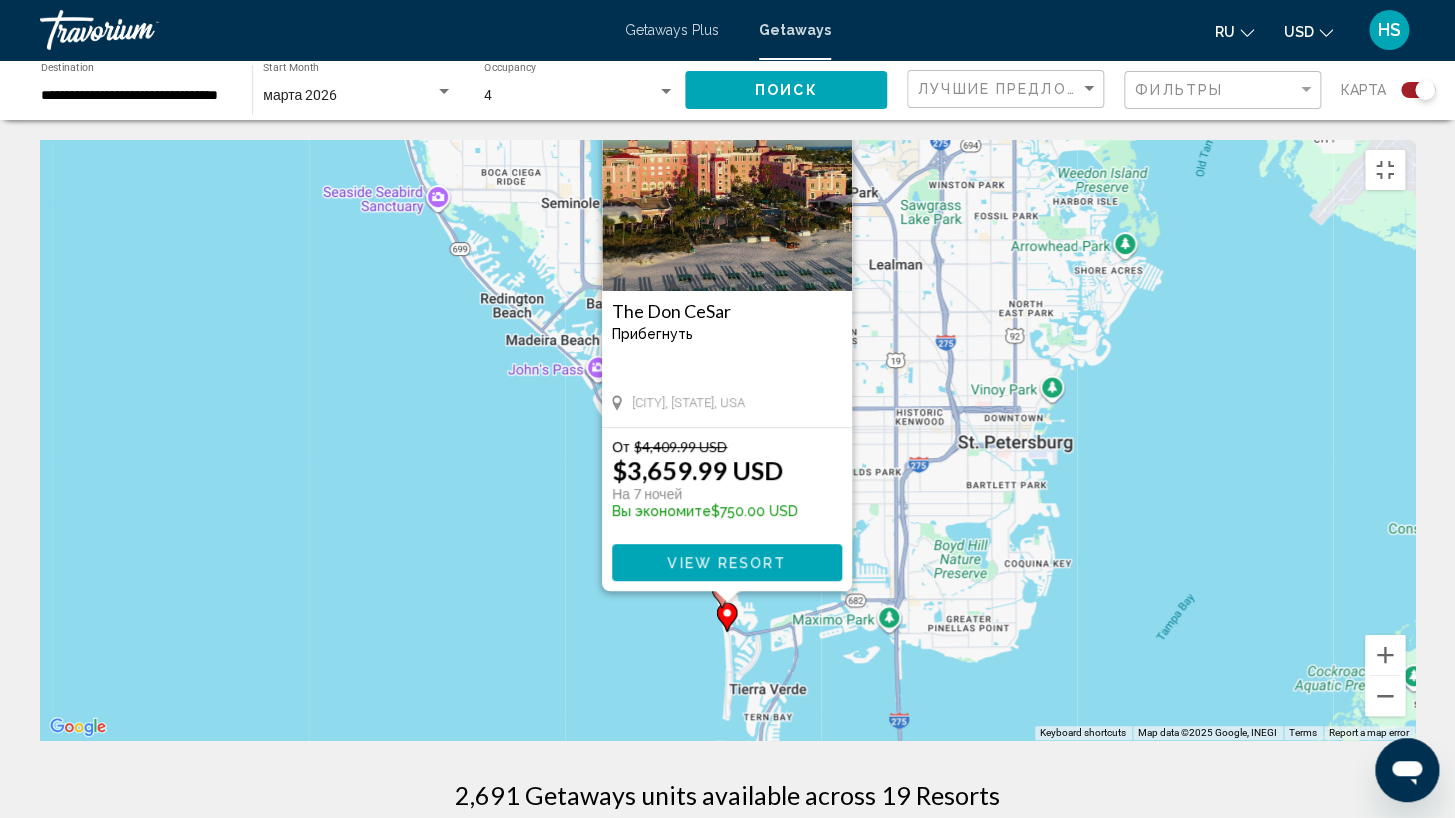 click on "To activate drag with keyboard, press Alt + Enter. Once in keyboard drag state, use the arrow keys to move the marker. To complete the drag, press the Enter key. To cancel, press Escape.  The Don CeSar  Прибегнуть  -  Это курорт только для взрослых
St Pete Beach, FL, USA От $4,409.99 USD $3,659.99 USD На 7 ночей Вы экономите  $750.00 USD  View Resort" at bounding box center (727, 440) 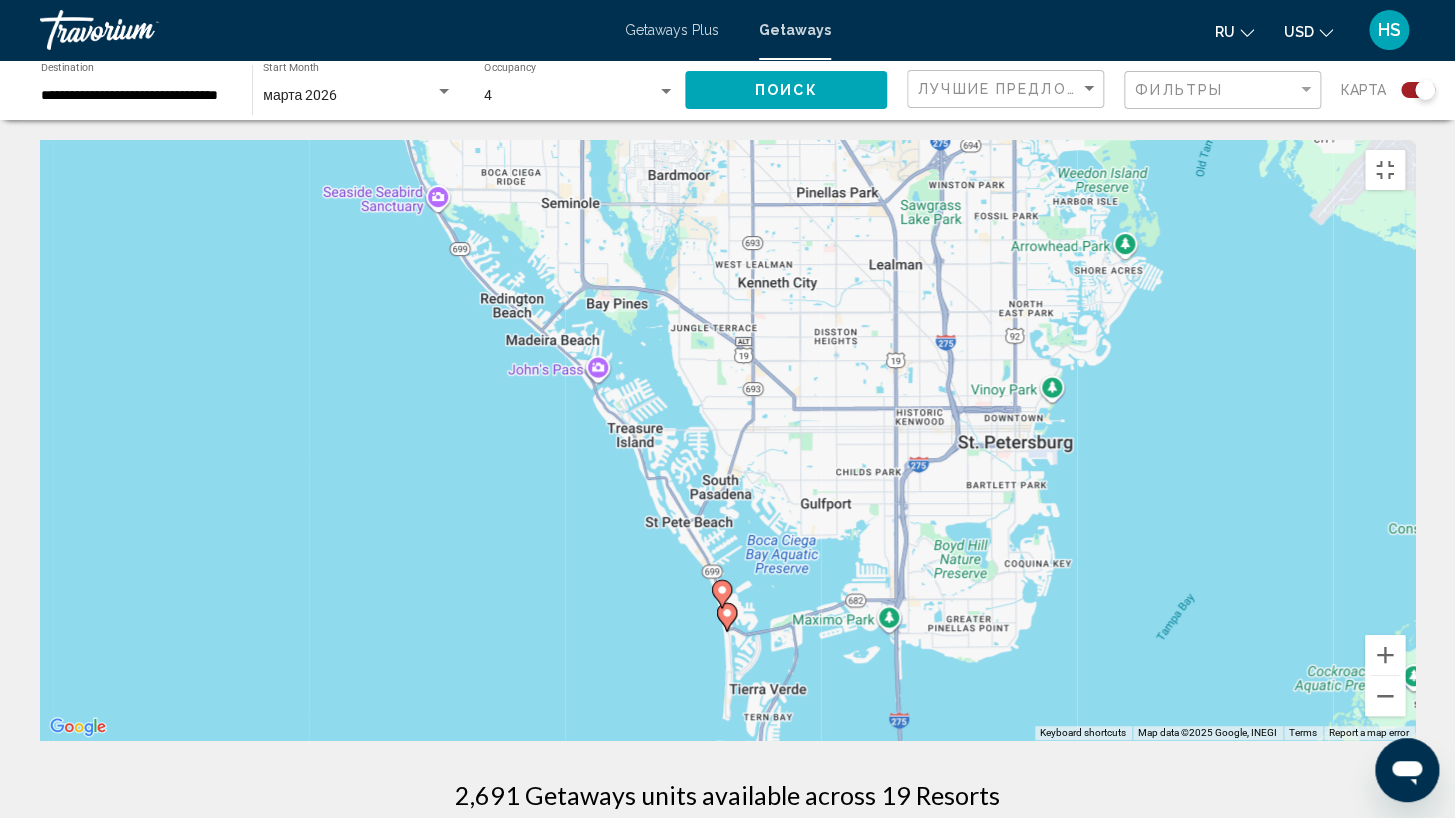 click 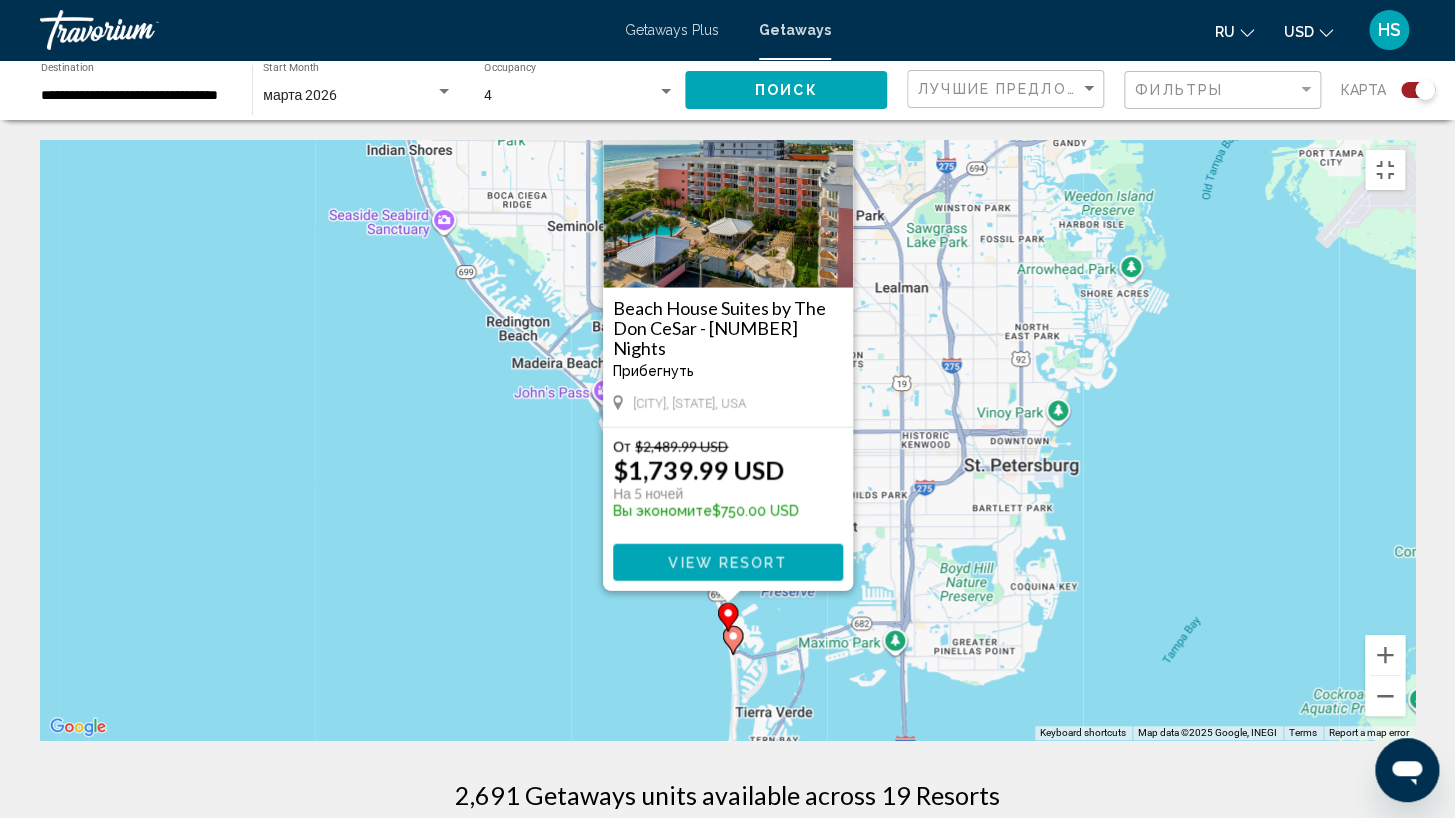 click at bounding box center [836, 105] 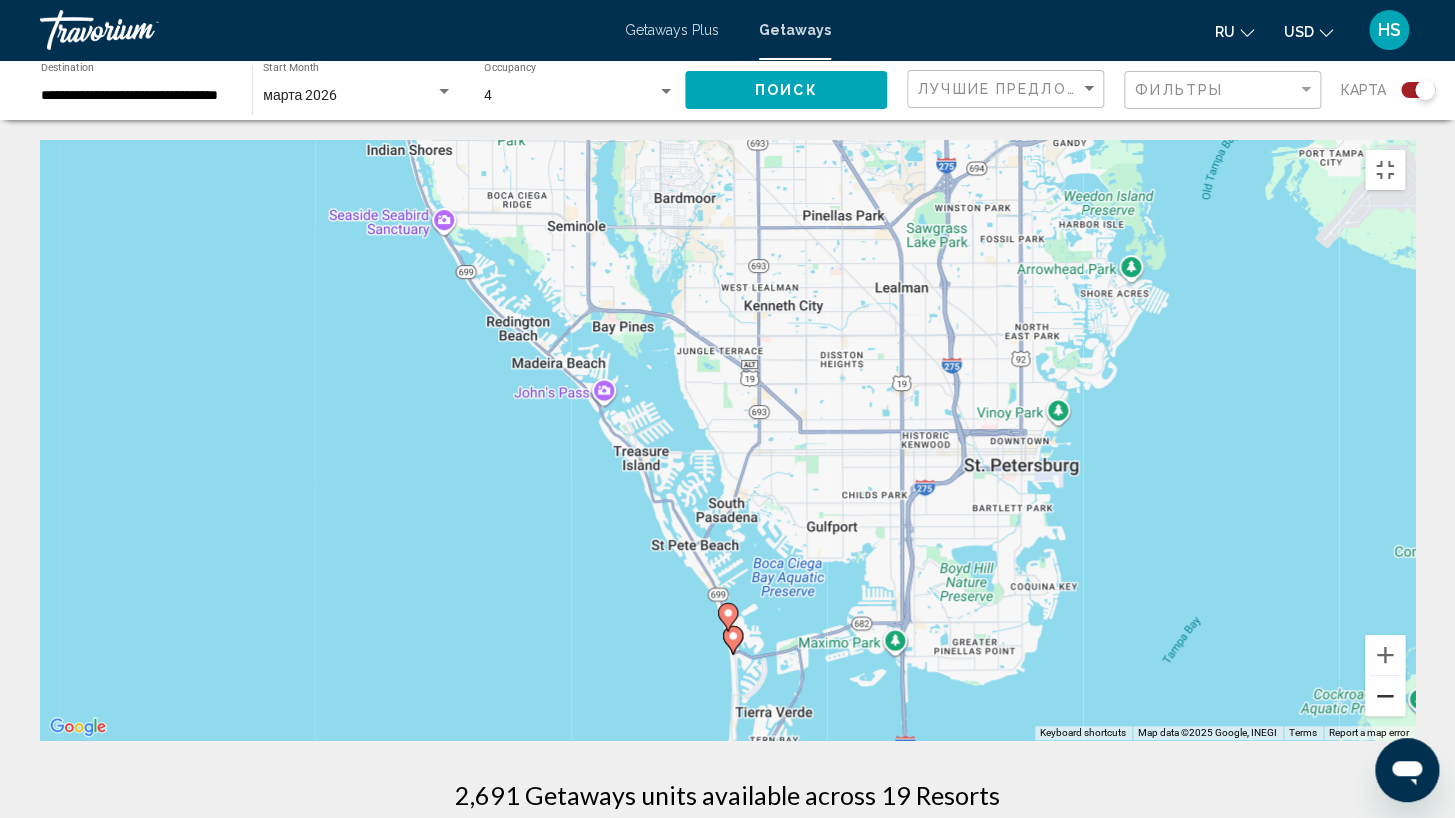 click at bounding box center [1385, 696] 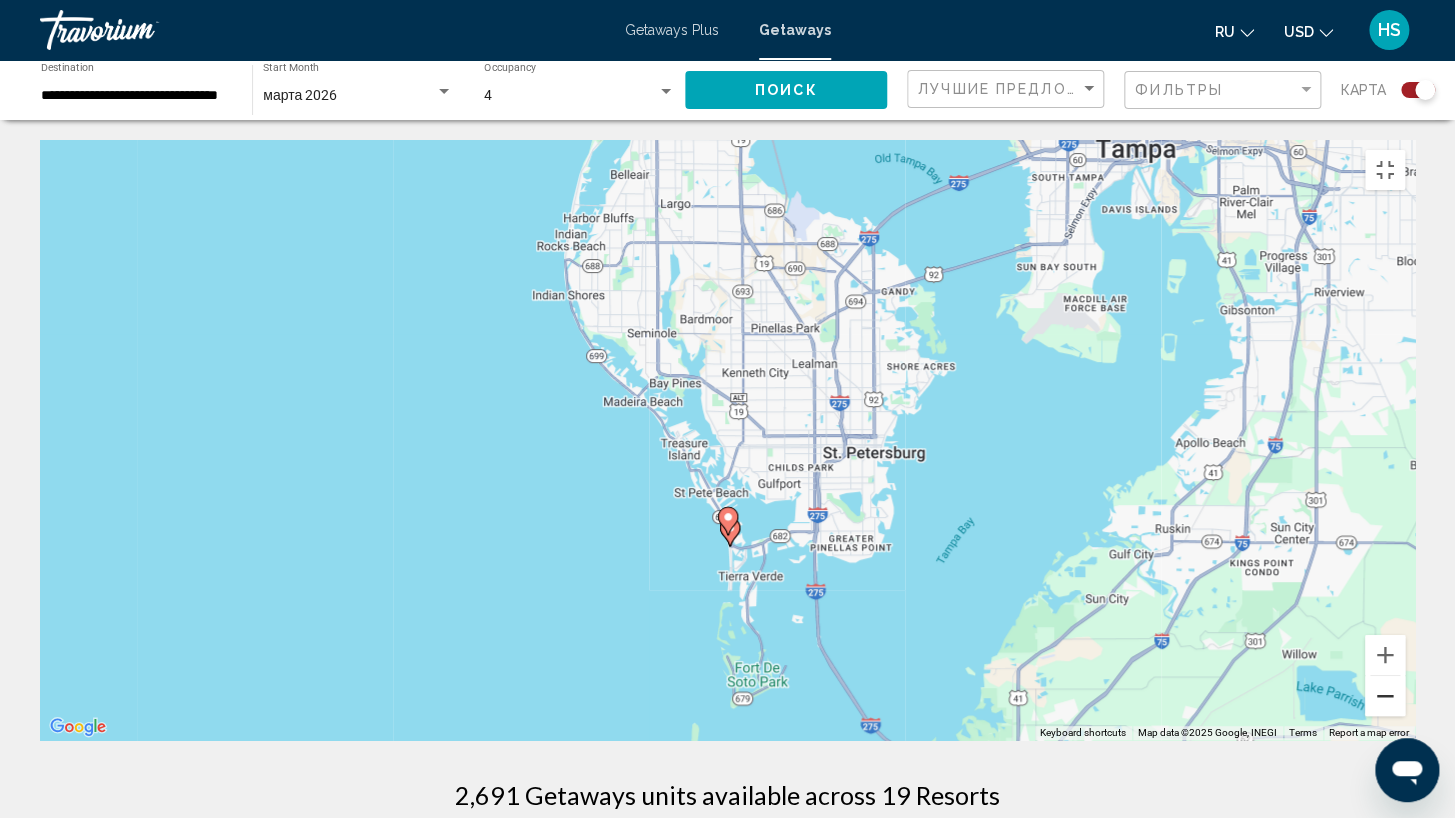 click at bounding box center (1385, 696) 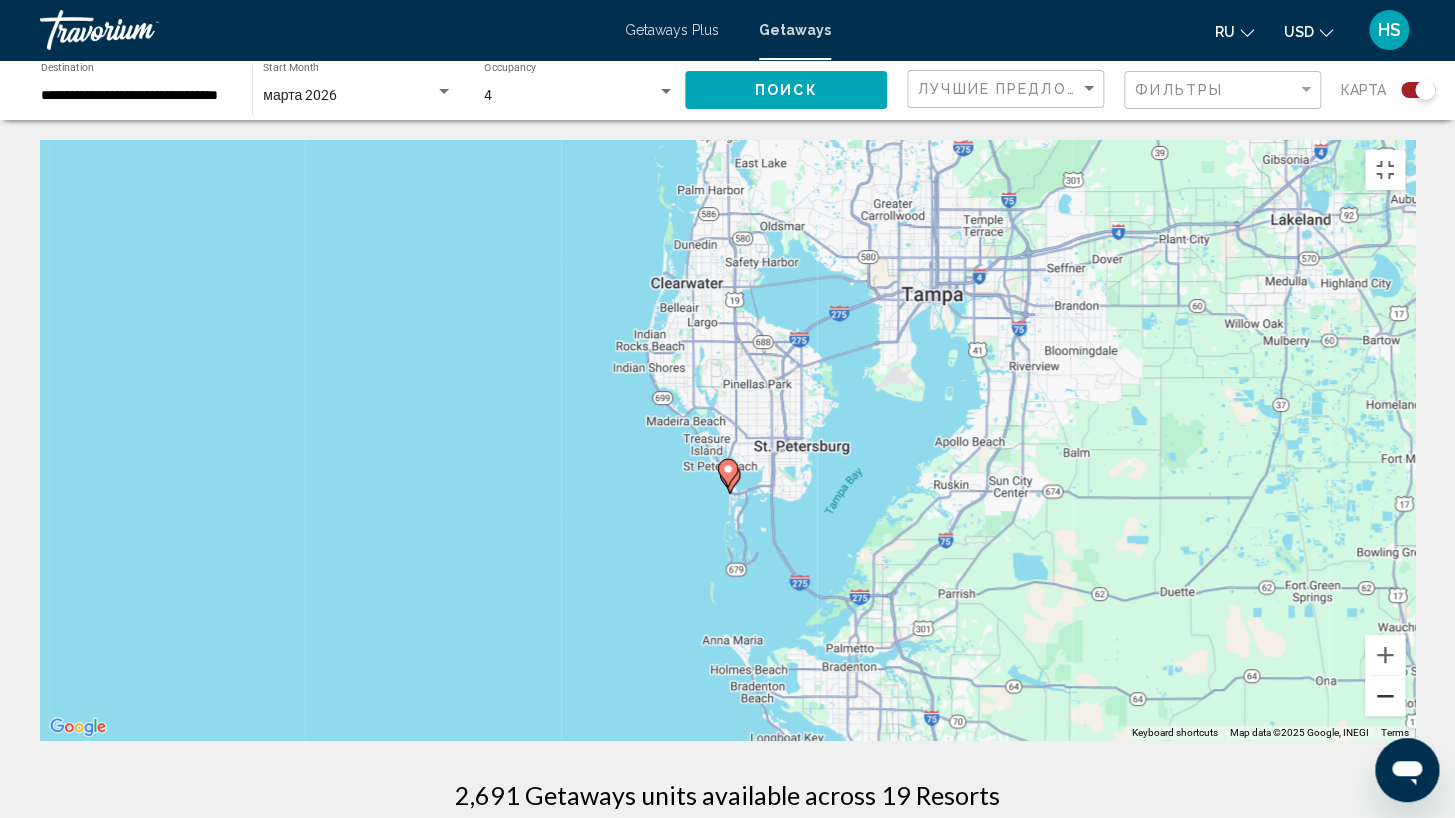 click at bounding box center (1385, 696) 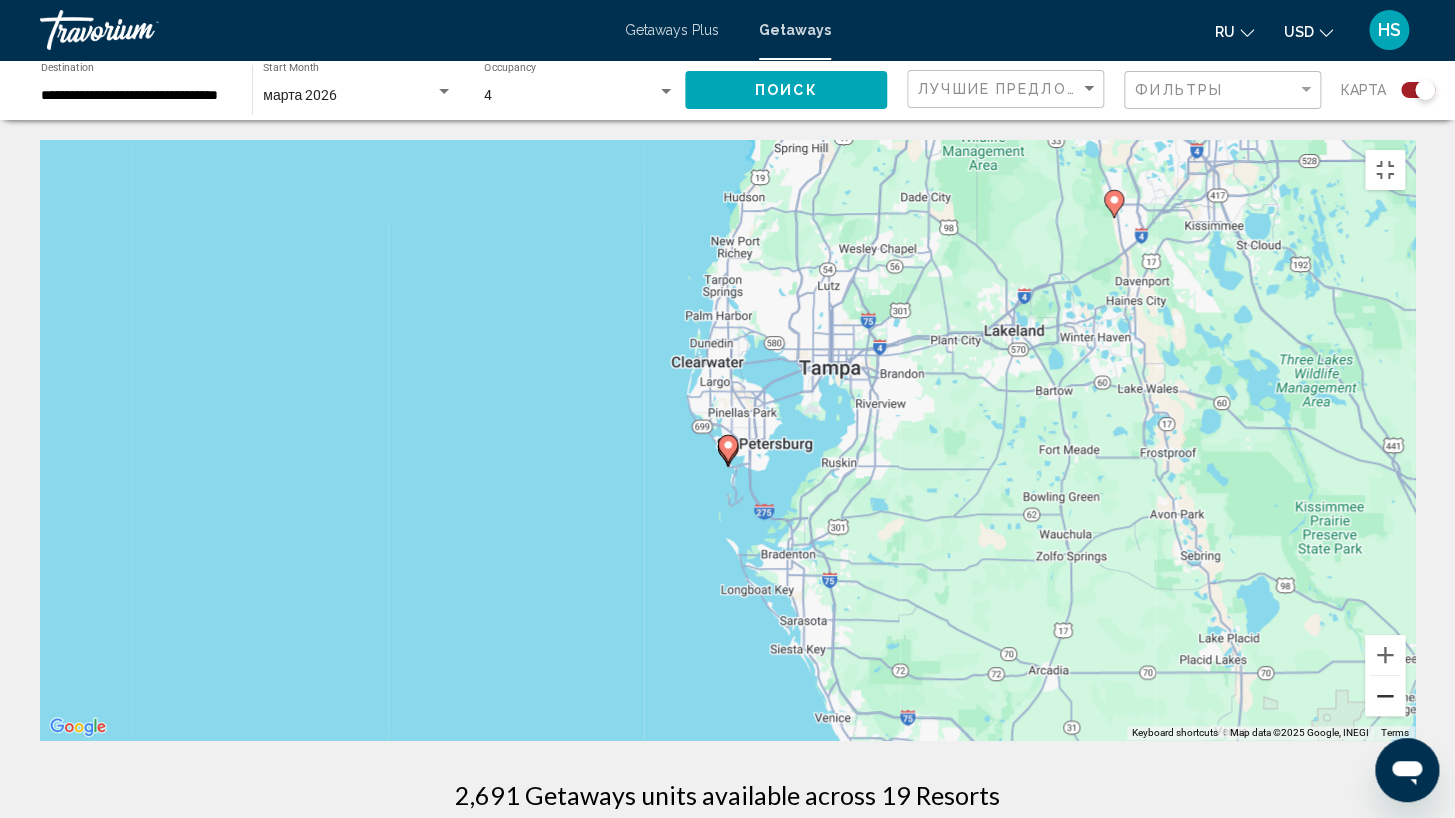 click at bounding box center [1385, 696] 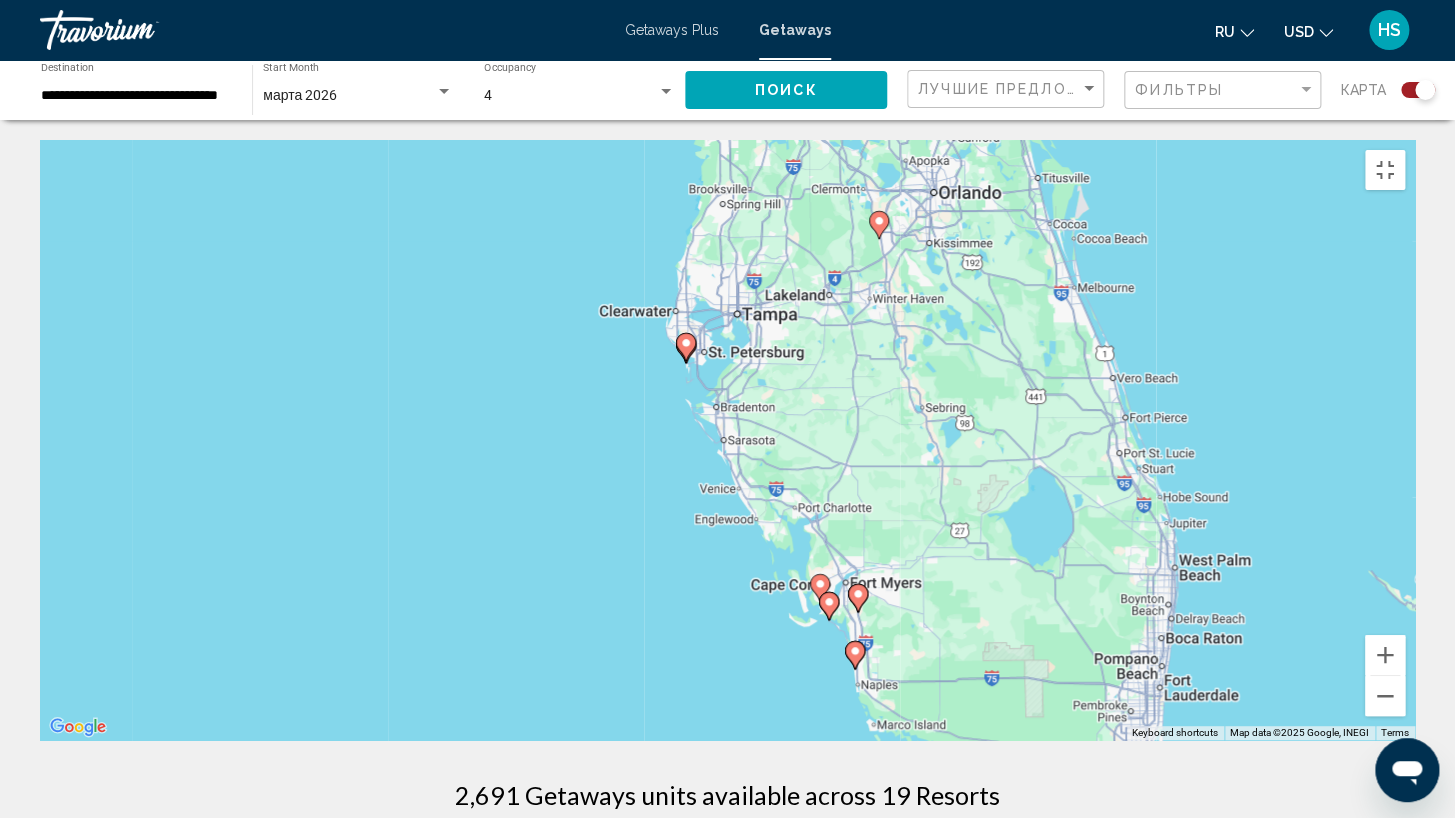 drag, startPoint x: 895, startPoint y: 591, endPoint x: 852, endPoint y: 496, distance: 104.27847 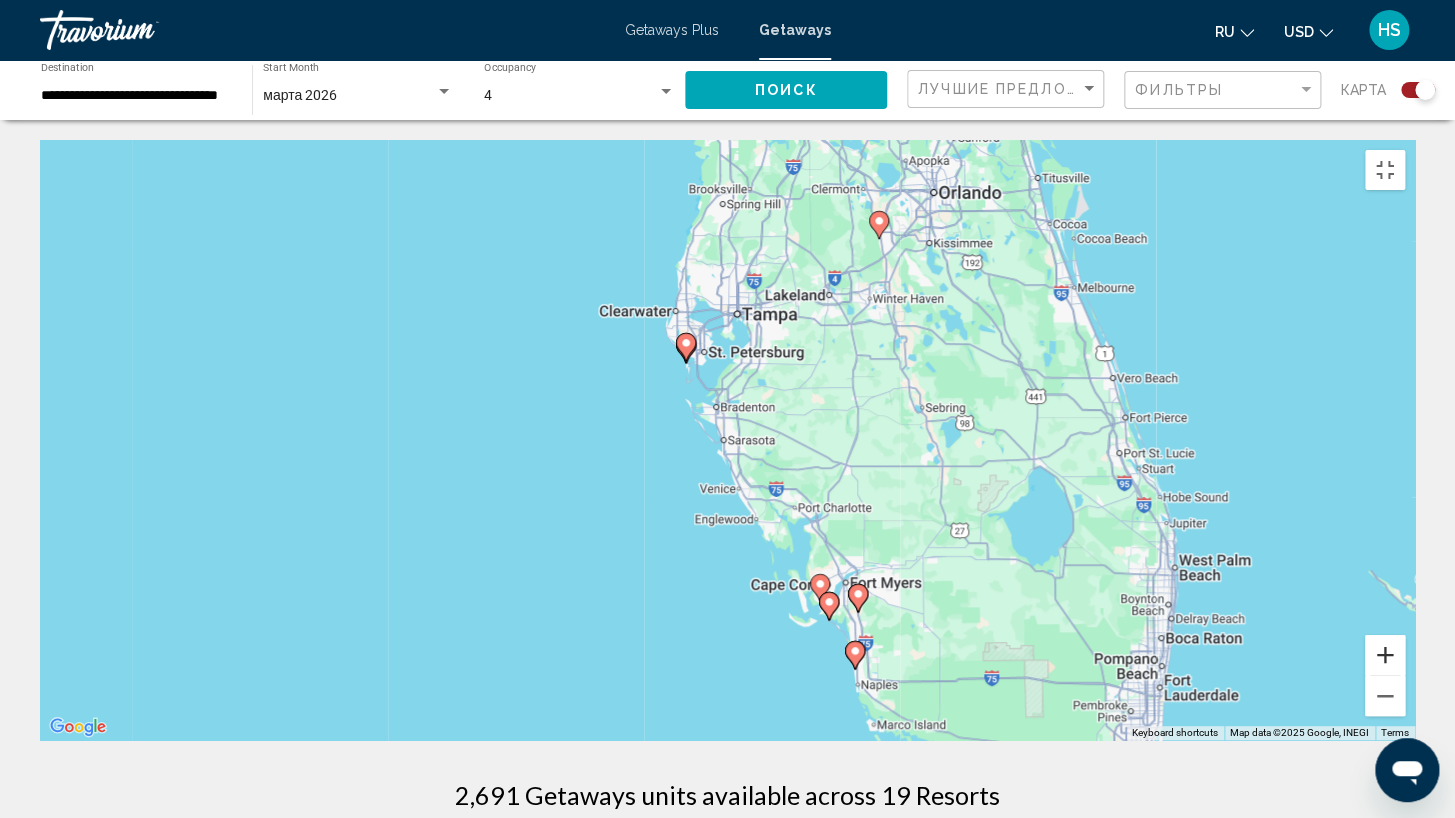 click at bounding box center (1385, 655) 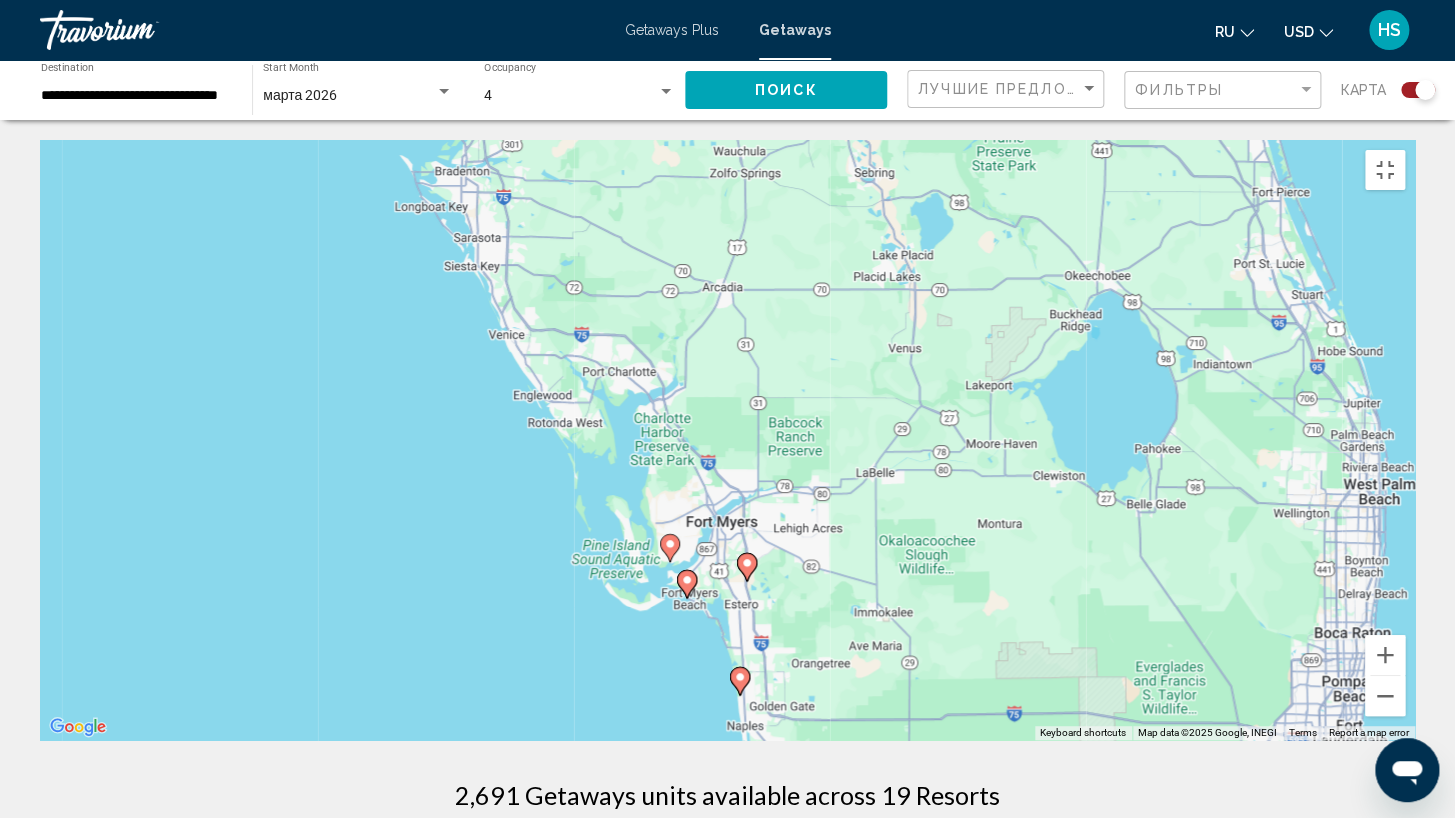 drag, startPoint x: 1215, startPoint y: 722, endPoint x: 947, endPoint y: 499, distance: 348.64453 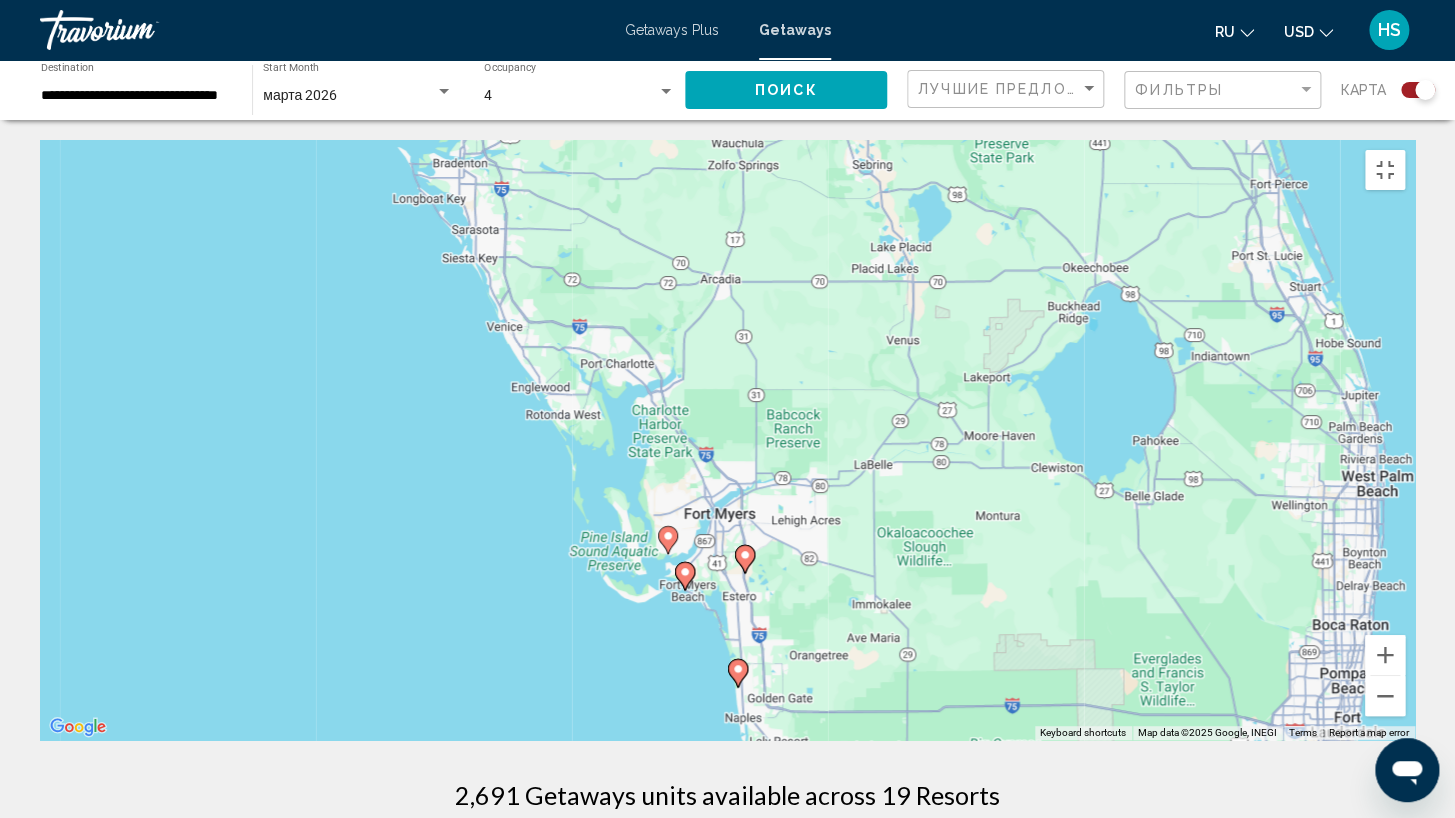 click 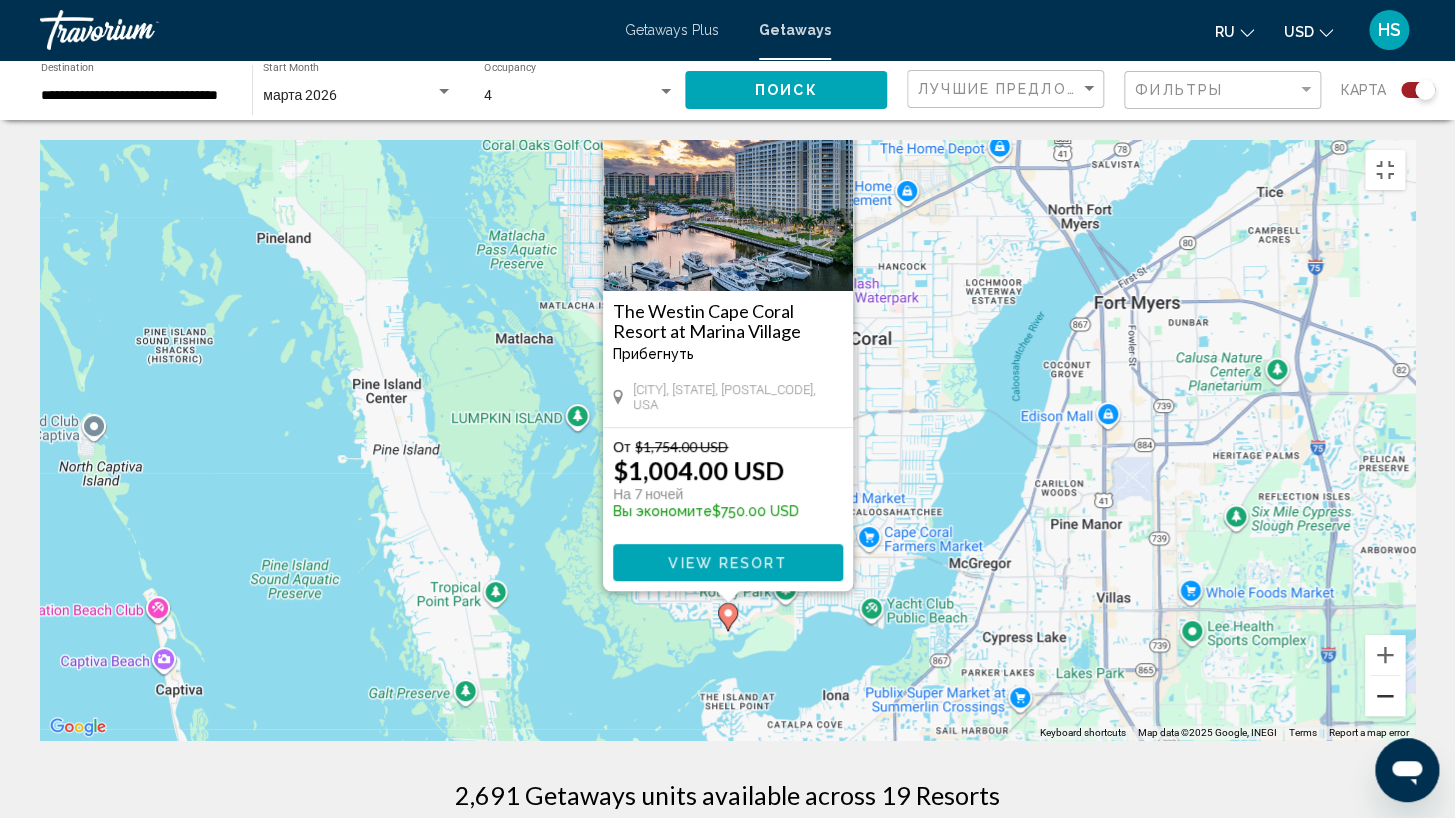 click at bounding box center [1385, 696] 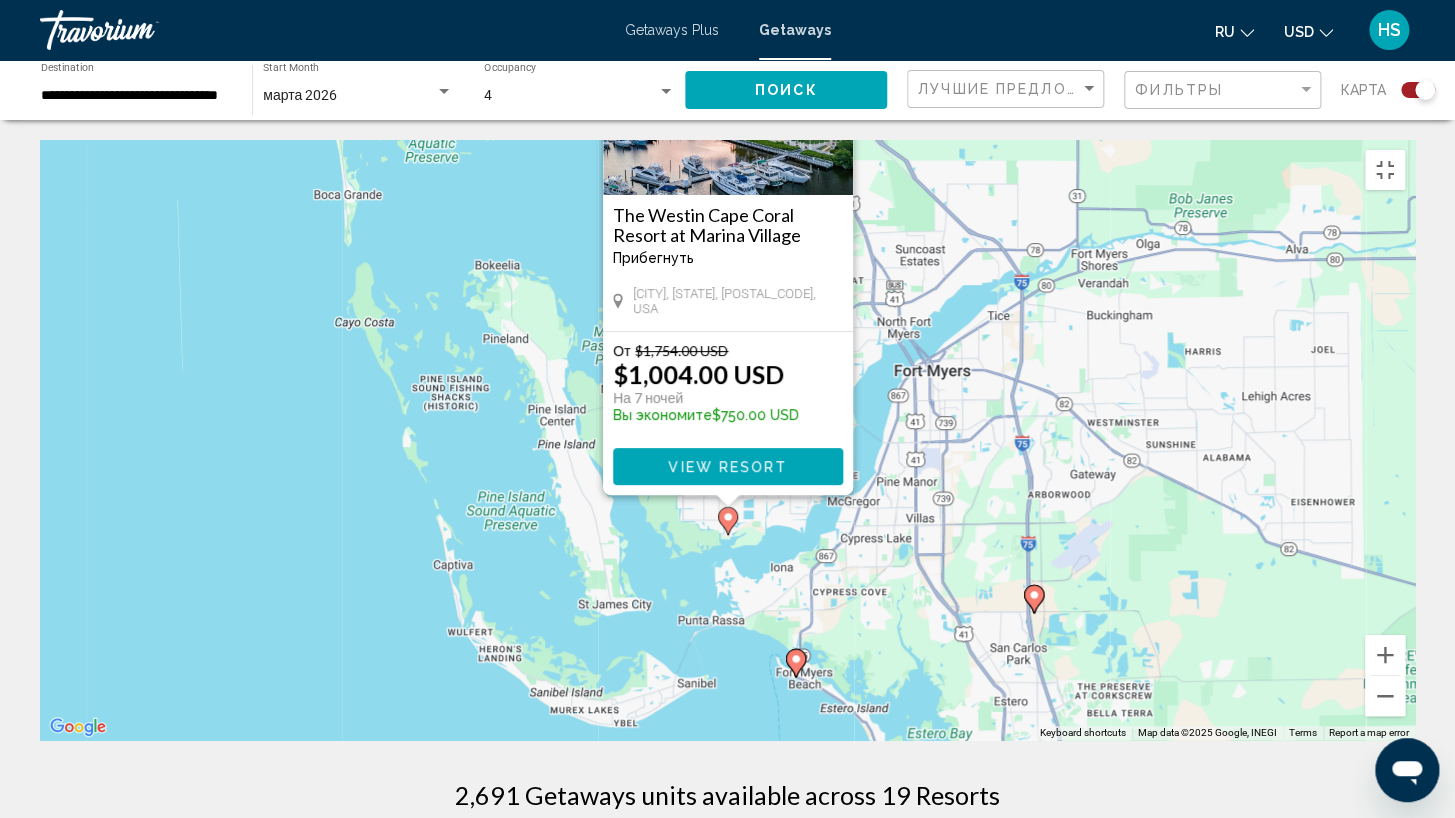 click 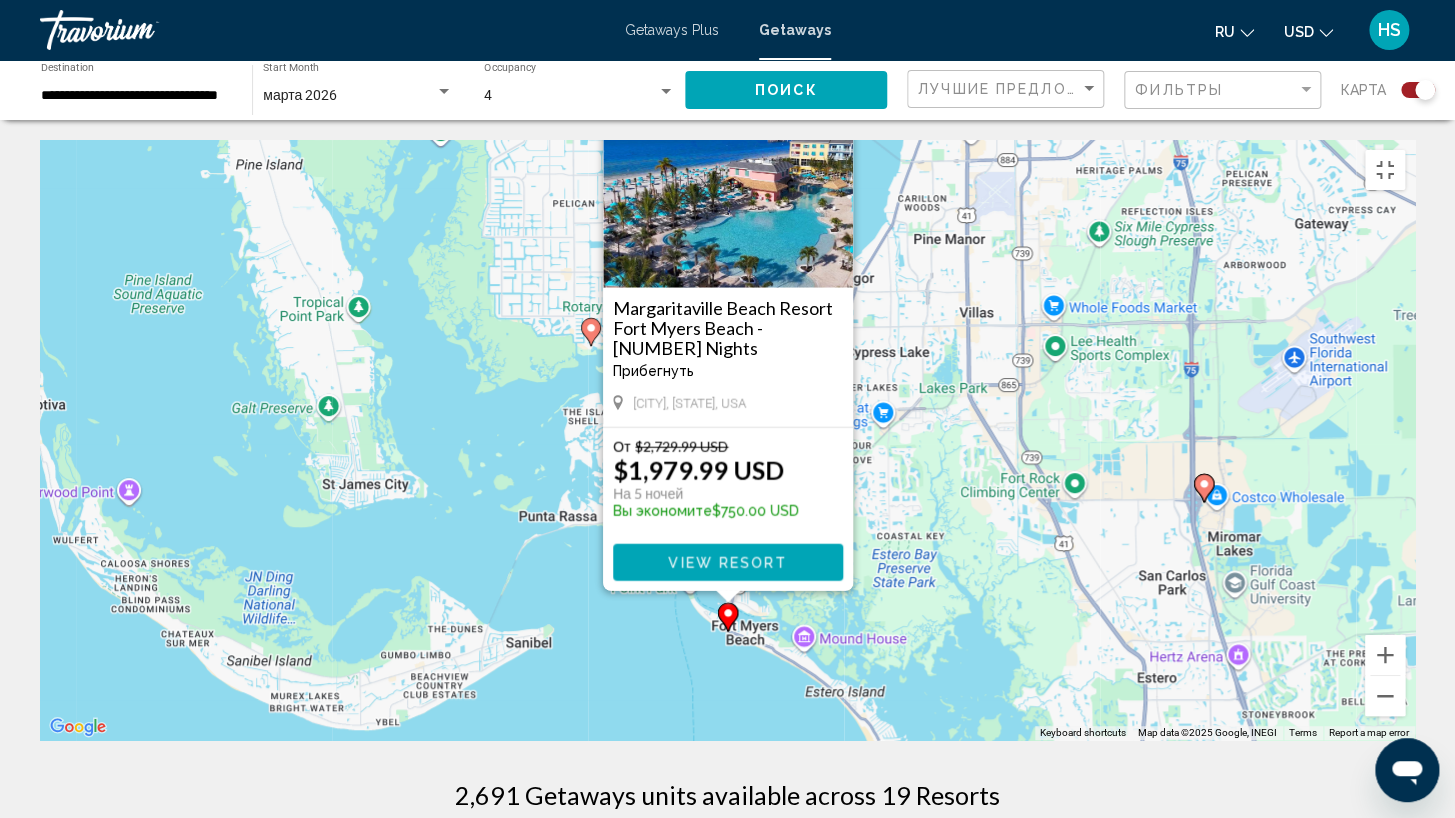 click at bounding box center (836, 105) 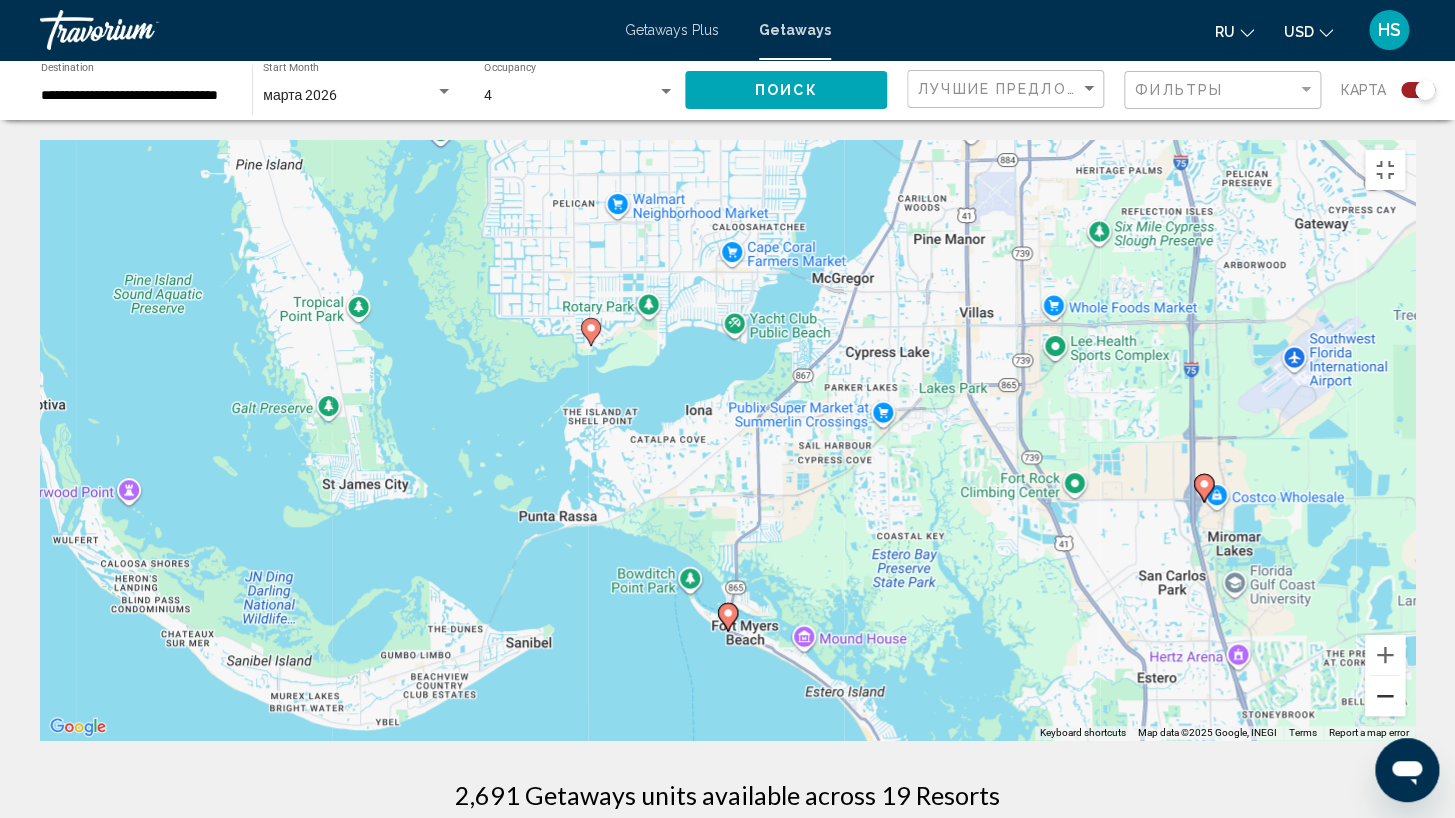 click at bounding box center (1385, 696) 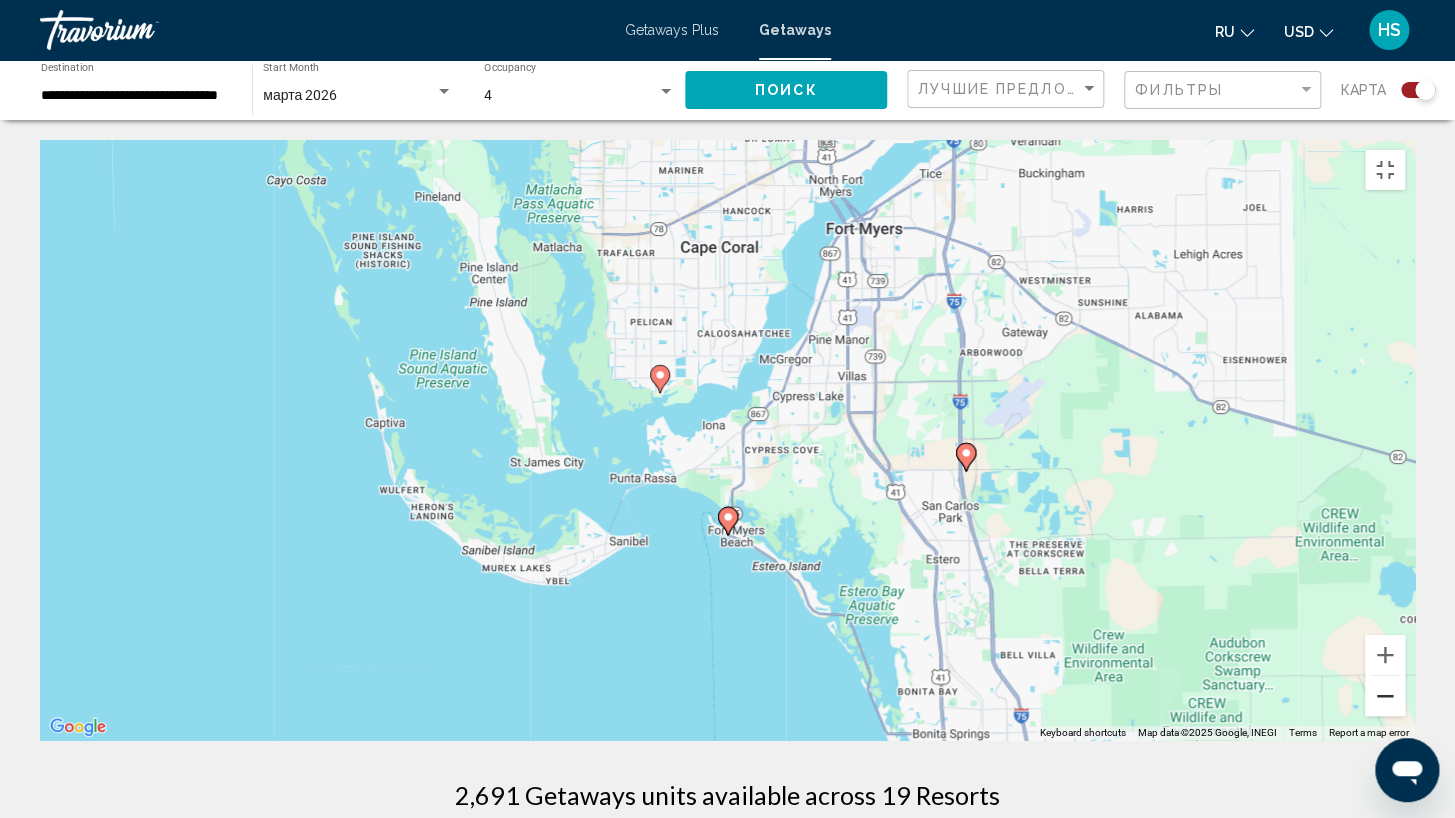 click at bounding box center [1385, 696] 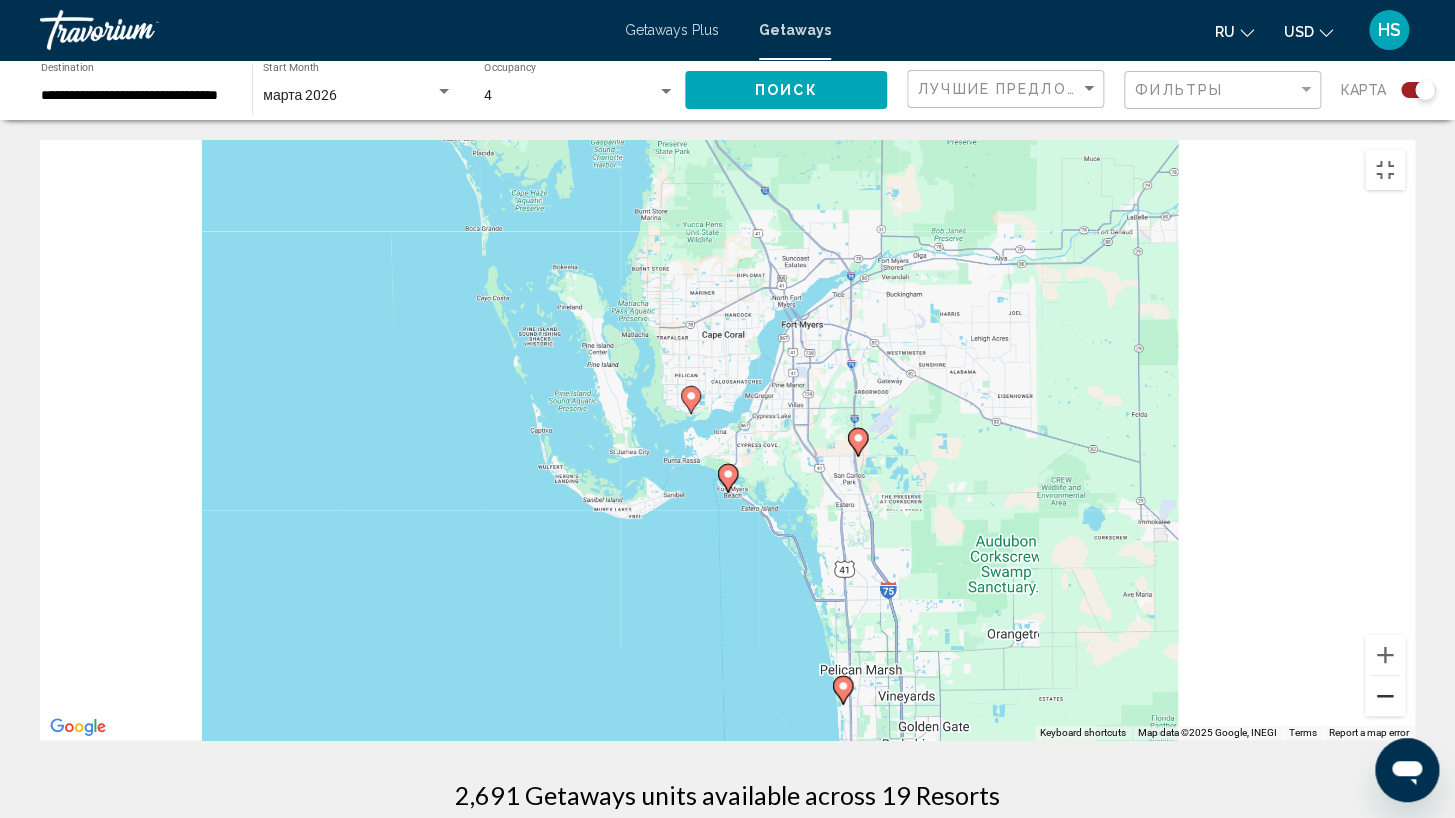 click at bounding box center [1385, 696] 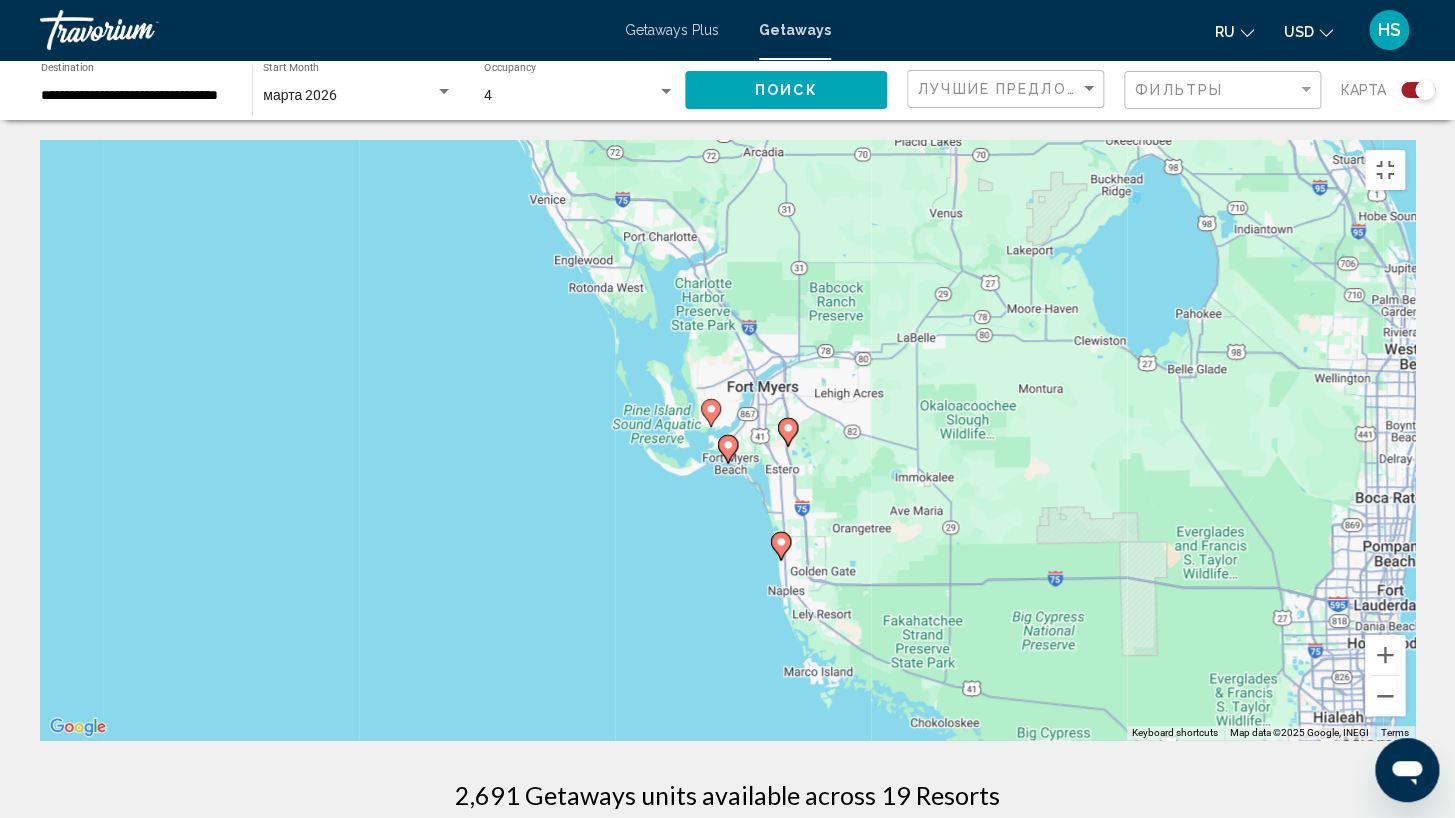 click 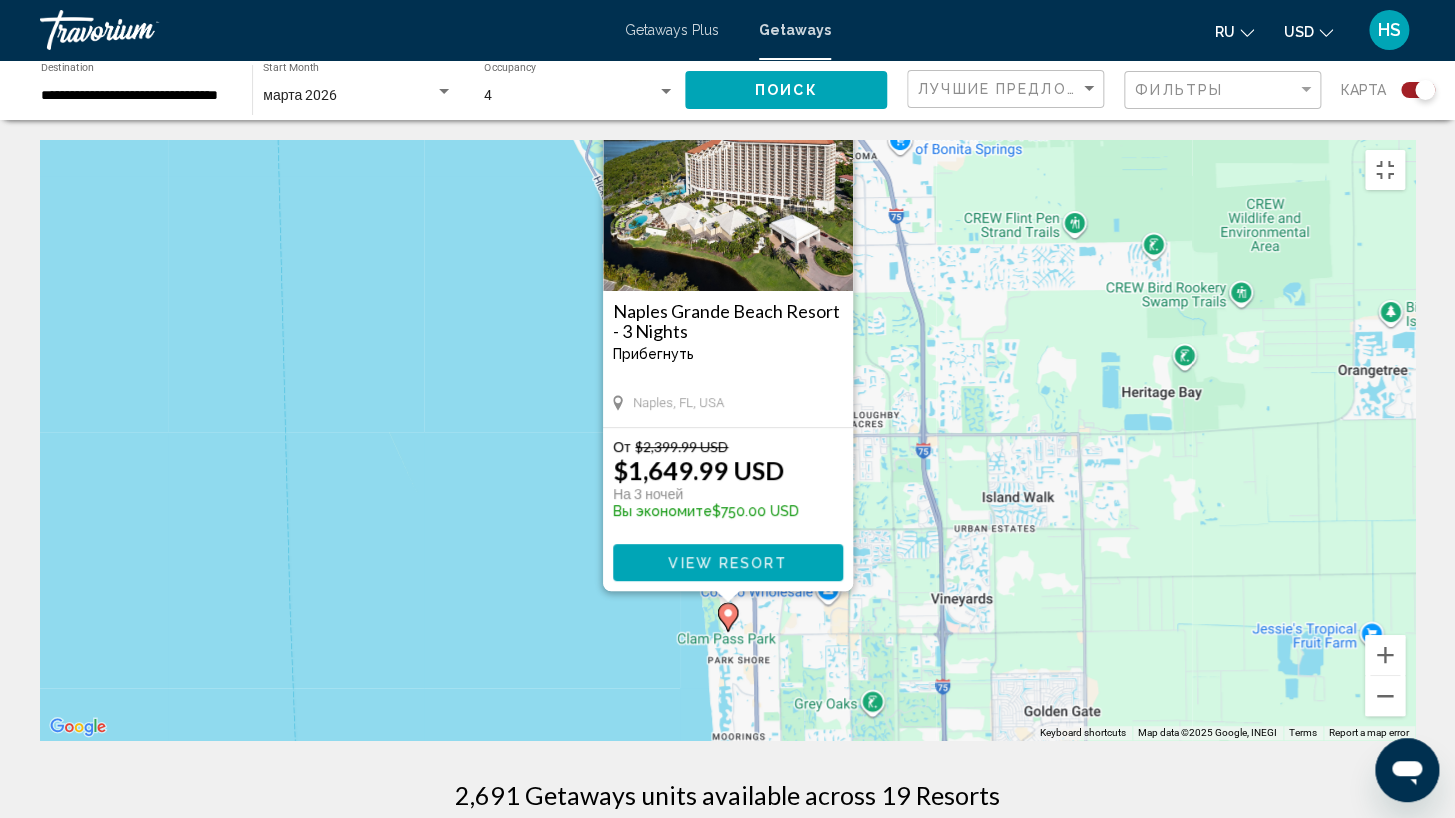click 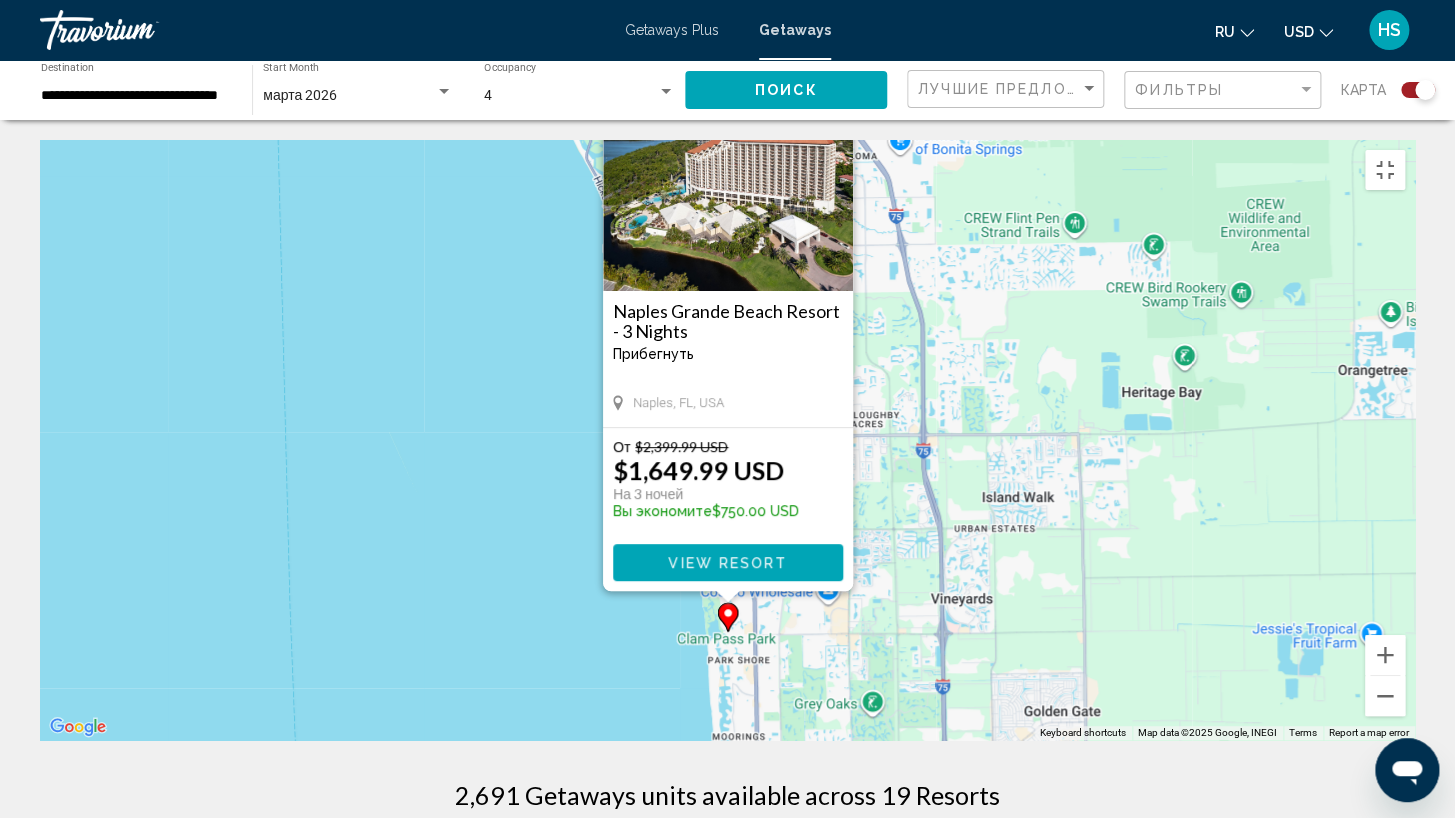 click 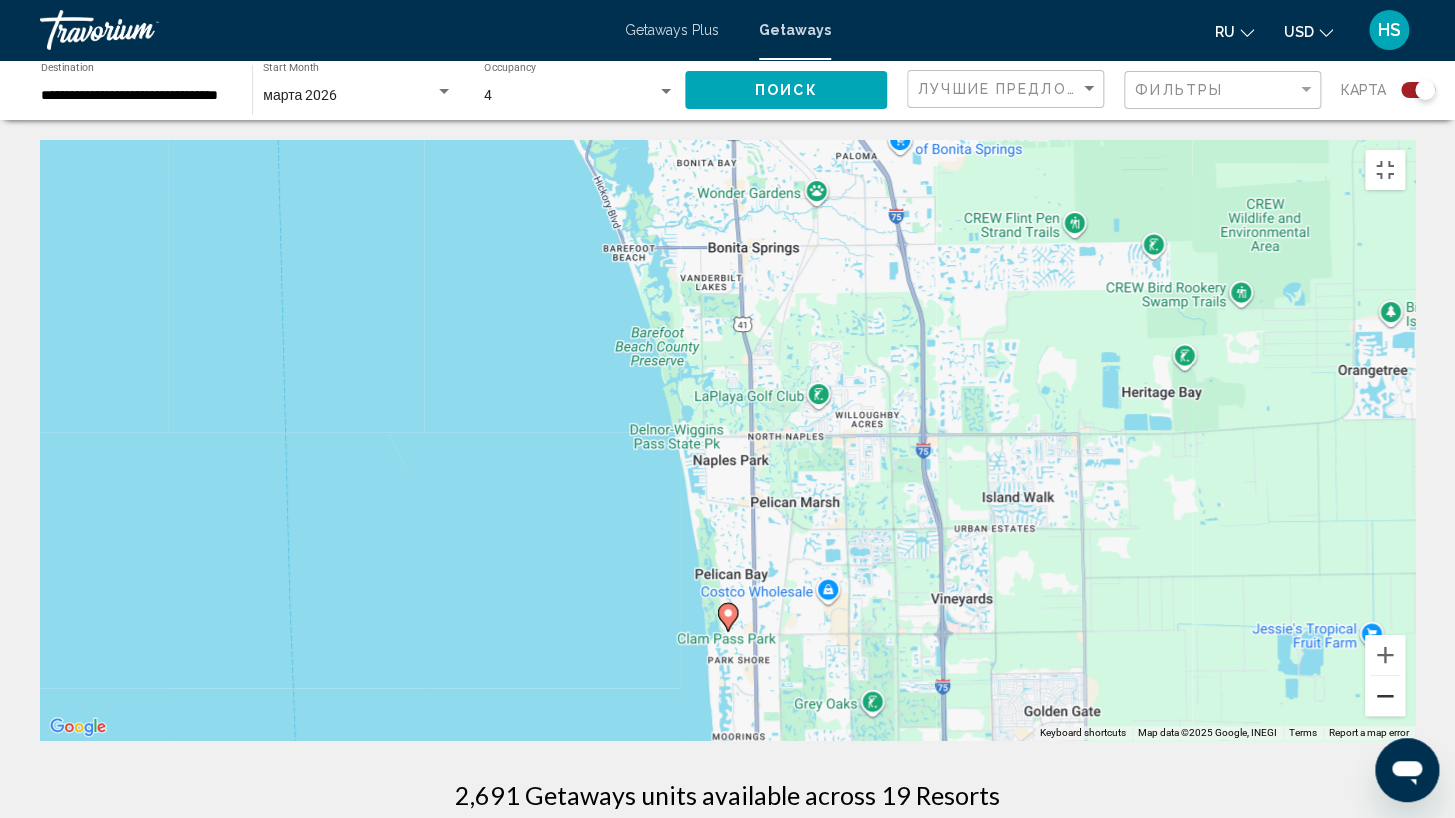 click at bounding box center [1385, 696] 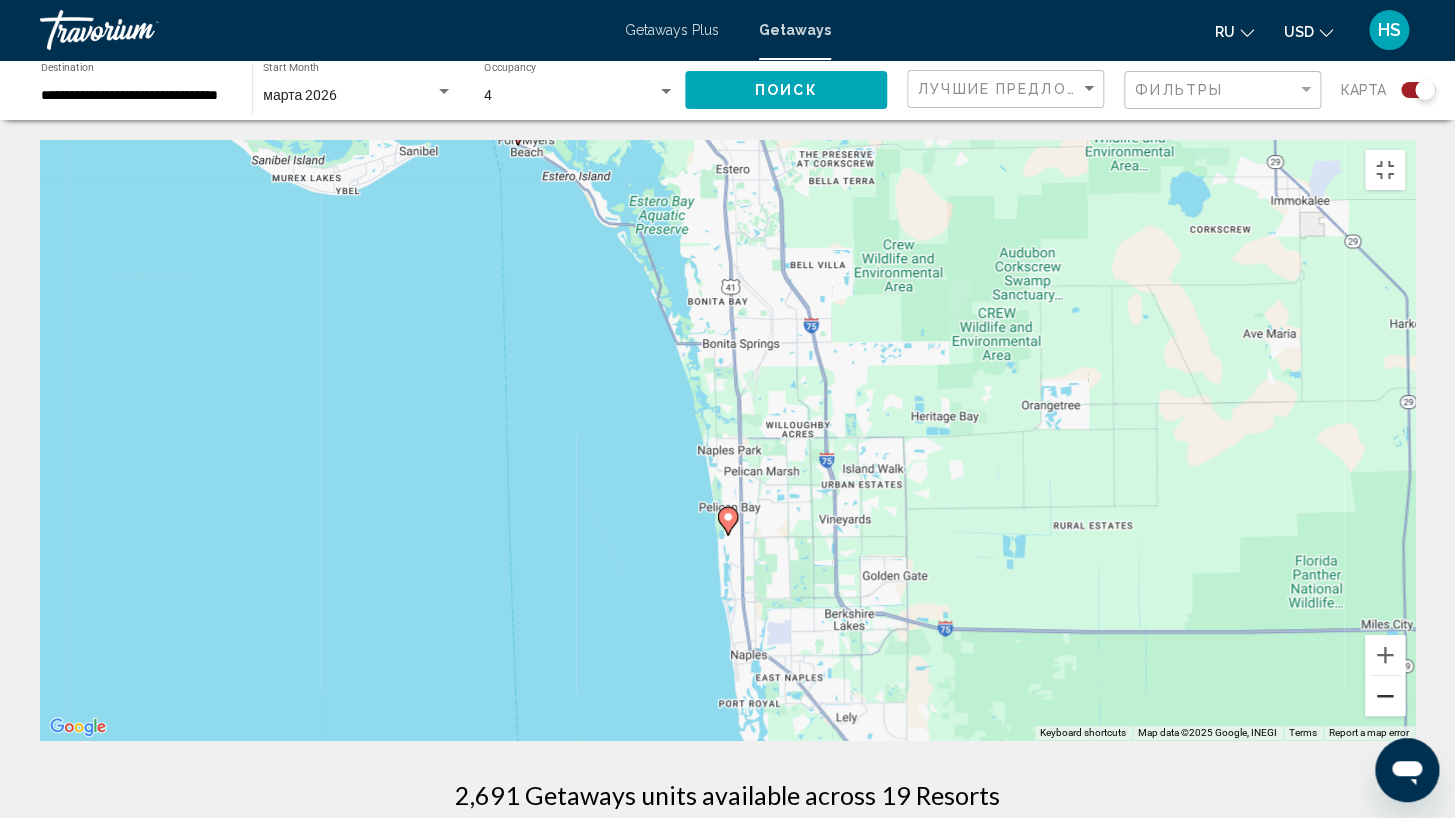 click at bounding box center (1385, 696) 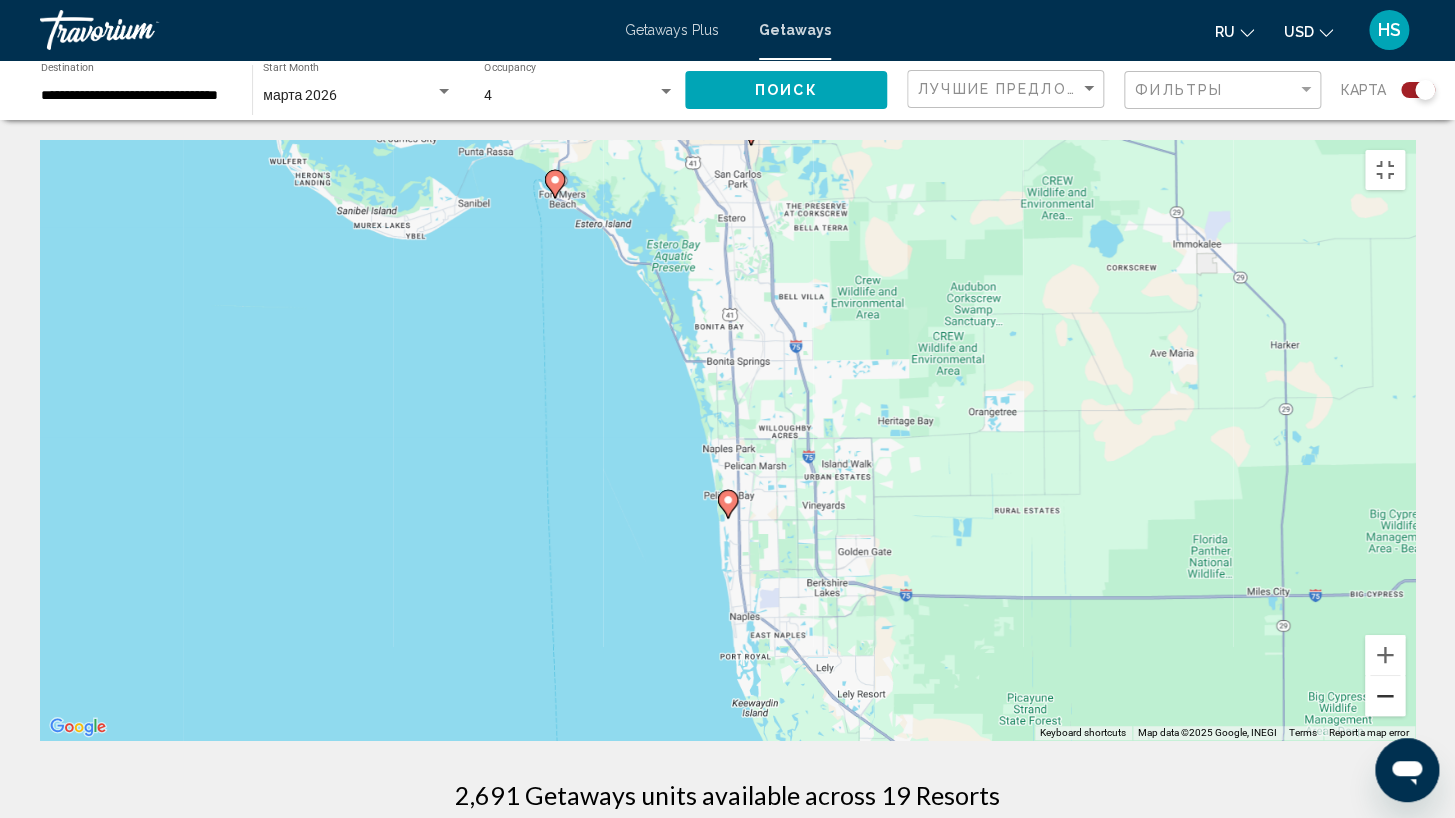 click at bounding box center [1385, 696] 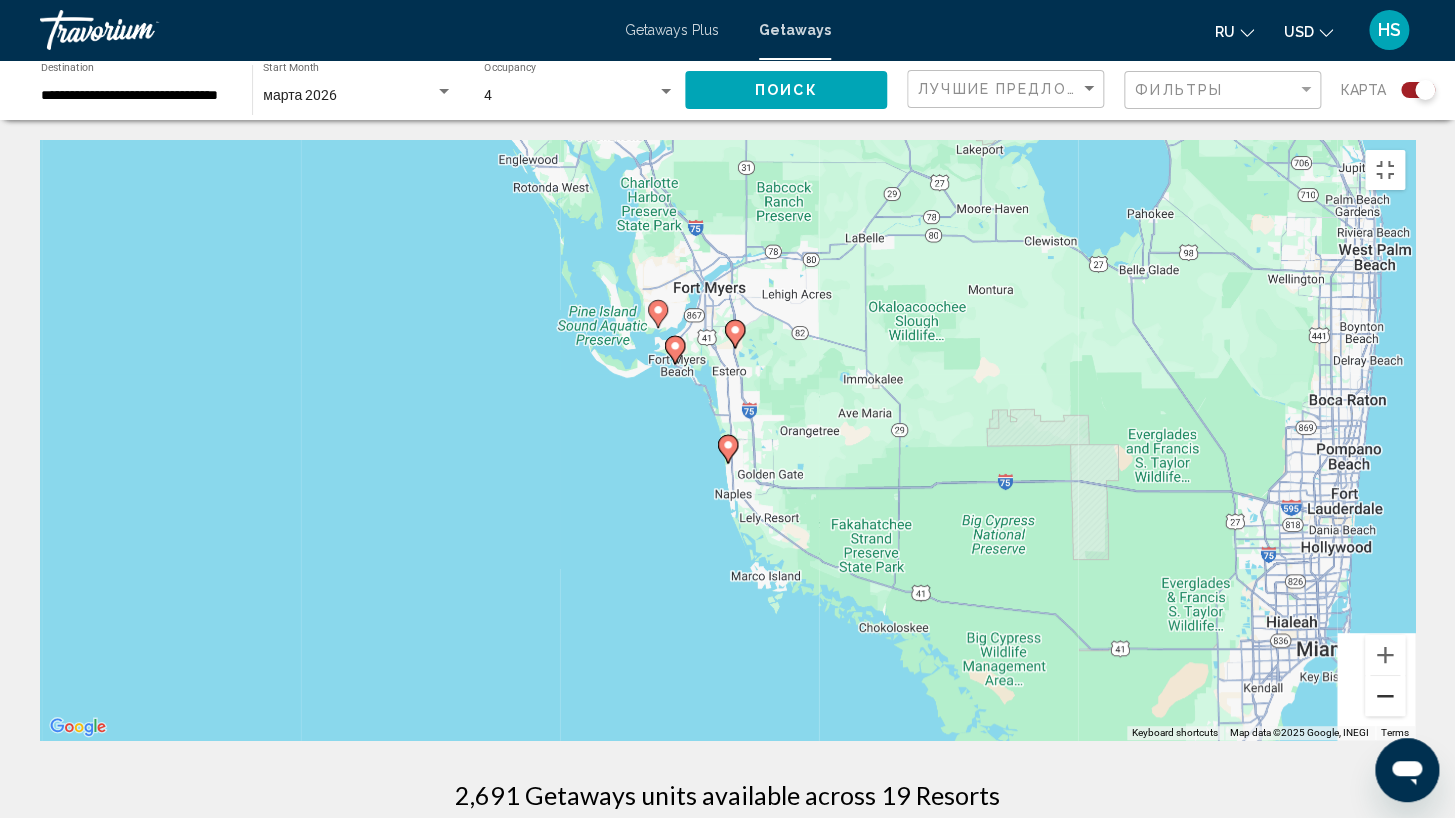 click at bounding box center [1385, 696] 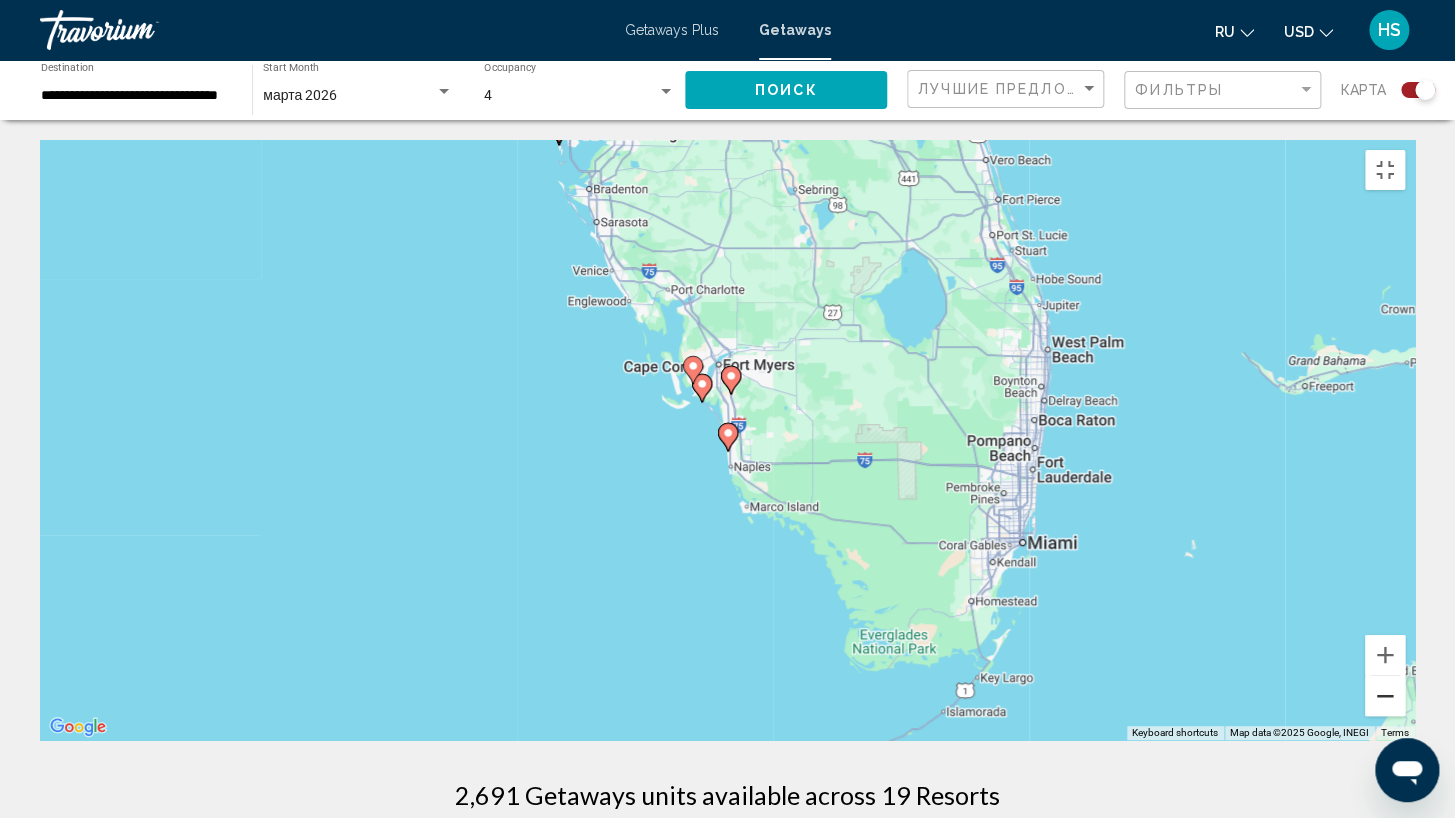 click at bounding box center (1385, 696) 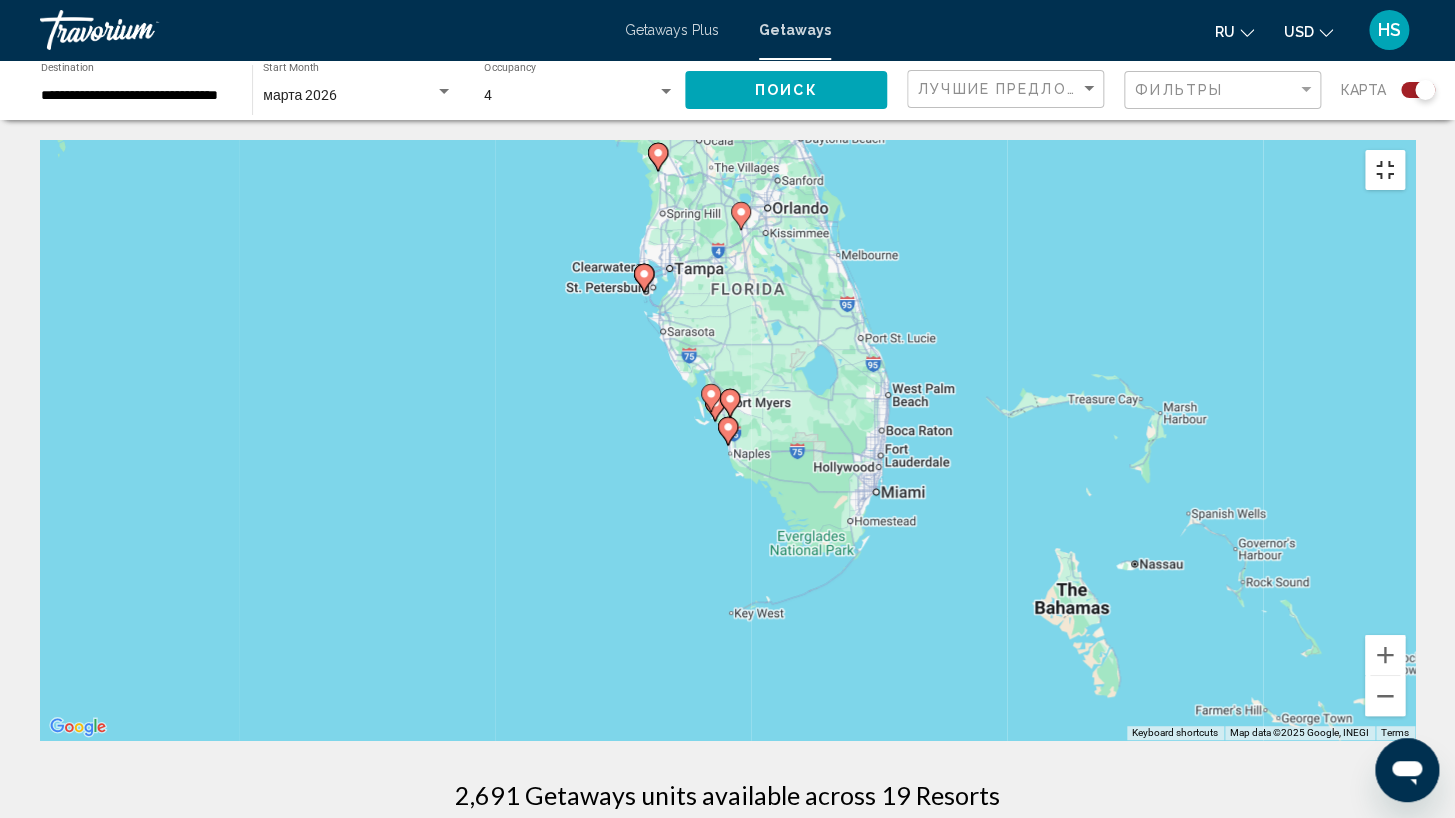 click at bounding box center [1385, 170] 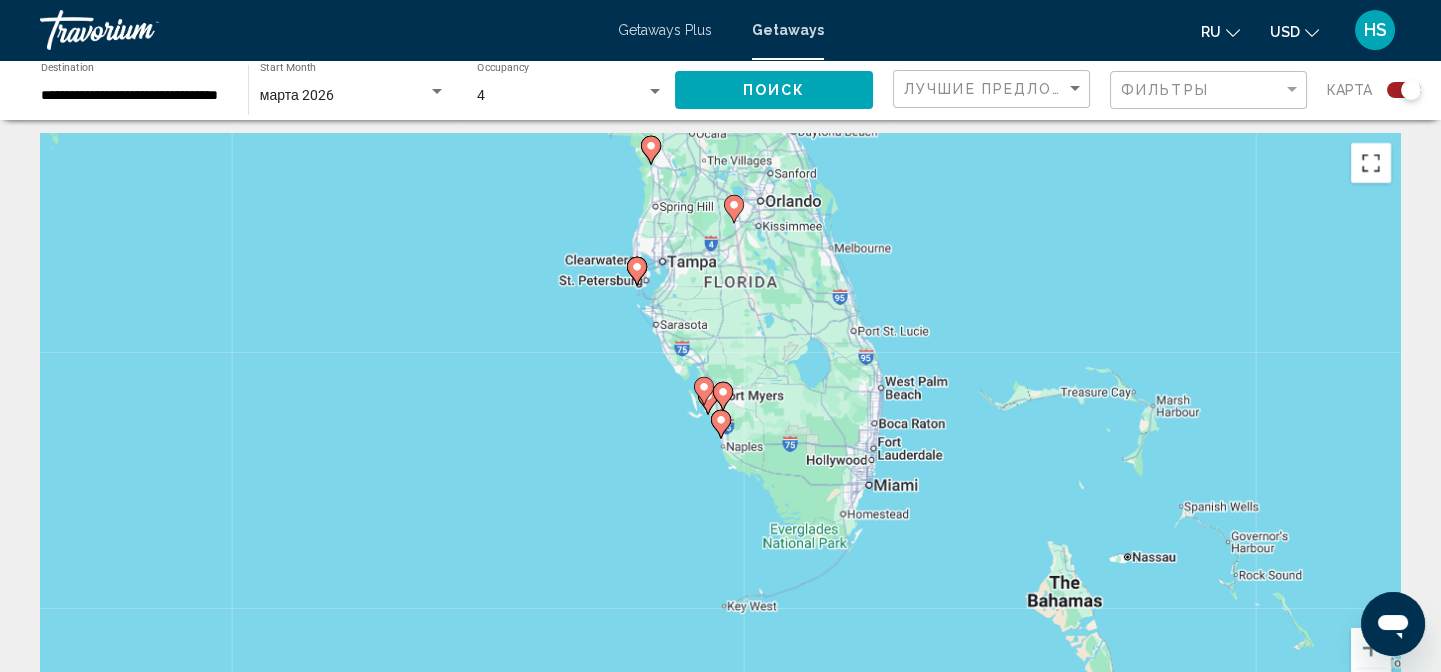 scroll, scrollTop: 0, scrollLeft: 0, axis: both 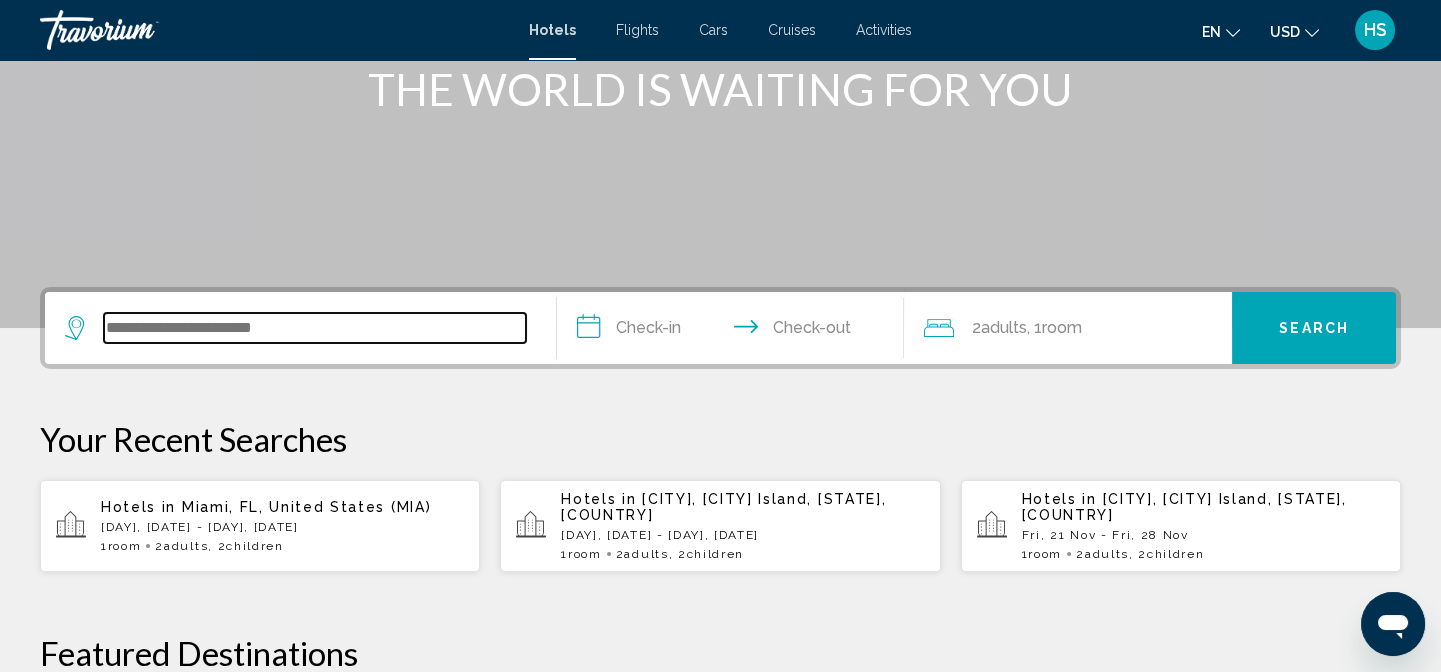 click at bounding box center (315, 328) 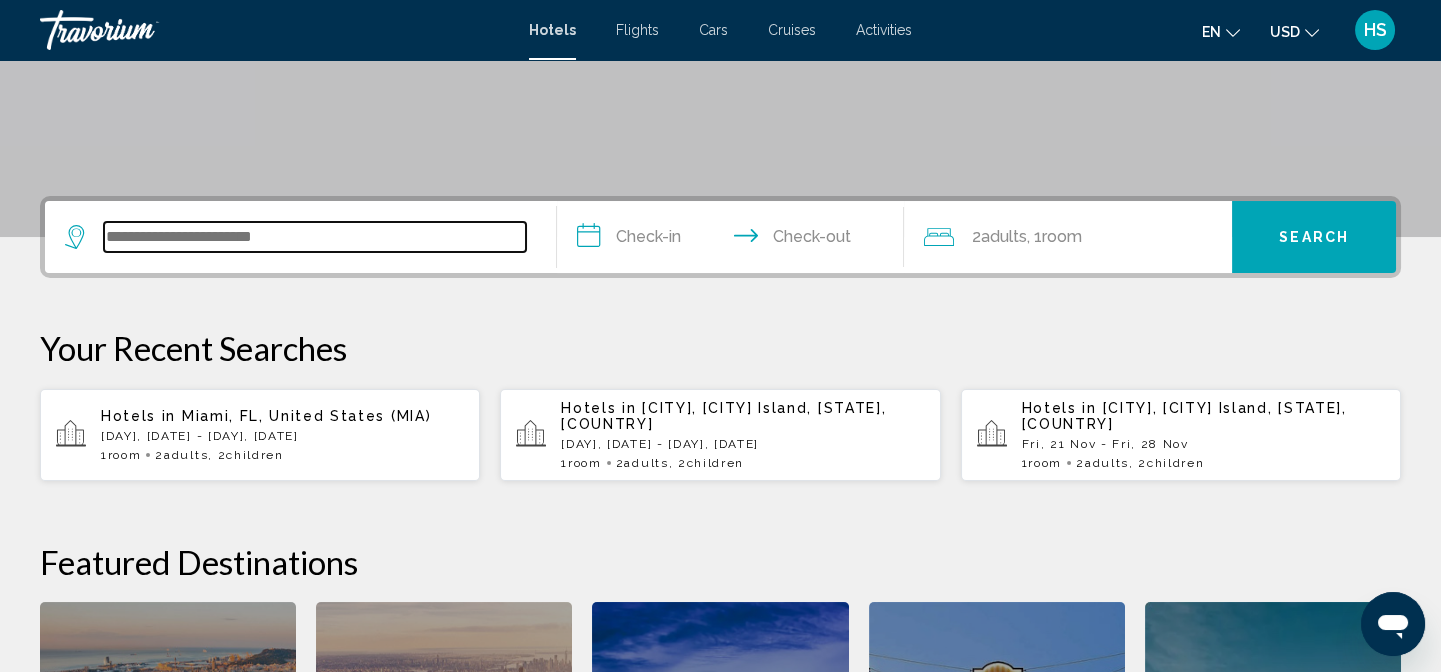 scroll, scrollTop: 493, scrollLeft: 0, axis: vertical 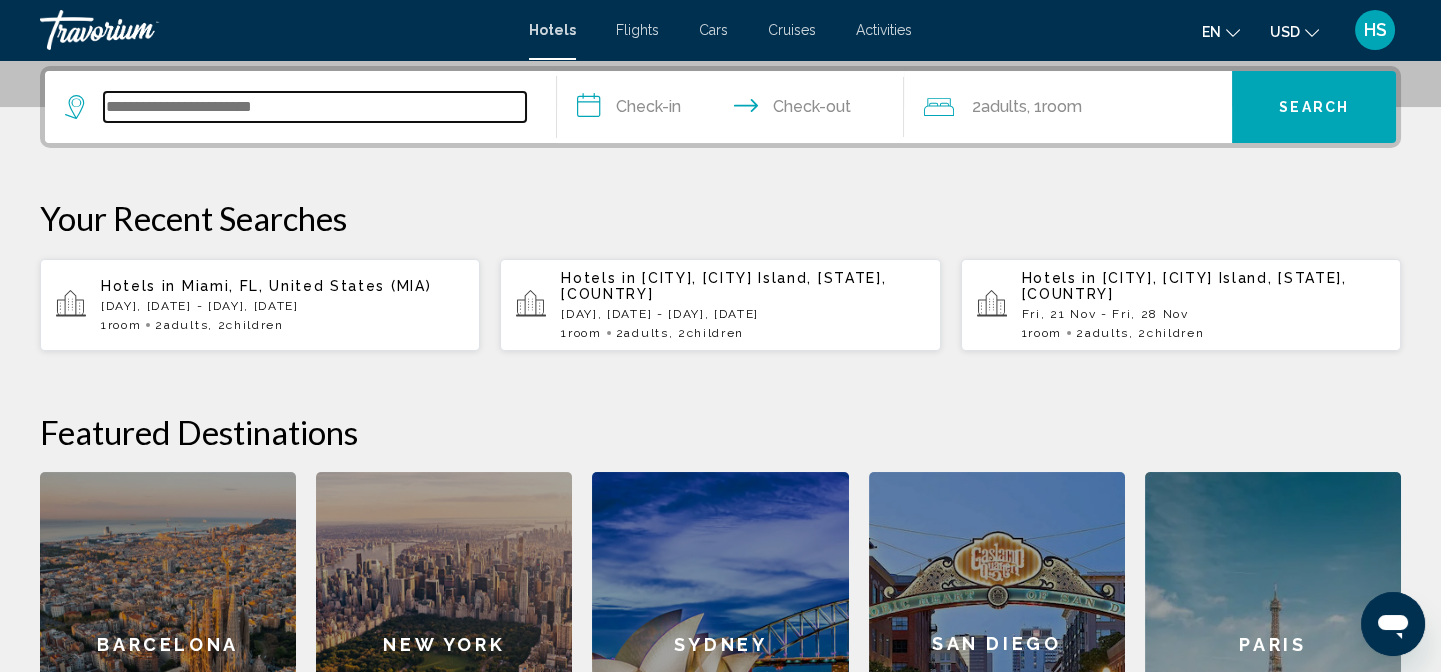 type on "*" 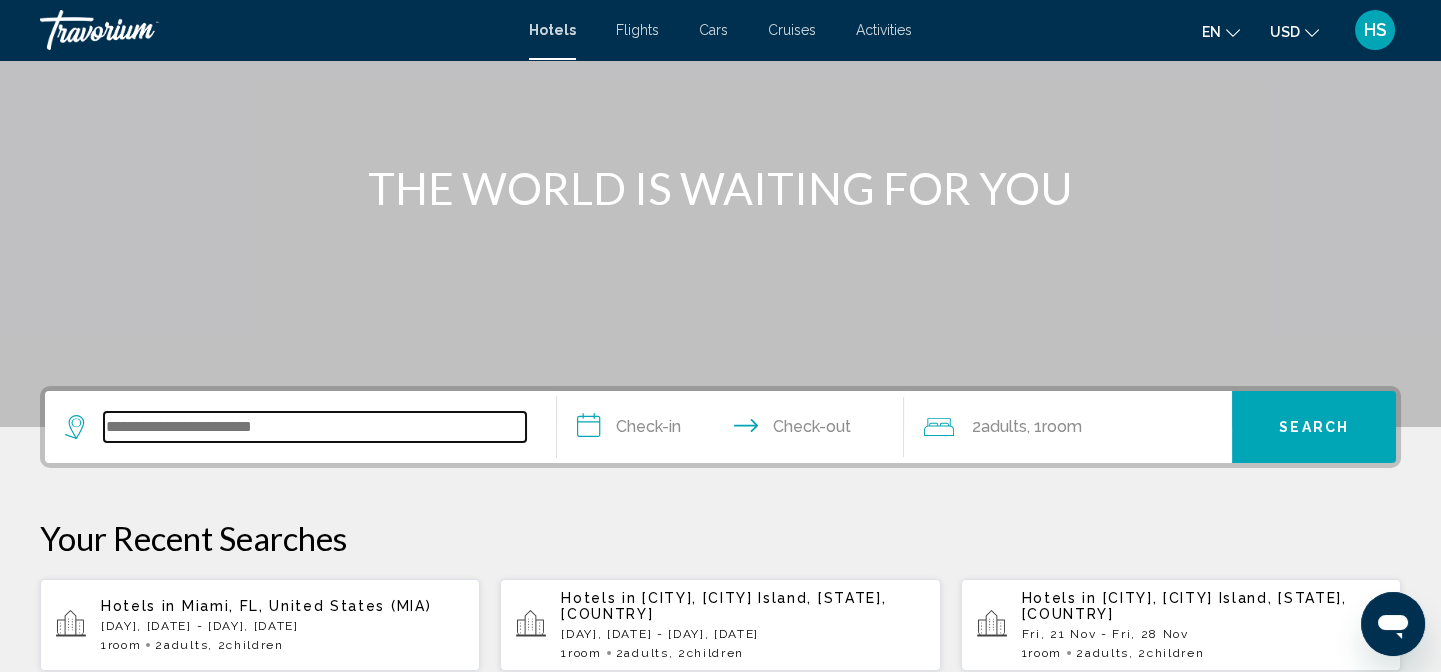 scroll, scrollTop: 206, scrollLeft: 0, axis: vertical 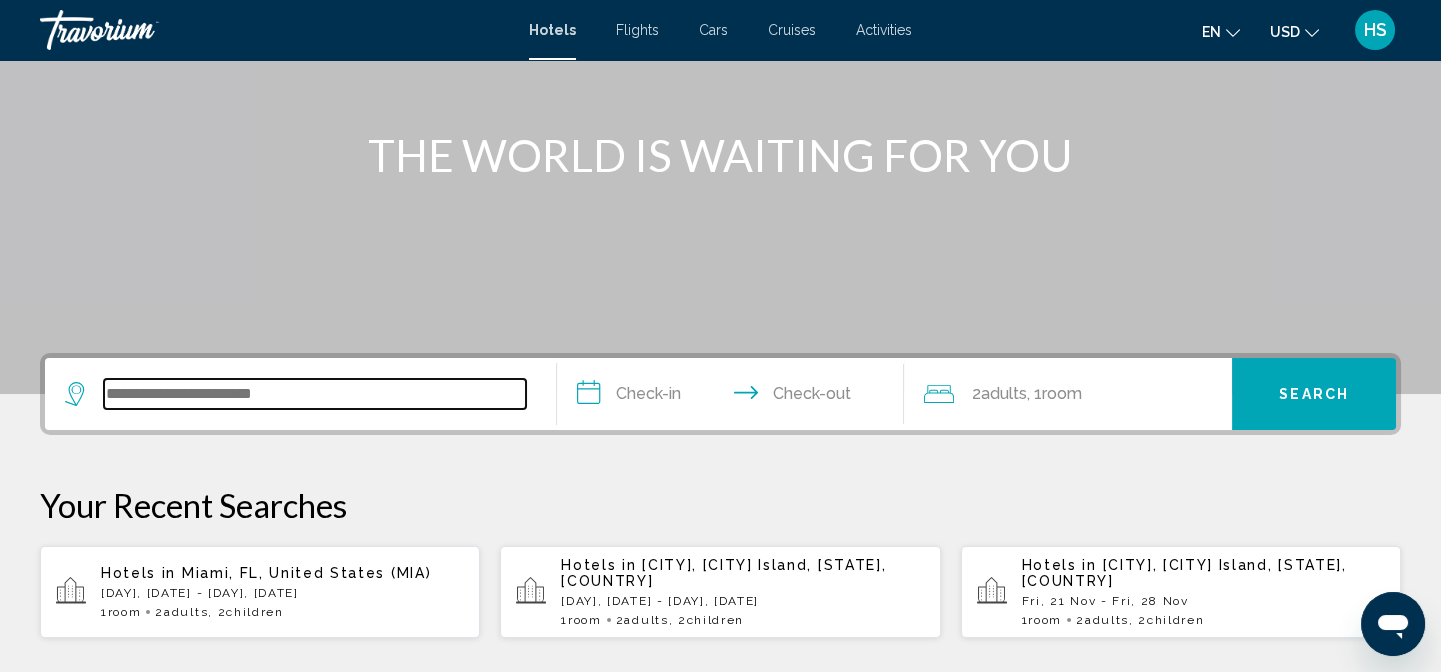 click at bounding box center (315, 394) 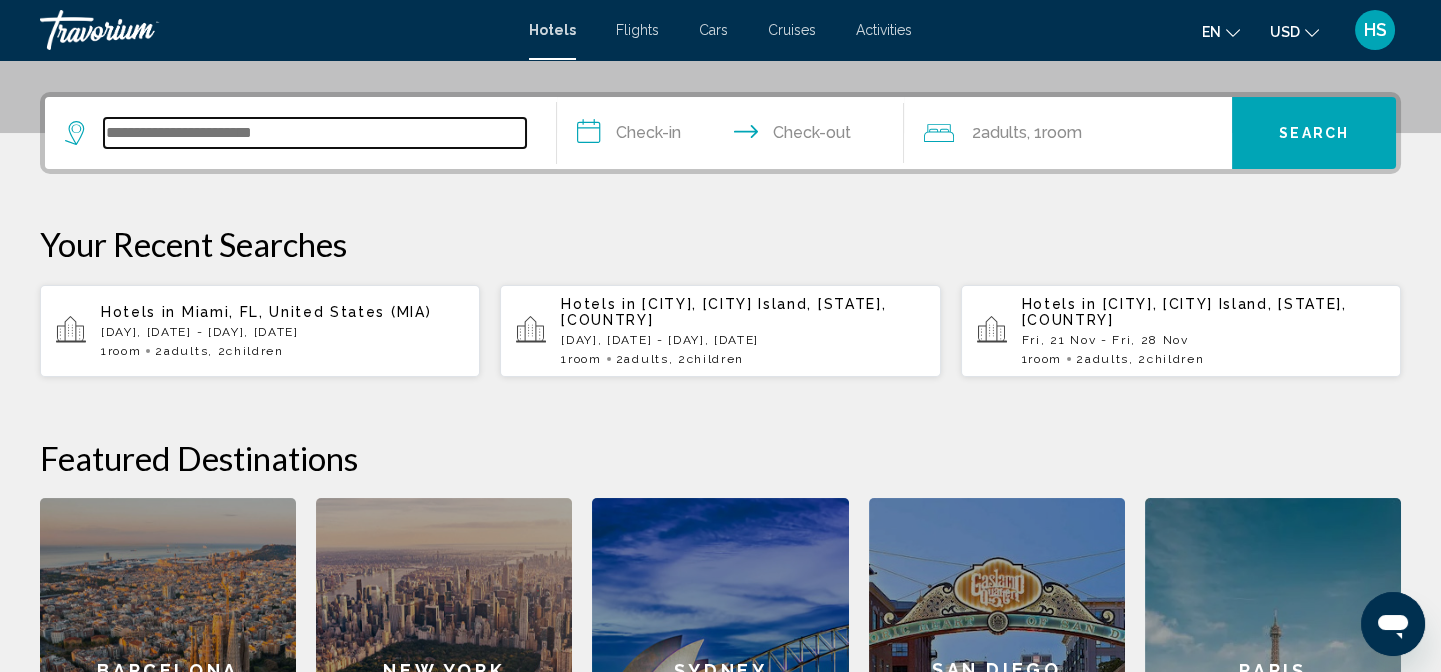 scroll, scrollTop: 493, scrollLeft: 0, axis: vertical 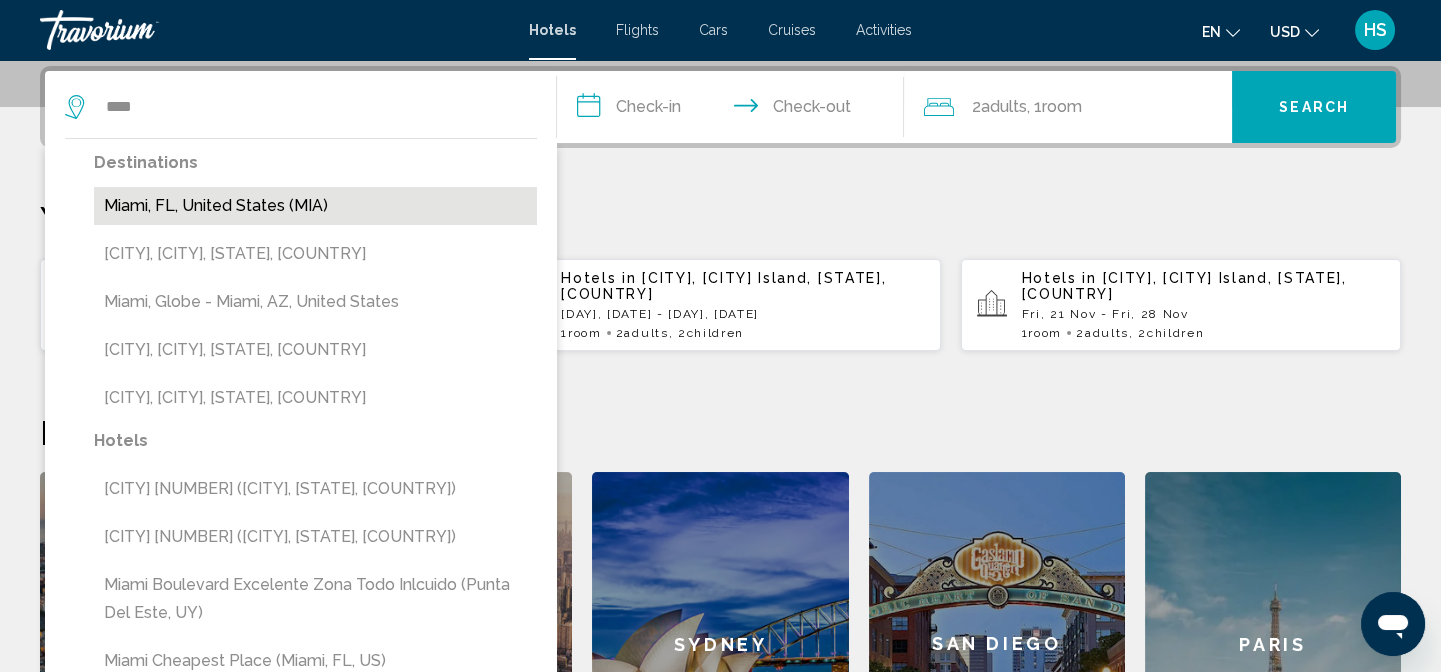 click on "Miami, FL, United States (MIA)" at bounding box center (315, 206) 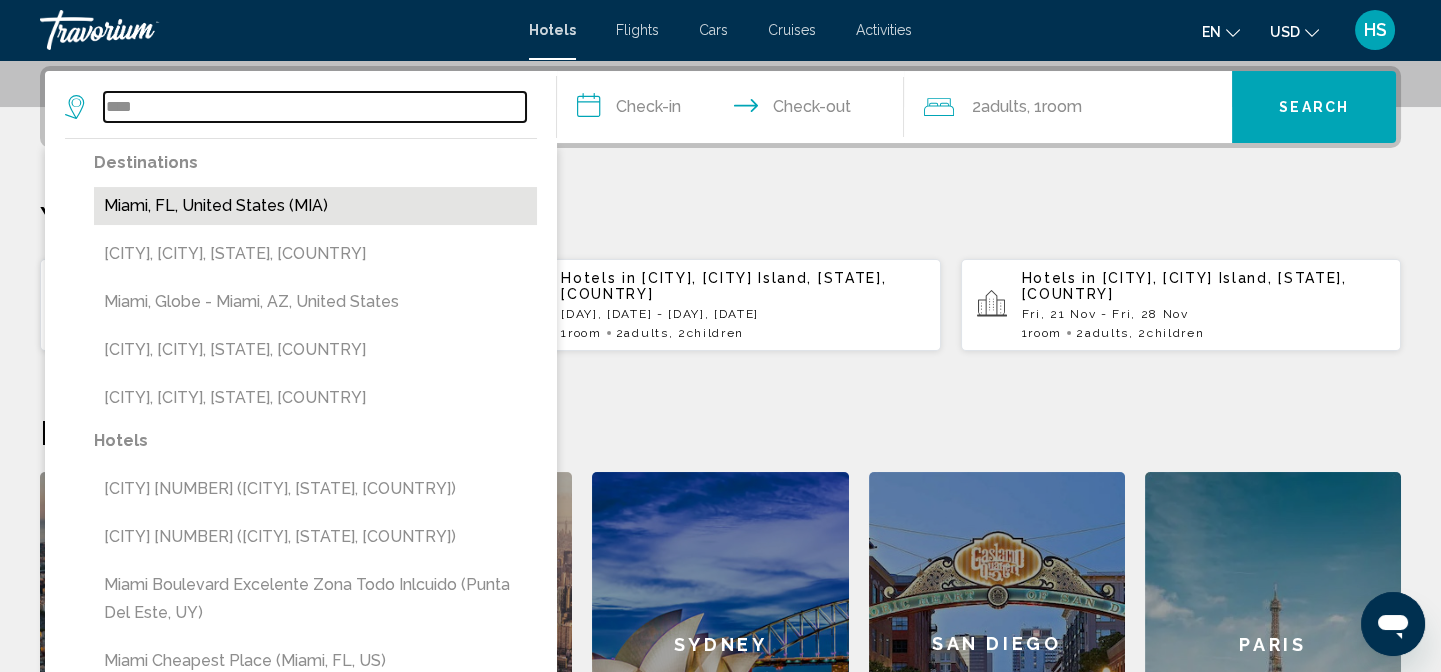 type on "**********" 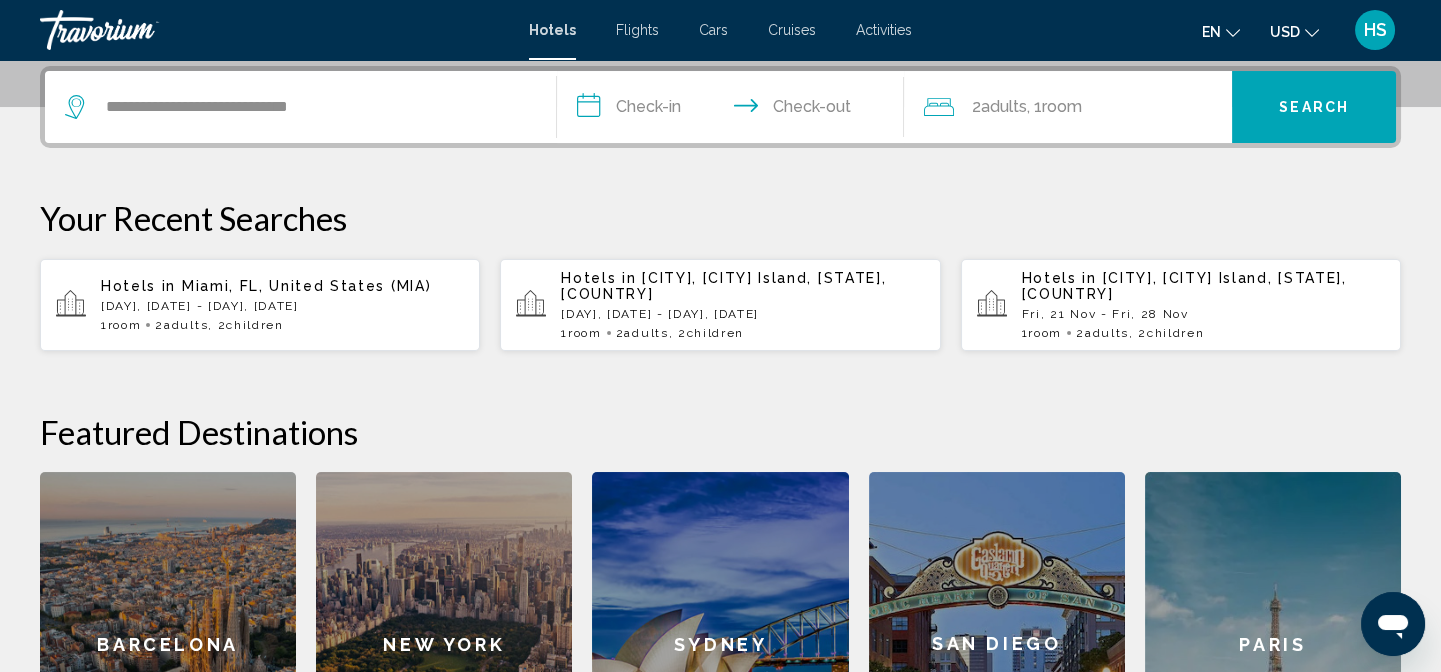 click on "**********" at bounding box center (735, 110) 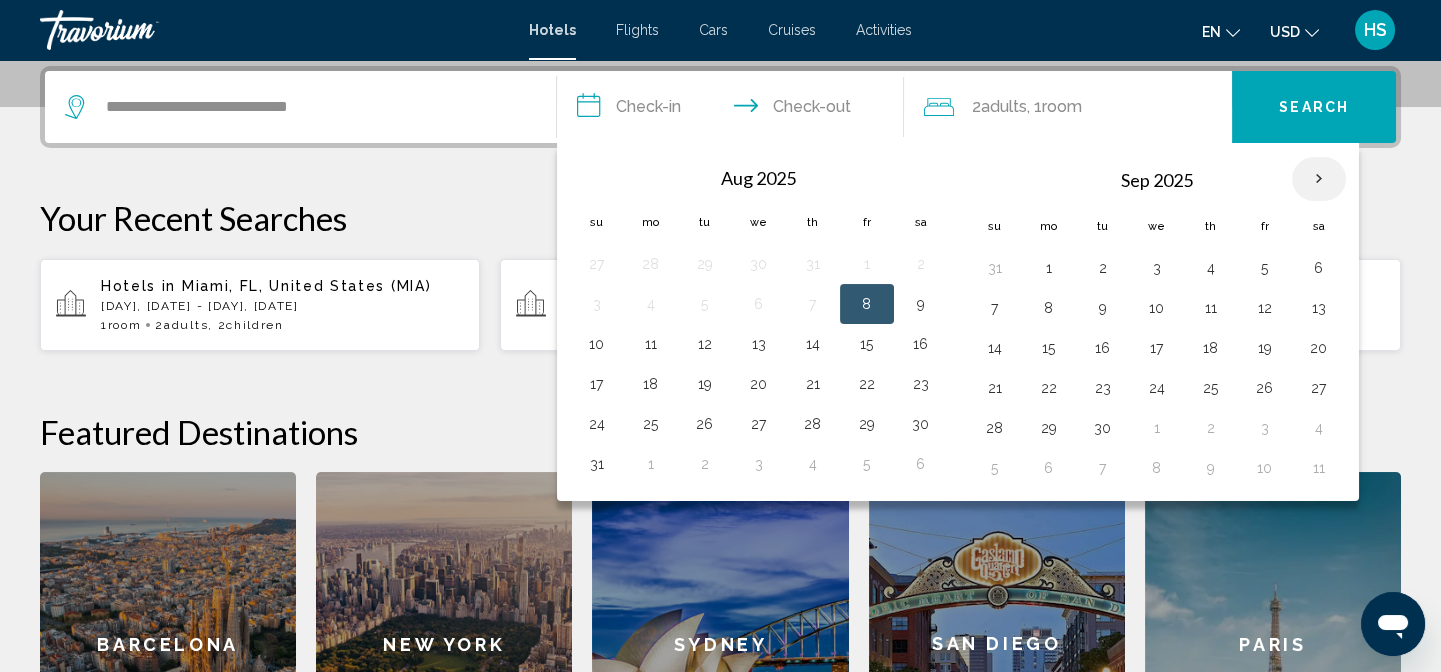 click at bounding box center [1319, 179] 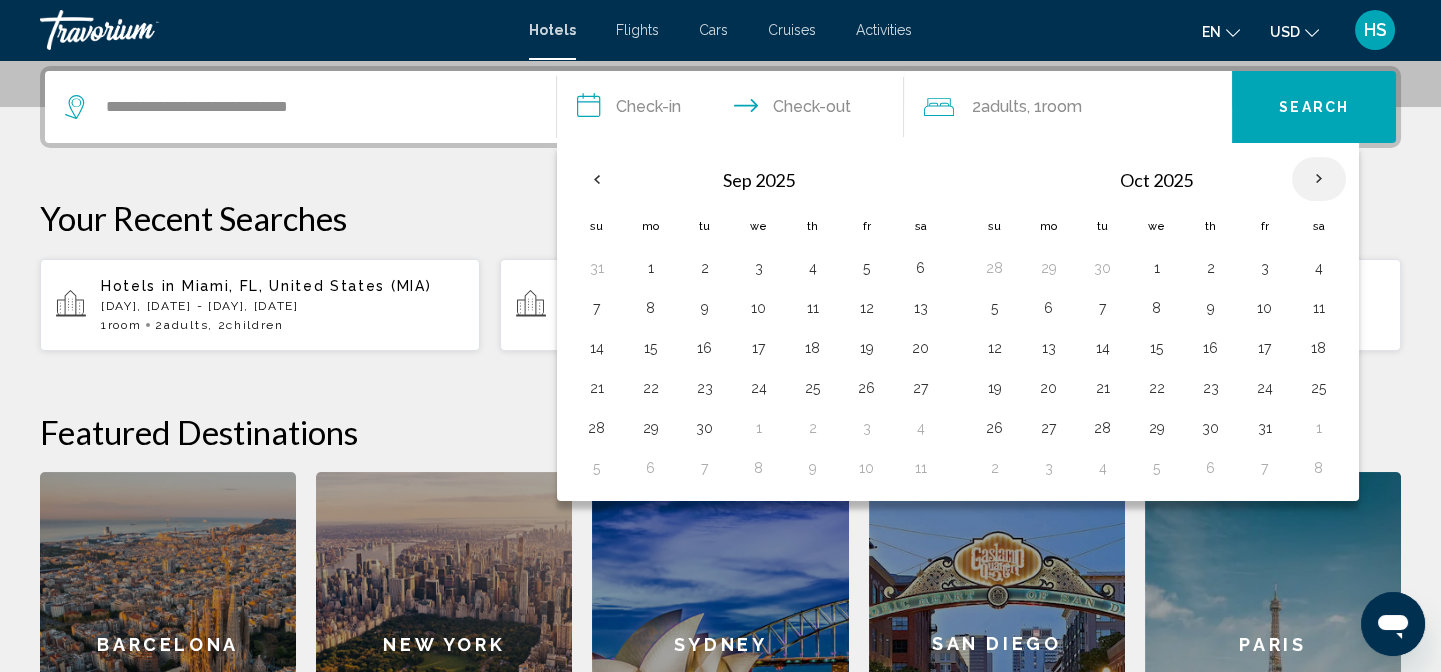 click at bounding box center [1319, 179] 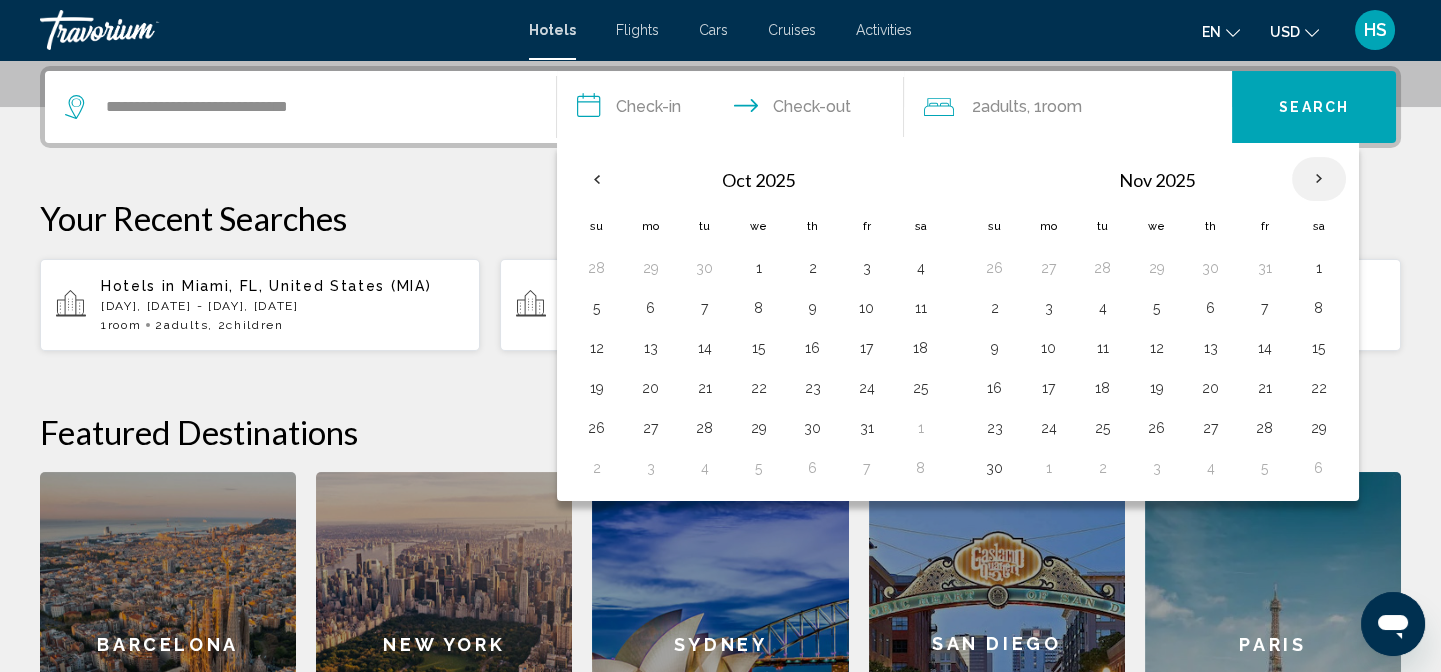 click at bounding box center [1319, 179] 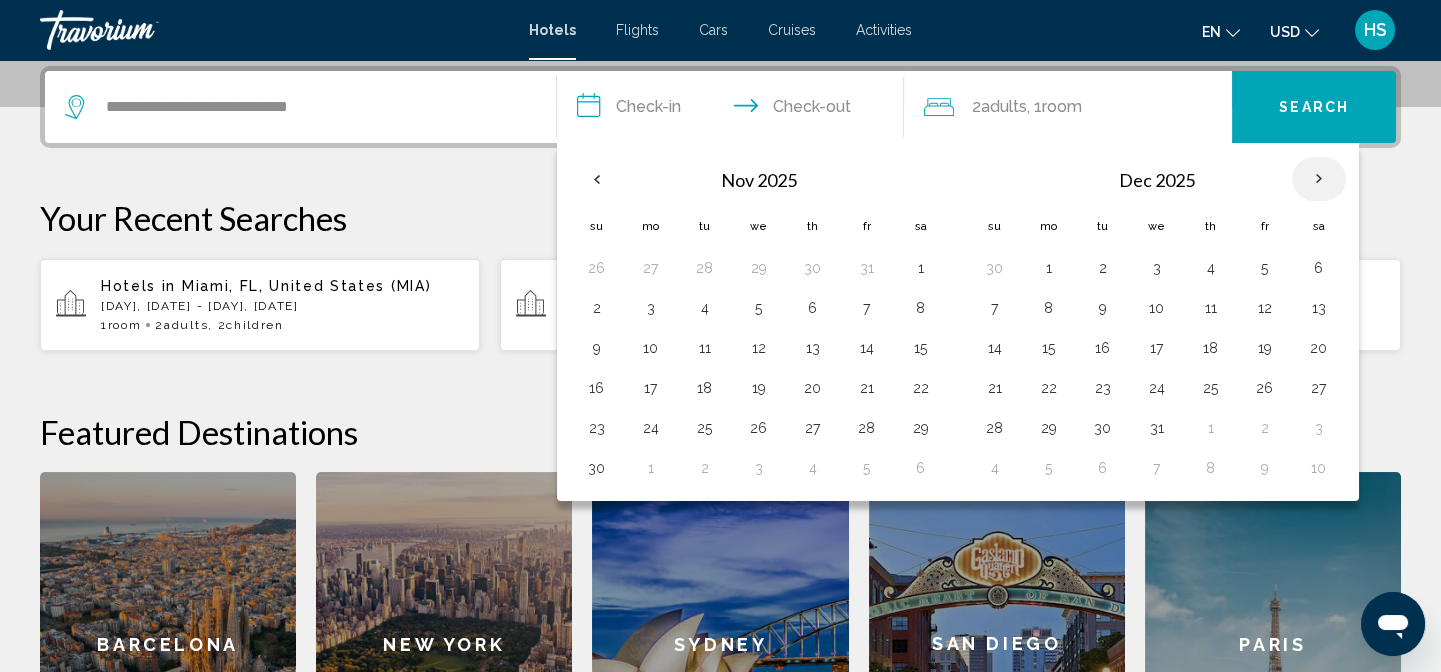 click at bounding box center [1319, 179] 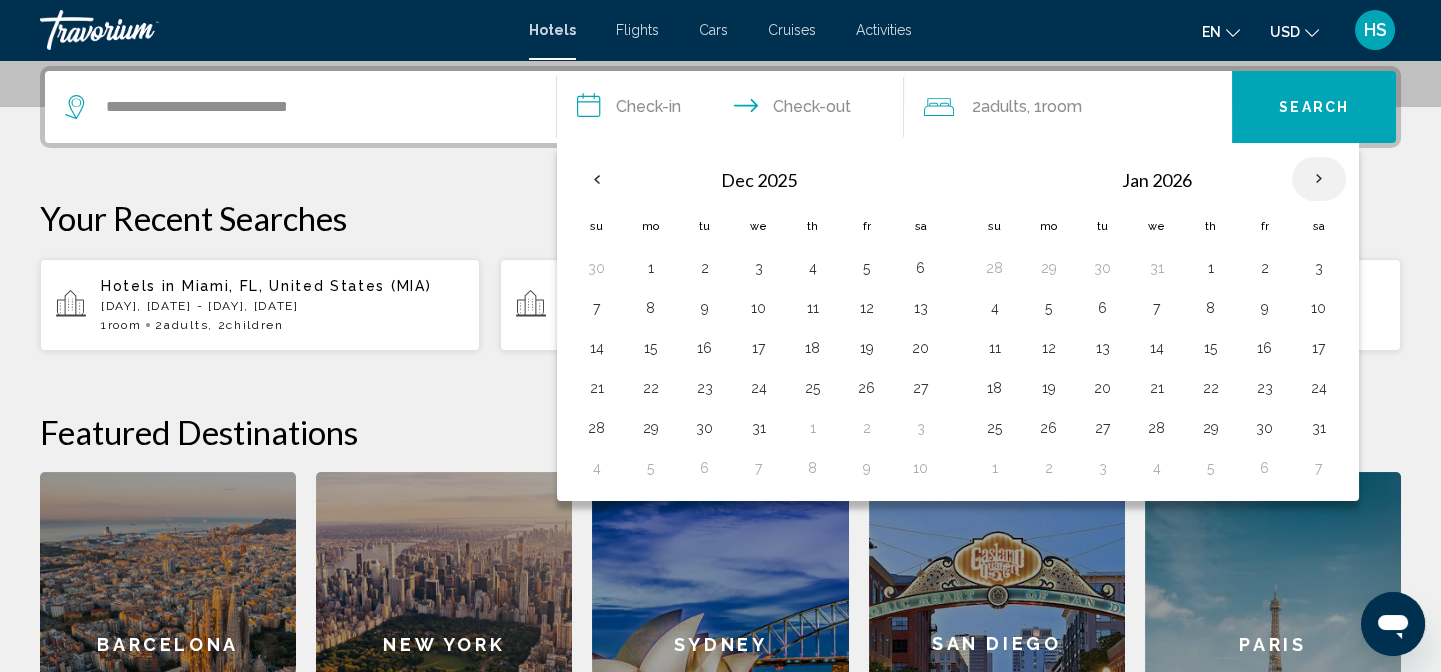 click at bounding box center (1319, 179) 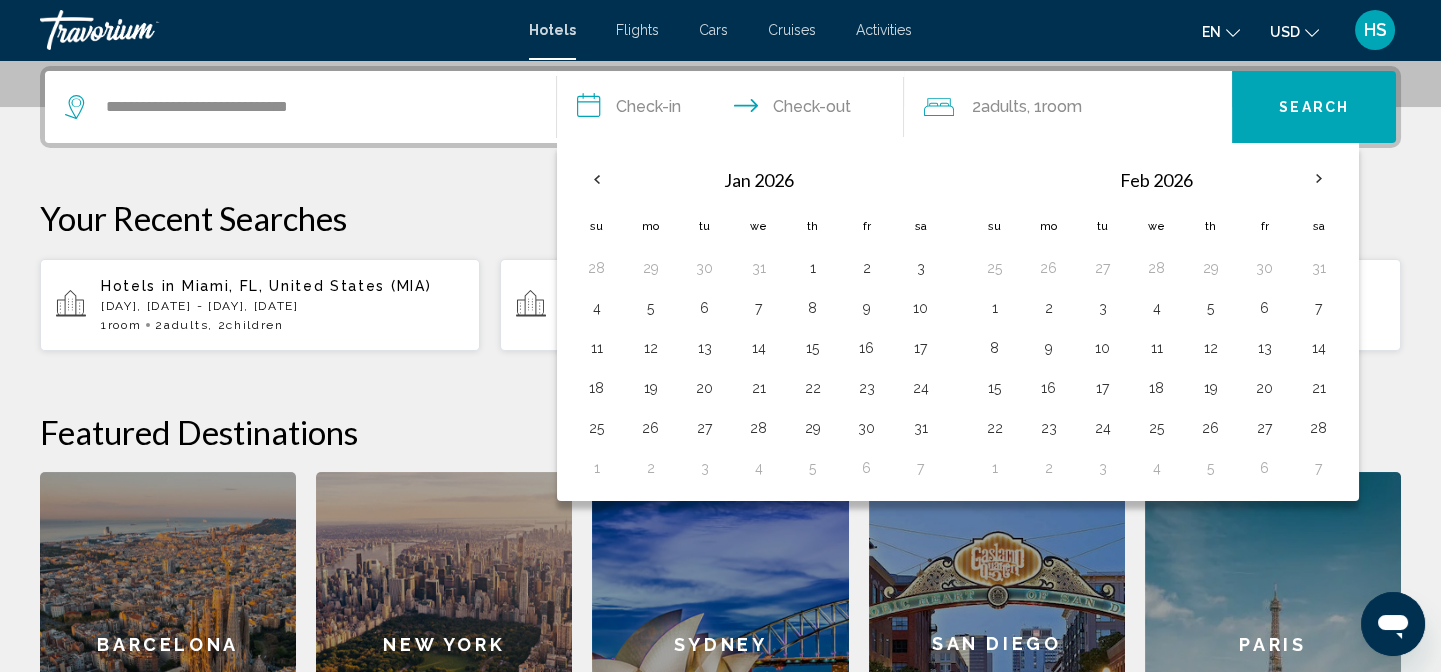 drag, startPoint x: 1327, startPoint y: 184, endPoint x: 1237, endPoint y: 177, distance: 90.27181 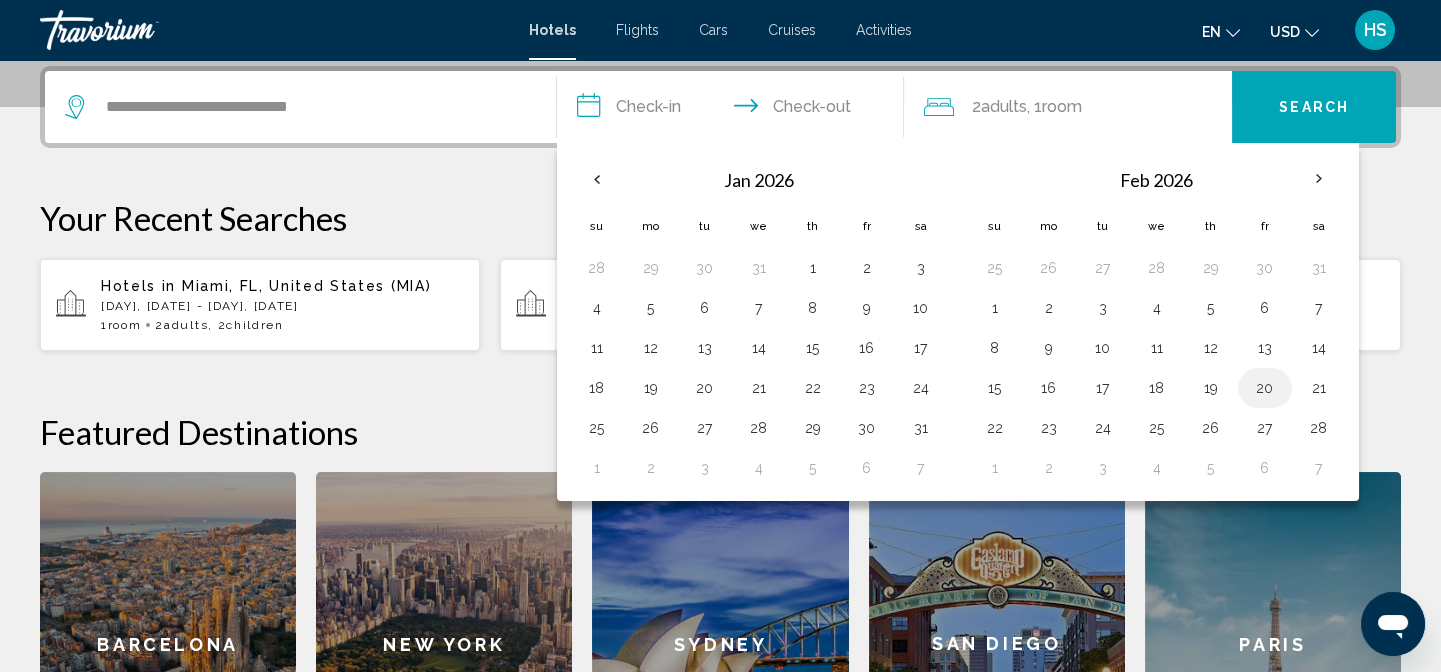 click on "20" at bounding box center (1265, 388) 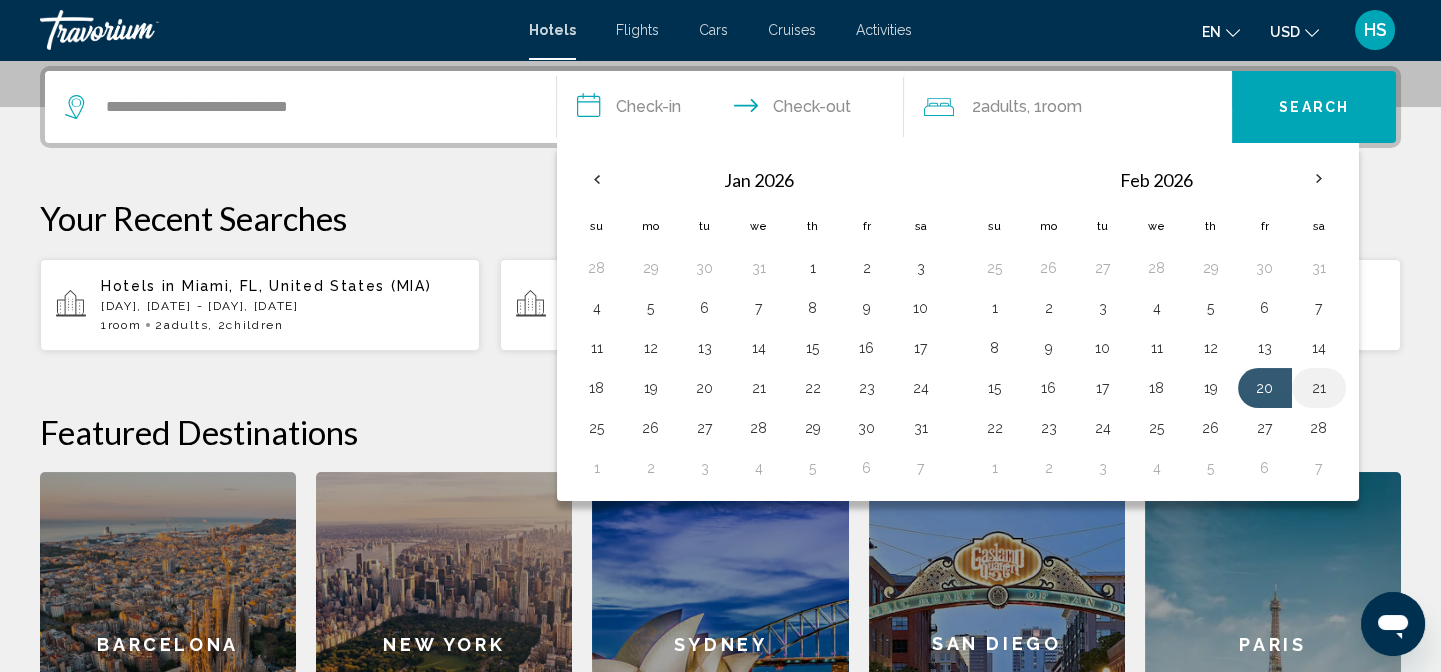 click on "21" at bounding box center (1319, 388) 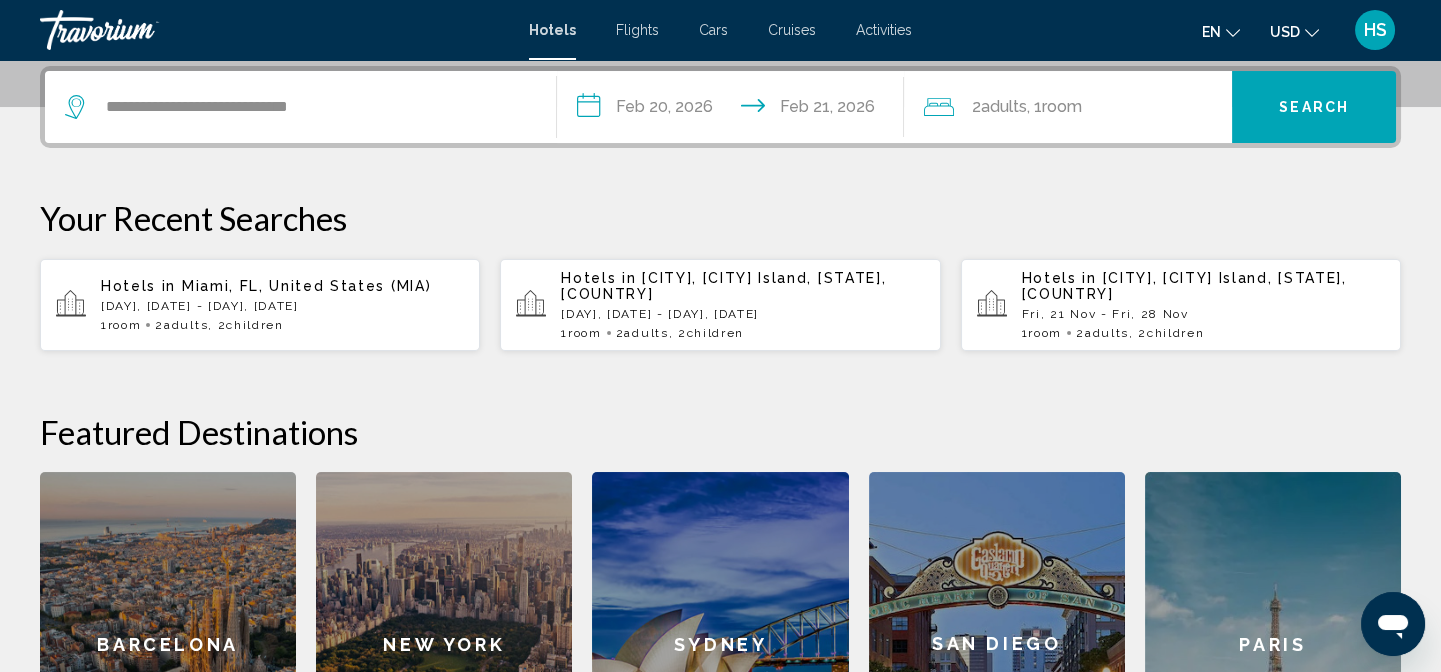 click on "**********" at bounding box center (735, 110) 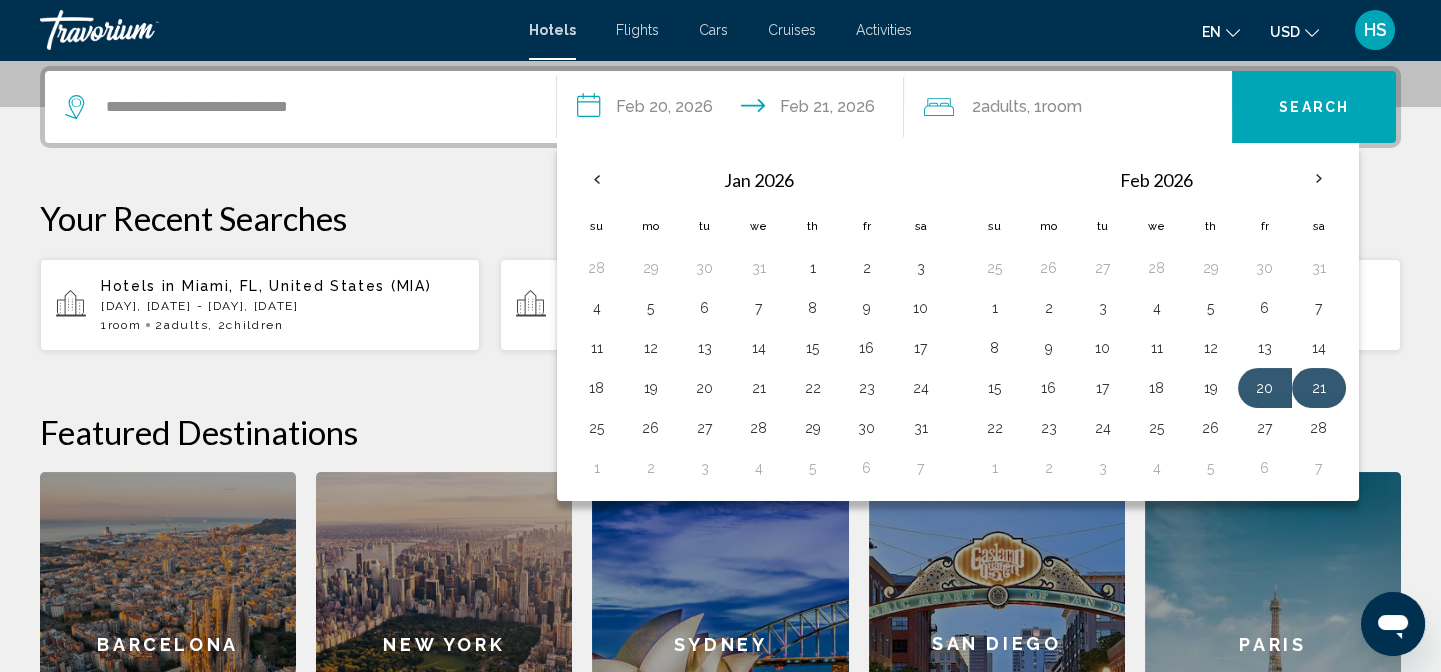 click on "21" at bounding box center (1319, 388) 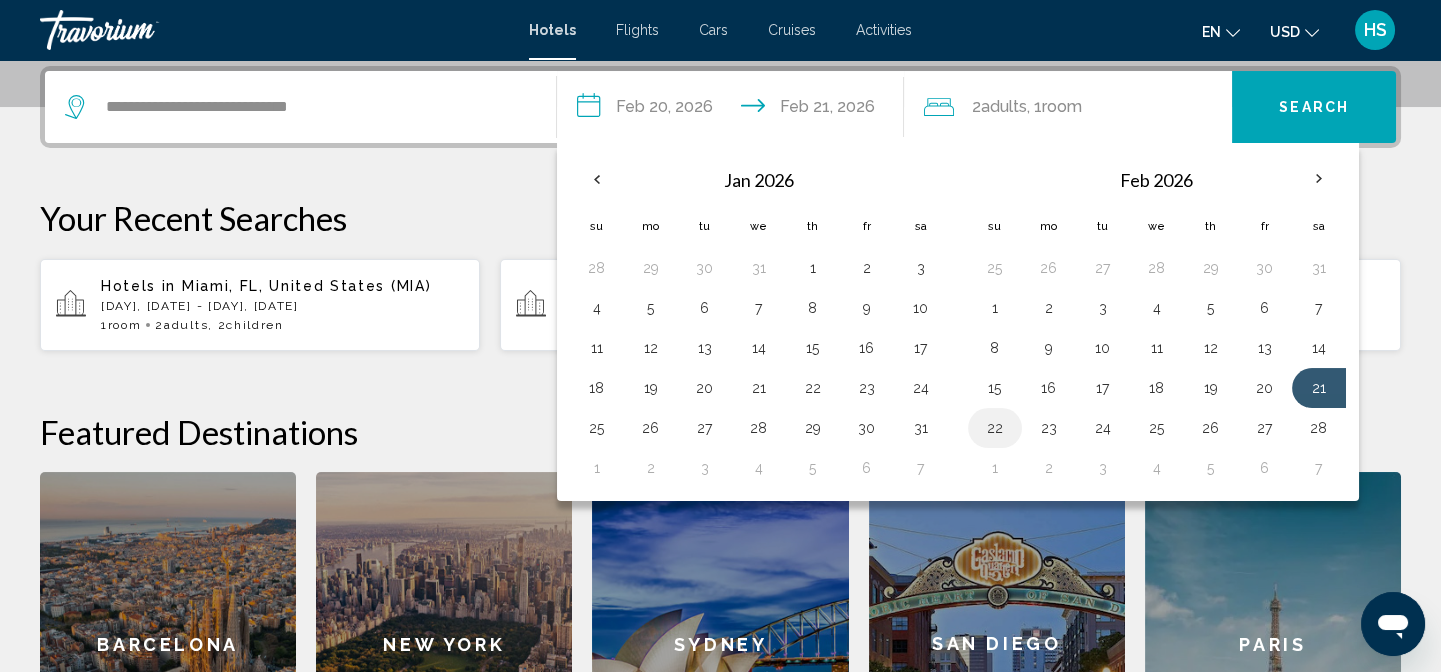 click on "22" at bounding box center [995, 428] 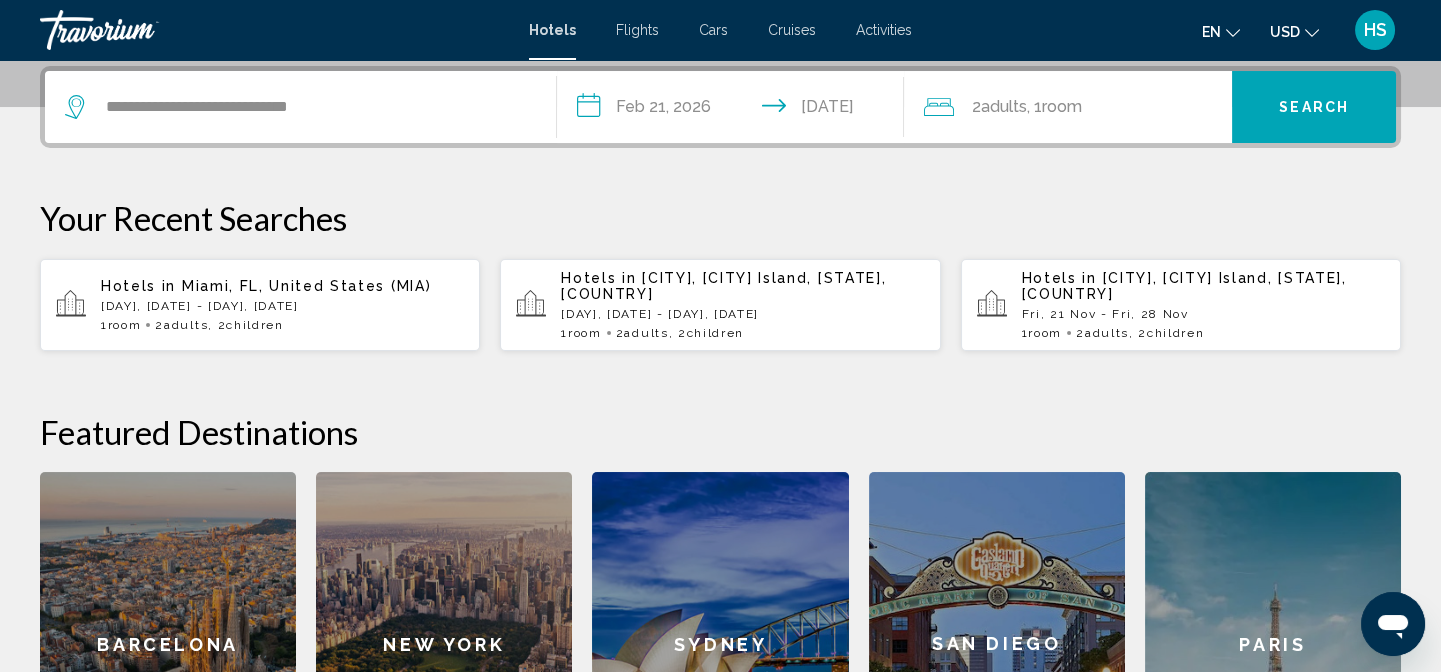 click on "Adults" 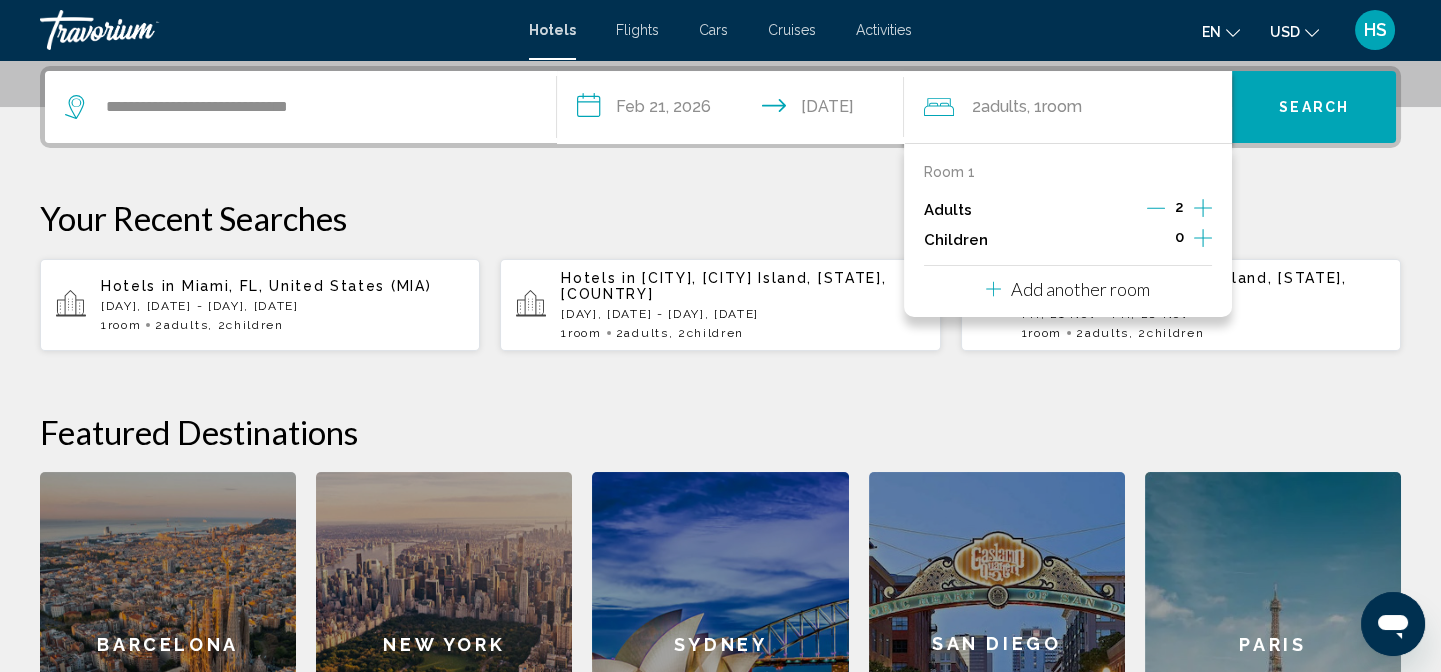 click 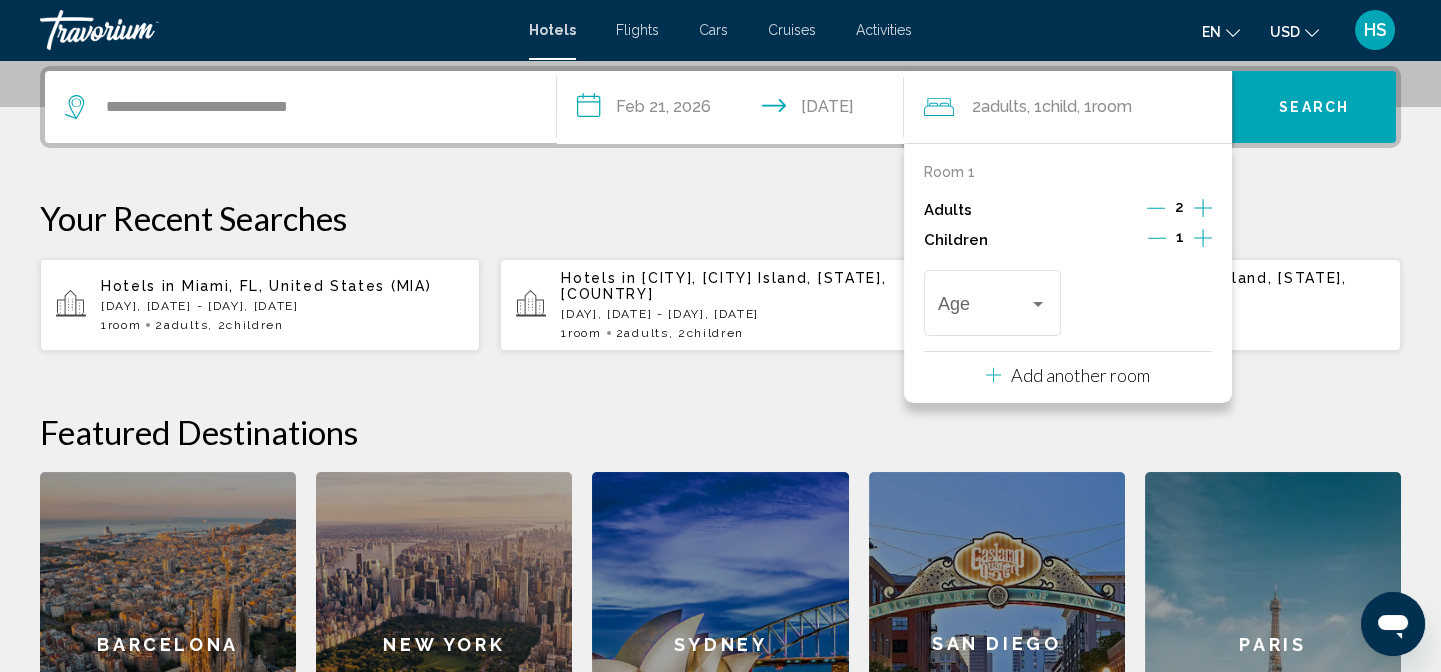click 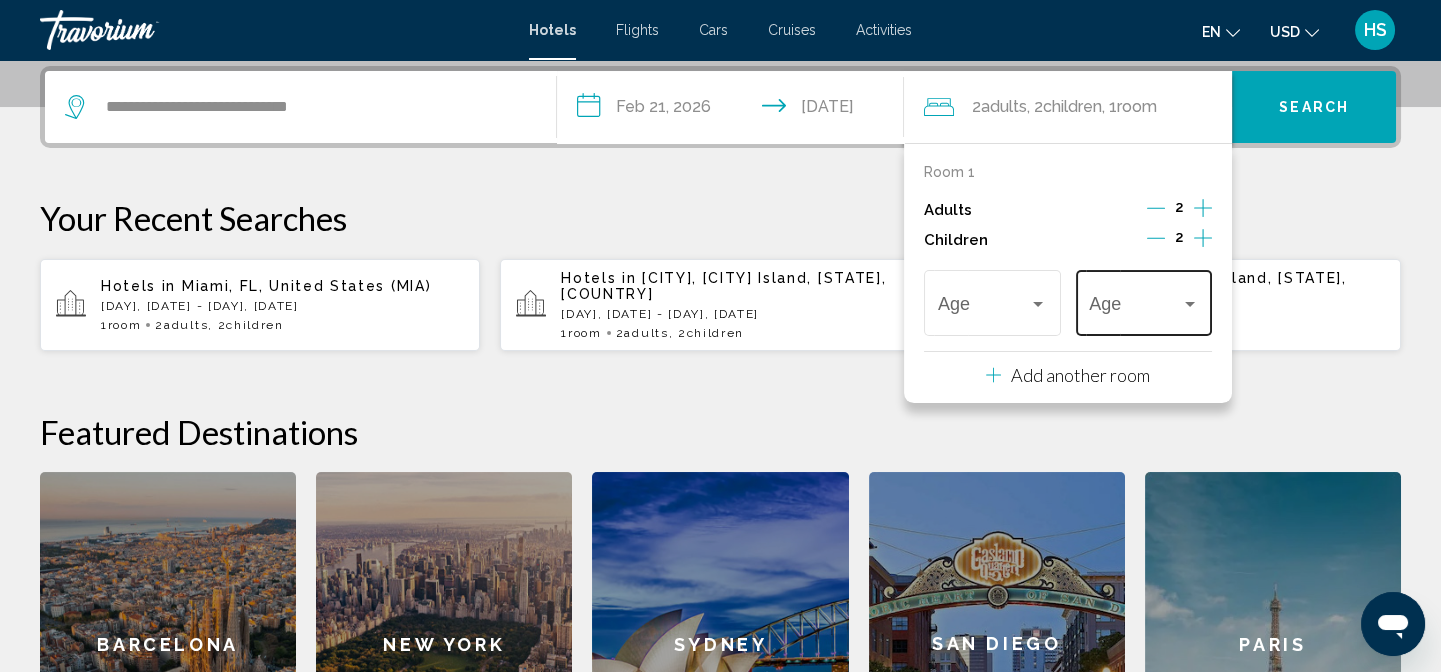 click at bounding box center (1190, 304) 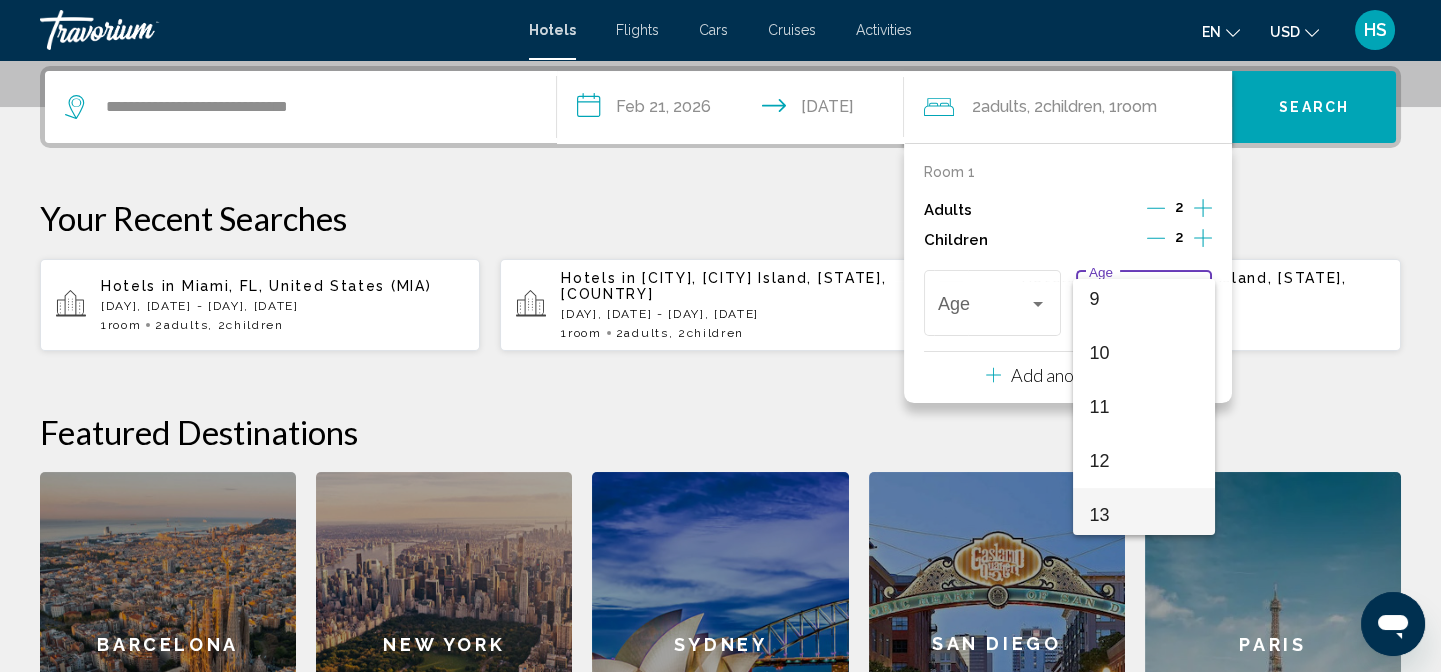 scroll, scrollTop: 545, scrollLeft: 0, axis: vertical 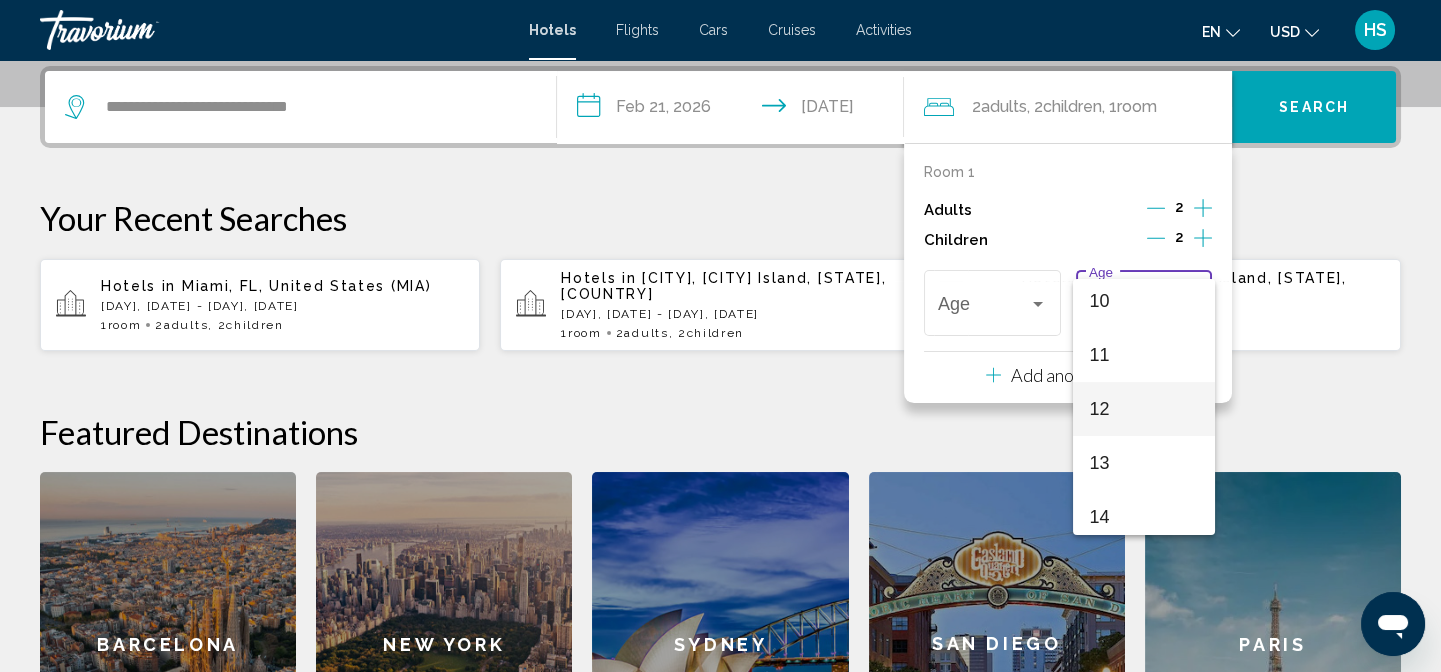 click on "12" at bounding box center [1143, 409] 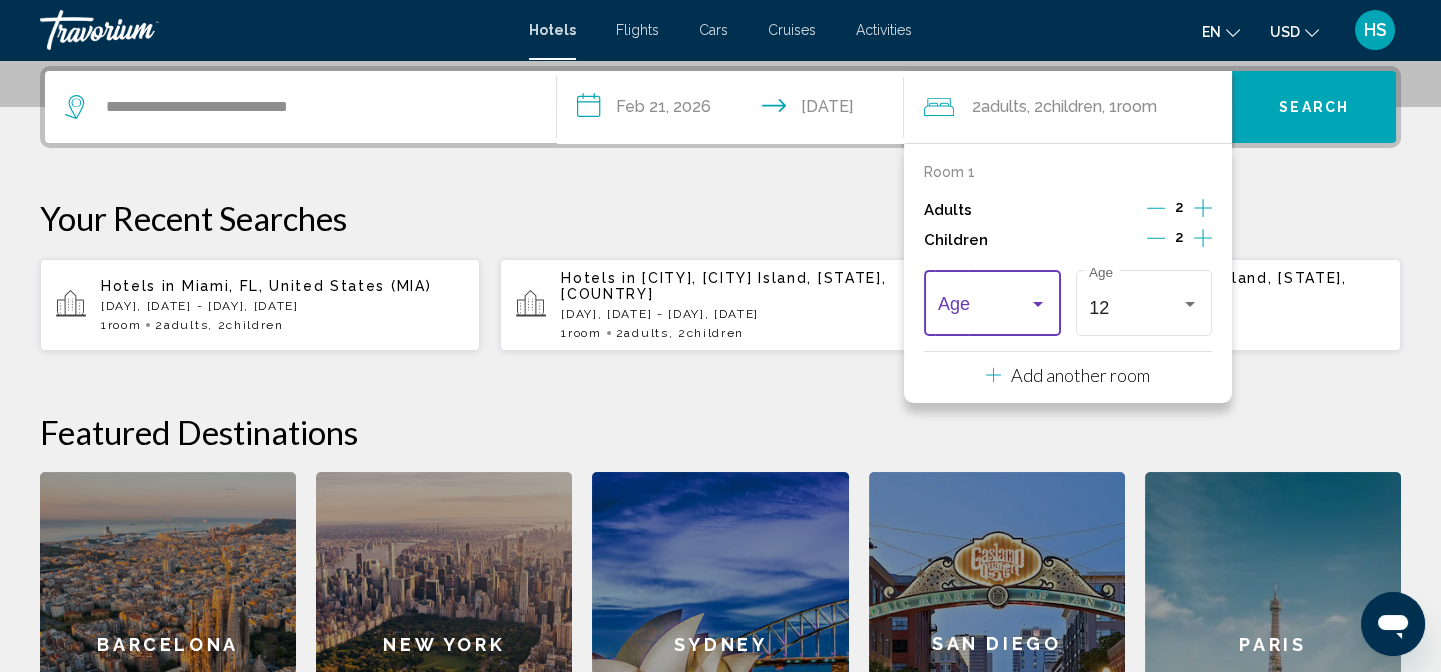 click at bounding box center (1038, 304) 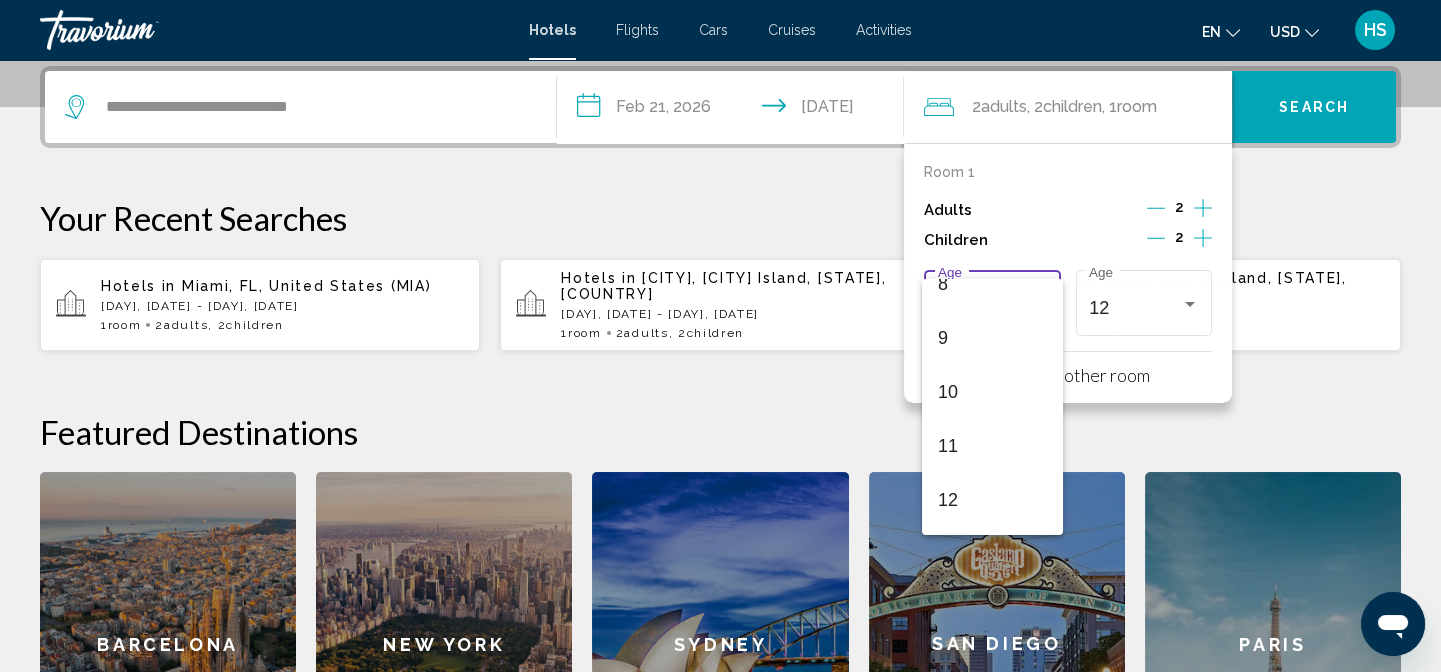 scroll, scrollTop: 363, scrollLeft: 0, axis: vertical 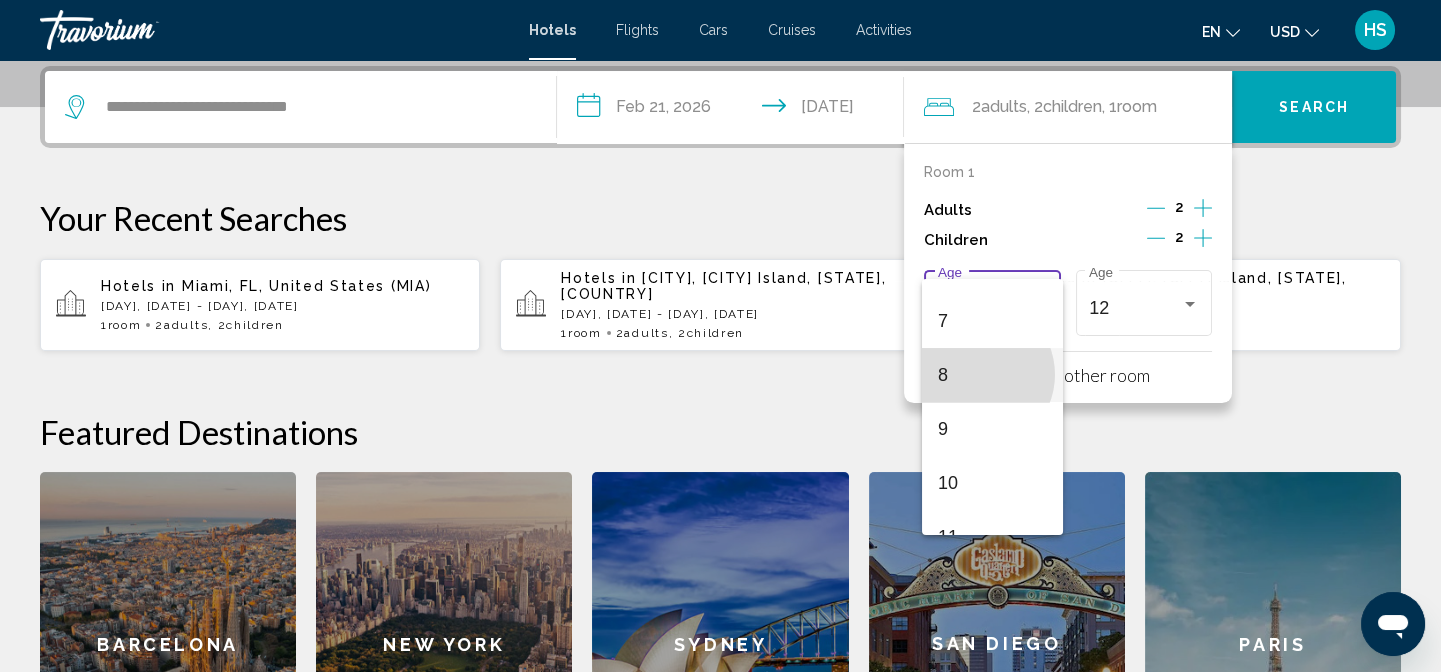 click on "8" at bounding box center (992, 375) 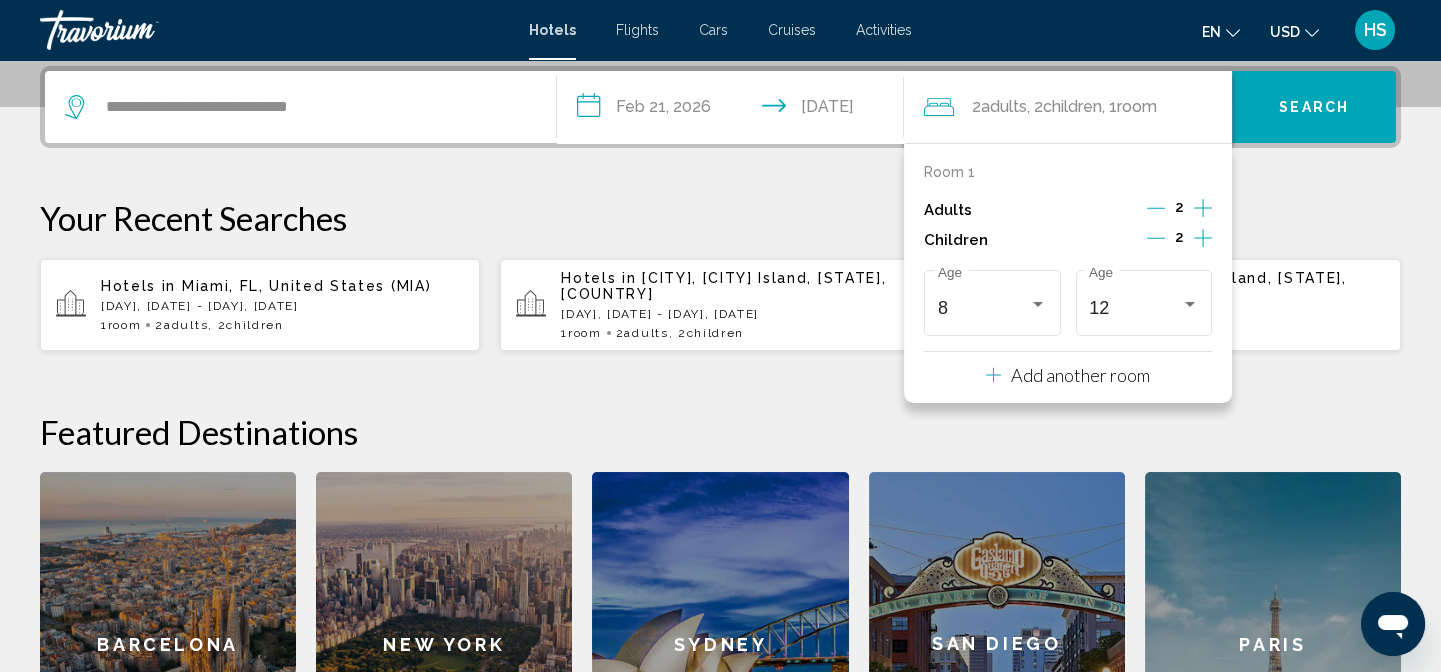 click on "**********" at bounding box center [720, 441] 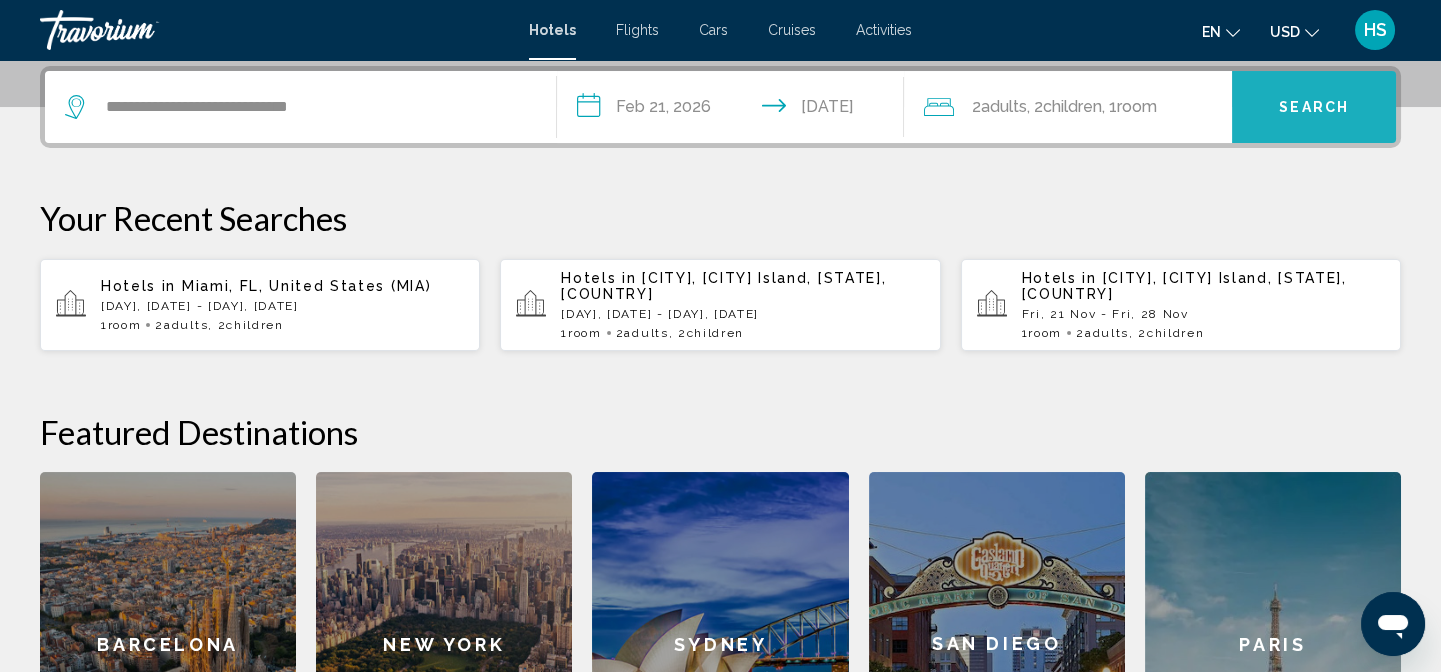 click on "Search" at bounding box center (1314, 108) 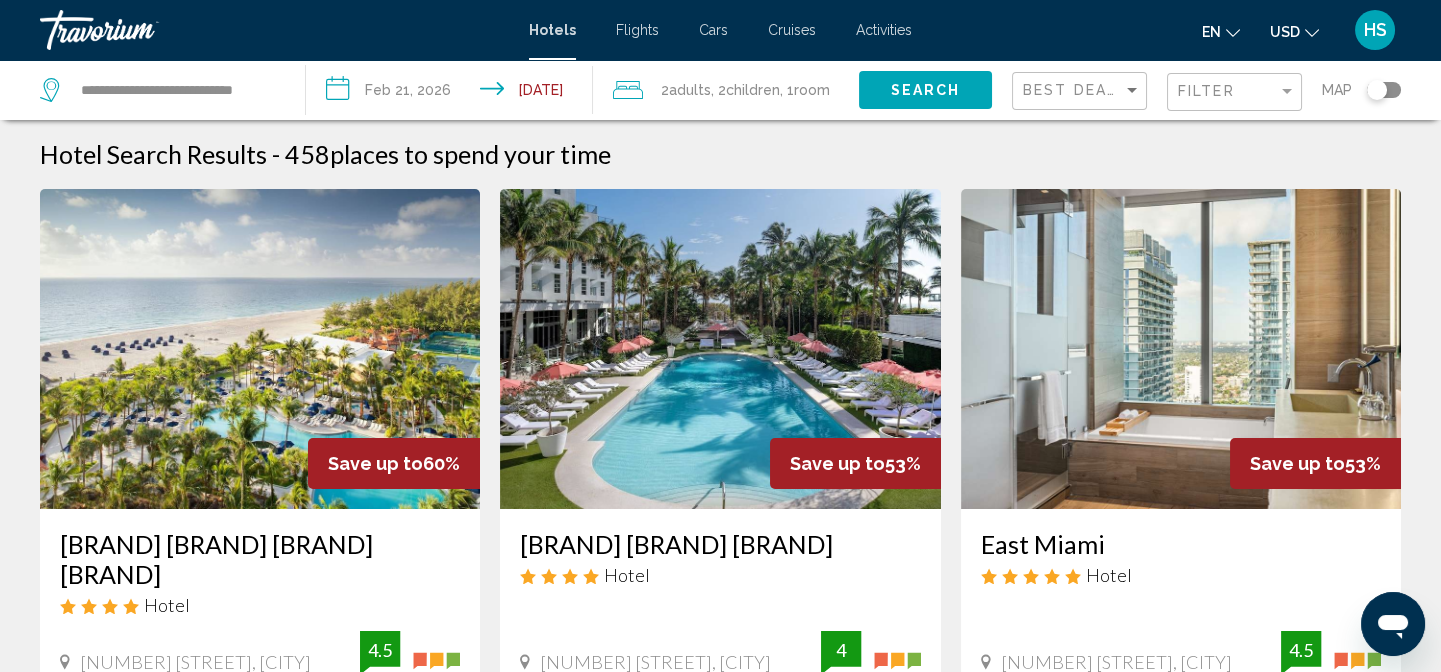 scroll, scrollTop: 0, scrollLeft: 0, axis: both 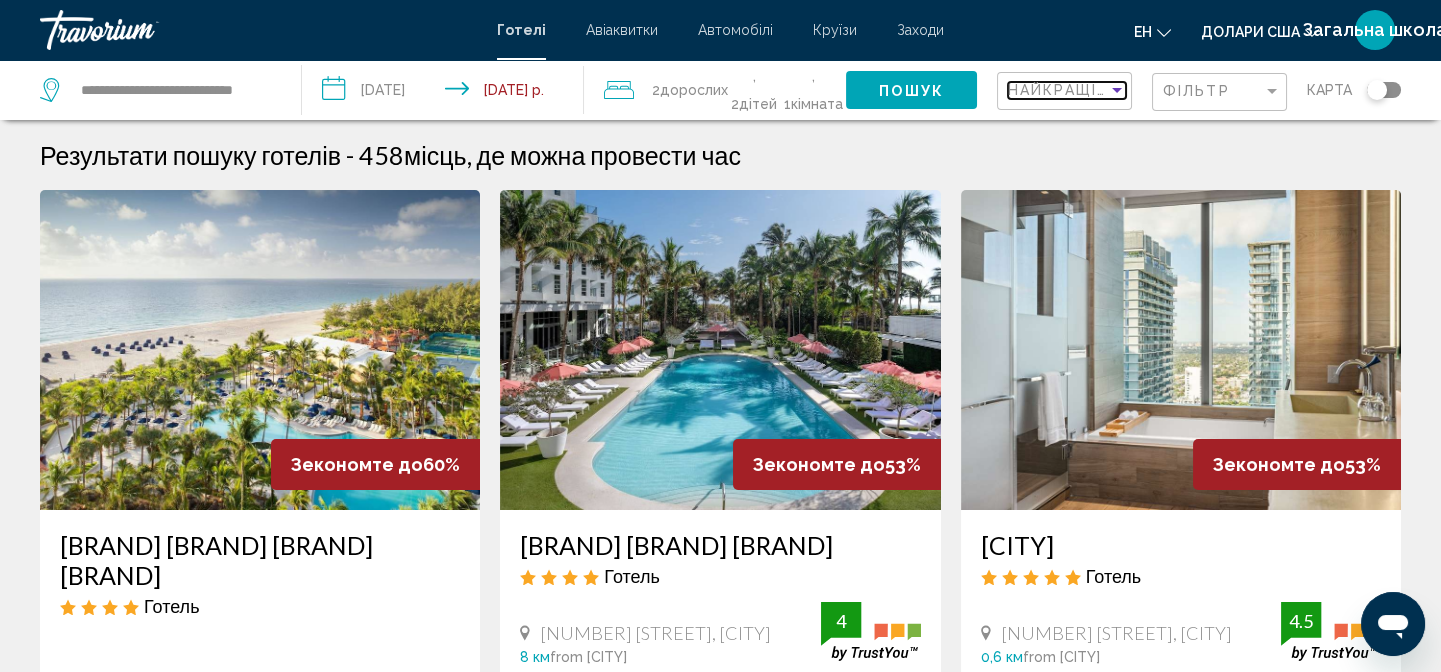 click at bounding box center [1117, 90] 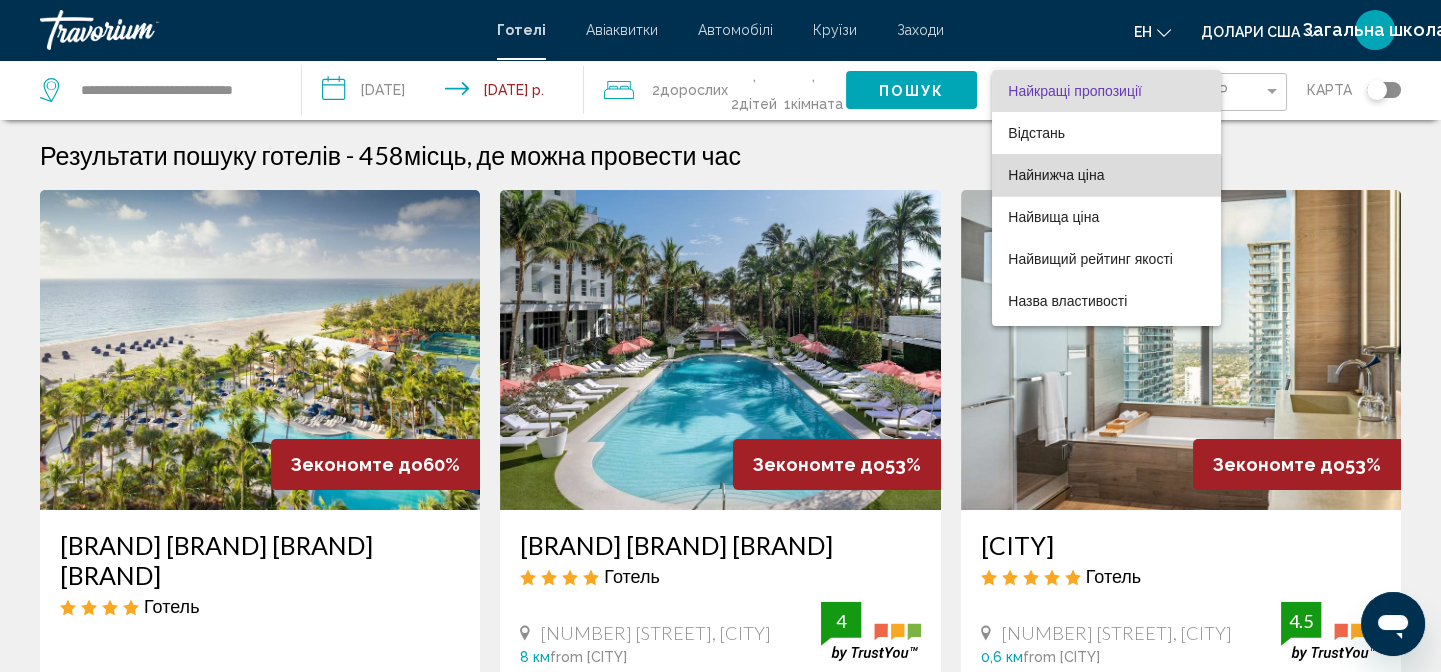 click on "Найнижча ціна" at bounding box center [1056, 175] 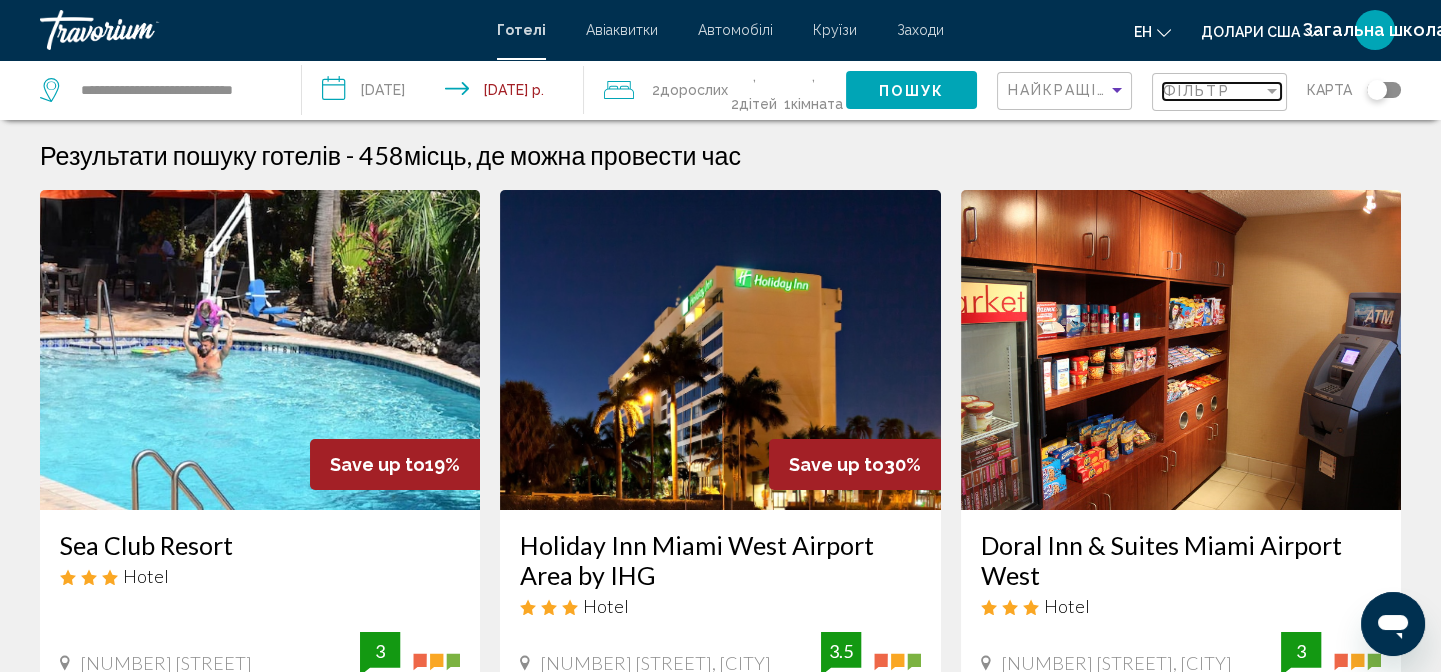 click at bounding box center (1272, 91) 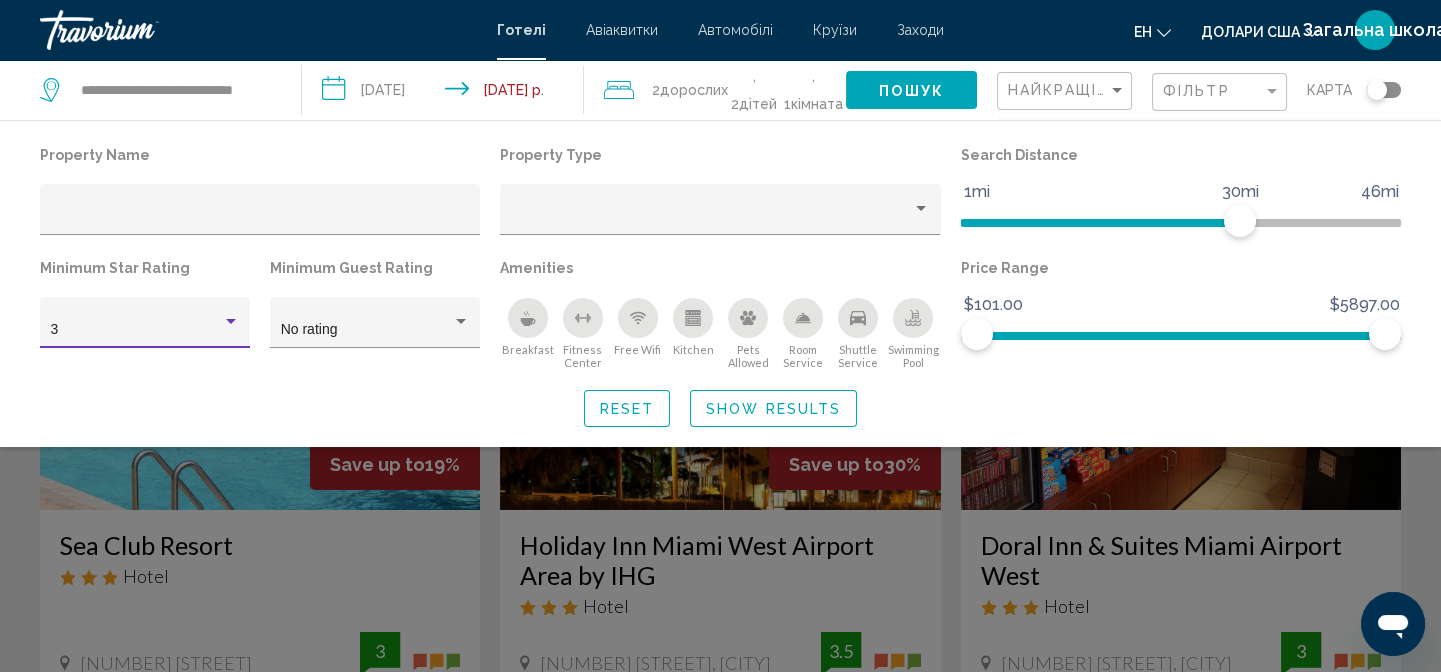 click at bounding box center [231, 322] 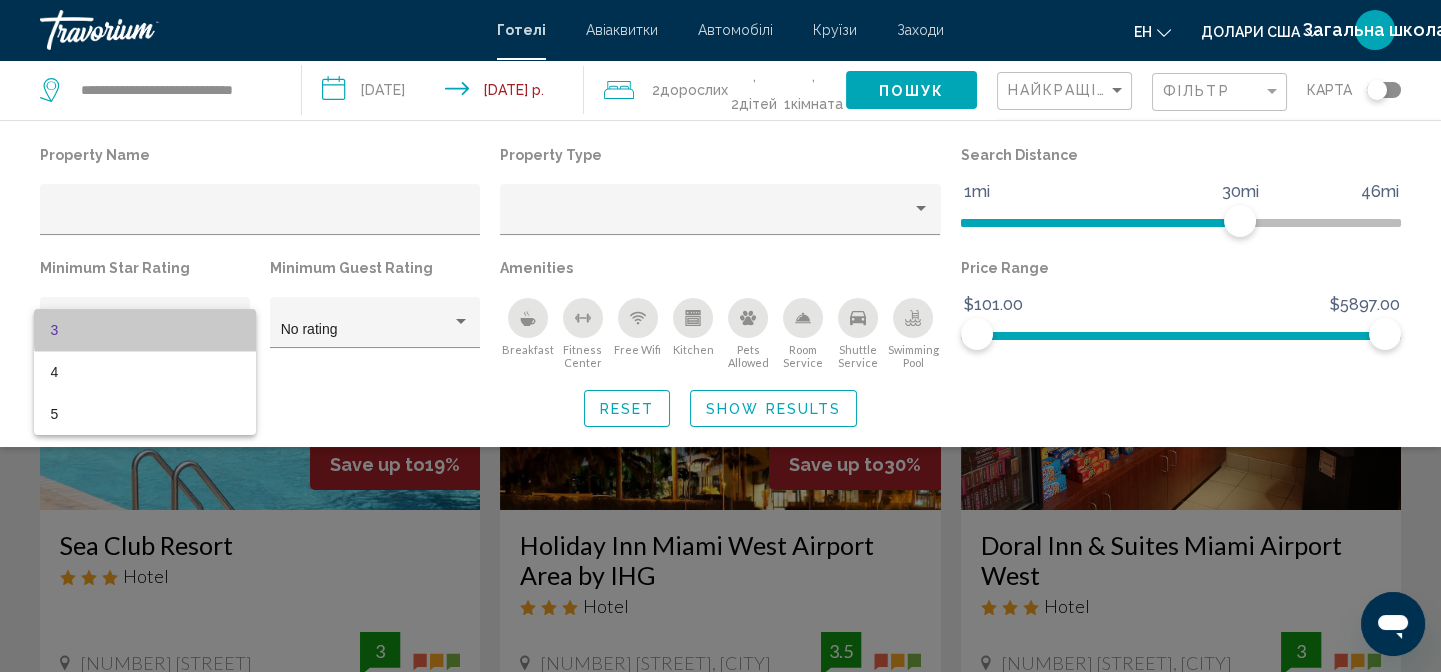 click on "3" at bounding box center [144, 330] 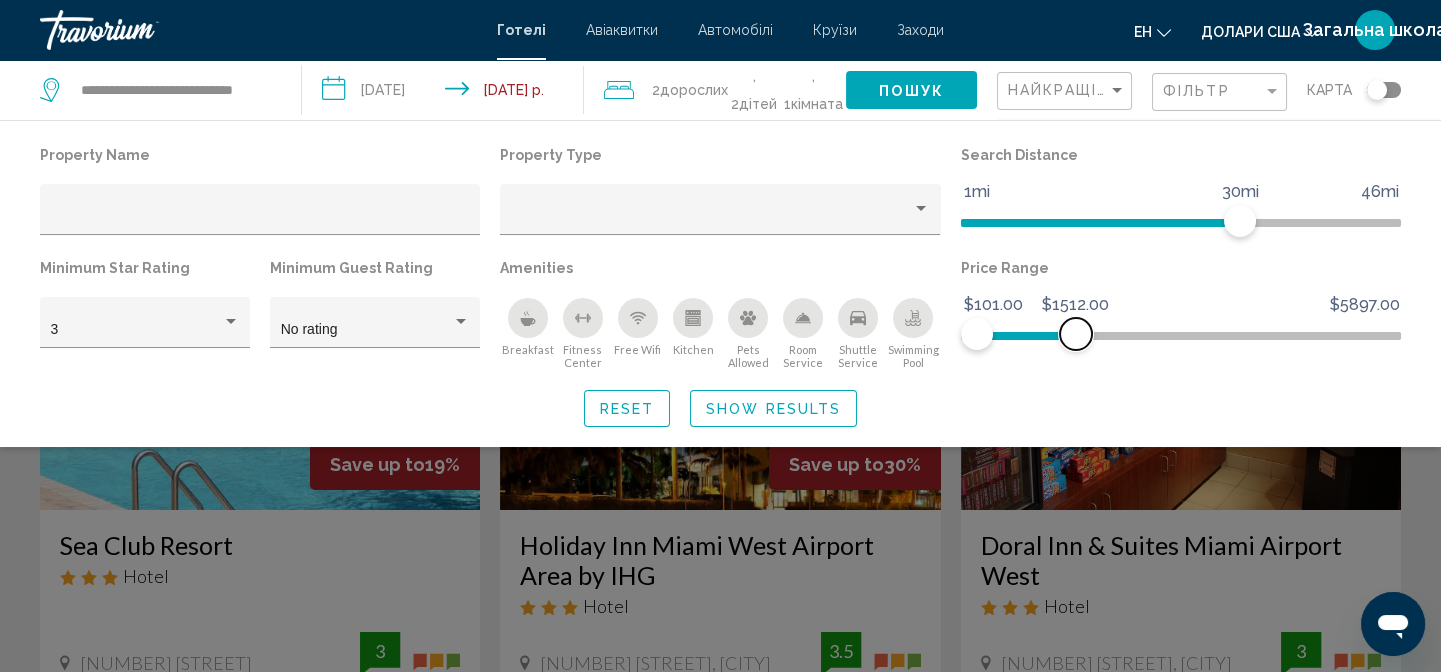 drag, startPoint x: 1387, startPoint y: 336, endPoint x: 1076, endPoint y: 340, distance: 311.02573 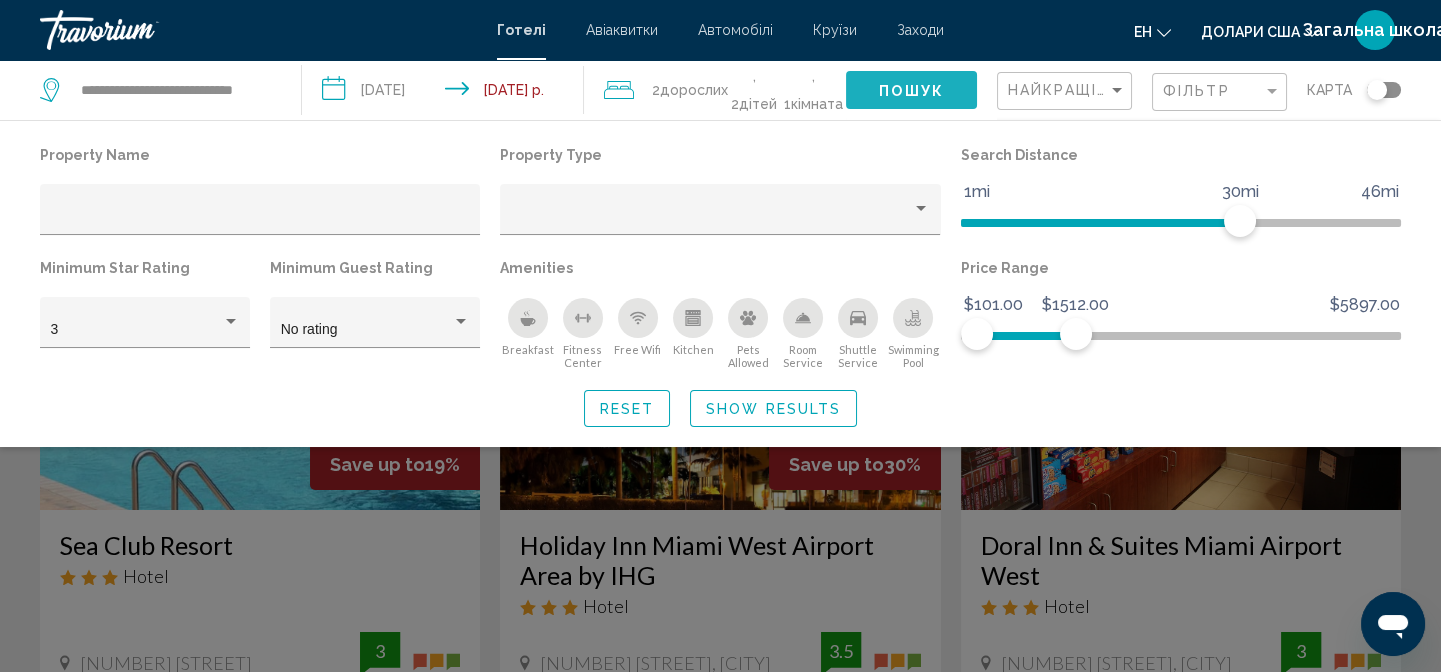 click on "Пошук" 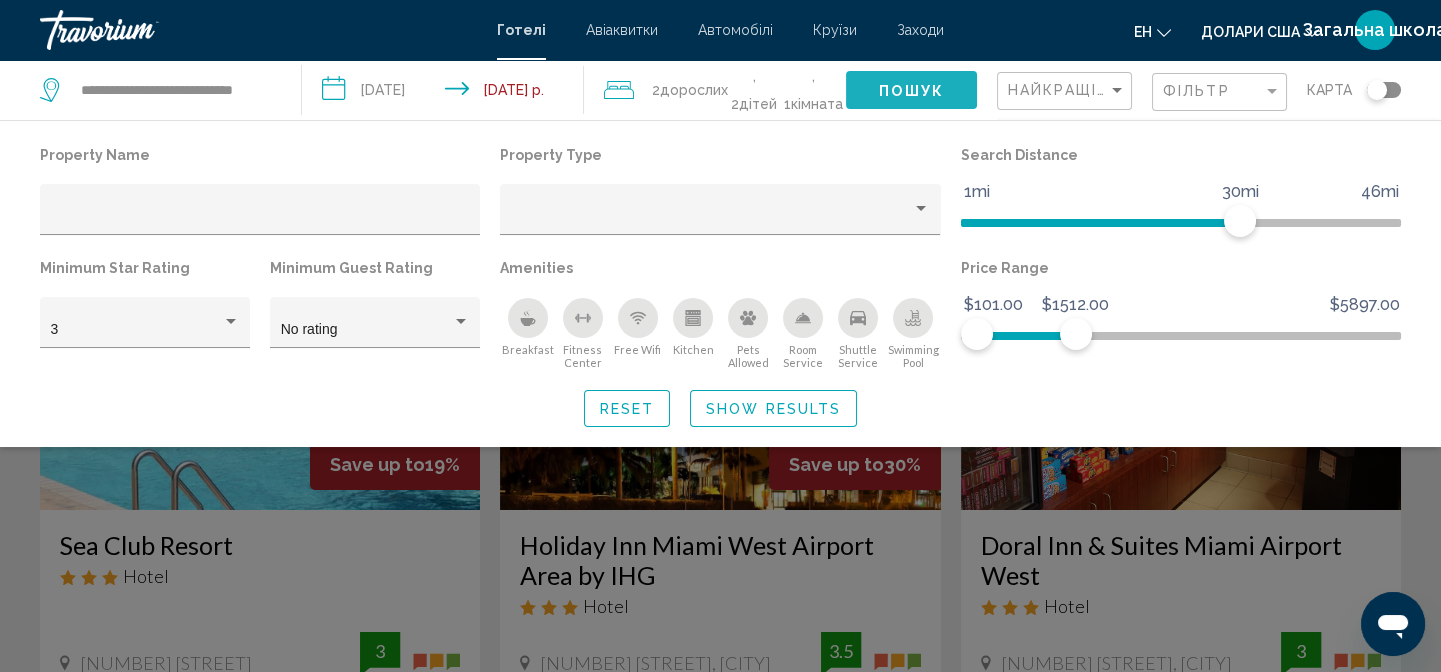click on "Пошук" 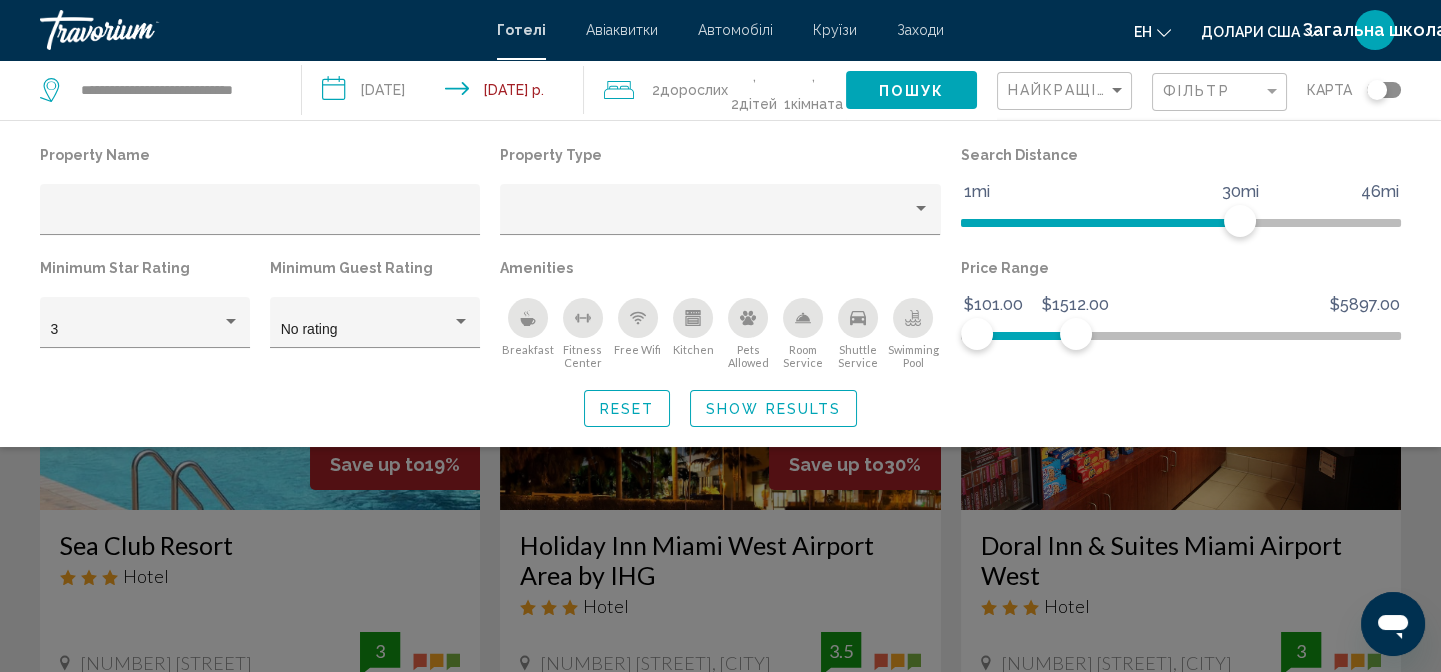 click on "Show Results" 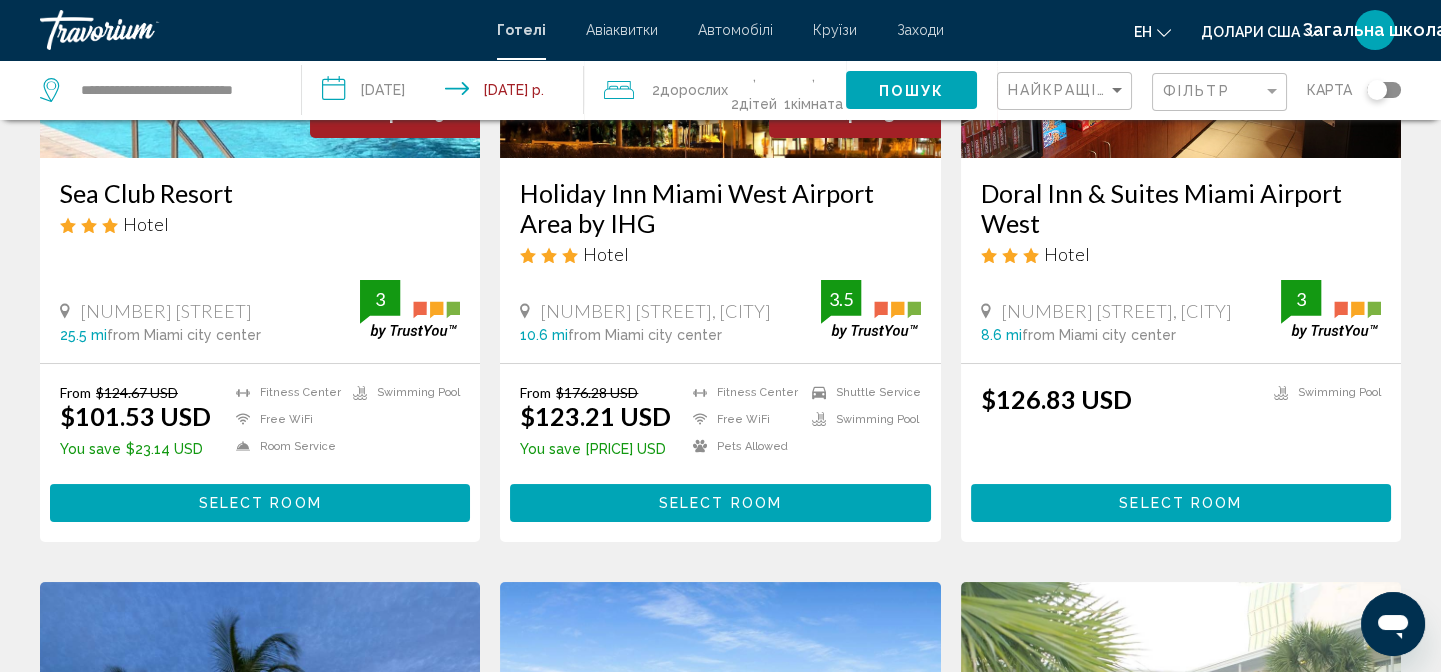 scroll, scrollTop: 363, scrollLeft: 0, axis: vertical 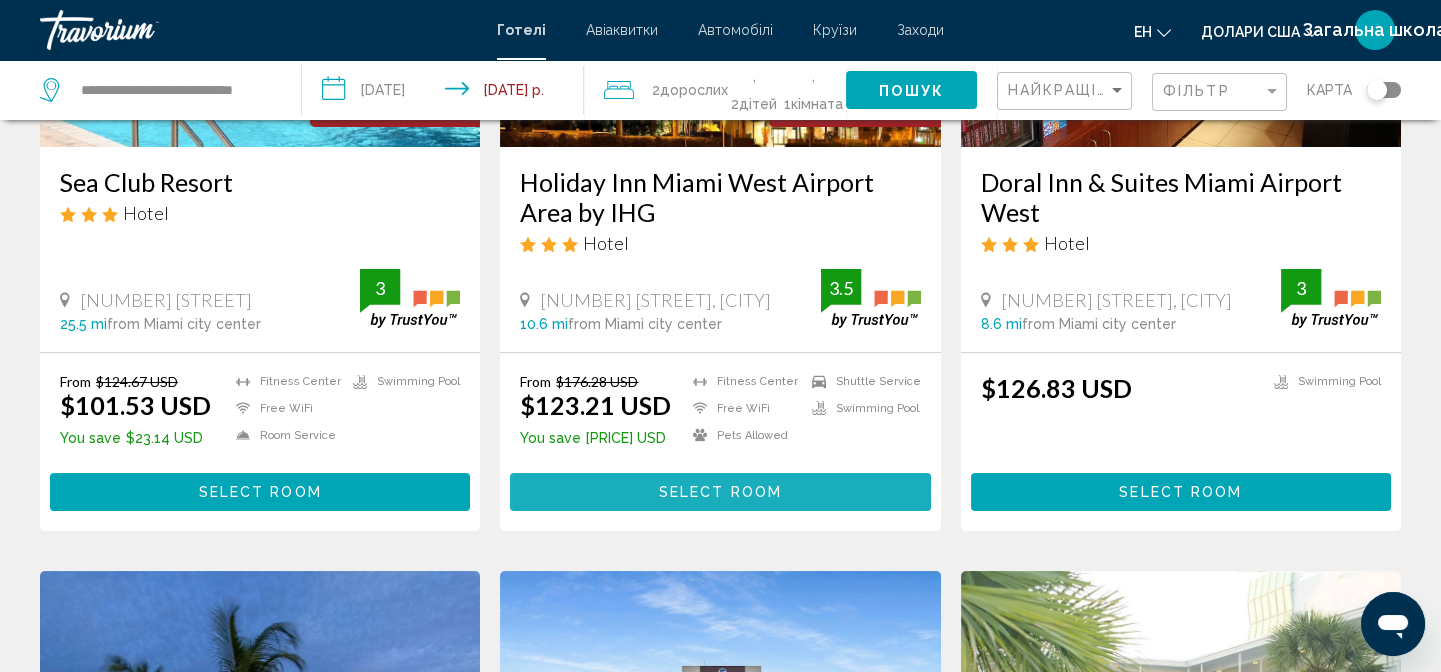 click on "Select Room" at bounding box center [720, 493] 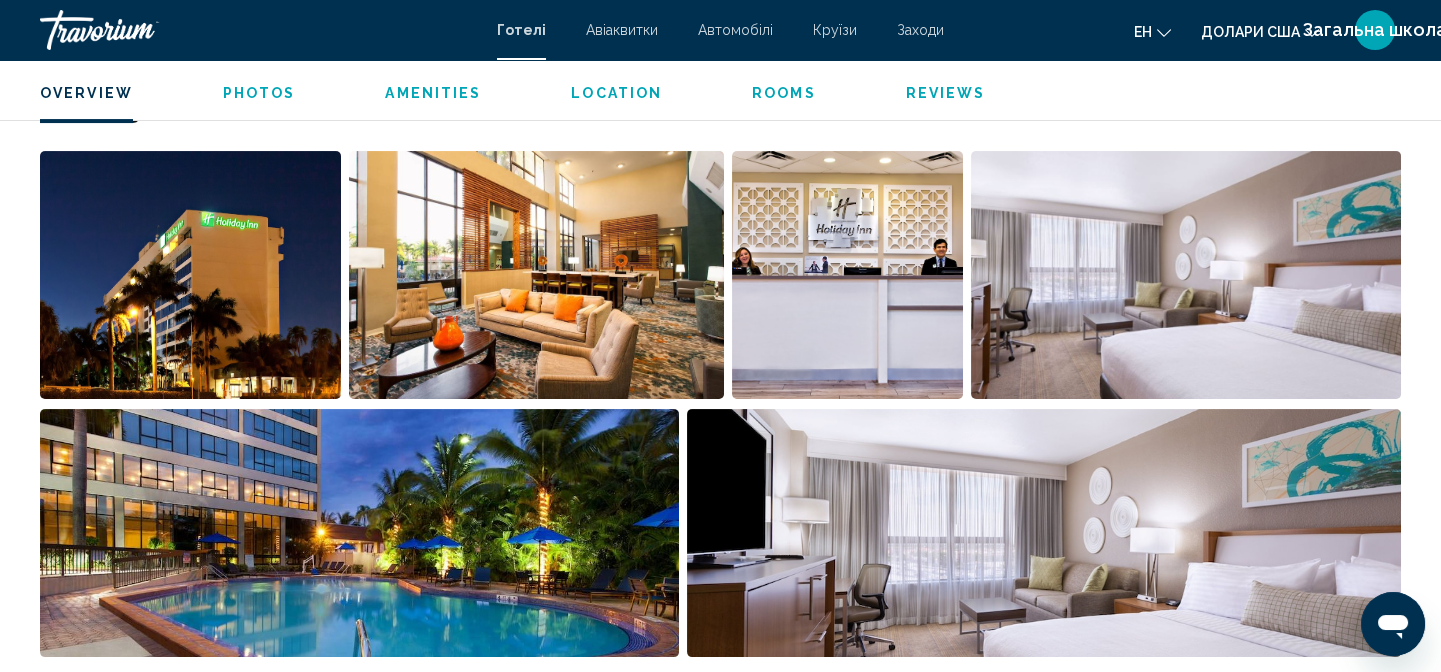 scroll, scrollTop: 569, scrollLeft: 0, axis: vertical 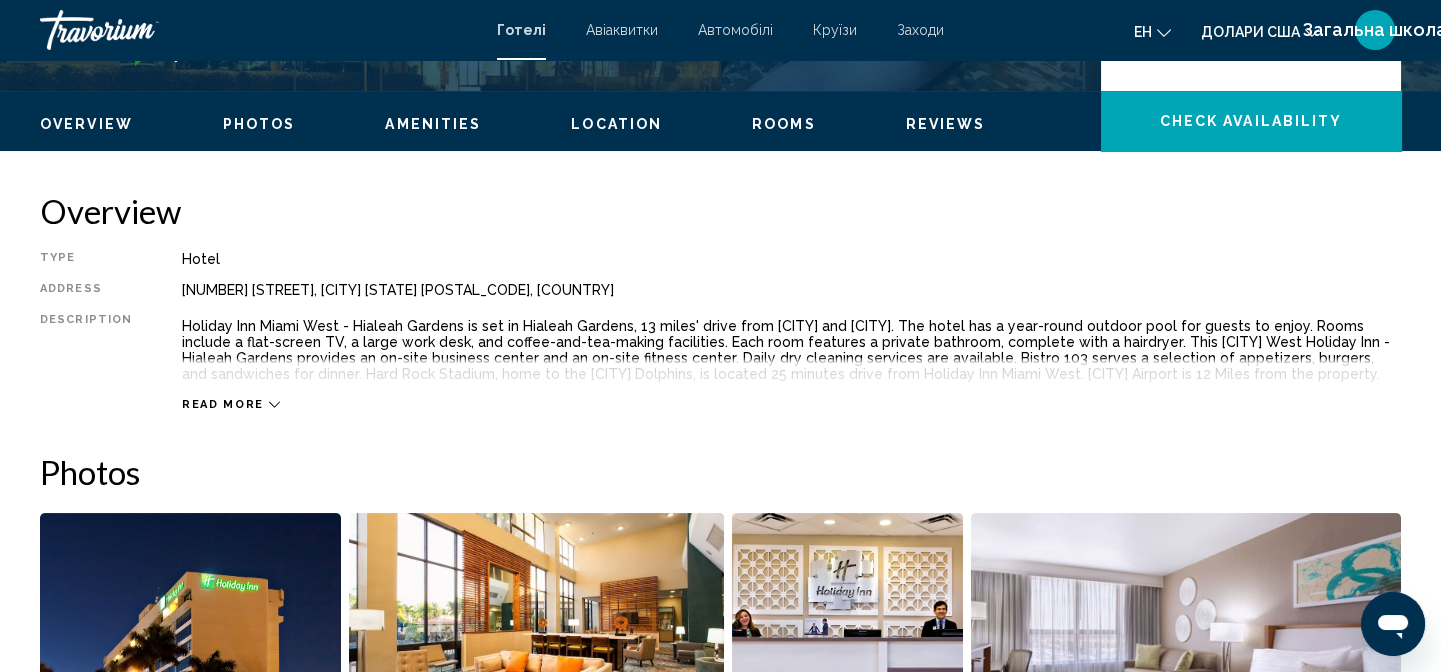 click 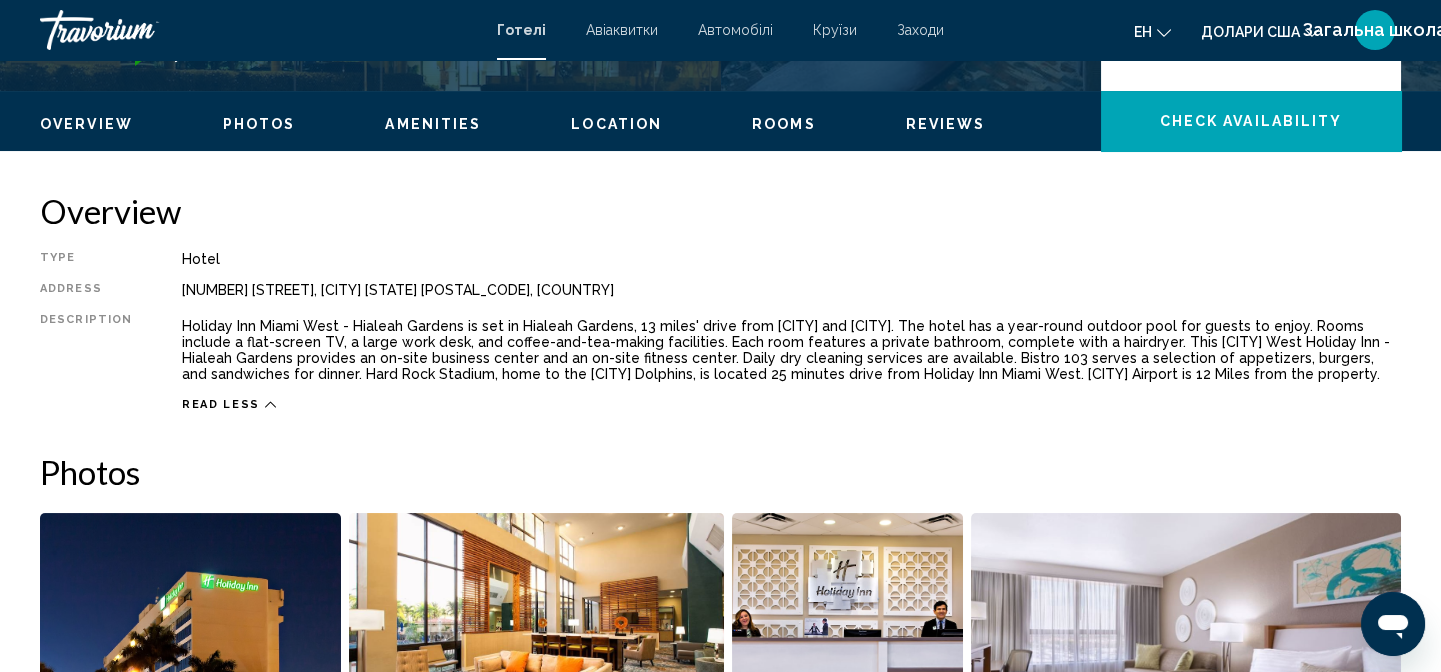 drag, startPoint x: 180, startPoint y: 321, endPoint x: 1199, endPoint y: 383, distance: 1020.8844 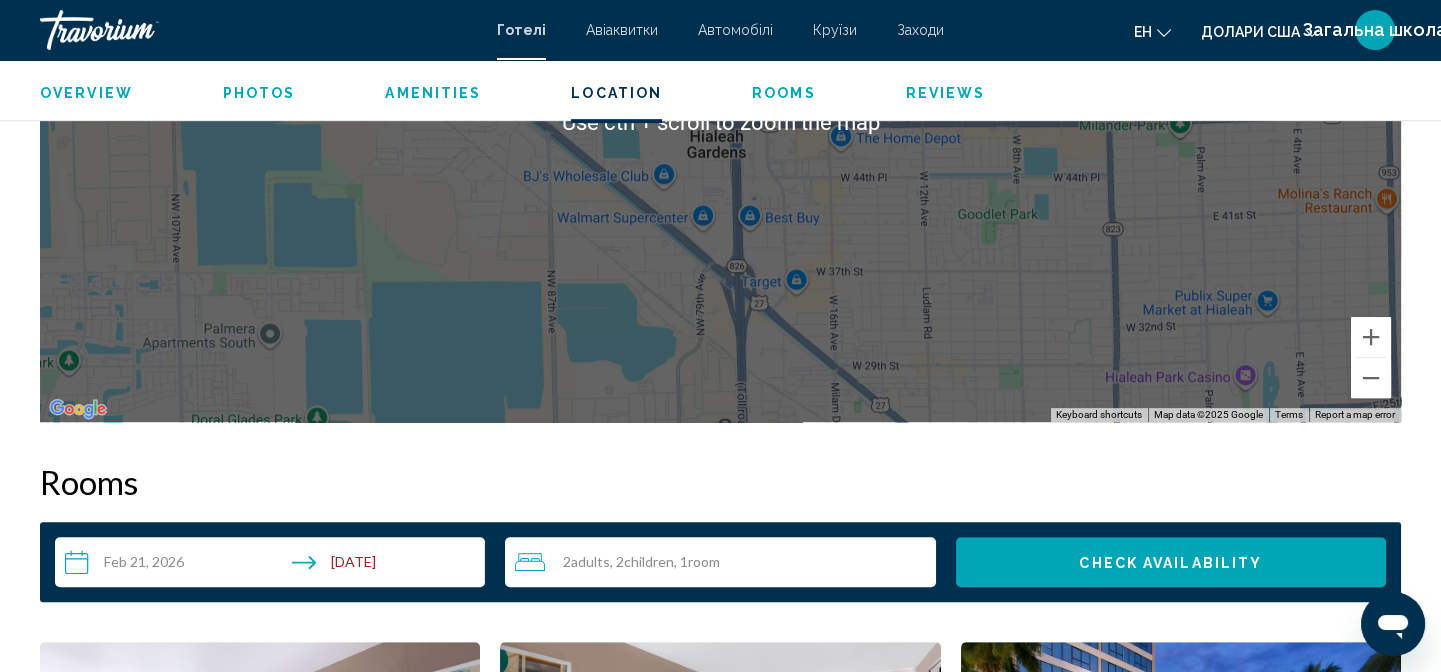 scroll, scrollTop: 1841, scrollLeft: 0, axis: vertical 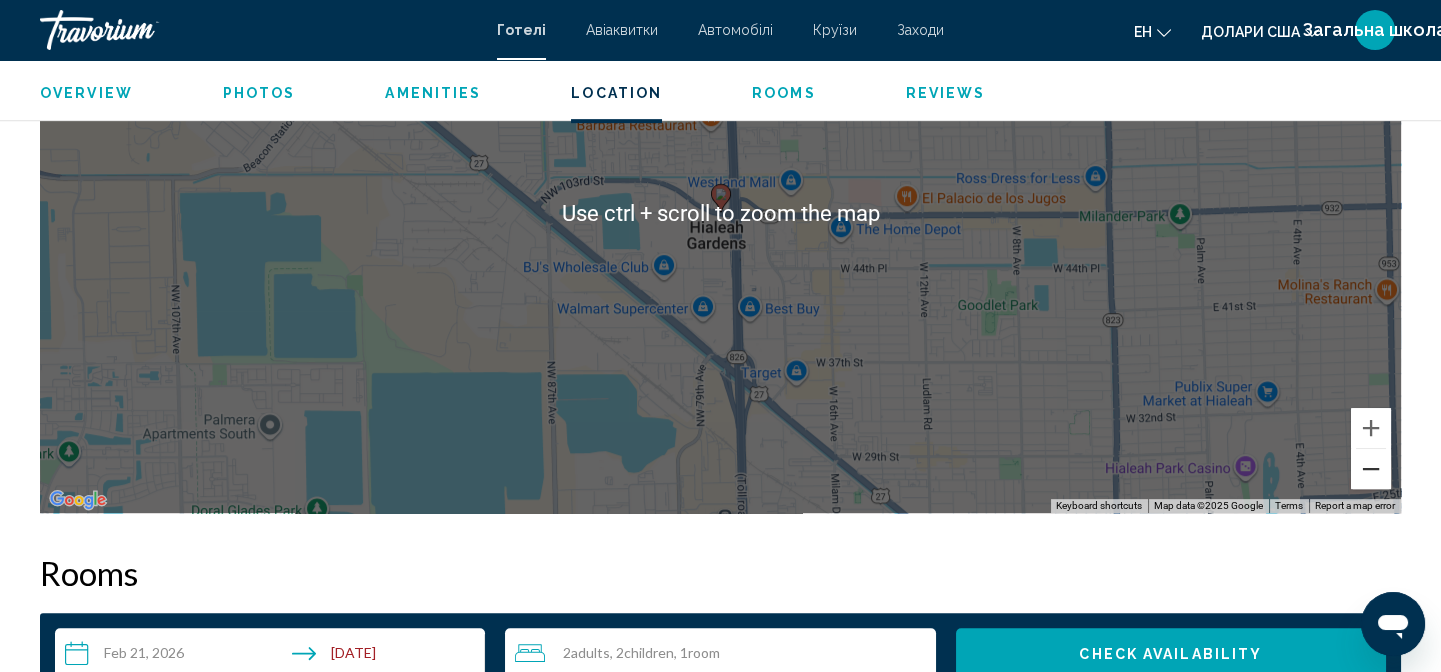 click at bounding box center (1371, 469) 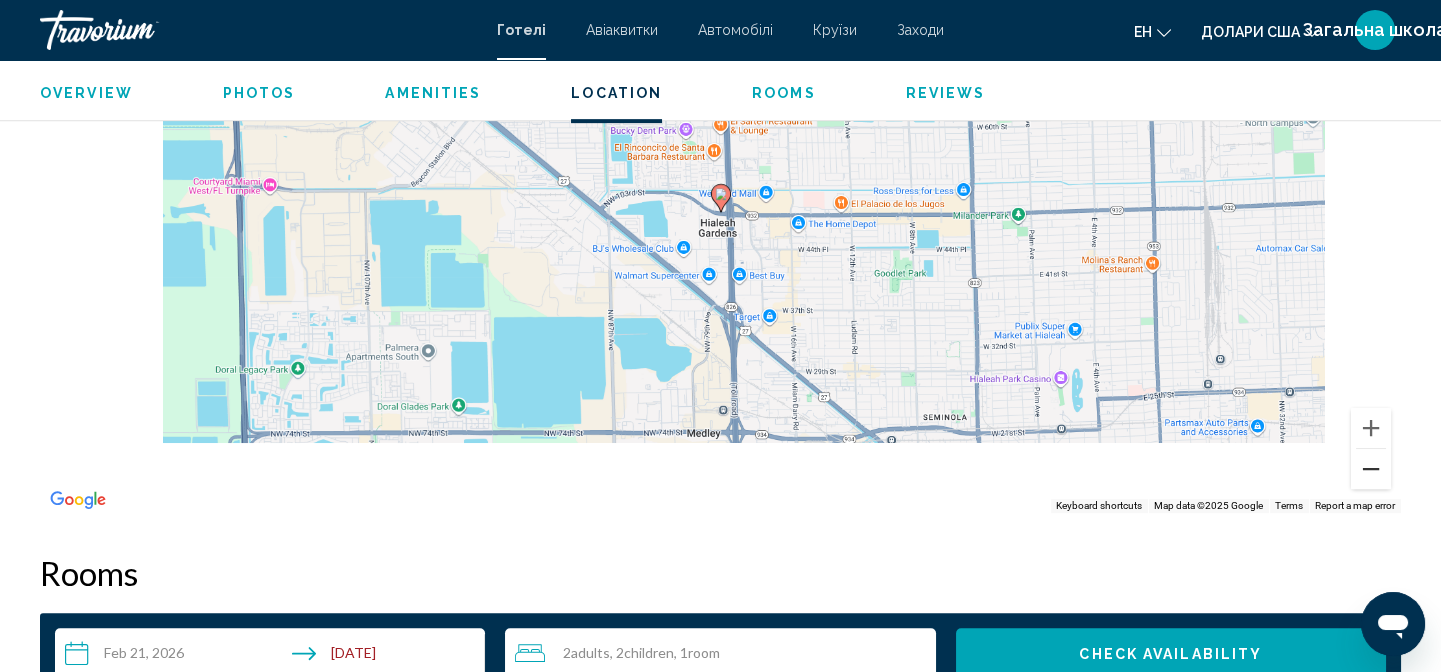 click at bounding box center [1371, 469] 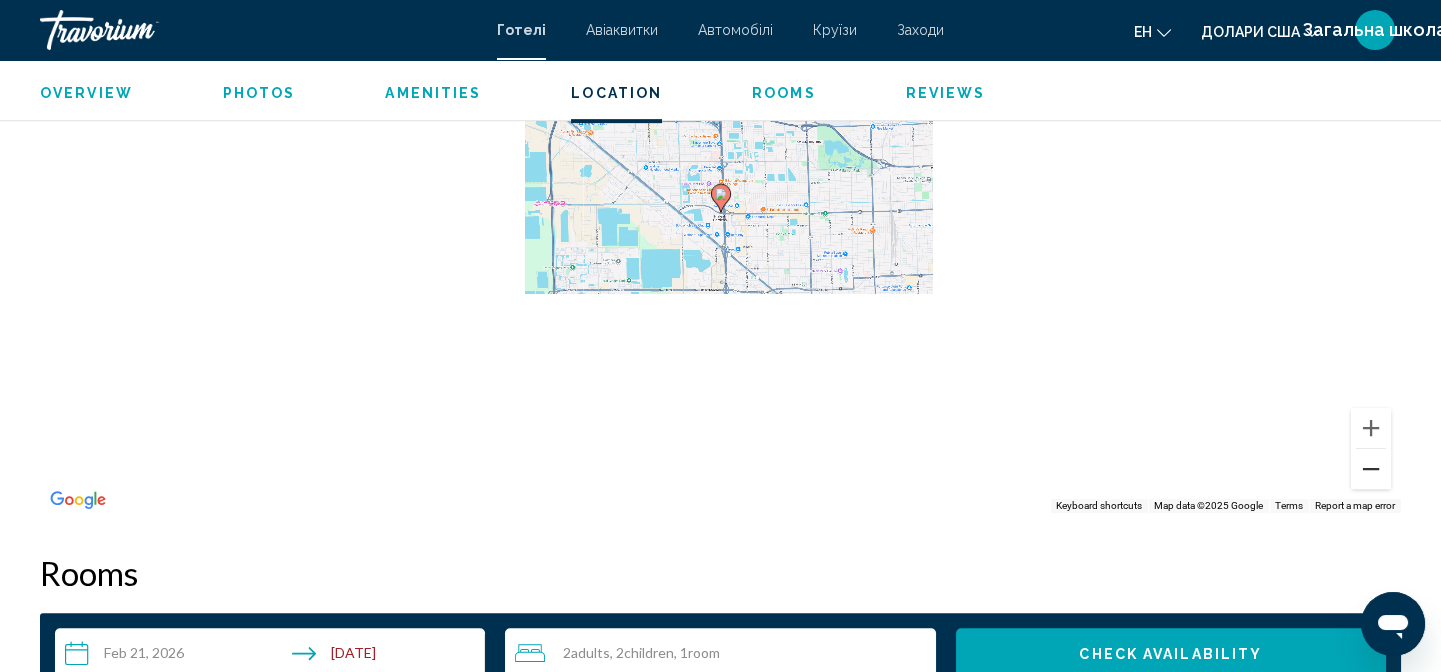 click at bounding box center (1371, 469) 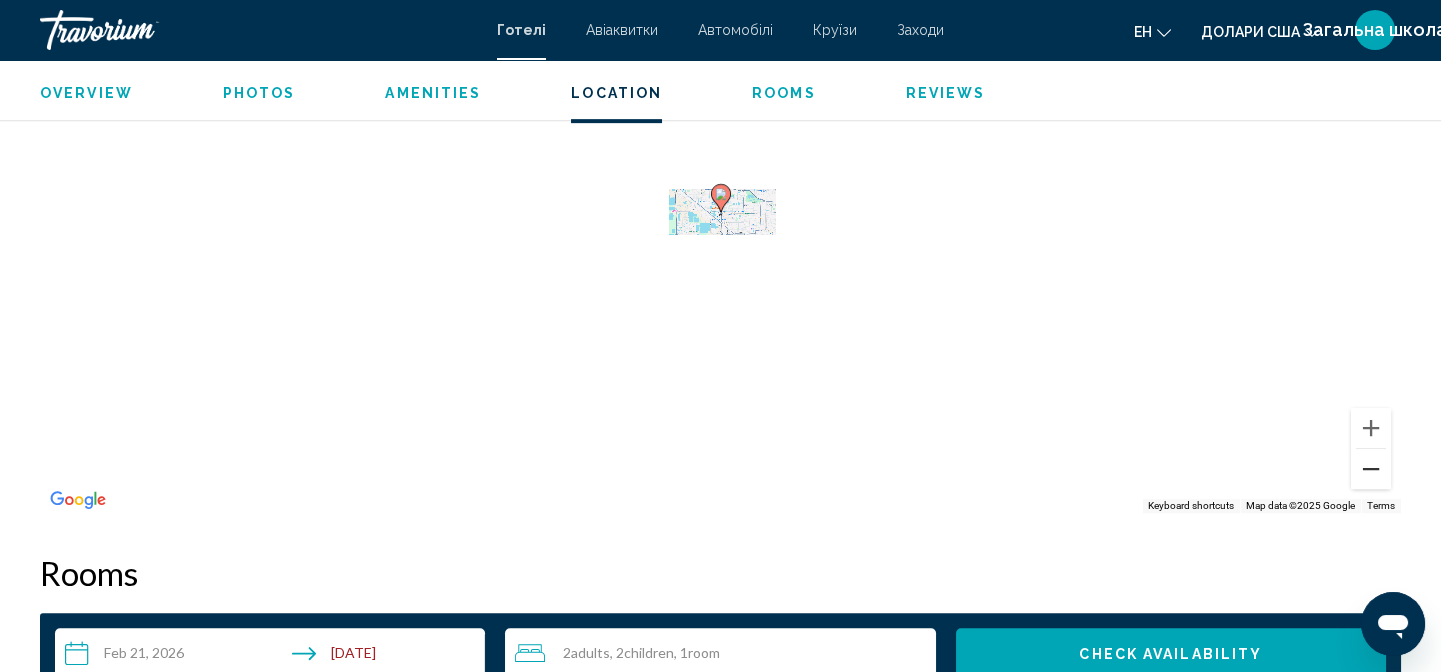 click at bounding box center (1371, 469) 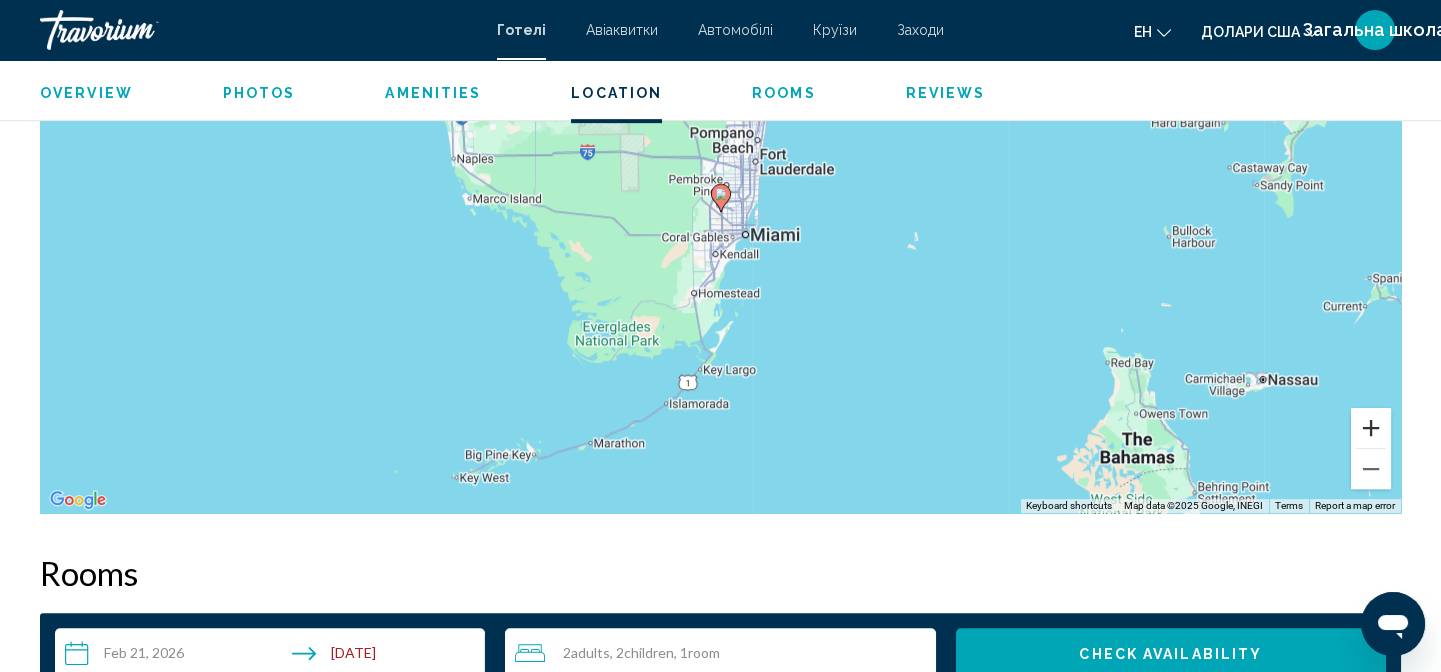 click at bounding box center [1371, 428] 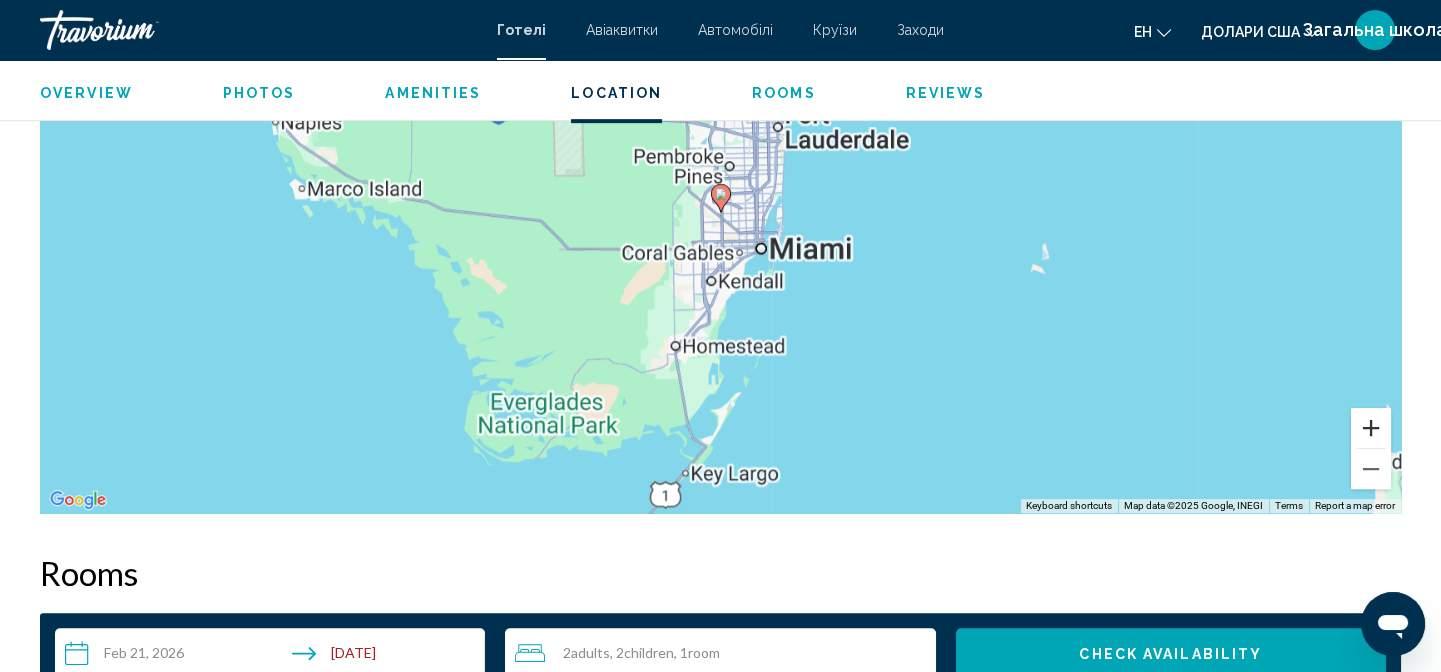 click at bounding box center [1371, 428] 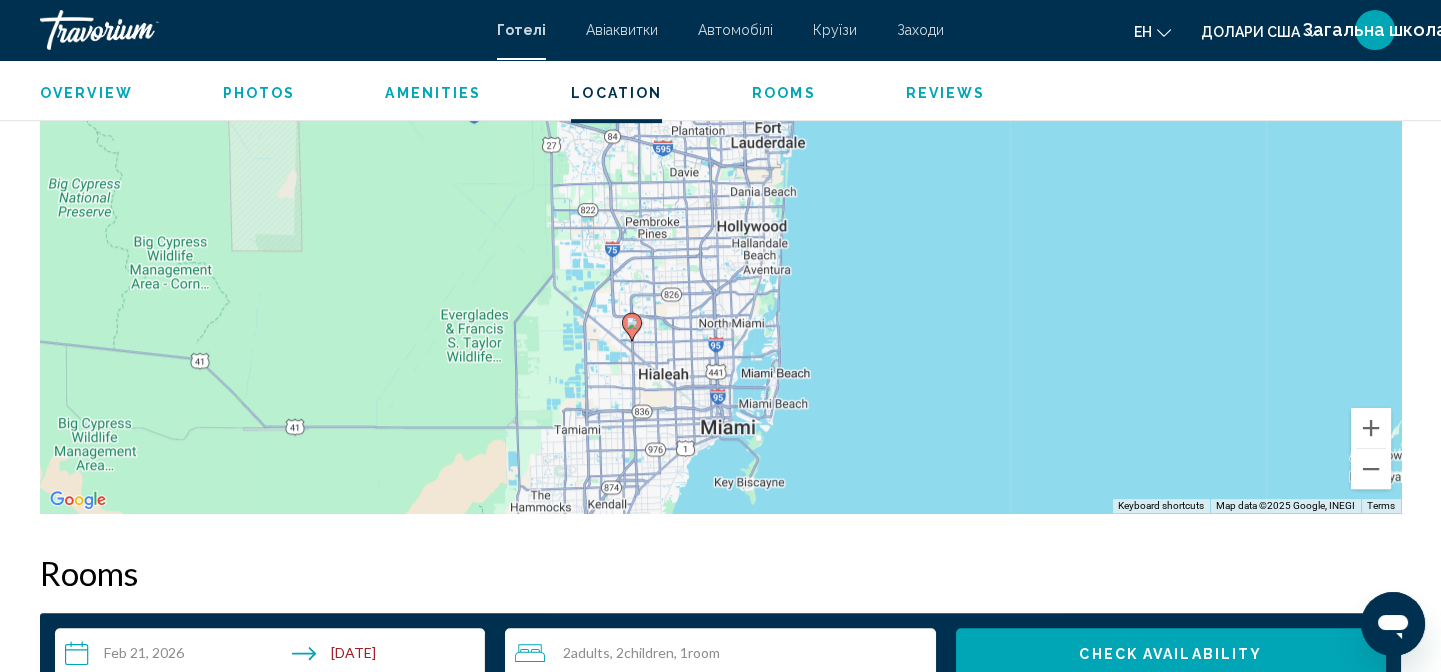 drag, startPoint x: 1189, startPoint y: 312, endPoint x: 1104, endPoint y: 437, distance: 151.16217 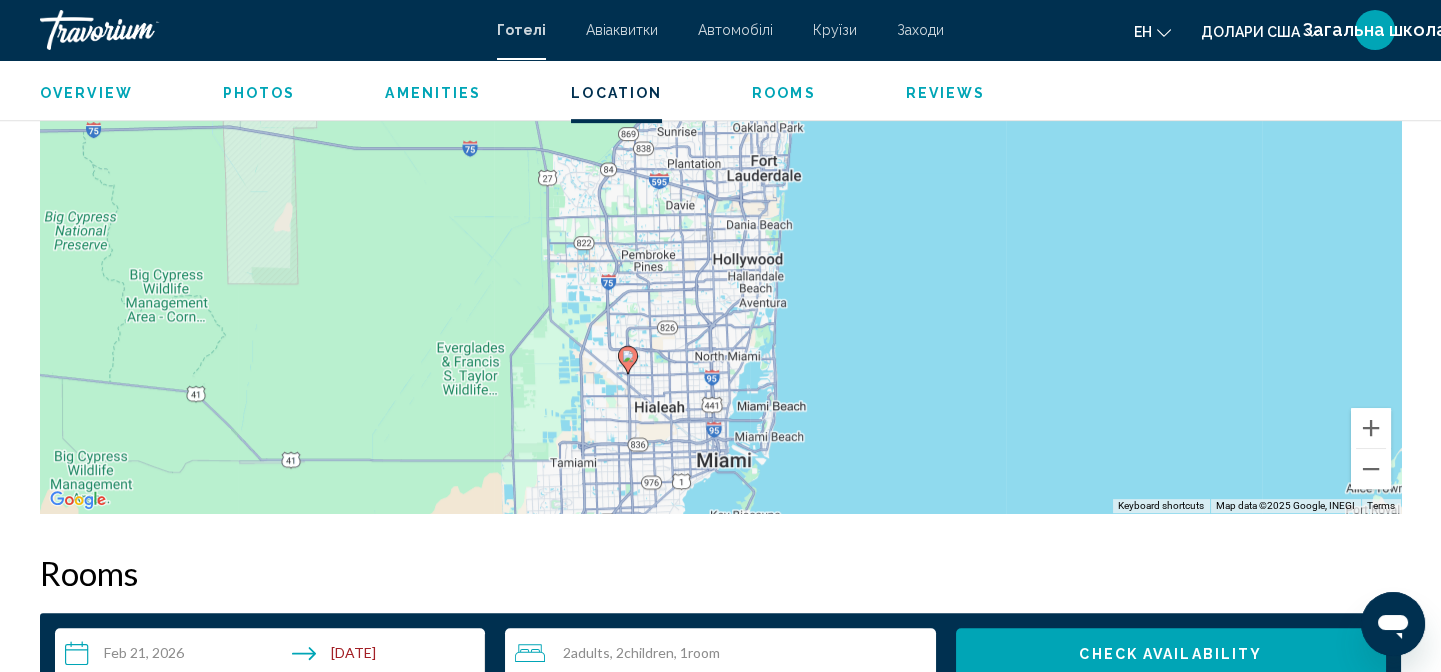 drag, startPoint x: 1254, startPoint y: 308, endPoint x: 1249, endPoint y: 343, distance: 35.35534 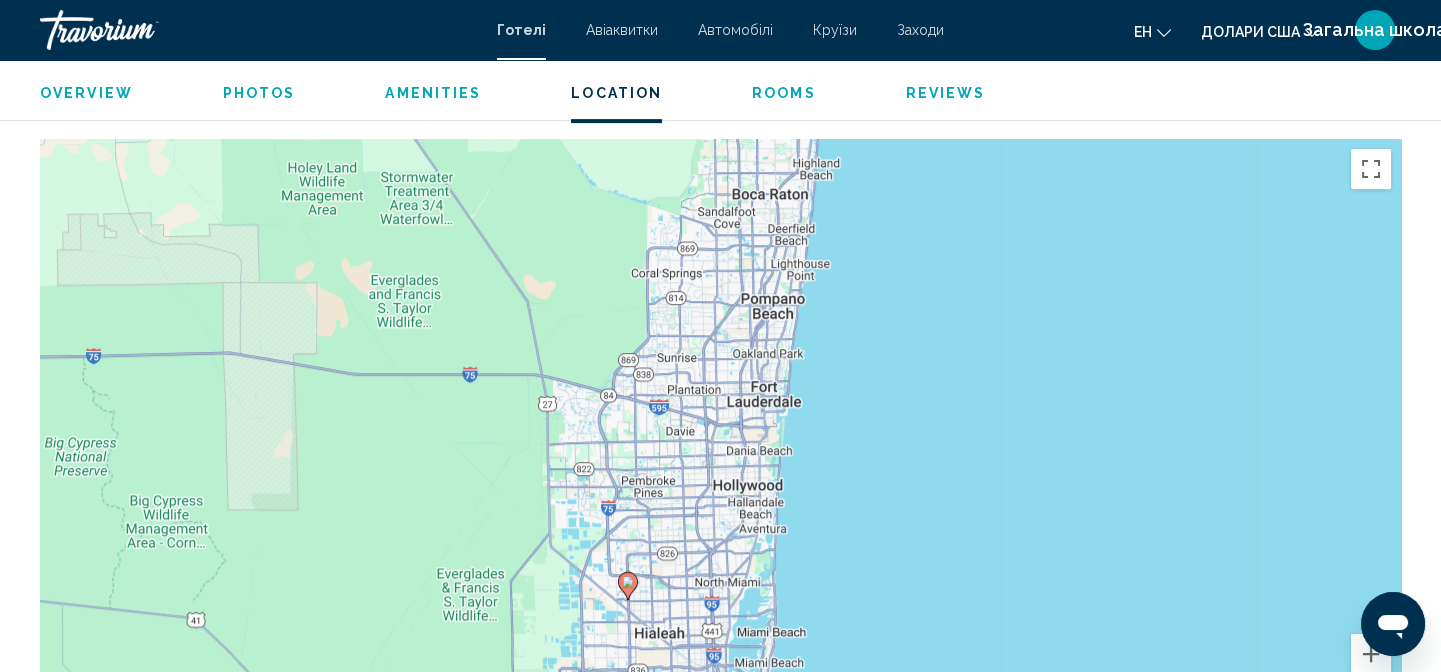 scroll, scrollTop: 1750, scrollLeft: 0, axis: vertical 